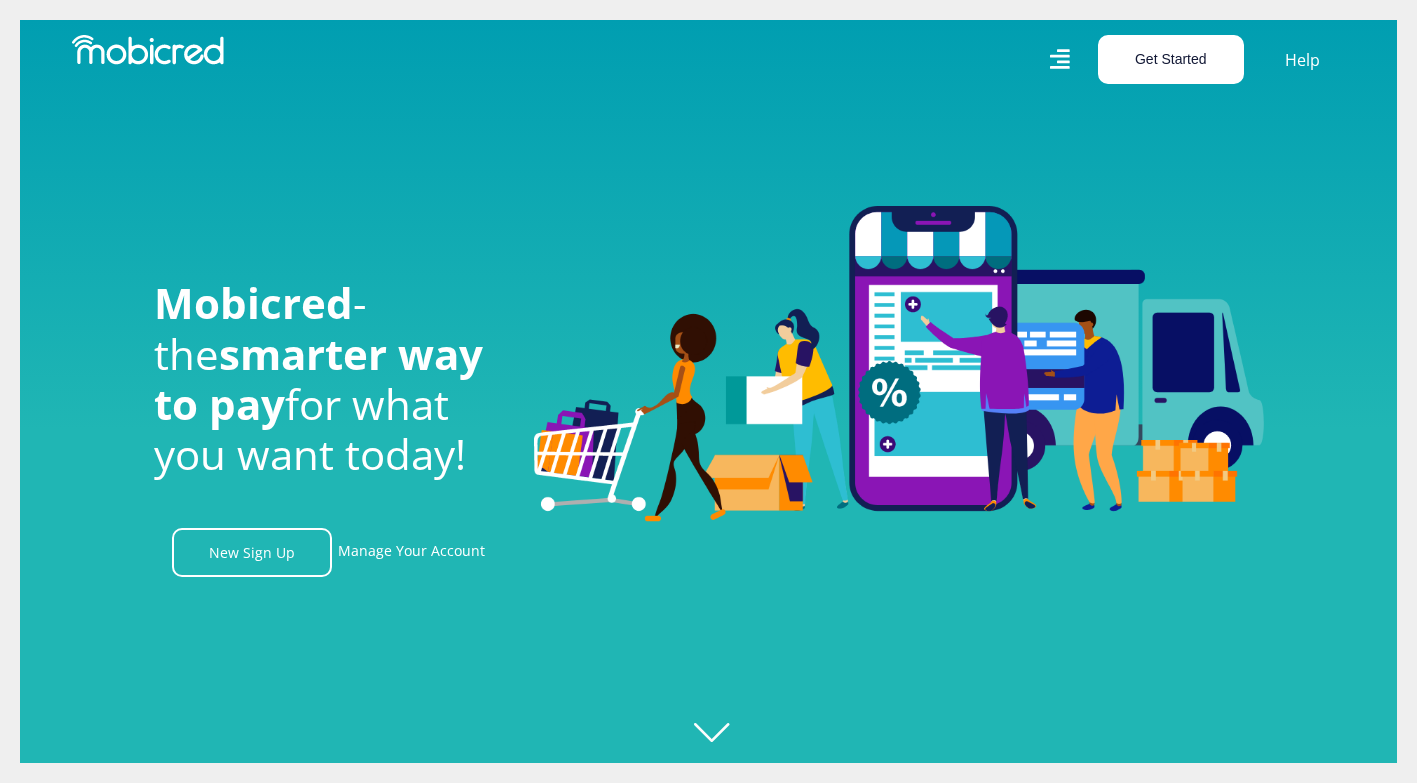 scroll, scrollTop: 0, scrollLeft: 0, axis: both 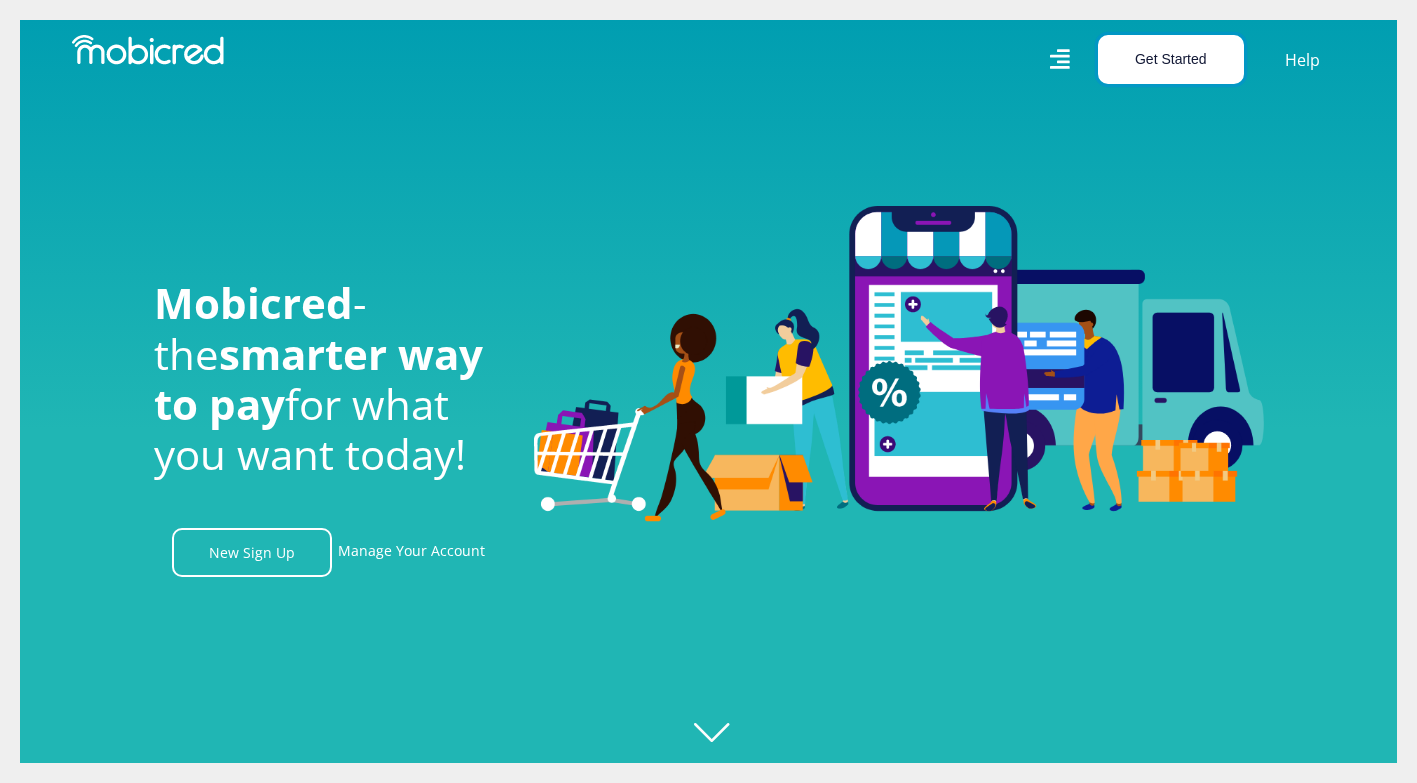 click on "Get Started" at bounding box center [1171, 59] 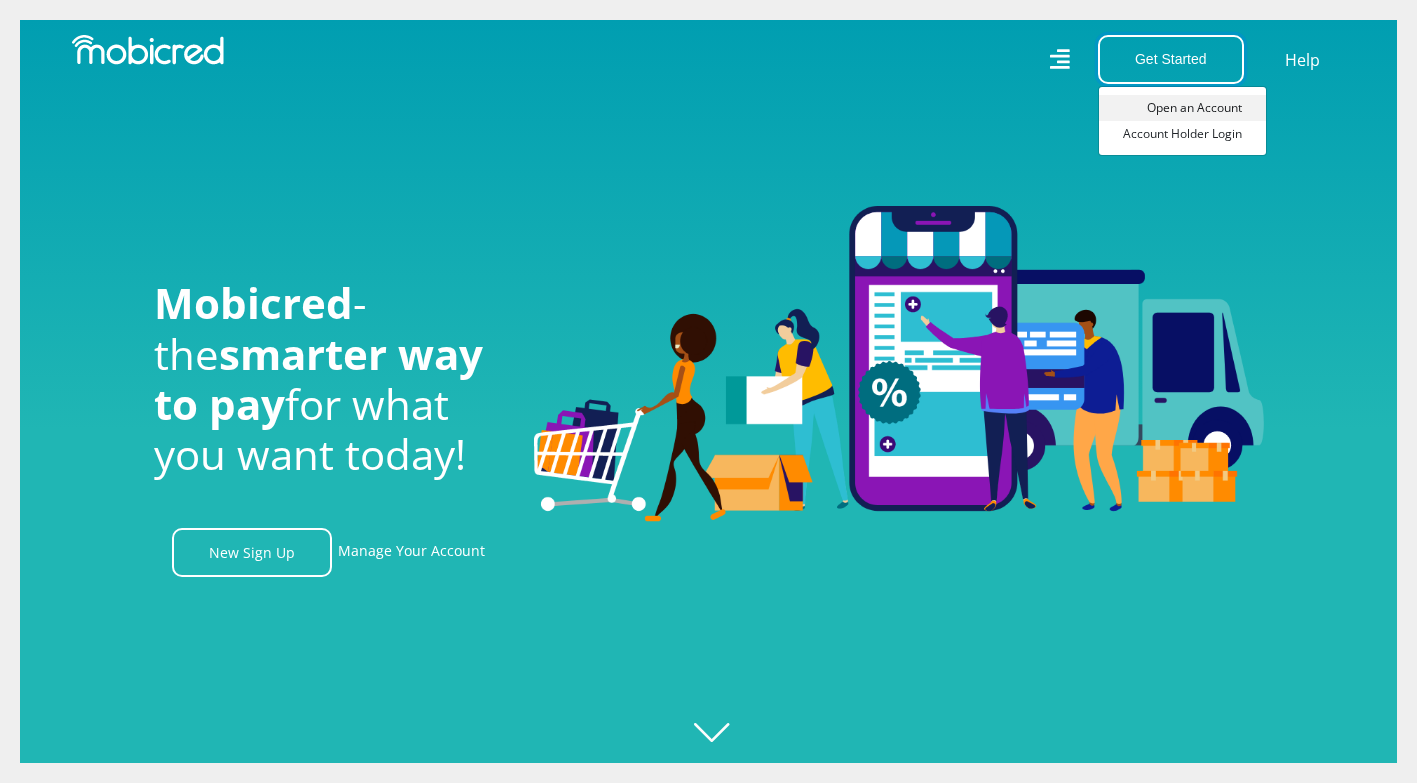 scroll, scrollTop: 0, scrollLeft: 1425, axis: horizontal 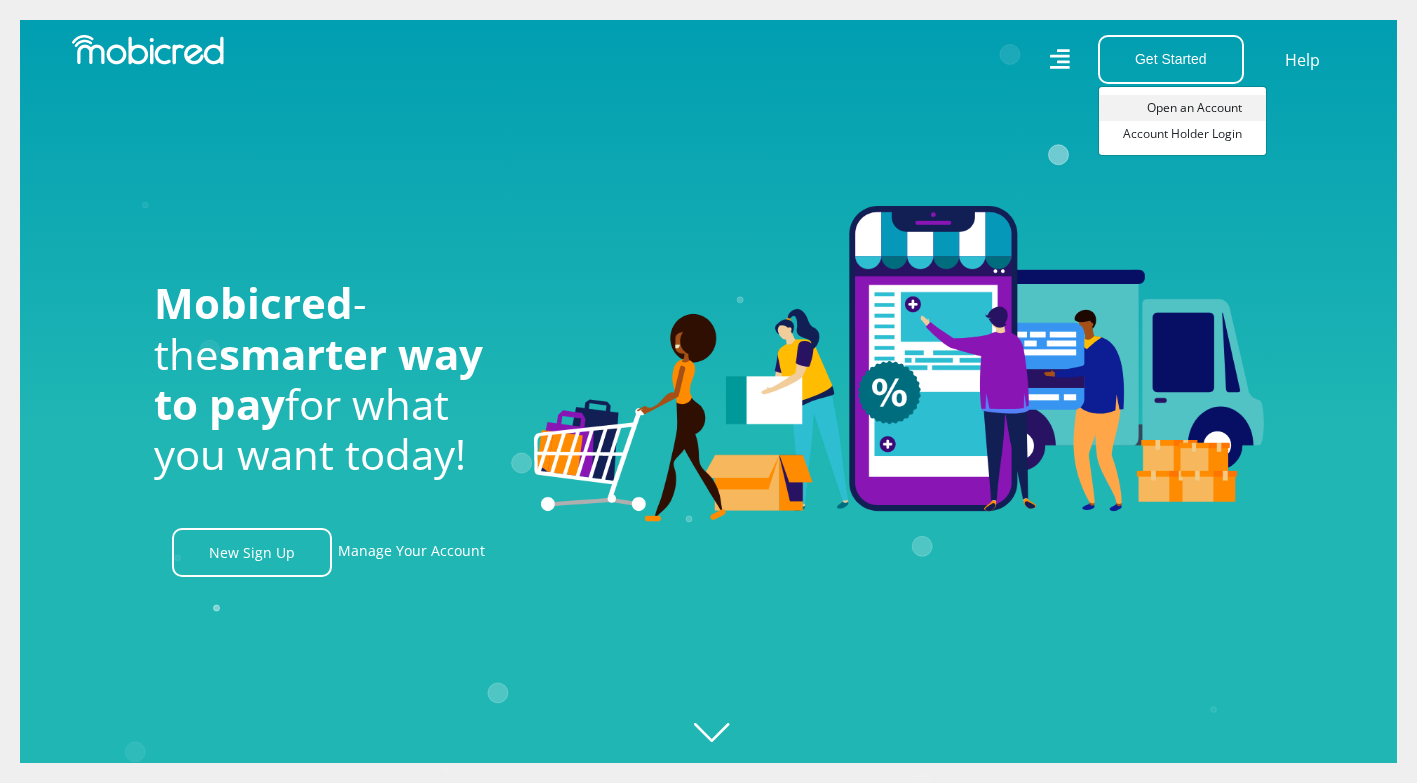 click on "Open an Account" at bounding box center (1182, 108) 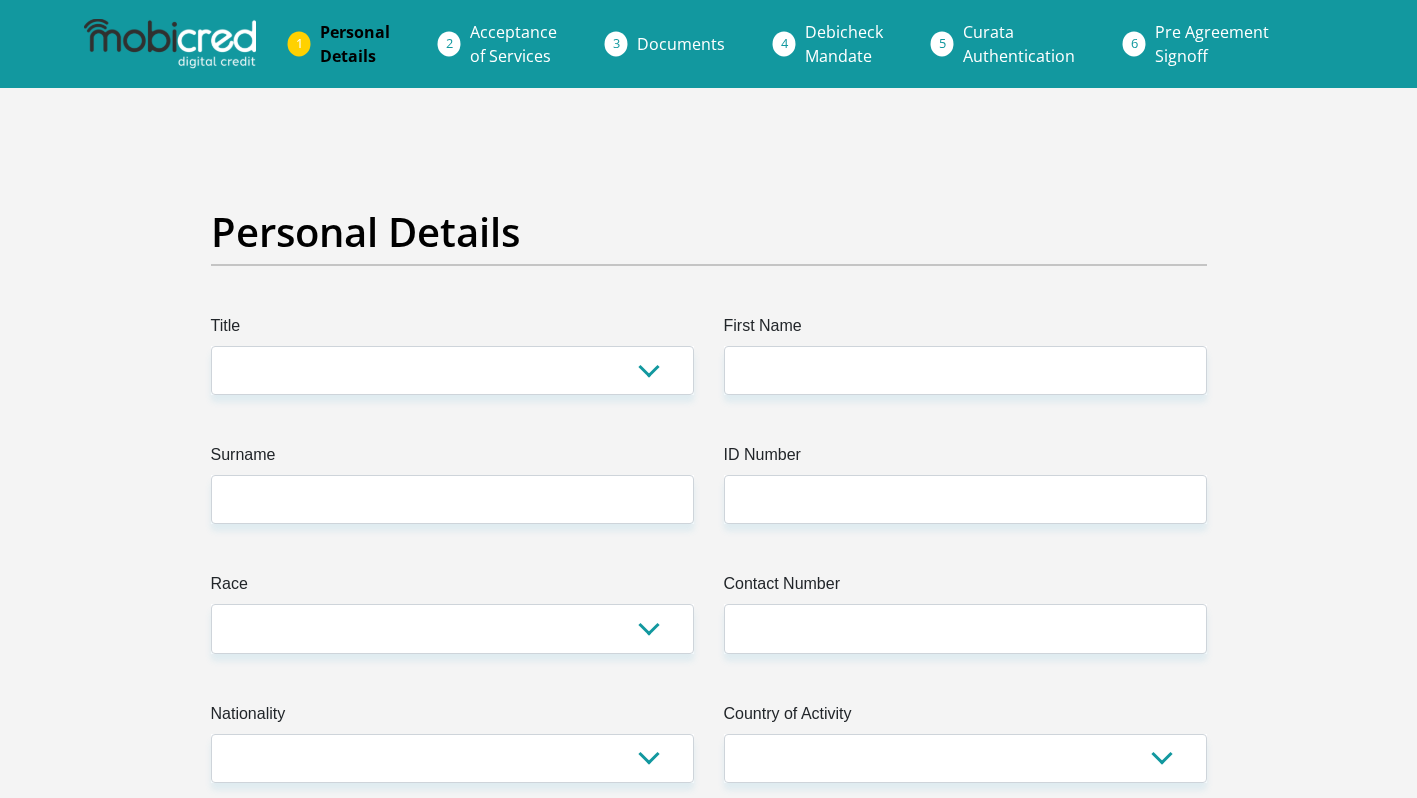 scroll, scrollTop: 0, scrollLeft: 0, axis: both 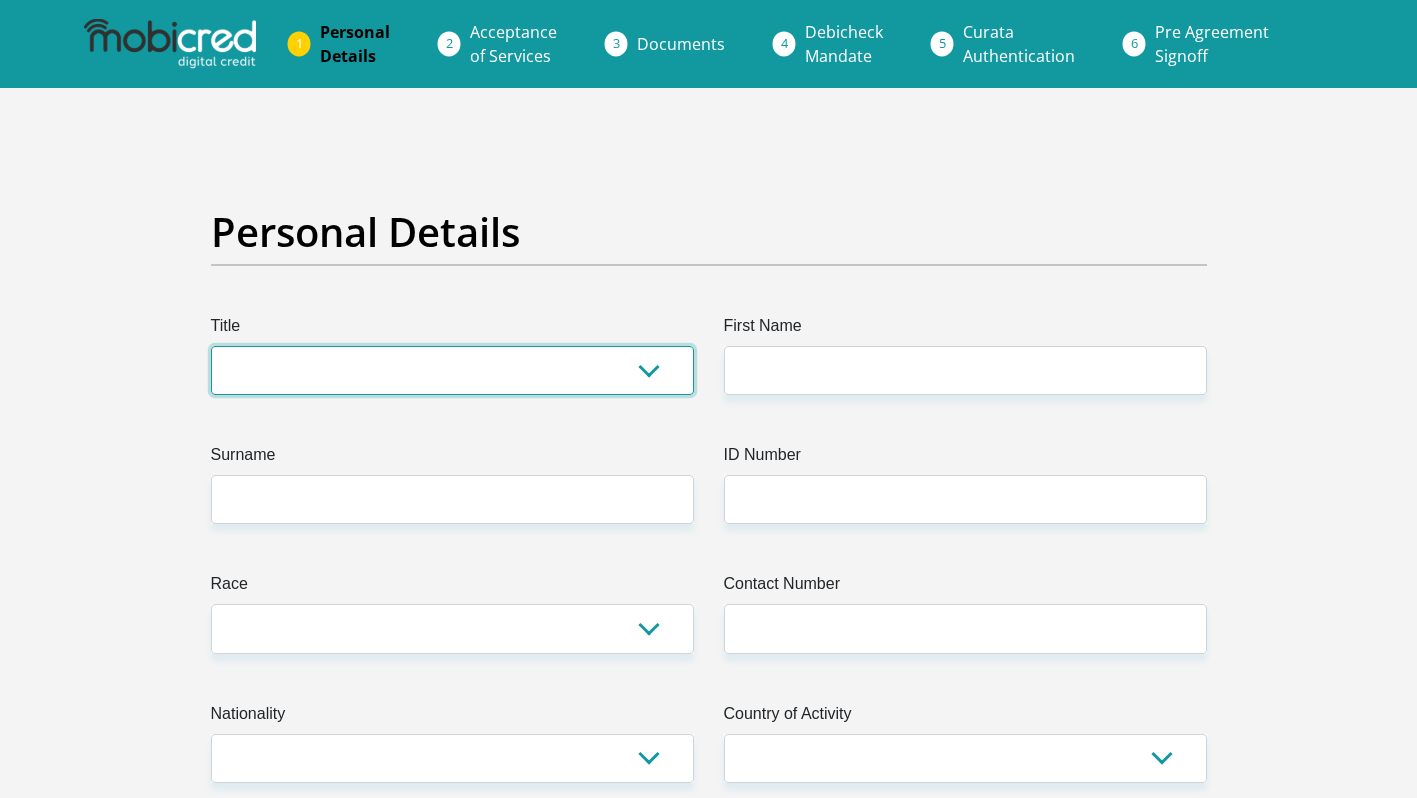click on "Mr
Ms
Mrs
Dr
Other" at bounding box center (452, 370) 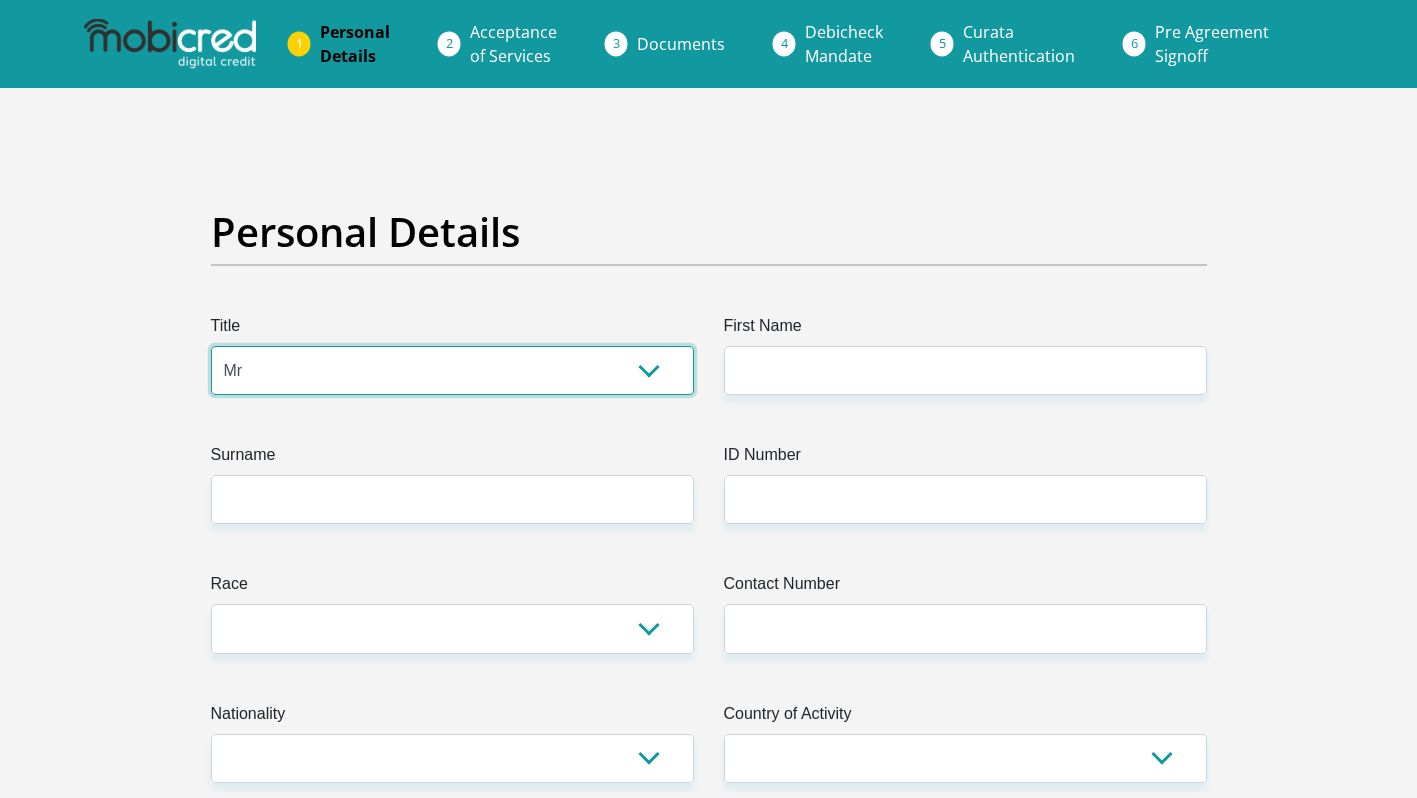 click on "Mr
Ms
Mrs
Dr
Other" at bounding box center [452, 370] 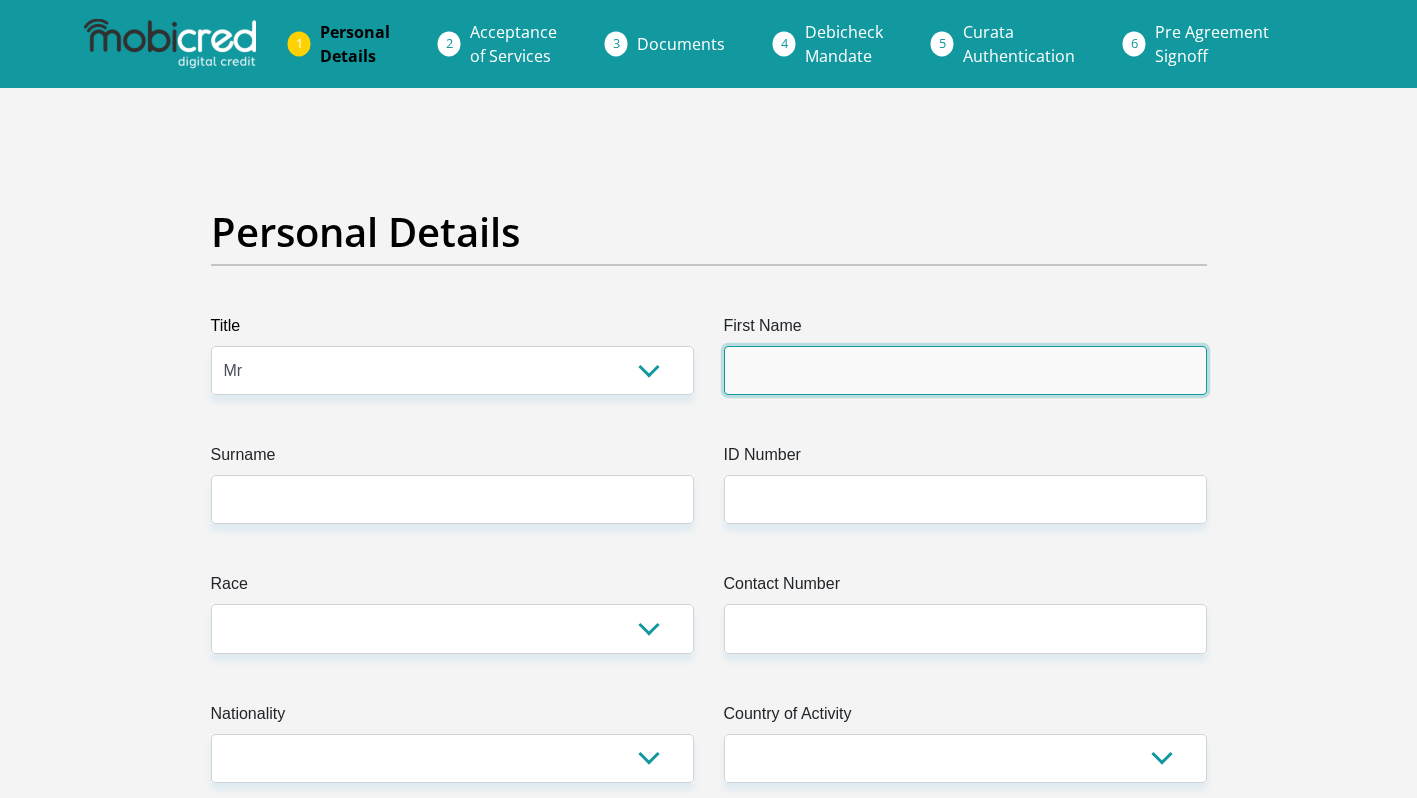 click on "First Name" at bounding box center [965, 370] 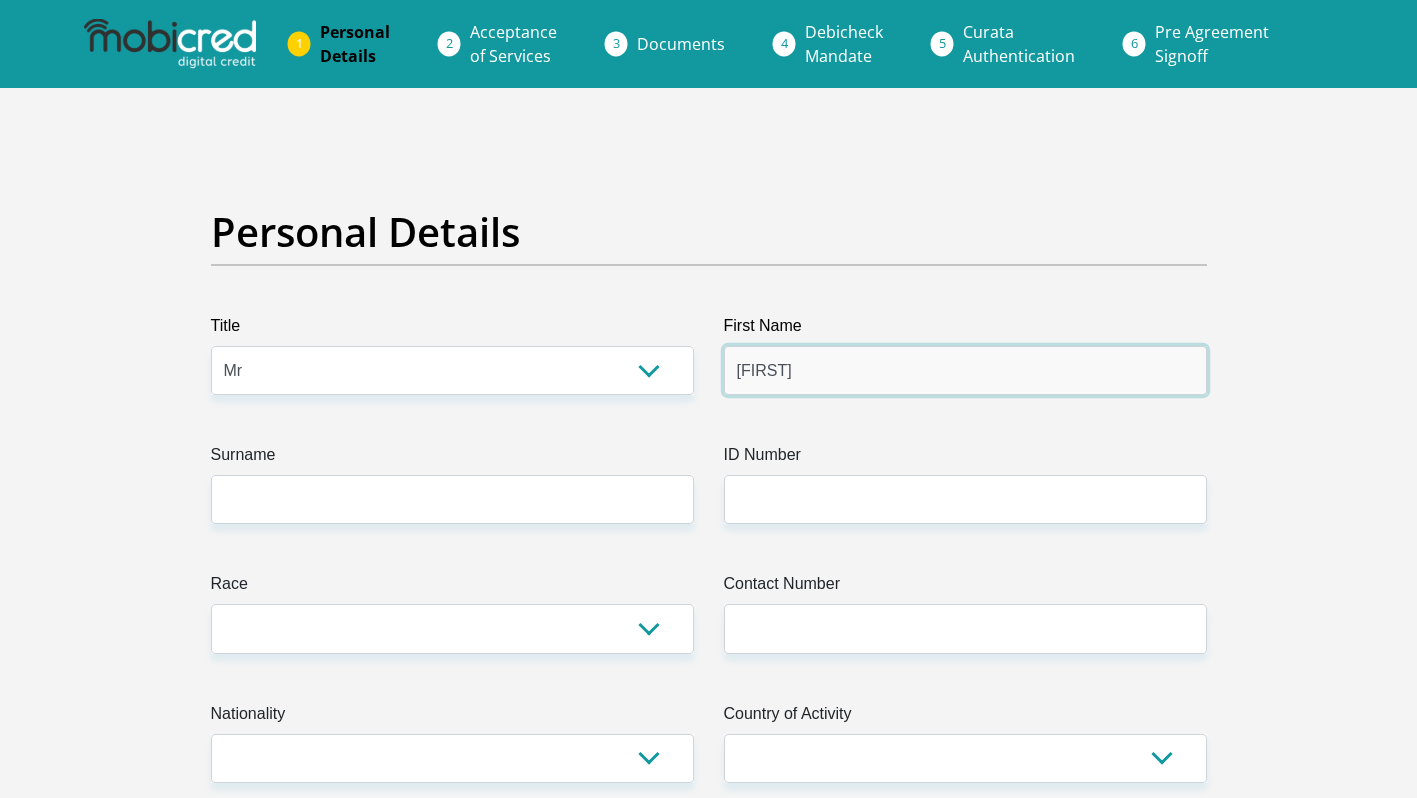 type on "Wandile" 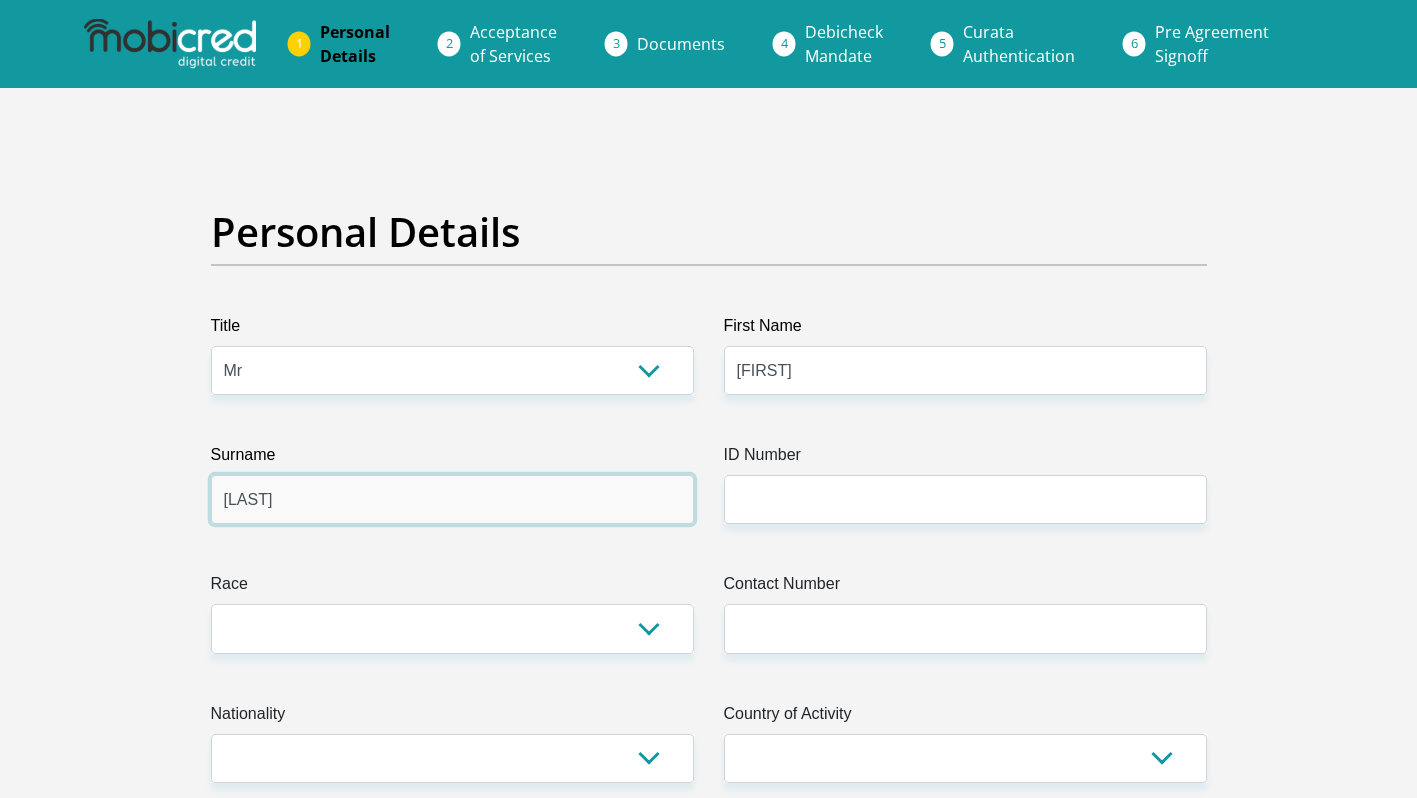 type on "Mondlane" 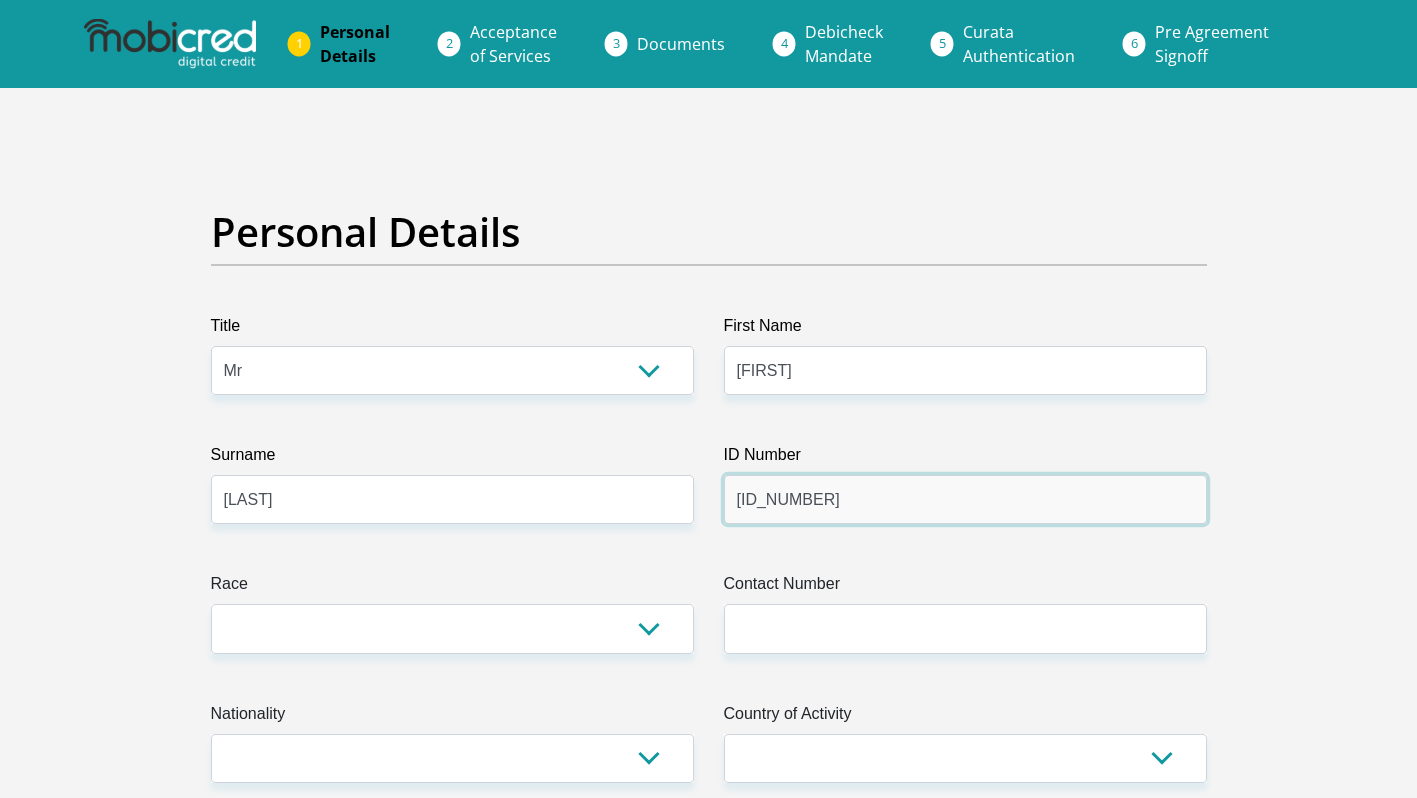 type on "9507125317086" 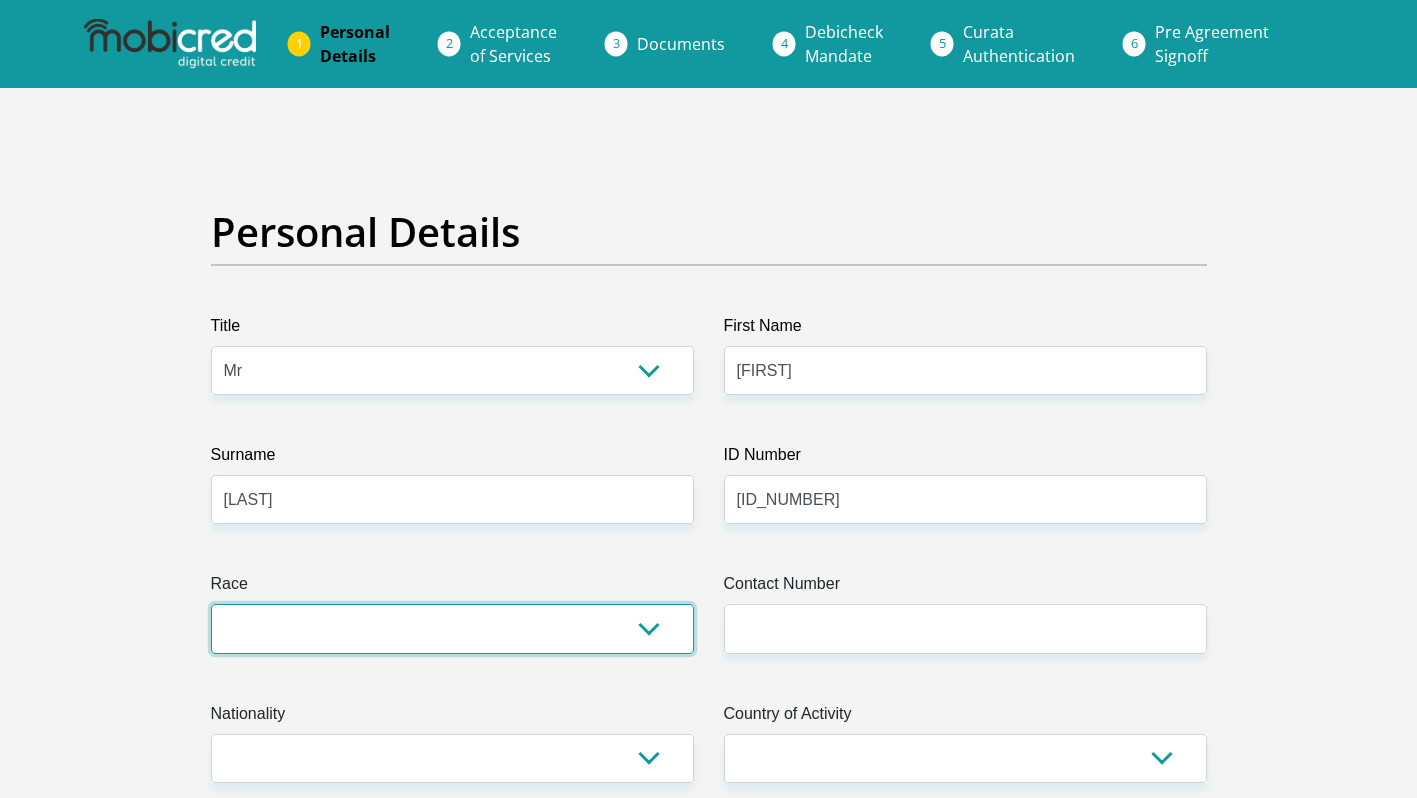 click on "Black
Coloured
Indian
White
Other" at bounding box center (452, 628) 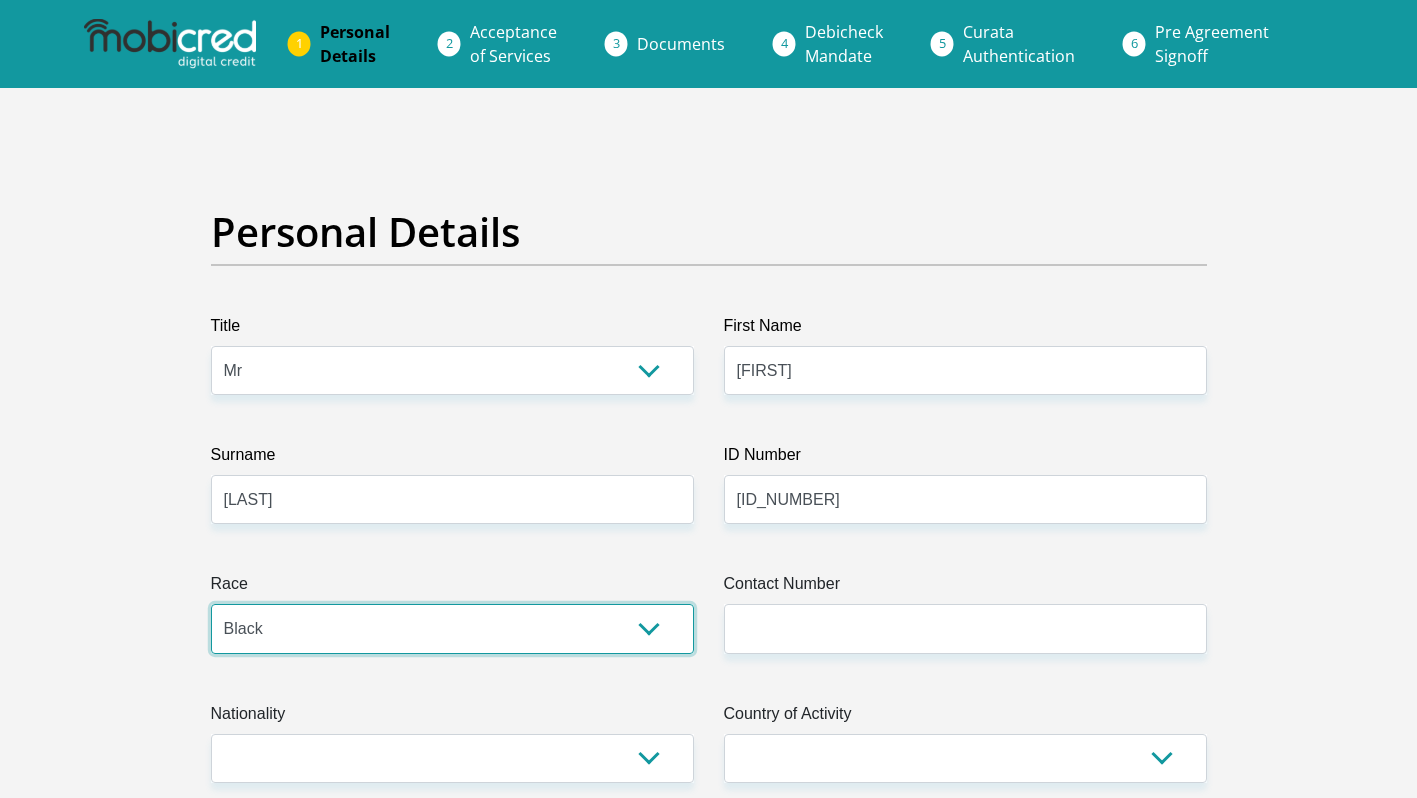 click on "Black
Coloured
Indian
White
Other" at bounding box center (452, 628) 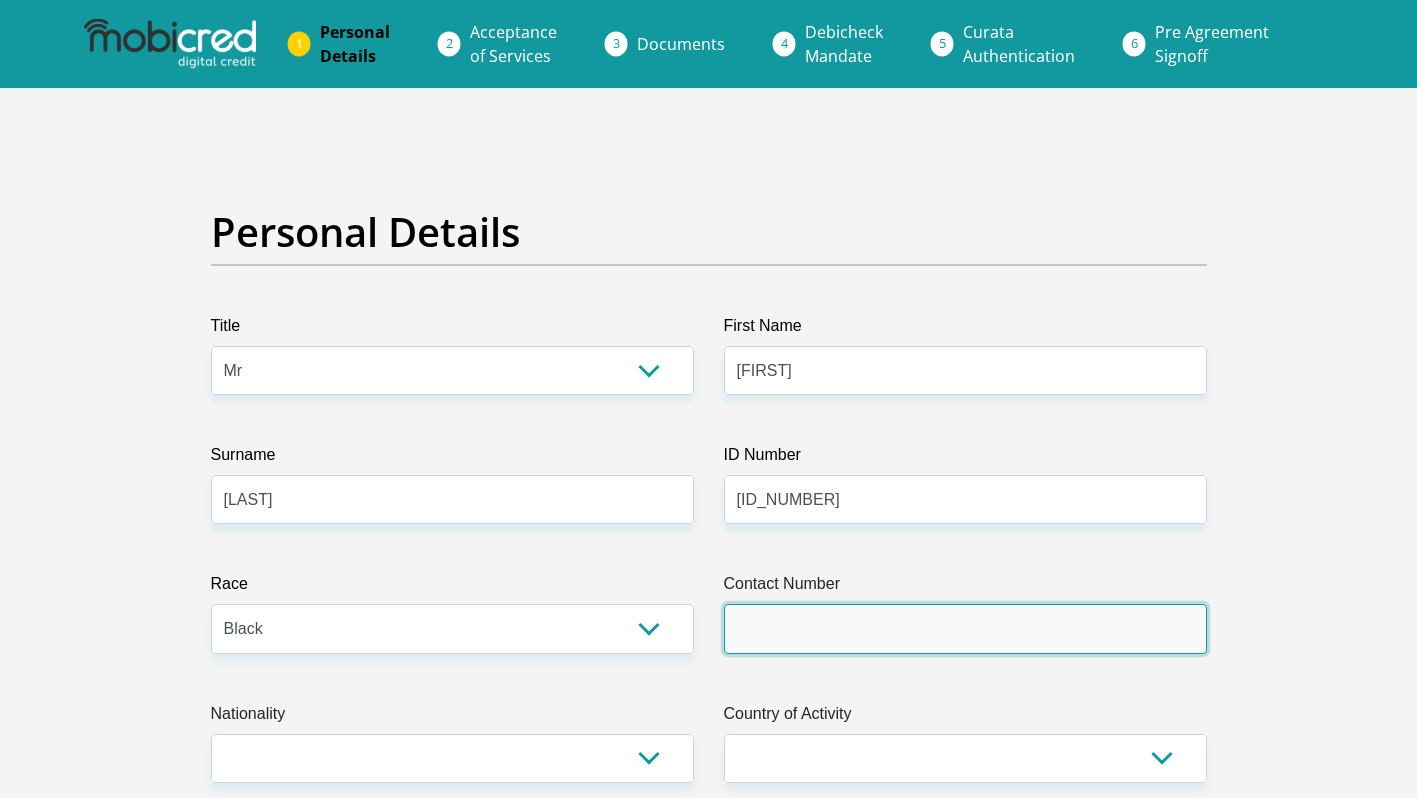 click on "Contact Number" at bounding box center [965, 628] 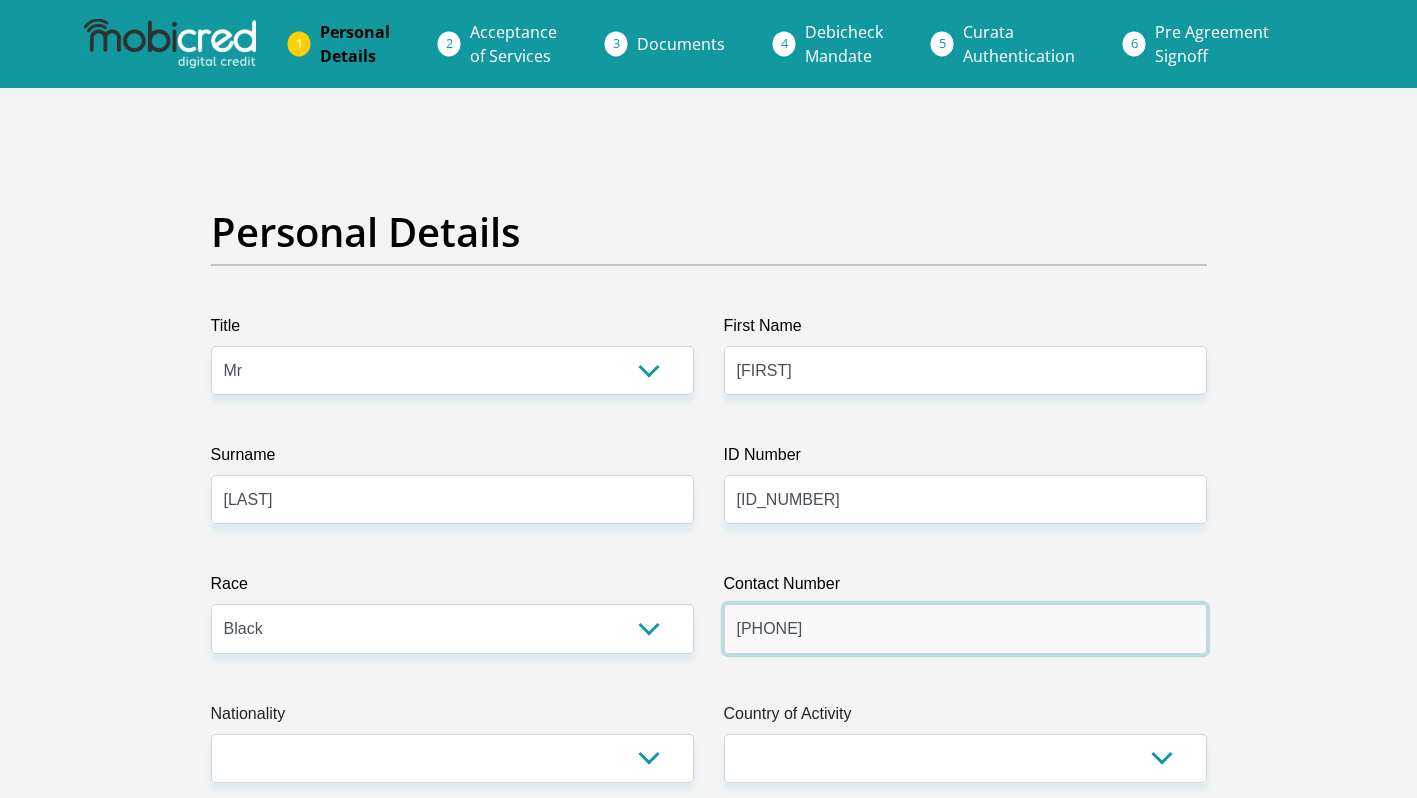 type on "0761879671" 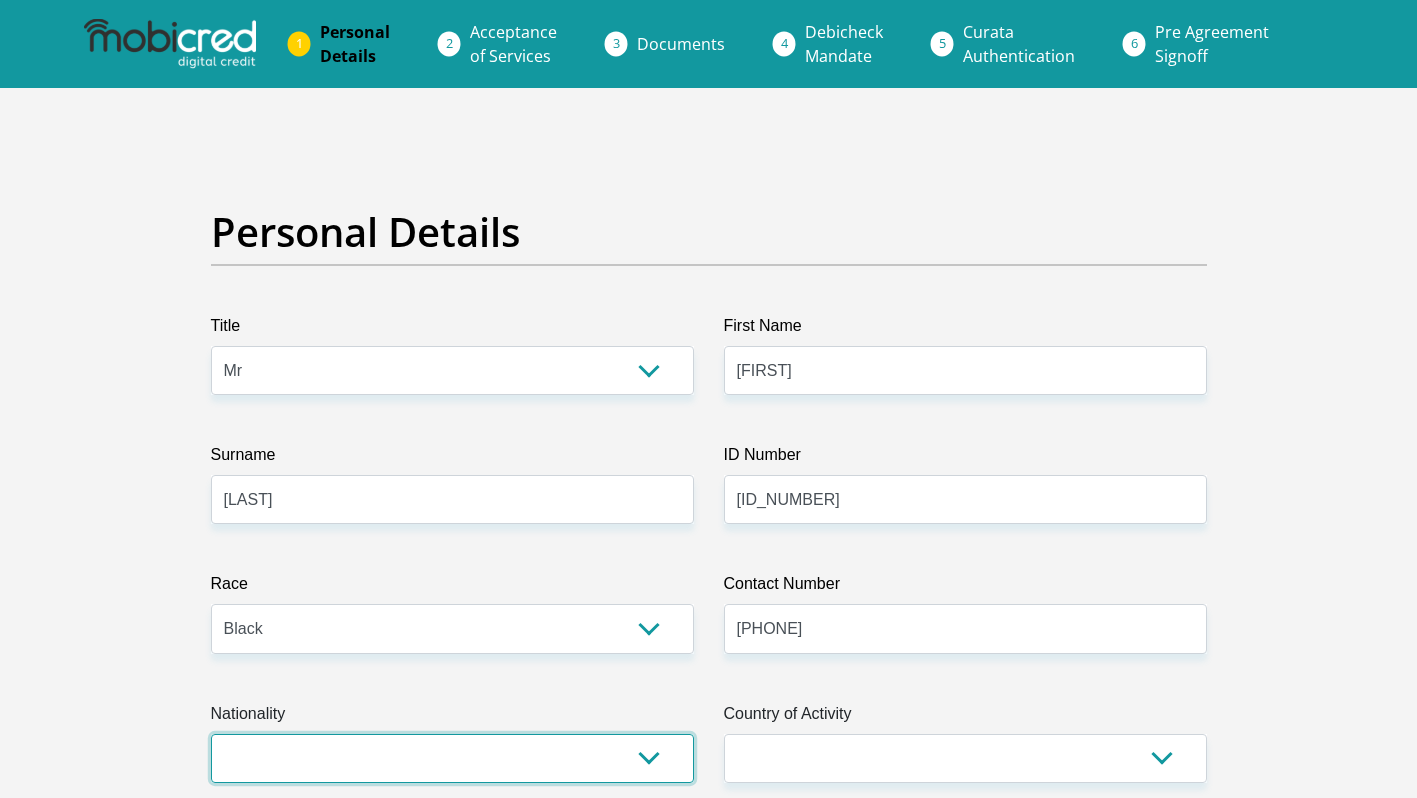 click on "South Africa
Afghanistan
Aland Islands
Albania
Algeria
America Samoa
American Virgin Islands
Andorra
Angola
Anguilla
Antarctica
Antigua and Barbuda
Argentina
Armenia
Aruba
Ascension Island
Australia
Austria
Azerbaijan
Bahamas
Bahrain
Bangladesh
Barbados
Chad" at bounding box center (452, 758) 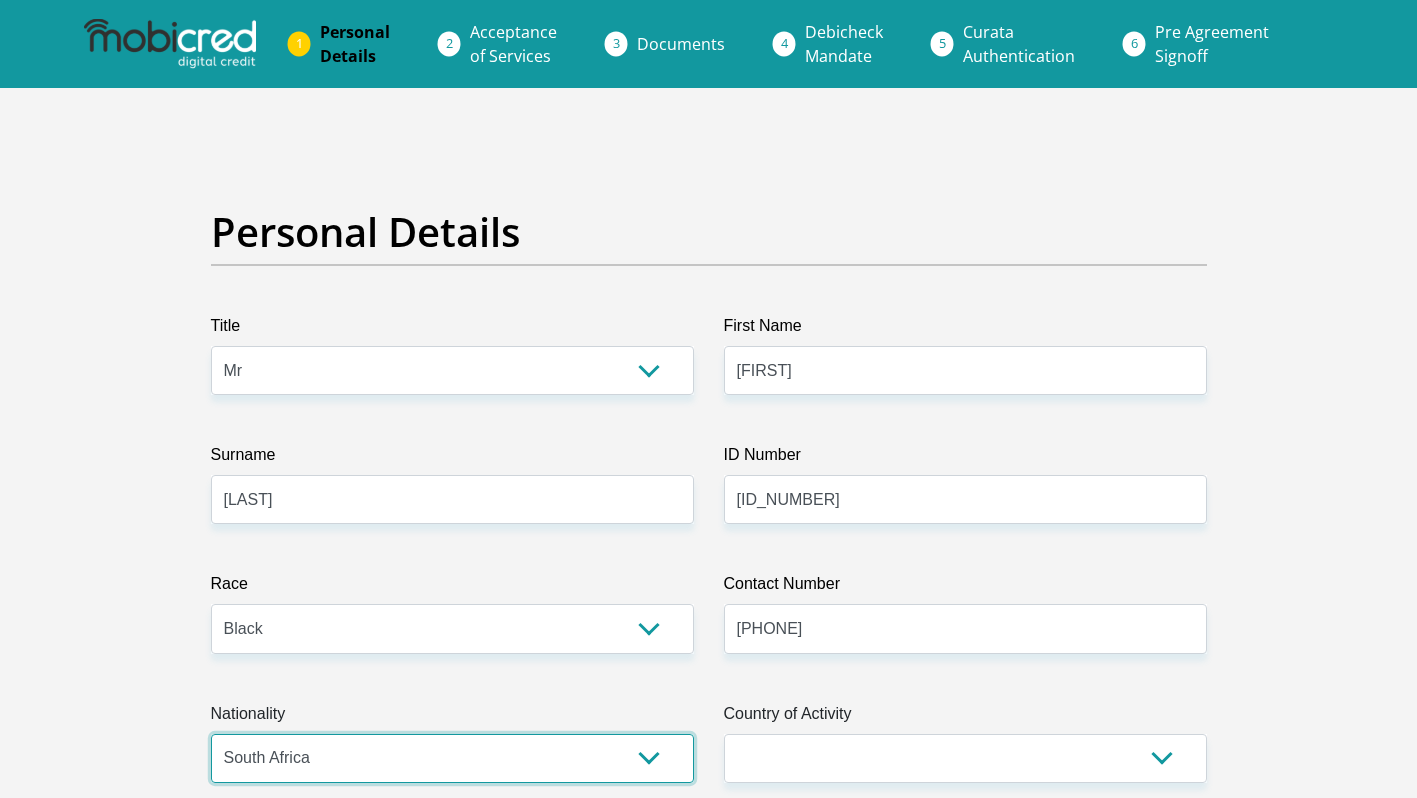 click on "South Africa
Afghanistan
Aland Islands
Albania
Algeria
America Samoa
American Virgin Islands
Andorra
Angola
Anguilla
Antarctica
Antigua and Barbuda
Argentina
Armenia
Aruba
Ascension Island
Australia
Austria
Azerbaijan
Bahamas
Bahrain
Bangladesh
Barbados
Chad" at bounding box center [452, 758] 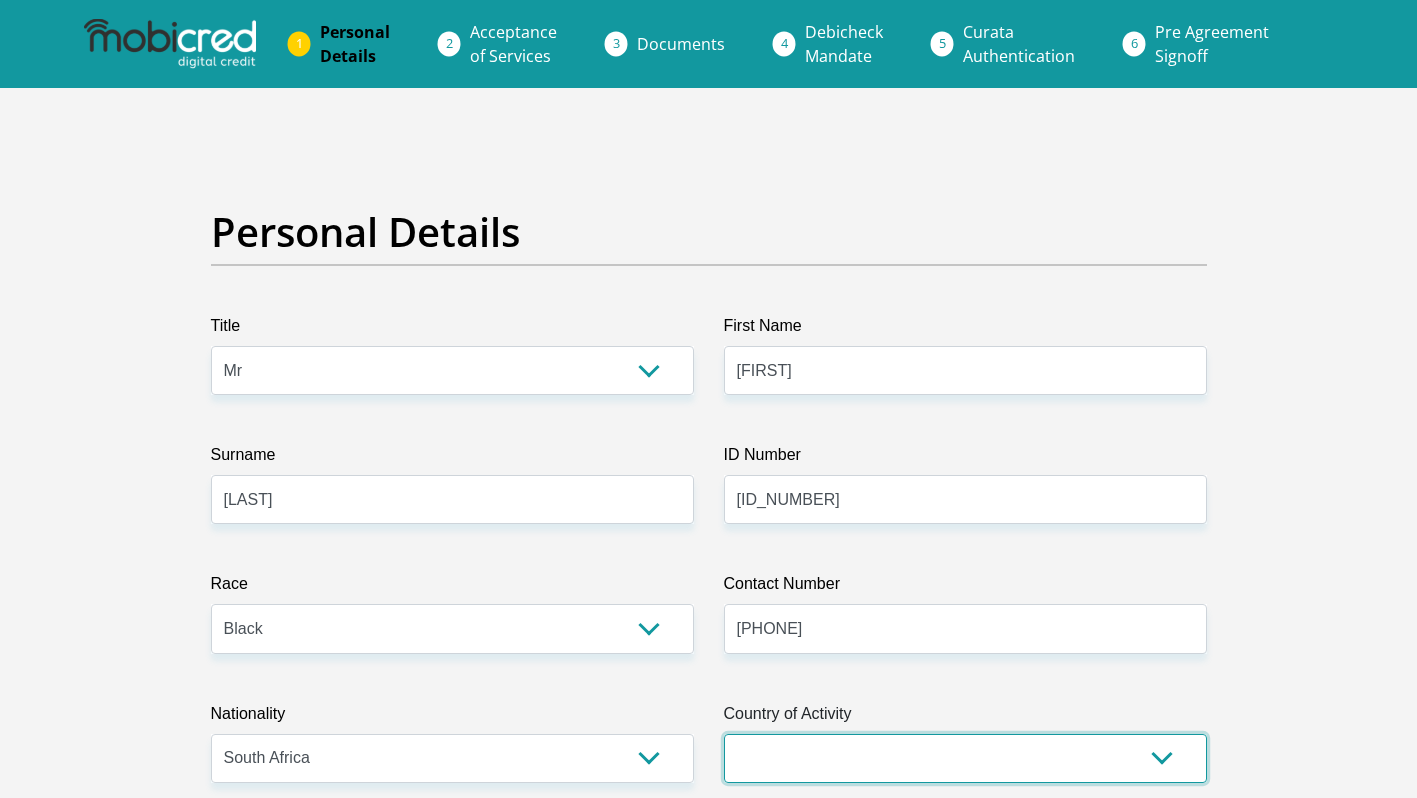 click on "South Africa
Afghanistan
Aland Islands
Albania
Algeria
America Samoa
American Virgin Islands
Andorra
Angola
Anguilla
Antarctica
Antigua and Barbuda
Argentina
Armenia
Aruba
Ascension Island
Australia
Austria
Azerbaijan
Chad" at bounding box center [965, 758] 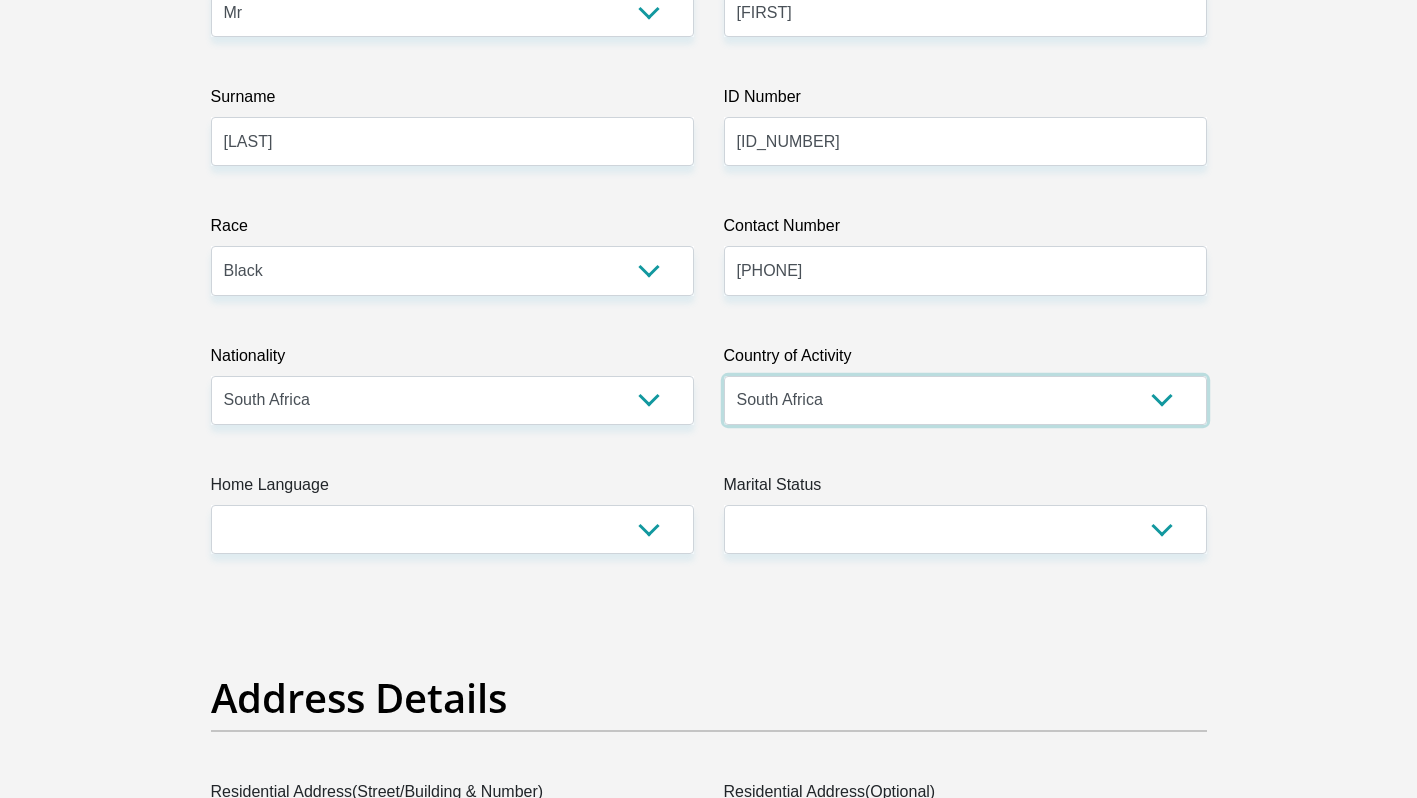 scroll, scrollTop: 373, scrollLeft: 0, axis: vertical 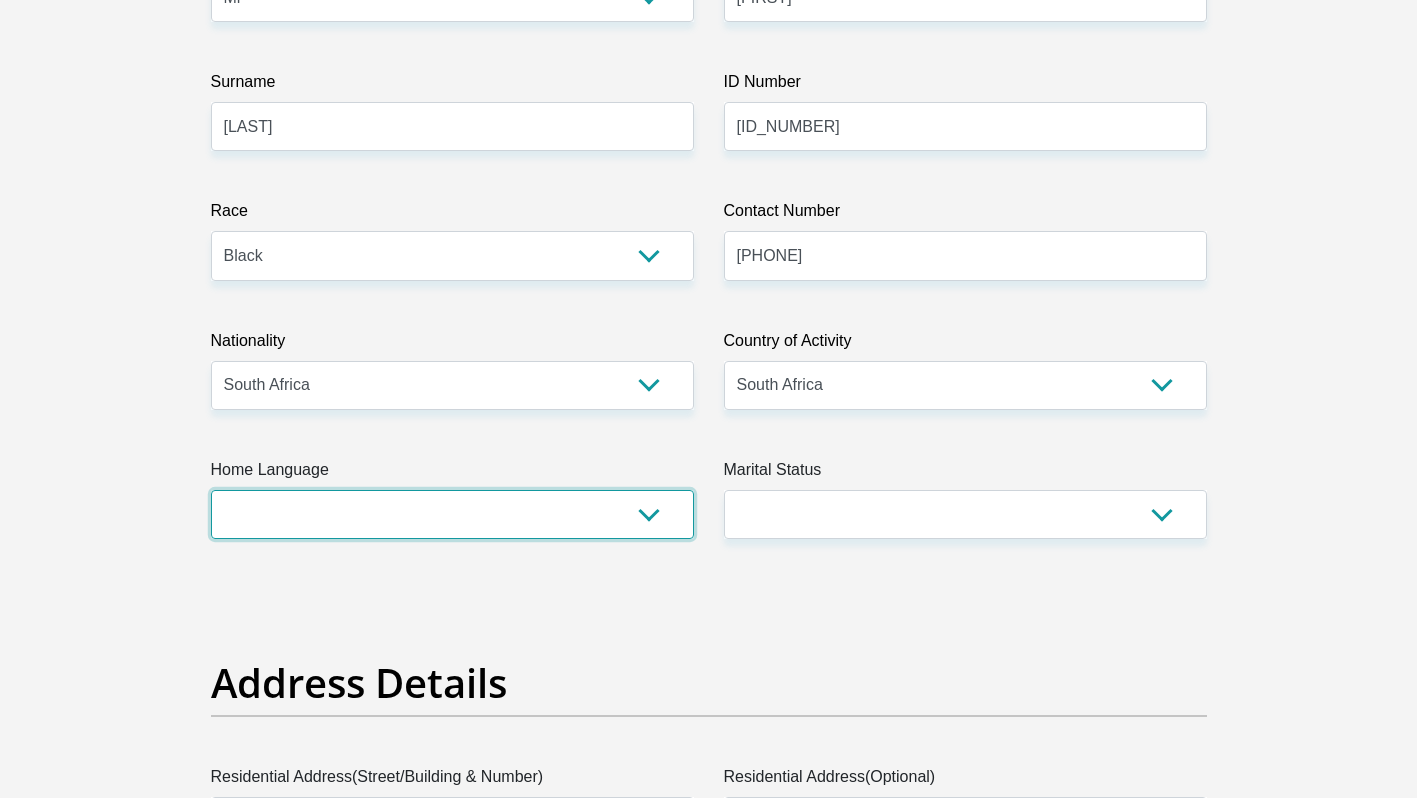 click on "Afrikaans
English
Sepedi
South Ndebele
Southern Sotho
Swati
Tsonga
Tswana
Venda
Xhosa
Zulu
Other" at bounding box center [452, 514] 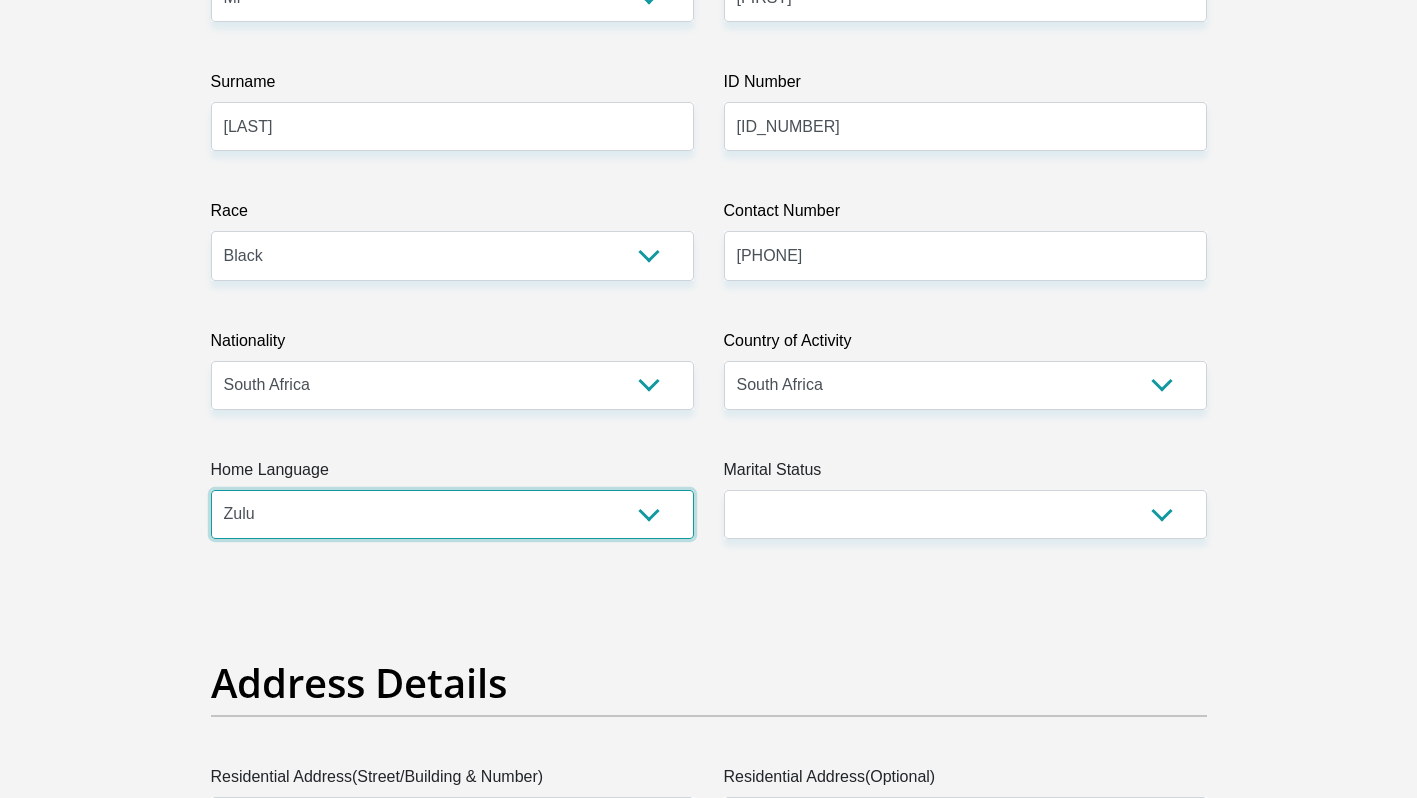 click on "Afrikaans
English
Sepedi
South Ndebele
Southern Sotho
Swati
Tsonga
Tswana
Venda
Xhosa
Zulu
Other" at bounding box center (452, 514) 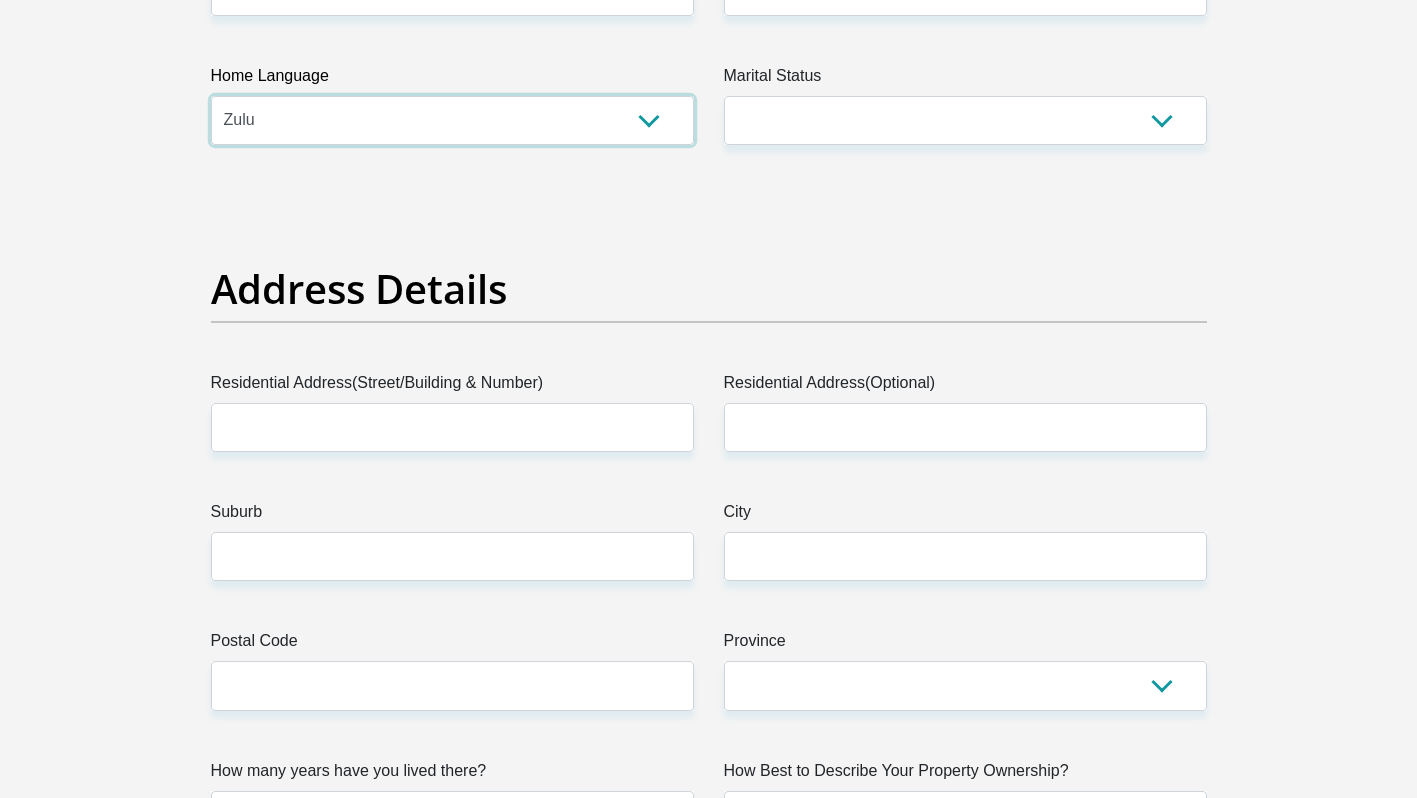 scroll, scrollTop: 771, scrollLeft: 0, axis: vertical 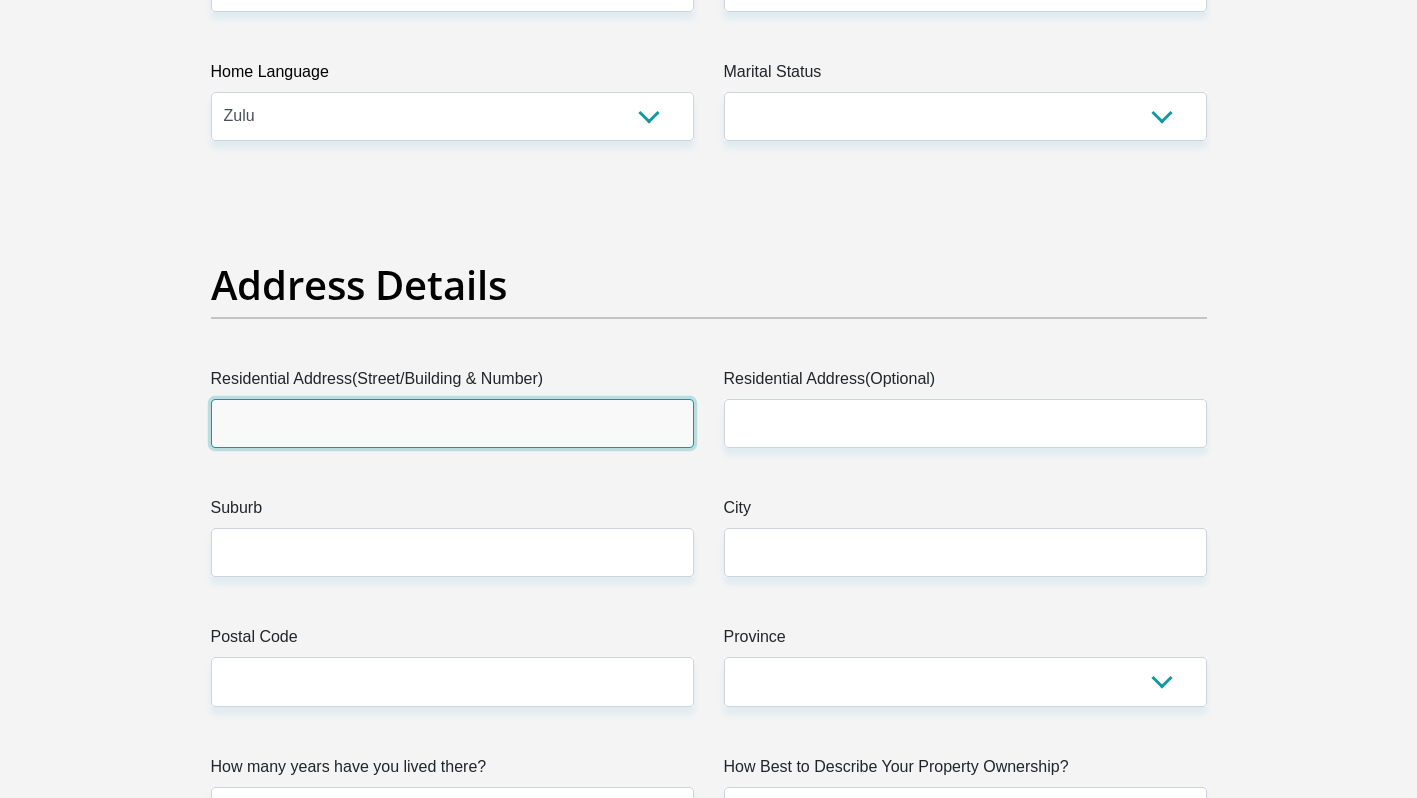 click on "Residential Address(Street/Building & Number)" at bounding box center (452, 423) 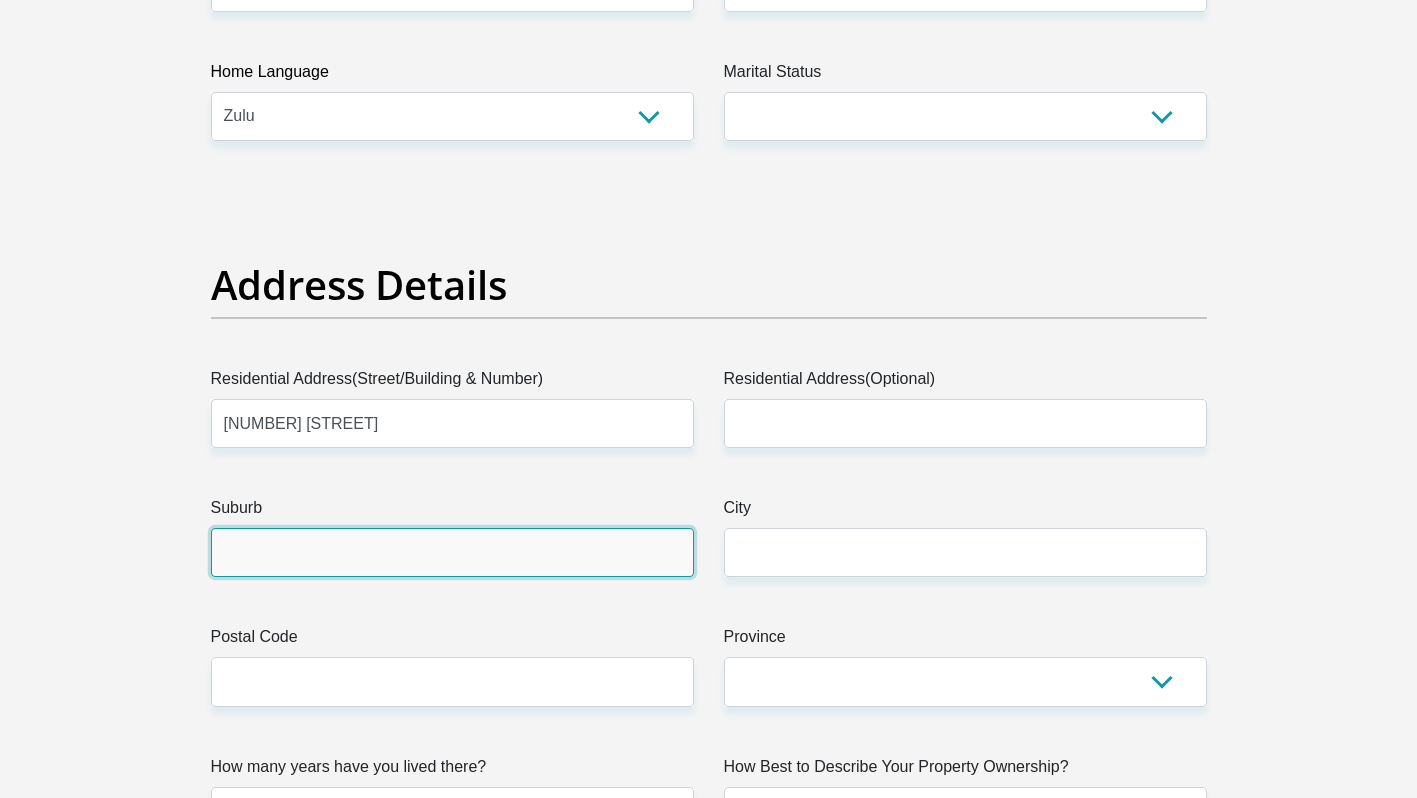 type on "Birch Acres" 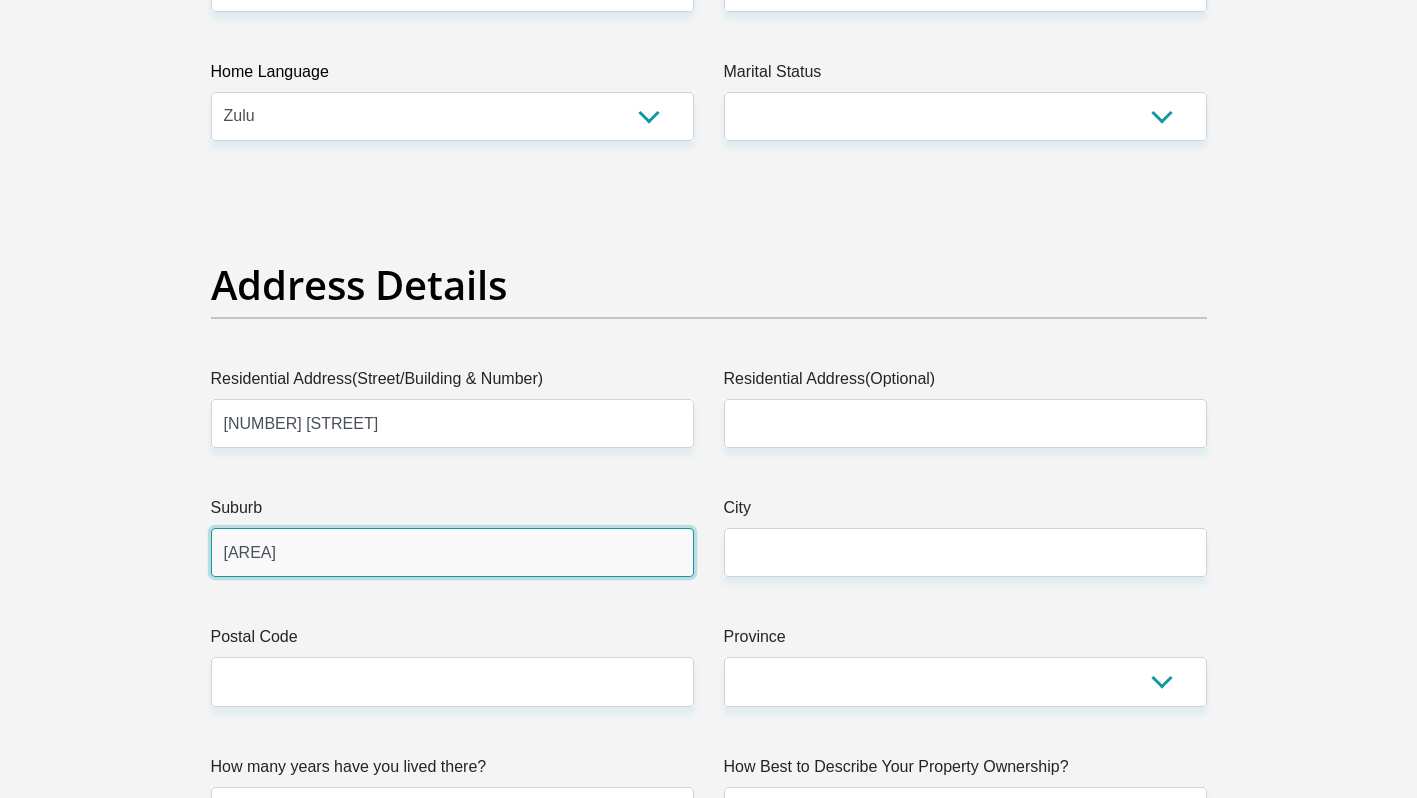 type on "Birch Acres" 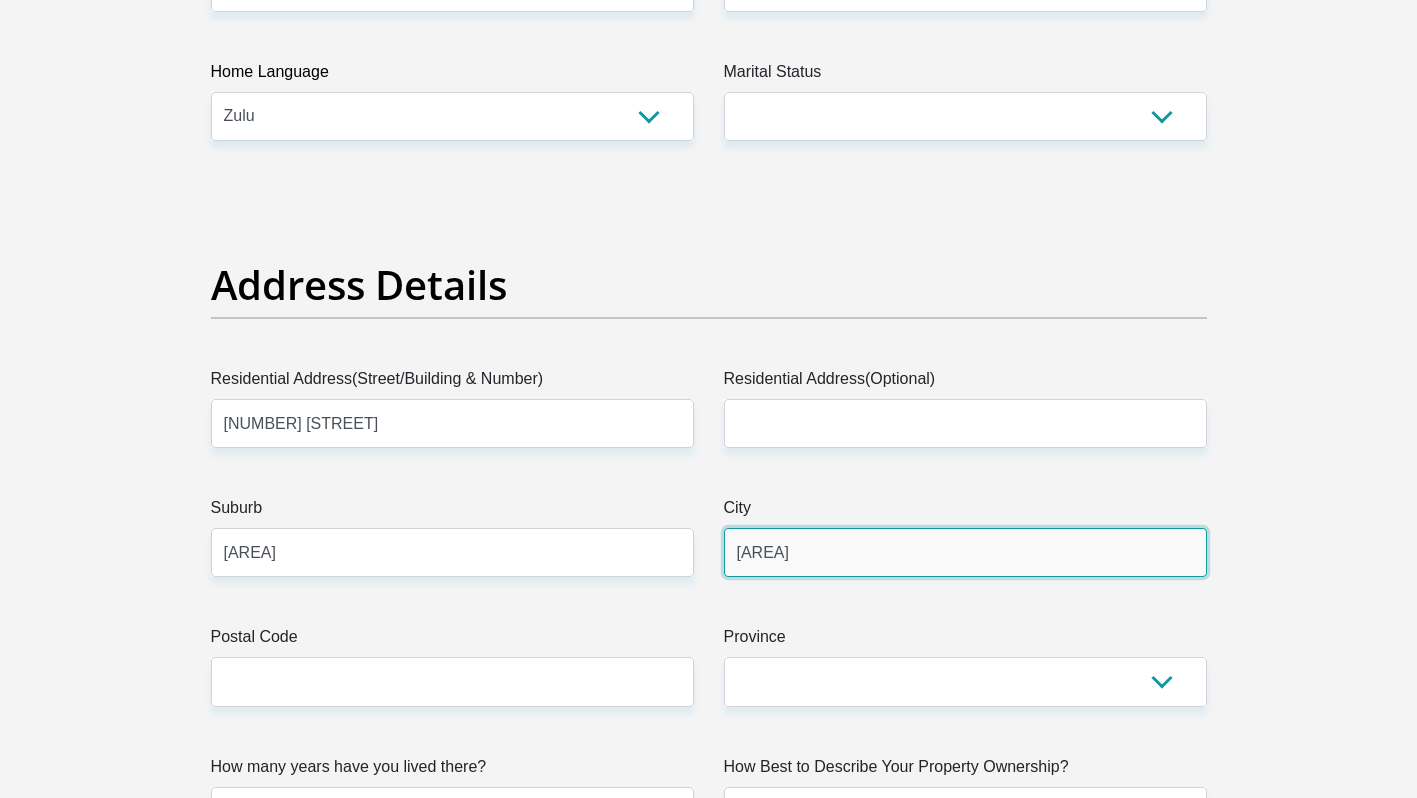 type on "1618" 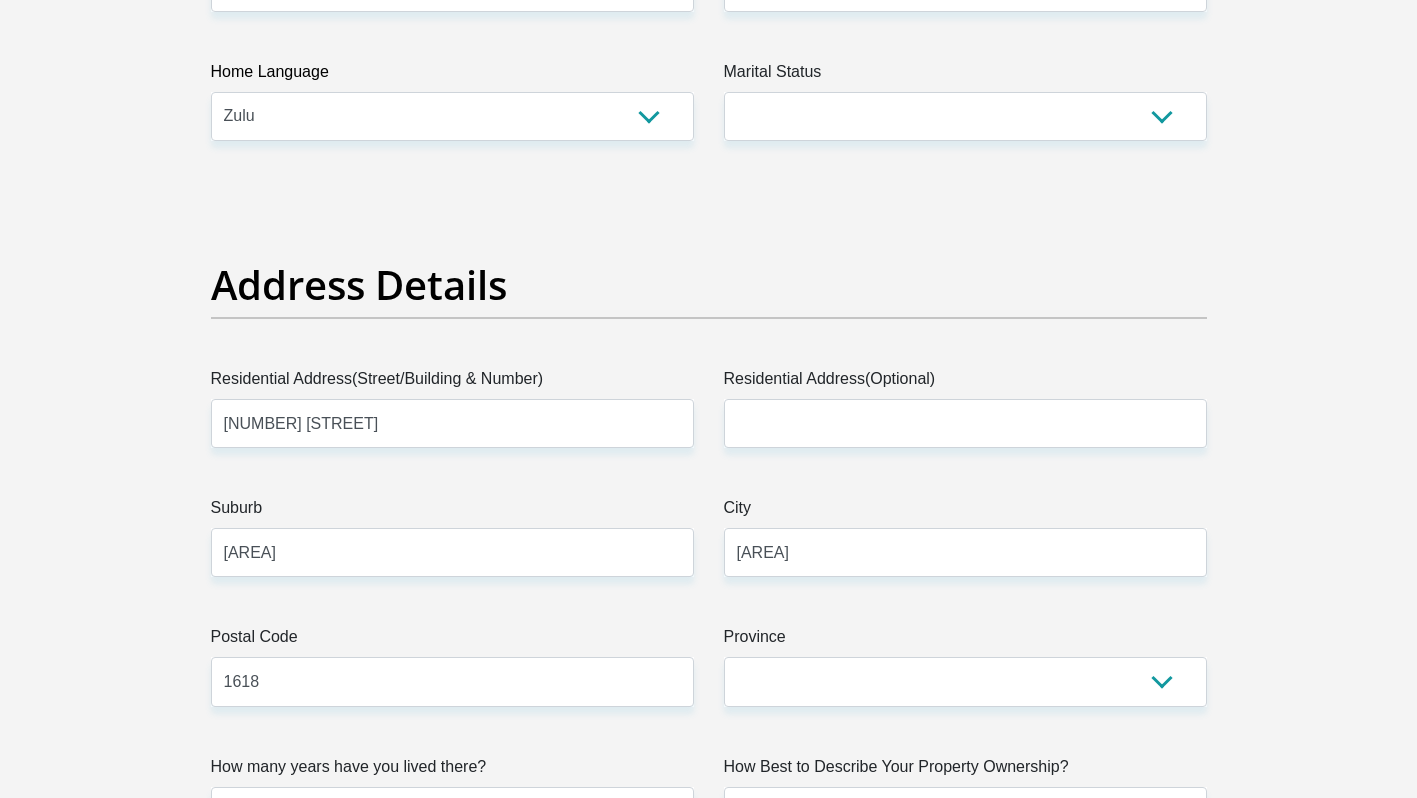 type on "wandile@edsza.com" 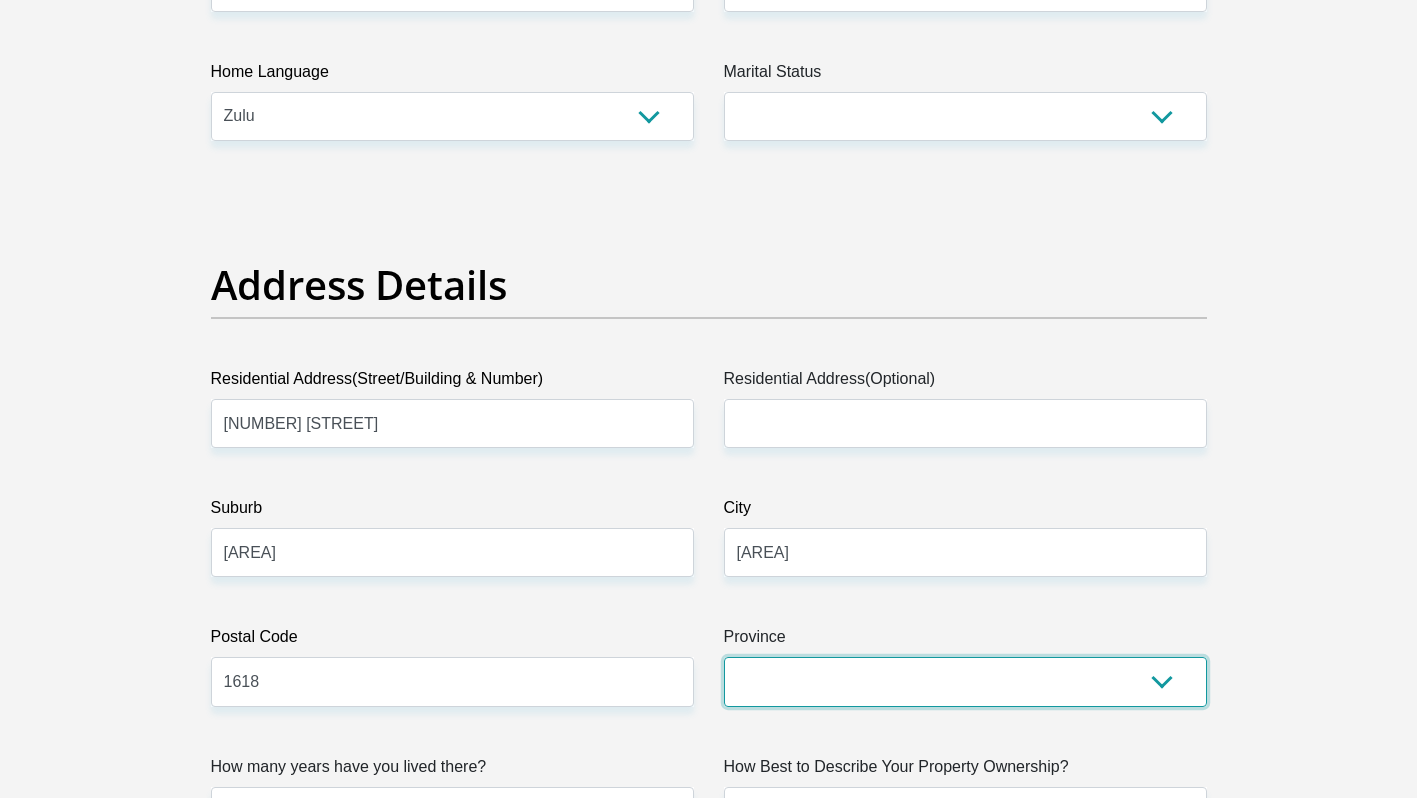 click on "Eastern Cape
Free State
Gauteng
KwaZulu-Natal
Limpopo
Mpumalanga
Northern Cape
North West
Western Cape" at bounding box center (965, 681) 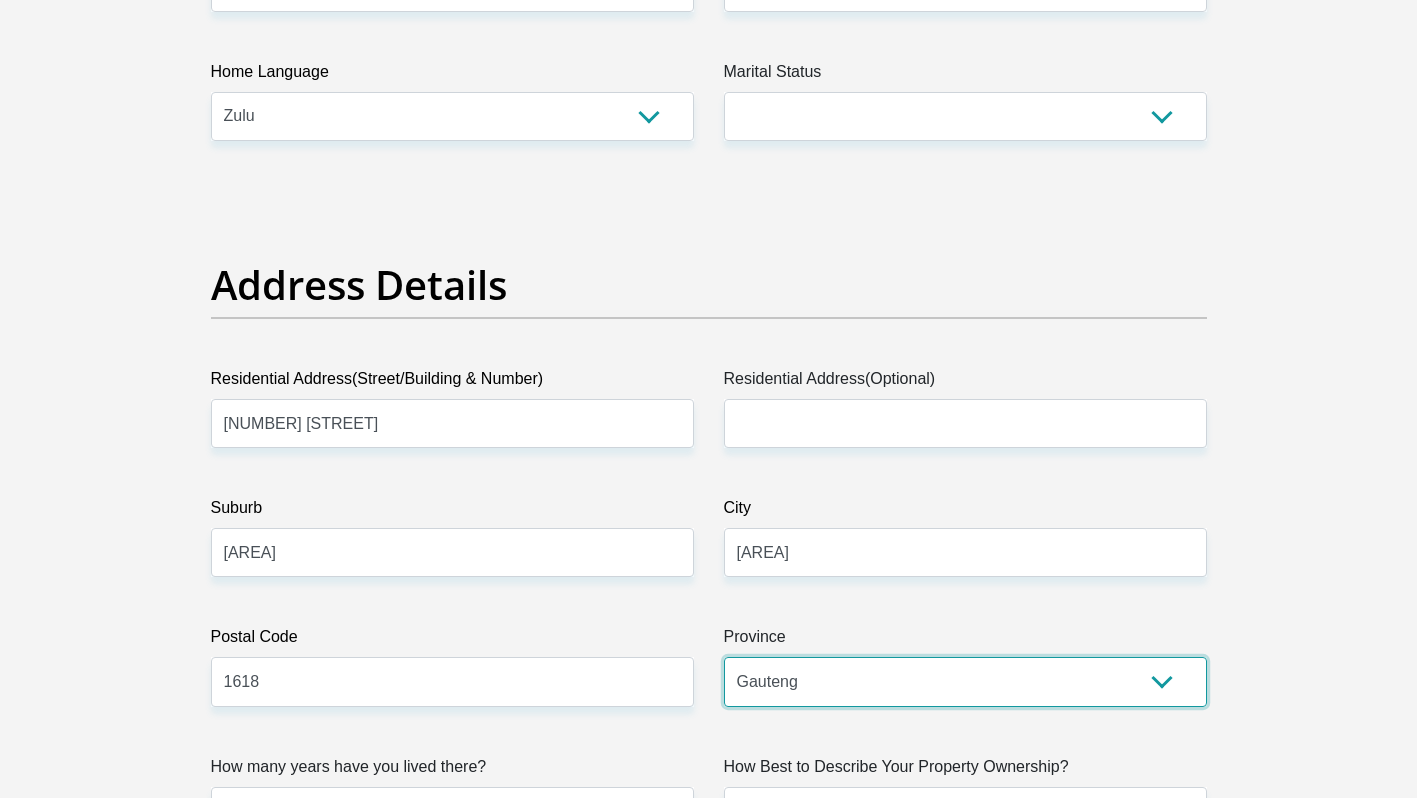 click on "Eastern Cape
Free State
Gauteng
KwaZulu-Natal
Limpopo
Mpumalanga
Northern Cape
North West
Western Cape" at bounding box center (965, 681) 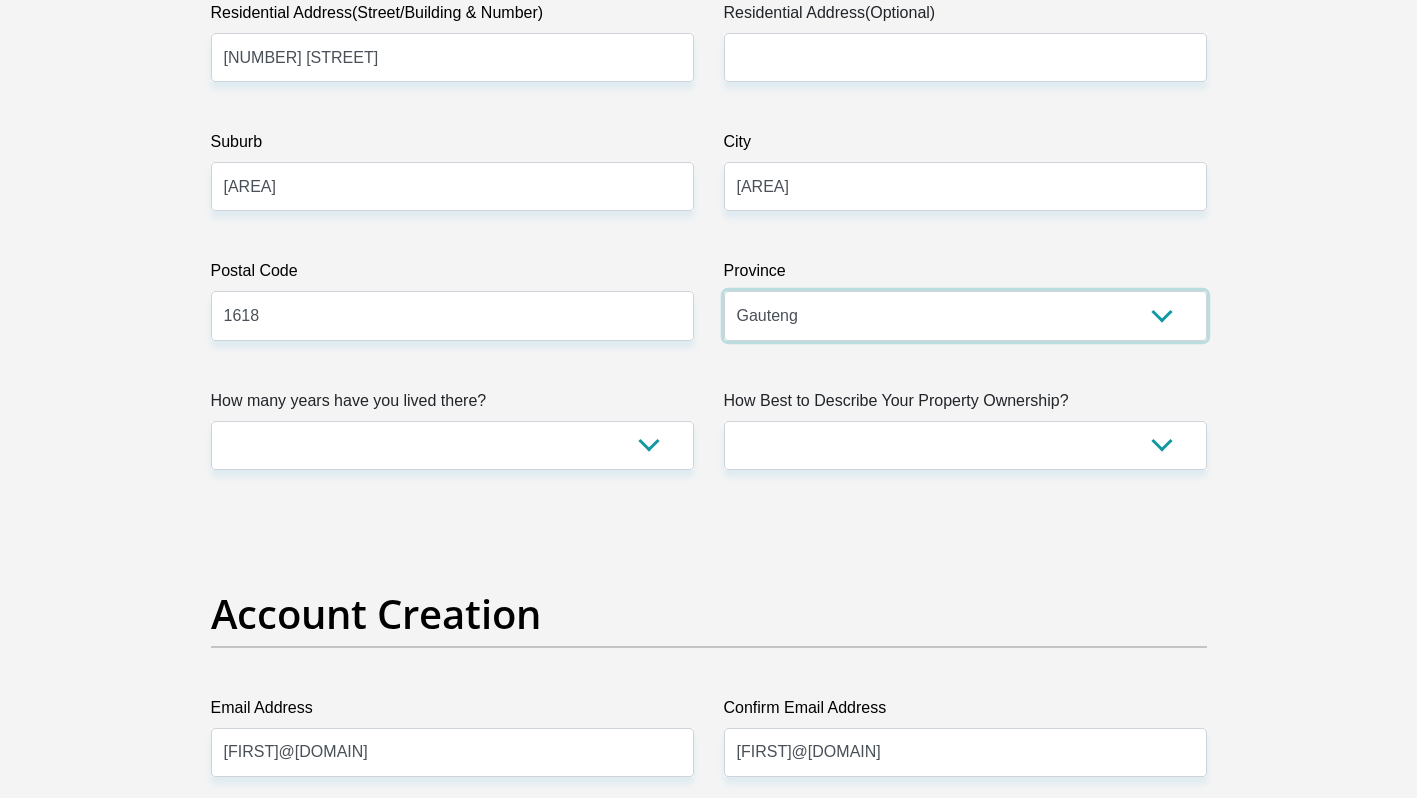 scroll, scrollTop: 1138, scrollLeft: 0, axis: vertical 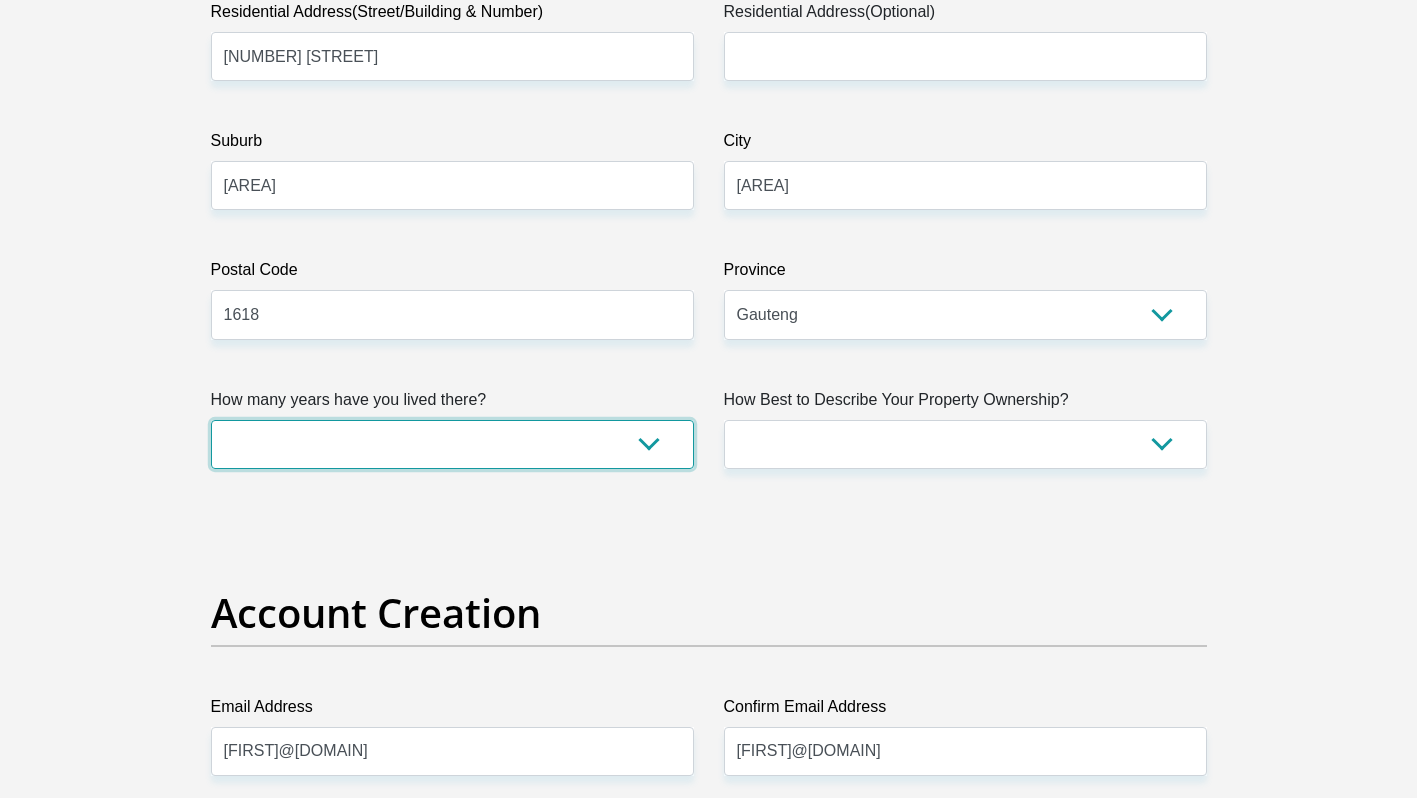 click on "less than 1 year
1-3 years
3-5 years
5+ years" at bounding box center [452, 444] 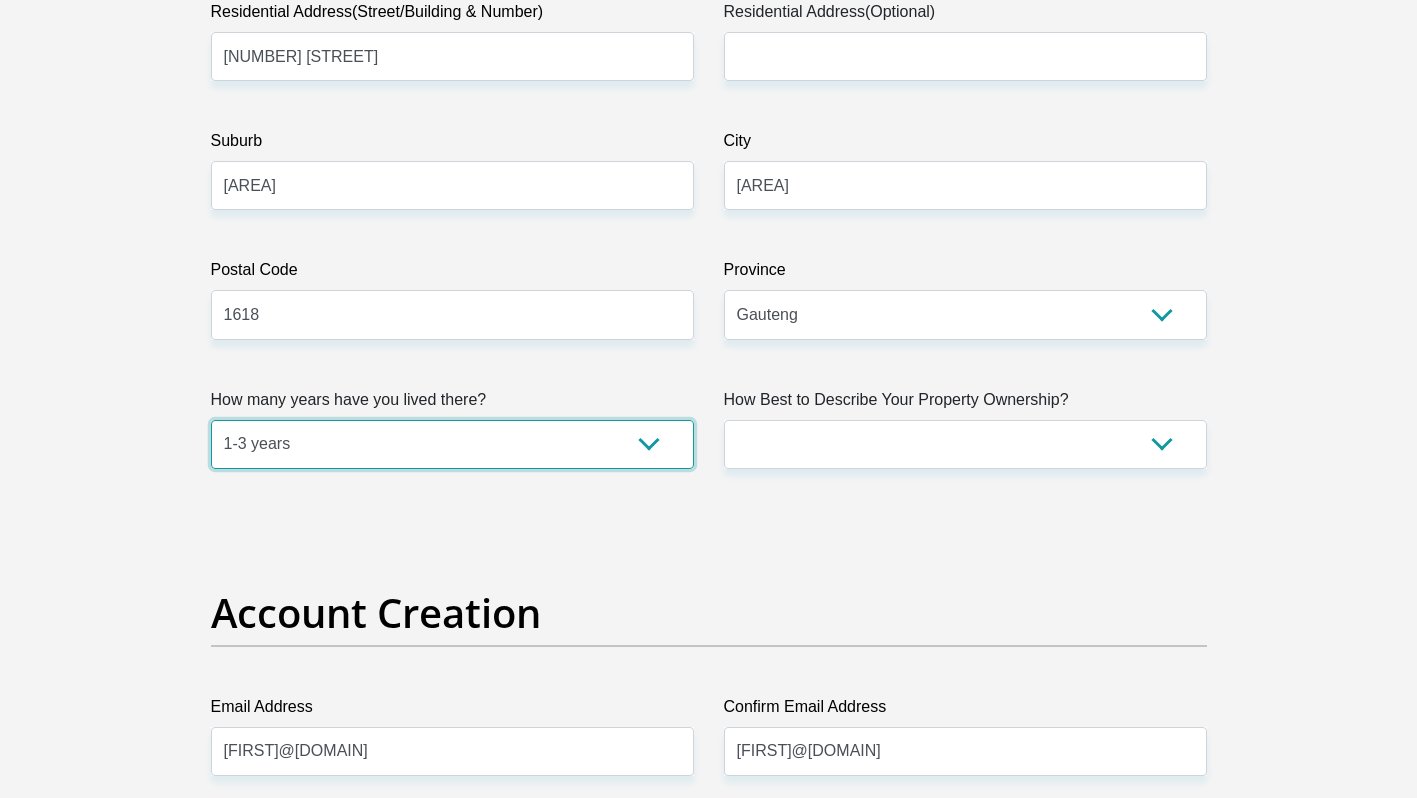 click on "less than 1 year
1-3 years
3-5 years
5+ years" at bounding box center (452, 444) 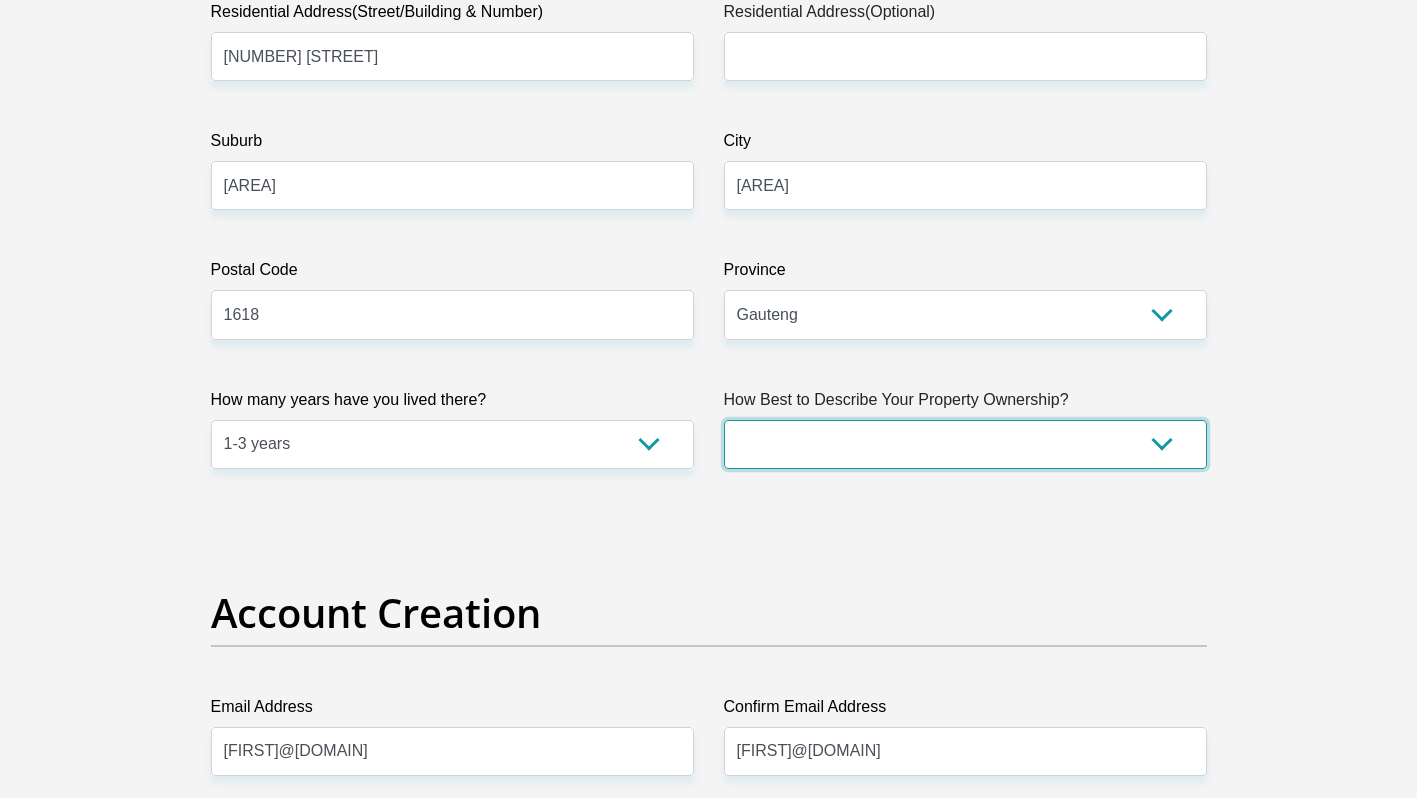 click on "Owned
Rented
Family Owned
Company Dwelling" at bounding box center [965, 444] 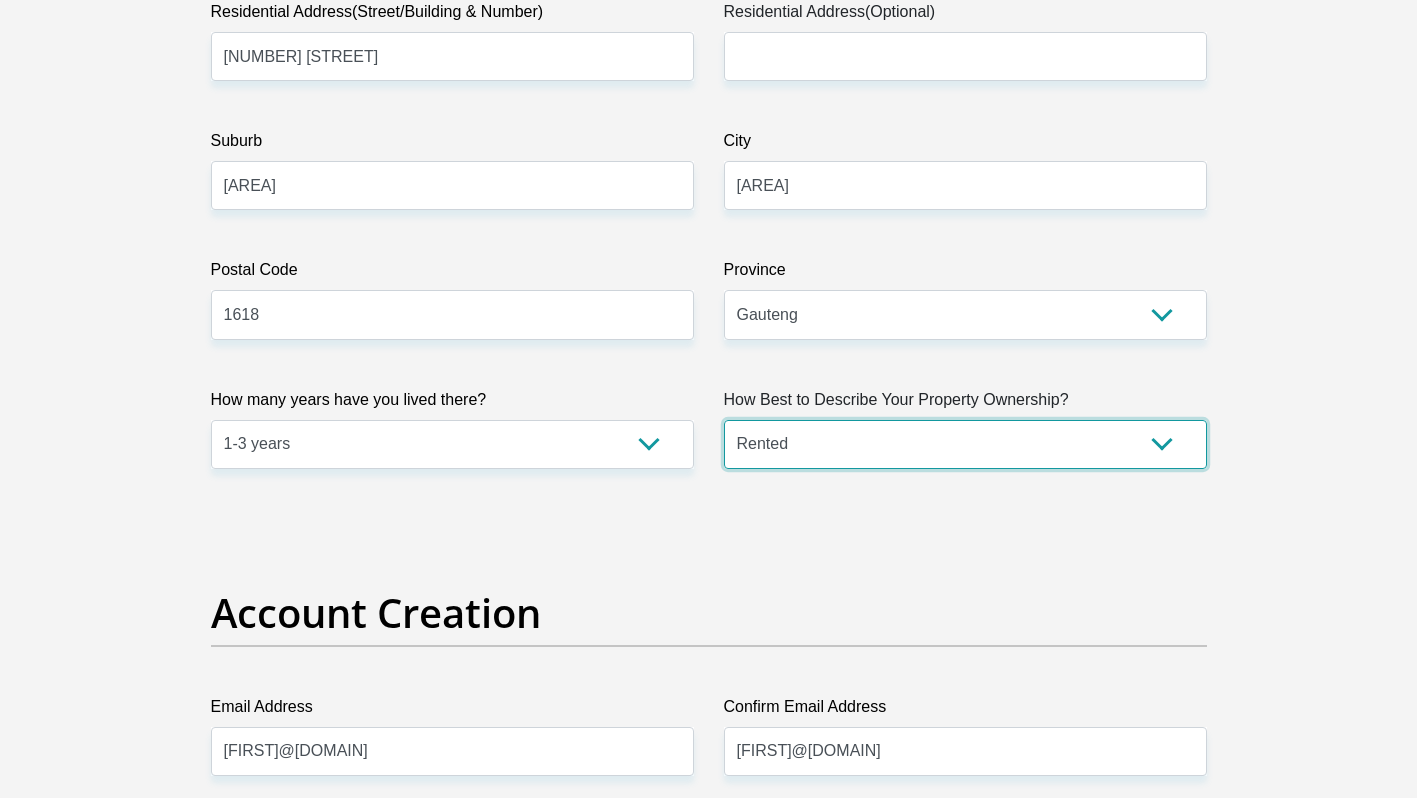 click on "Owned
Rented
Family Owned
Company Dwelling" at bounding box center (965, 444) 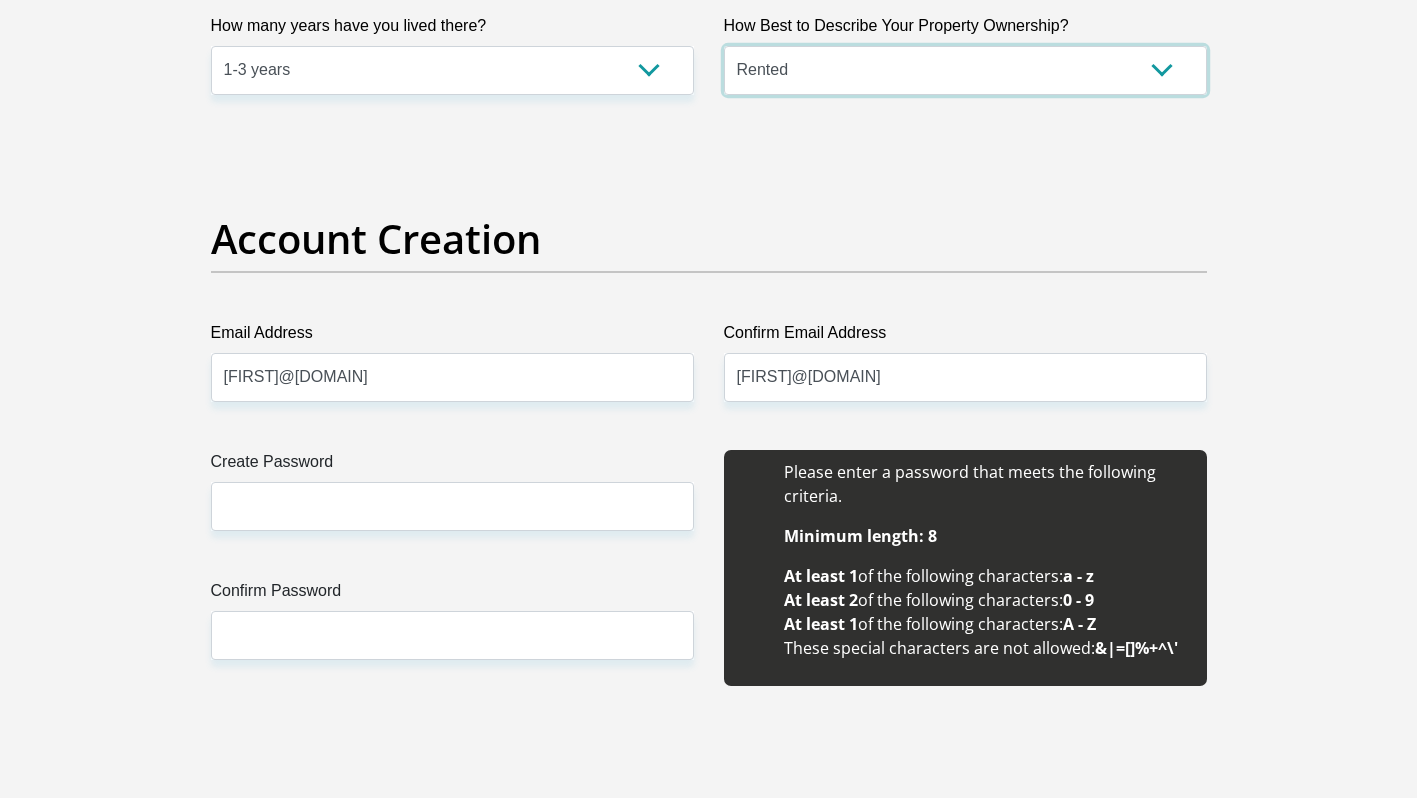 scroll, scrollTop: 1514, scrollLeft: 0, axis: vertical 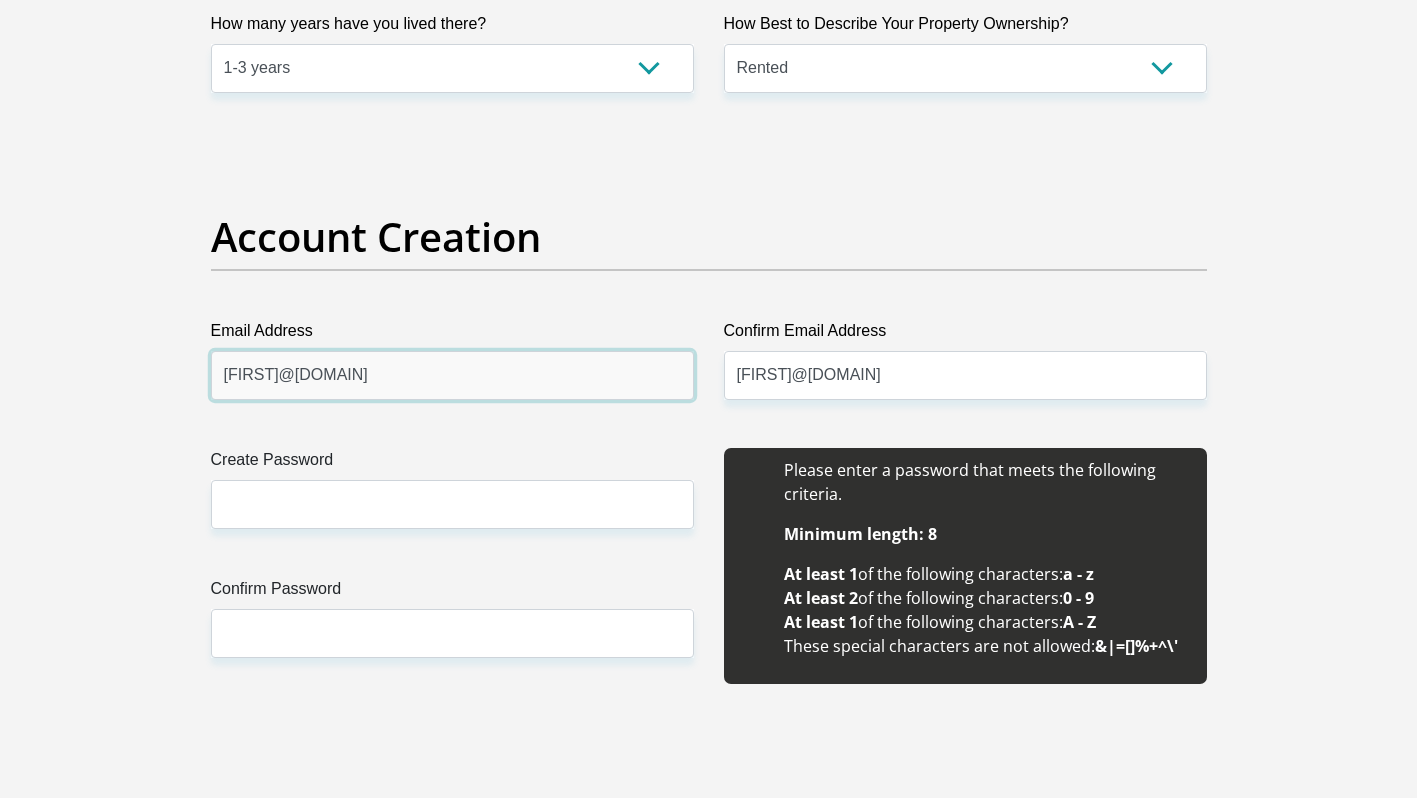 click on "wandile@edsza.com" at bounding box center [452, 375] 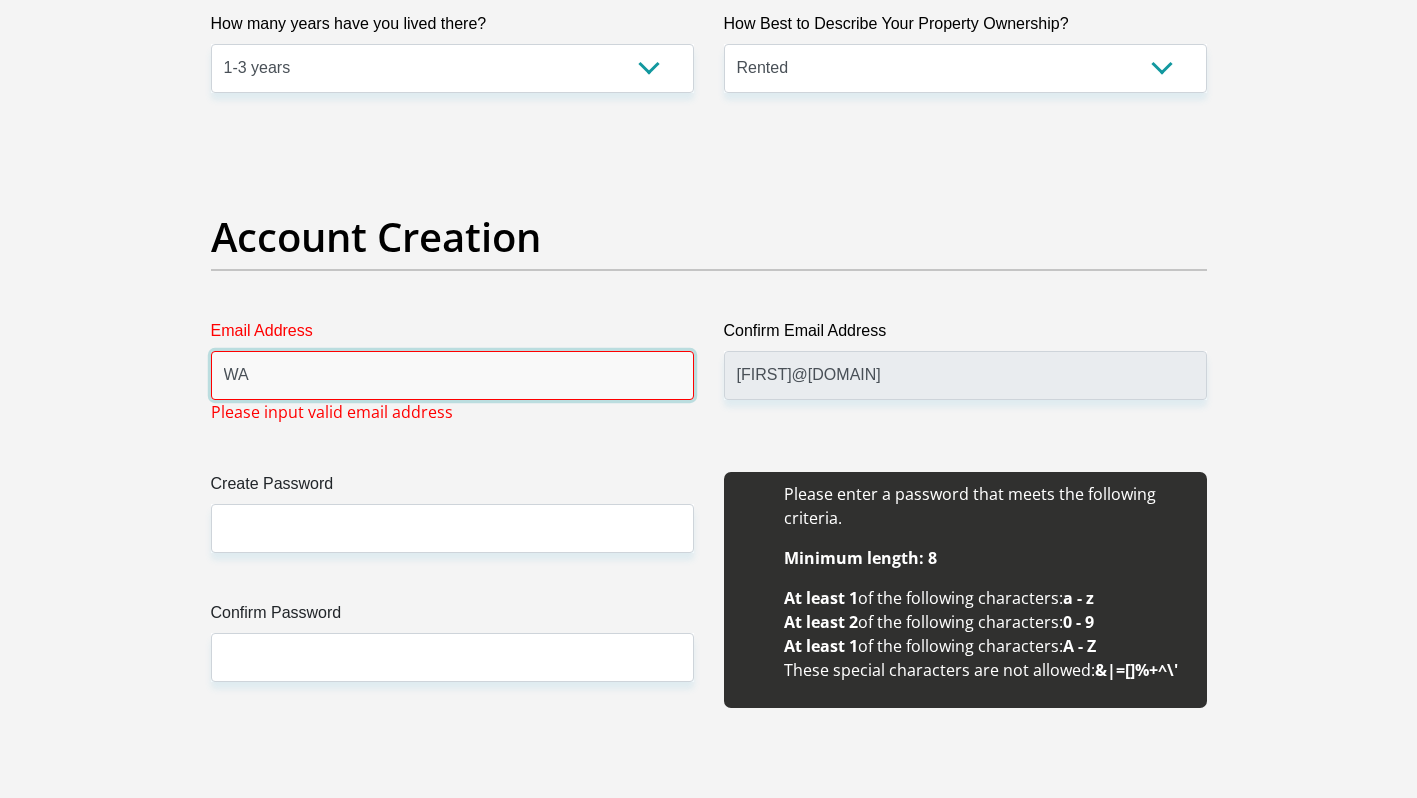 type on "wandilem100@gmail.com" 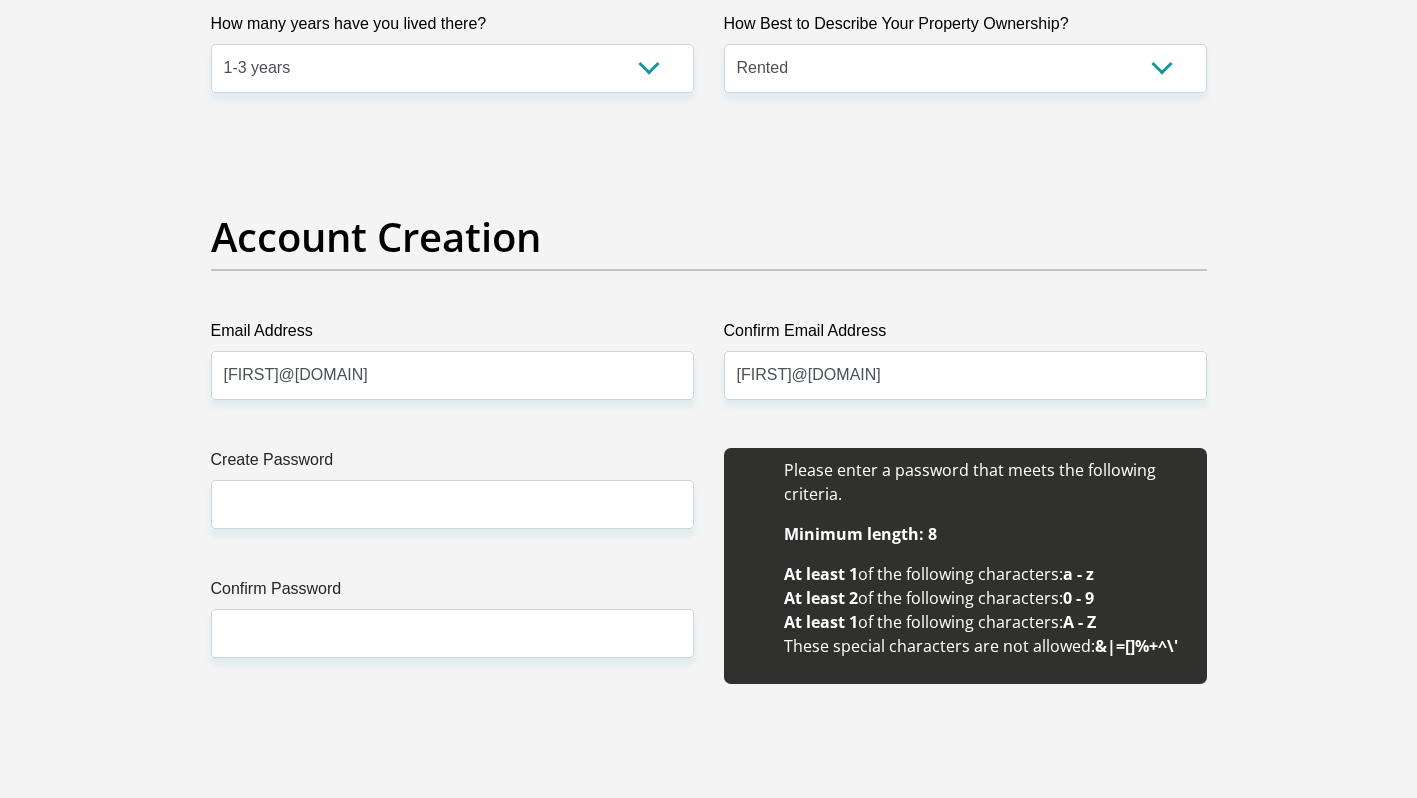 type on "Wedgewood Office Park" 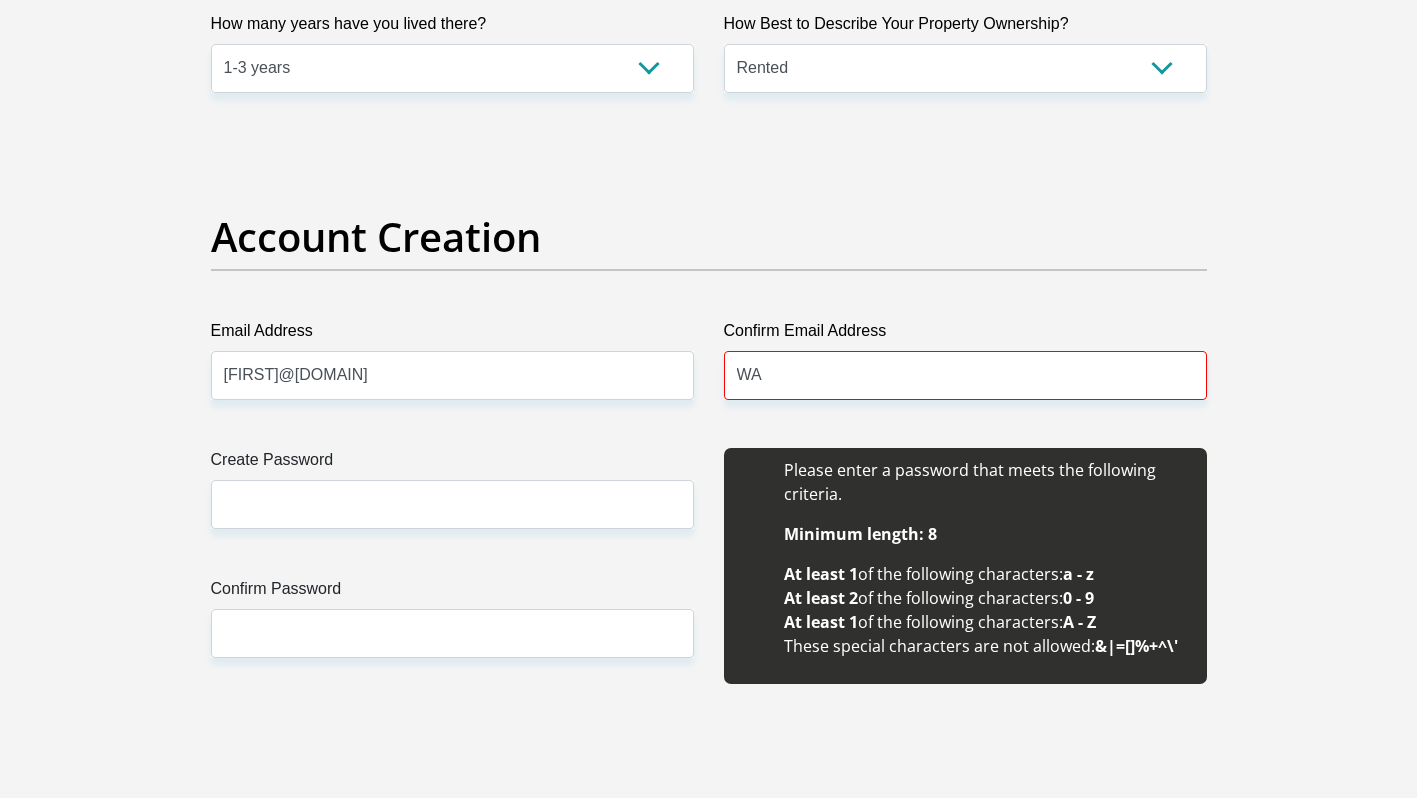 type on "wandilem100@gmail.com" 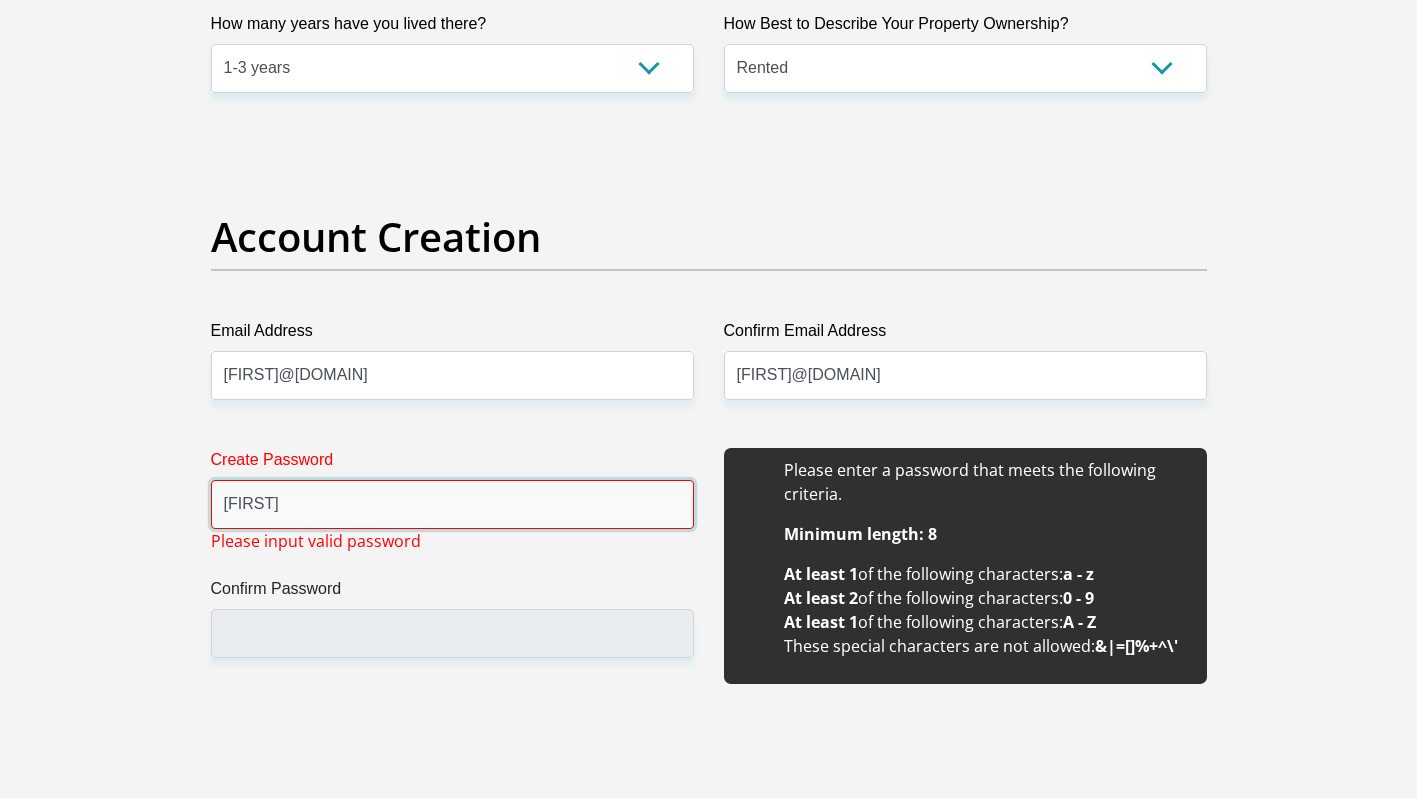 type on "w" 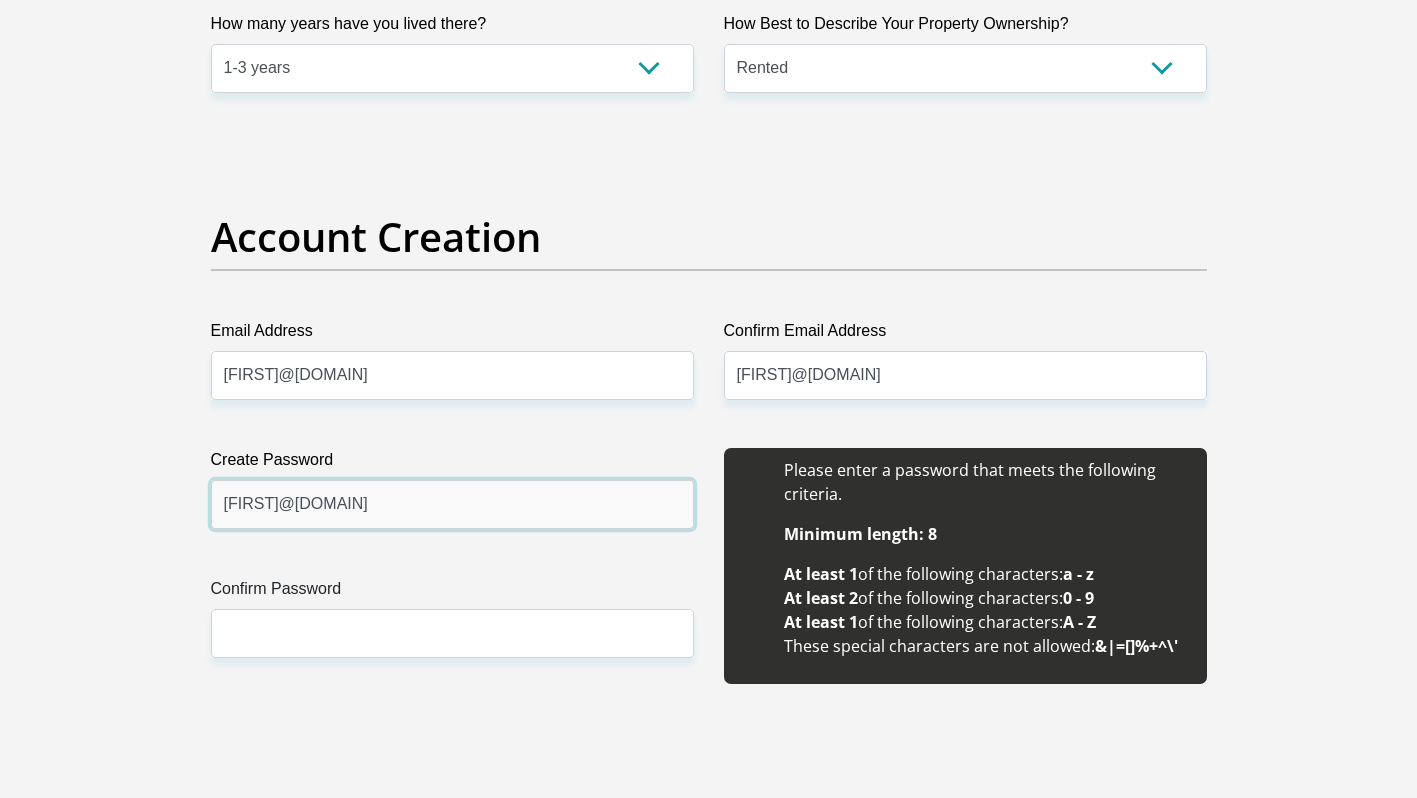 click on "Wandile@1878" at bounding box center (452, 504) 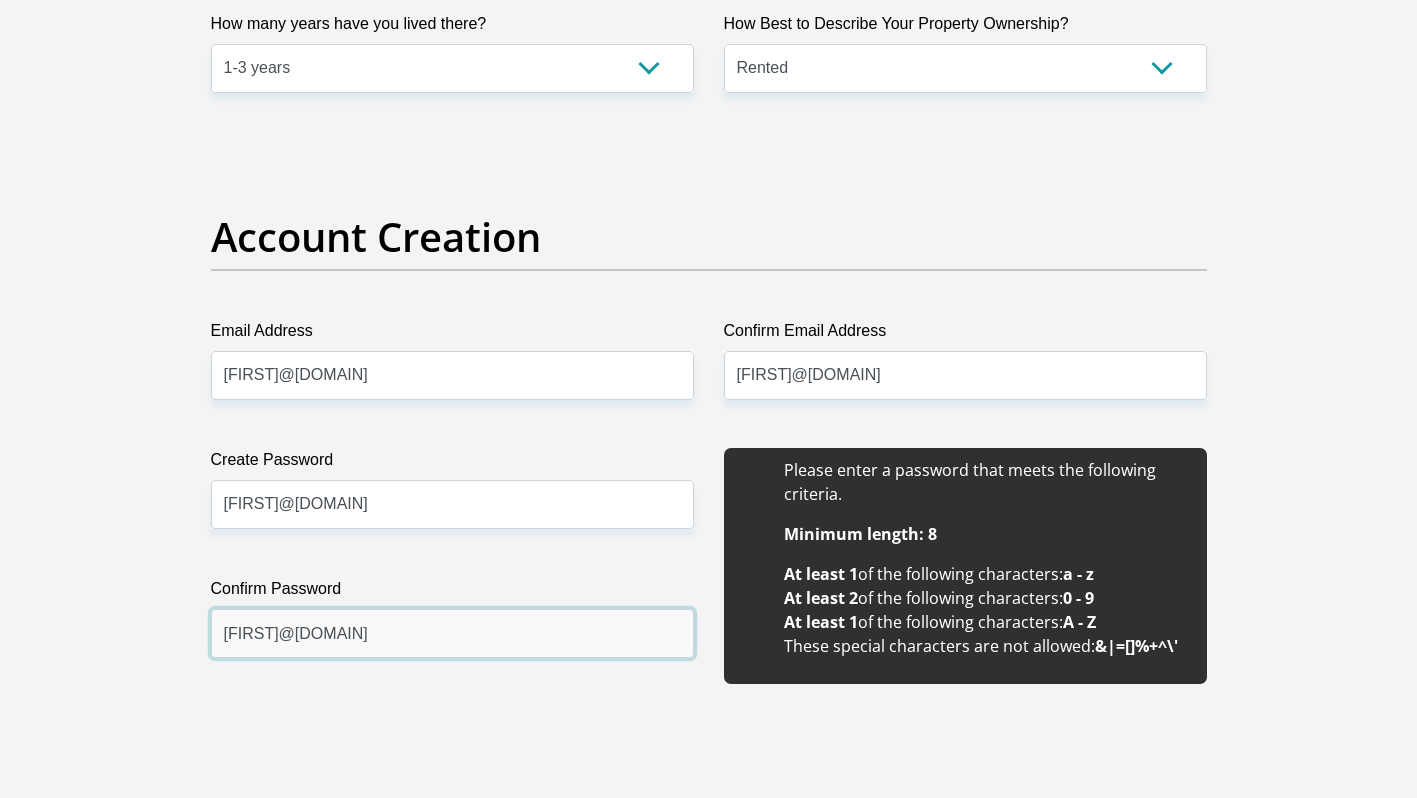 type on "Wandile@187" 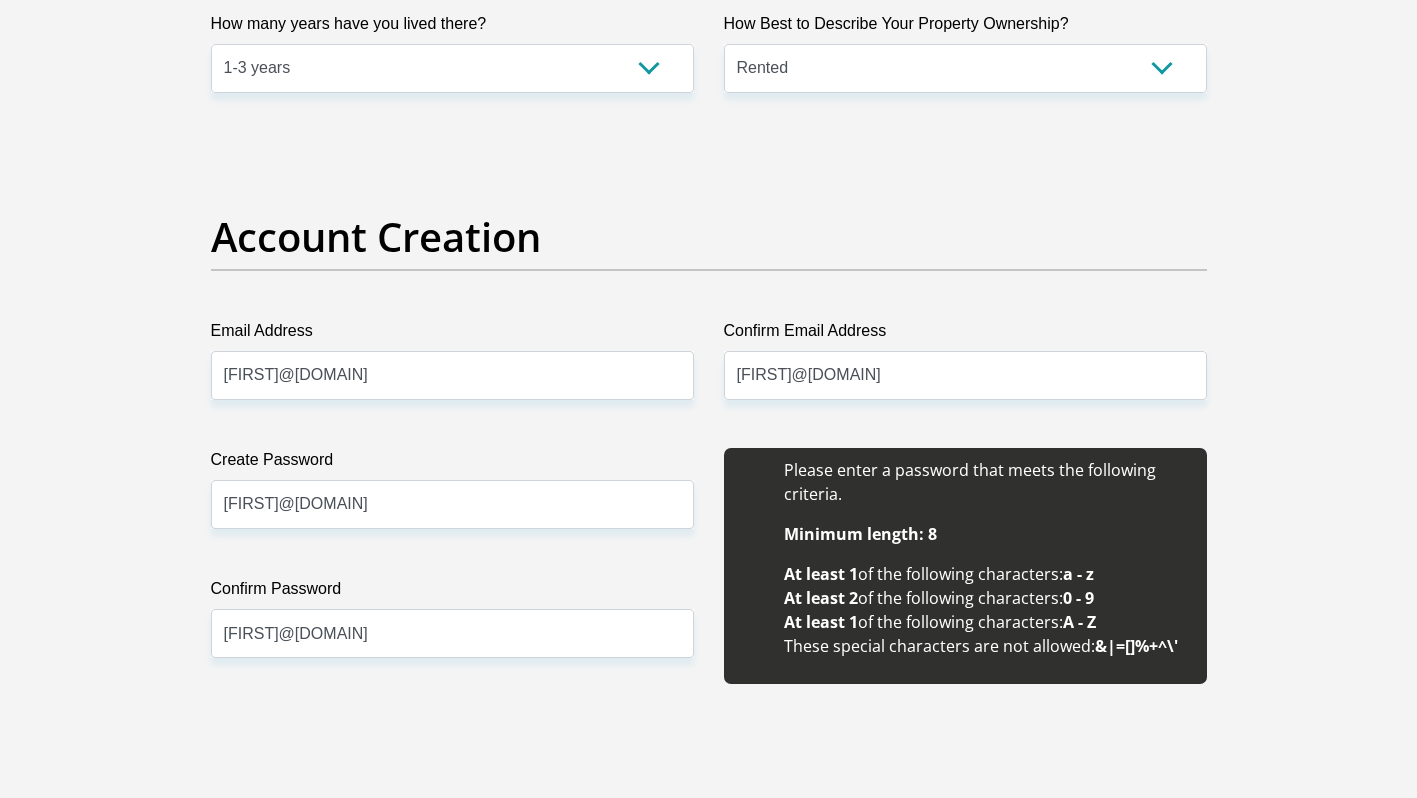 click on "Title
Mr
Ms
Mrs
Dr
Other
First Name
Wandile
Surname
Mondlane
ID Number
9507125317086
Please input valid ID number
Race
Black
Coloured
Indian
White
Other
Contact Number
0761879671
Please input valid contact number
Nationality
South Africa
Afghanistan
Aland Islands  Albania  Algeria" at bounding box center [709, 2053] 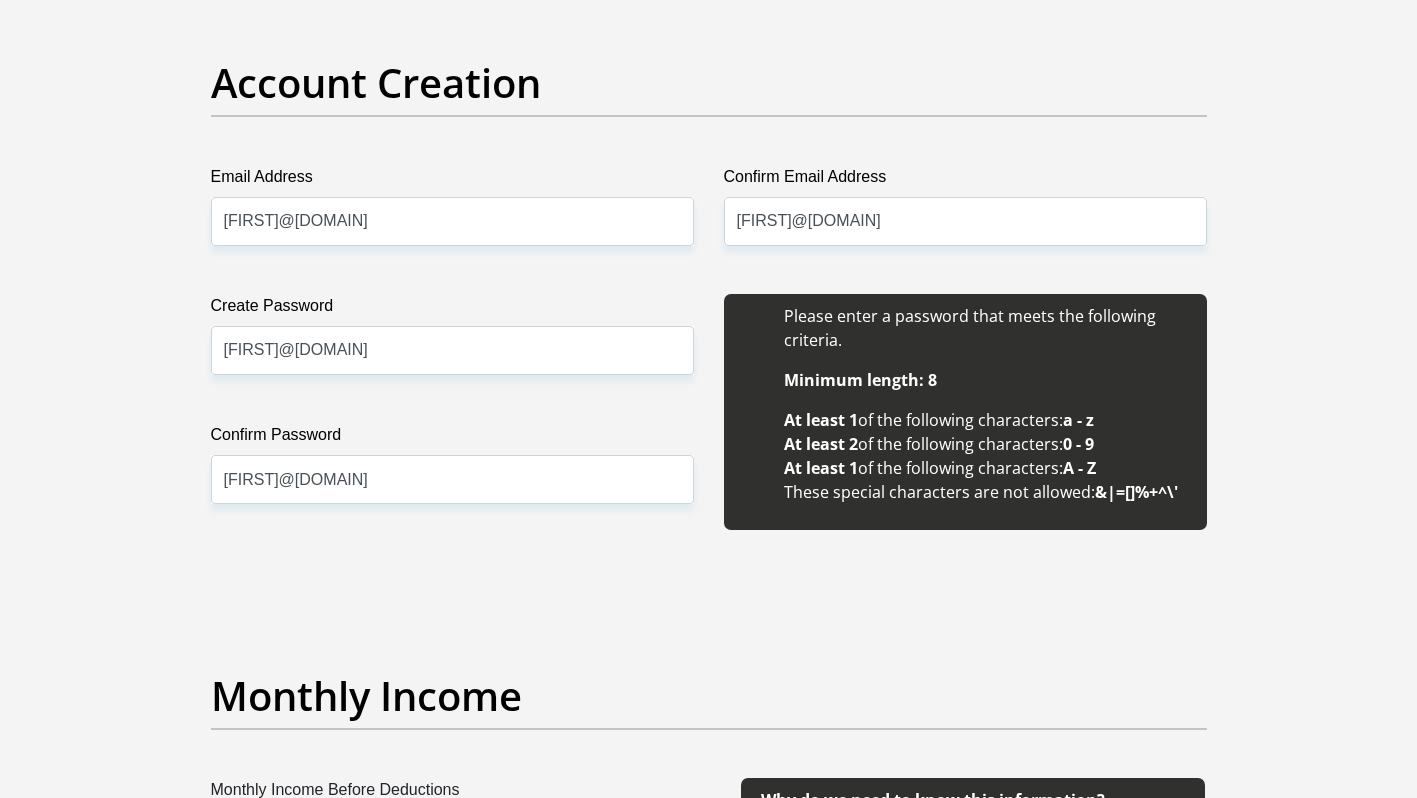 scroll, scrollTop: 1675, scrollLeft: 0, axis: vertical 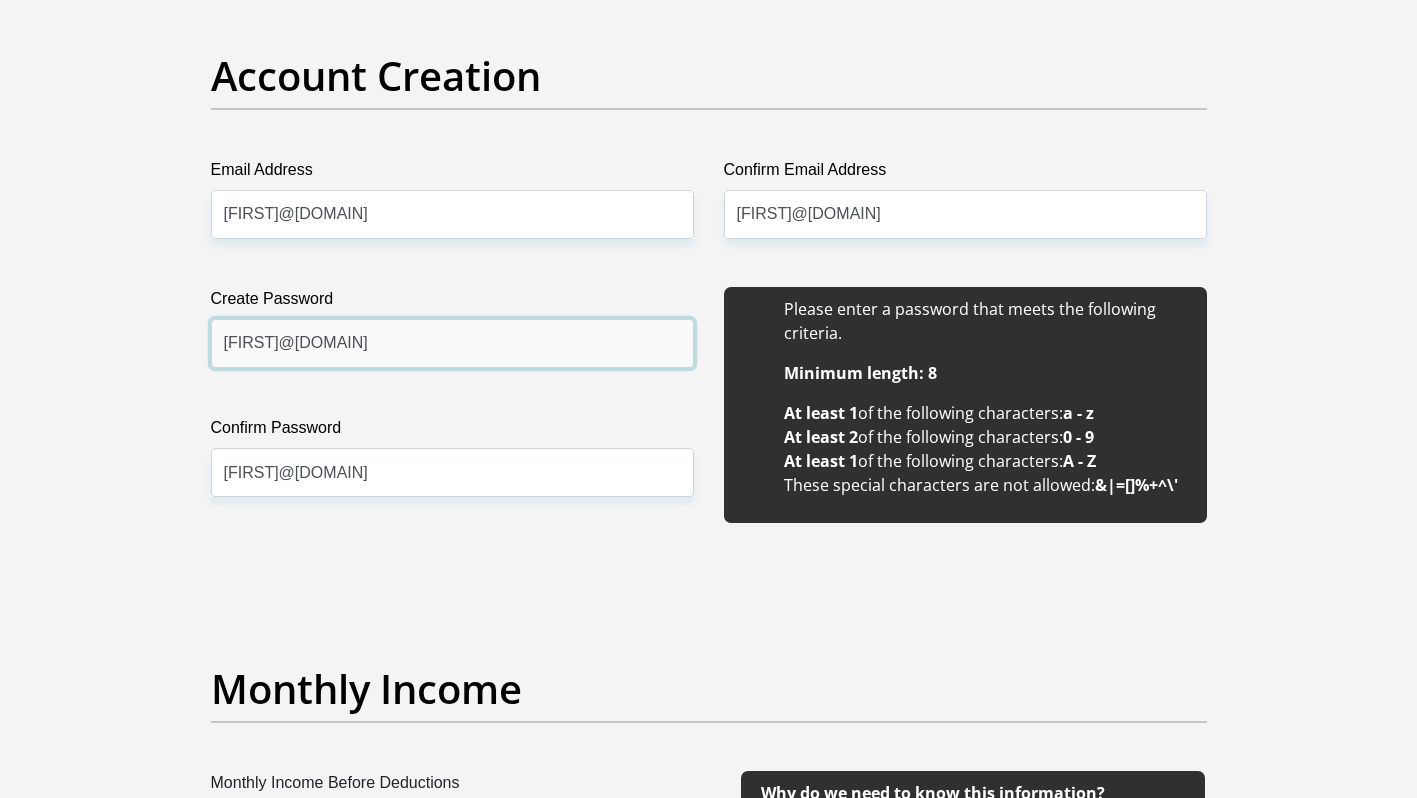 click on "Wandile@187" at bounding box center [452, 343] 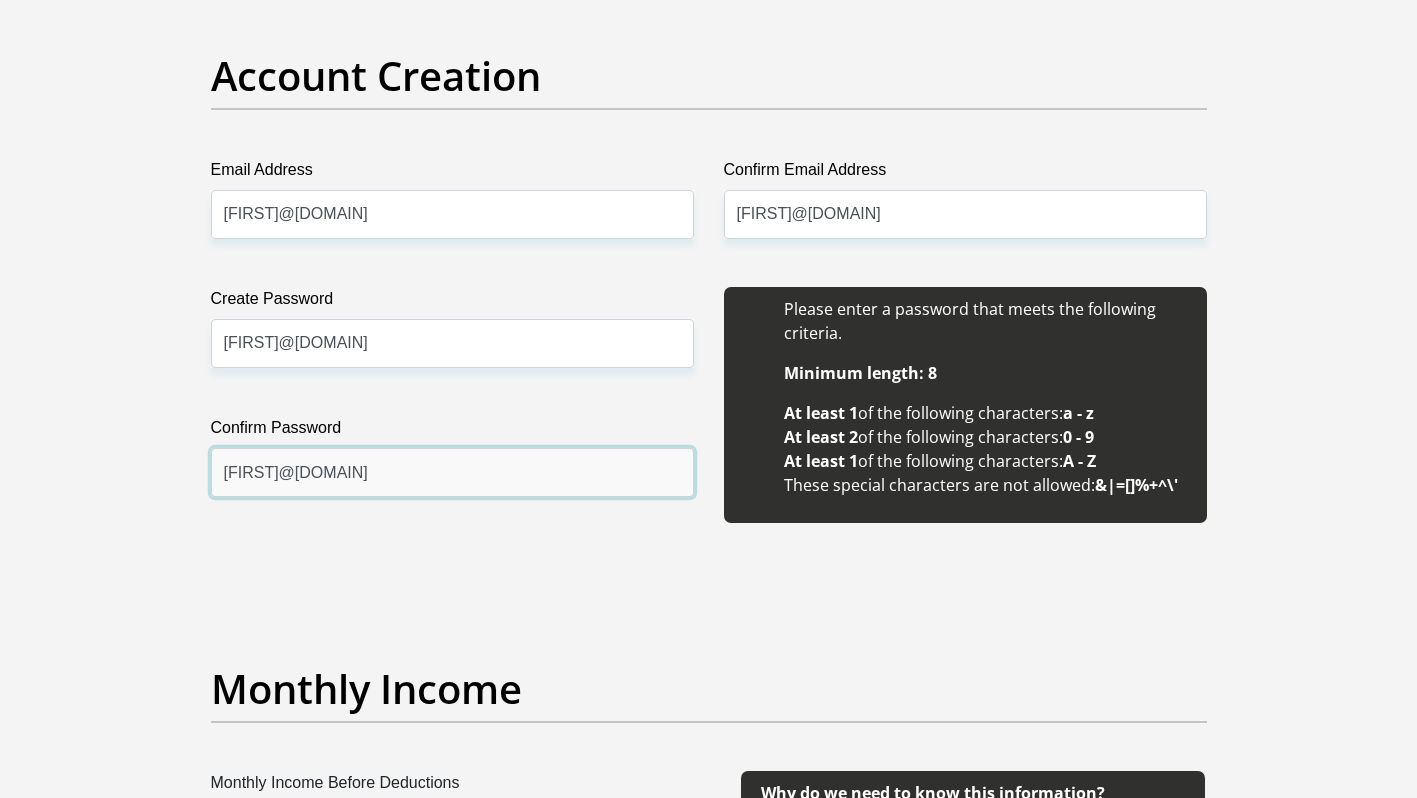 click on "Wandile@187" at bounding box center (452, 472) 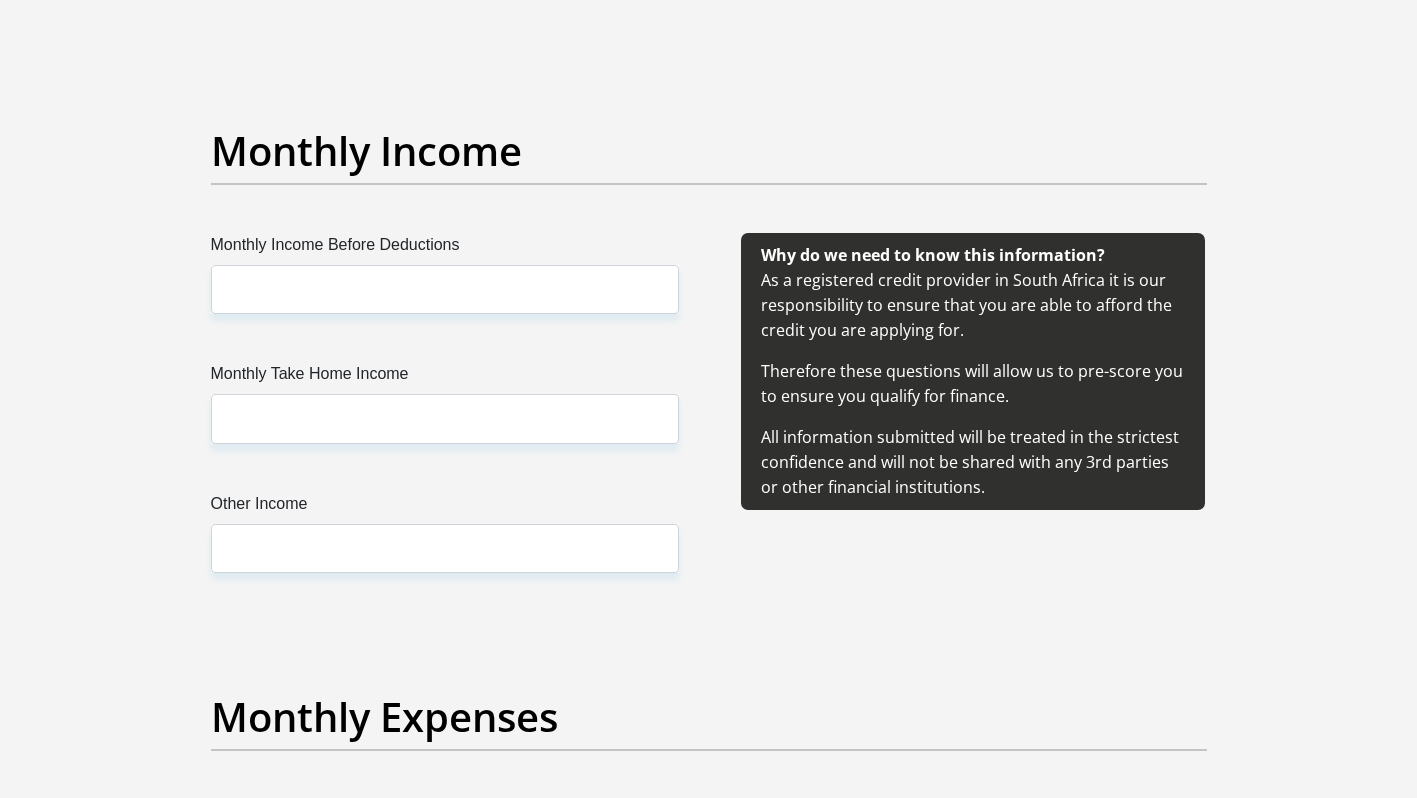 scroll, scrollTop: 2215, scrollLeft: 0, axis: vertical 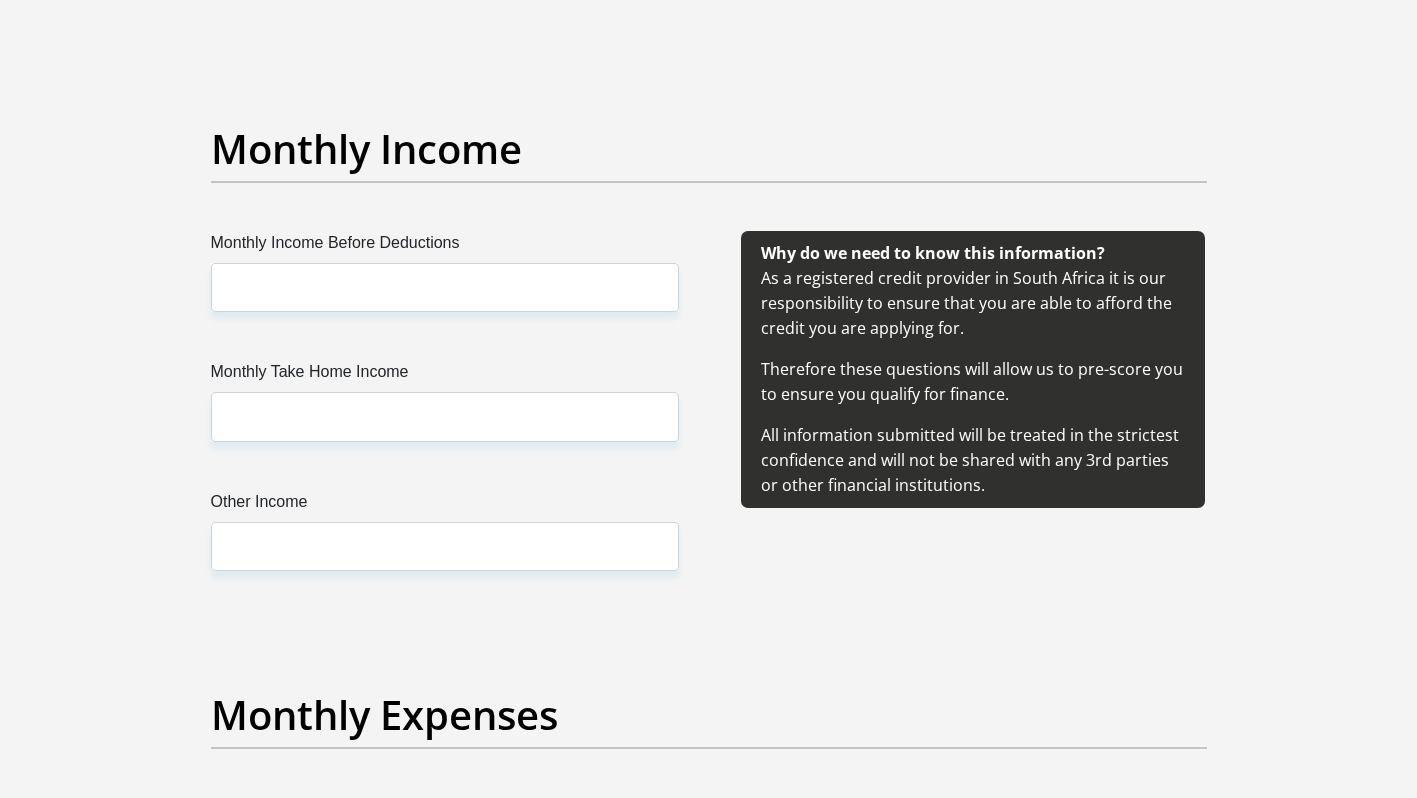 type on "Wandile@1207187" 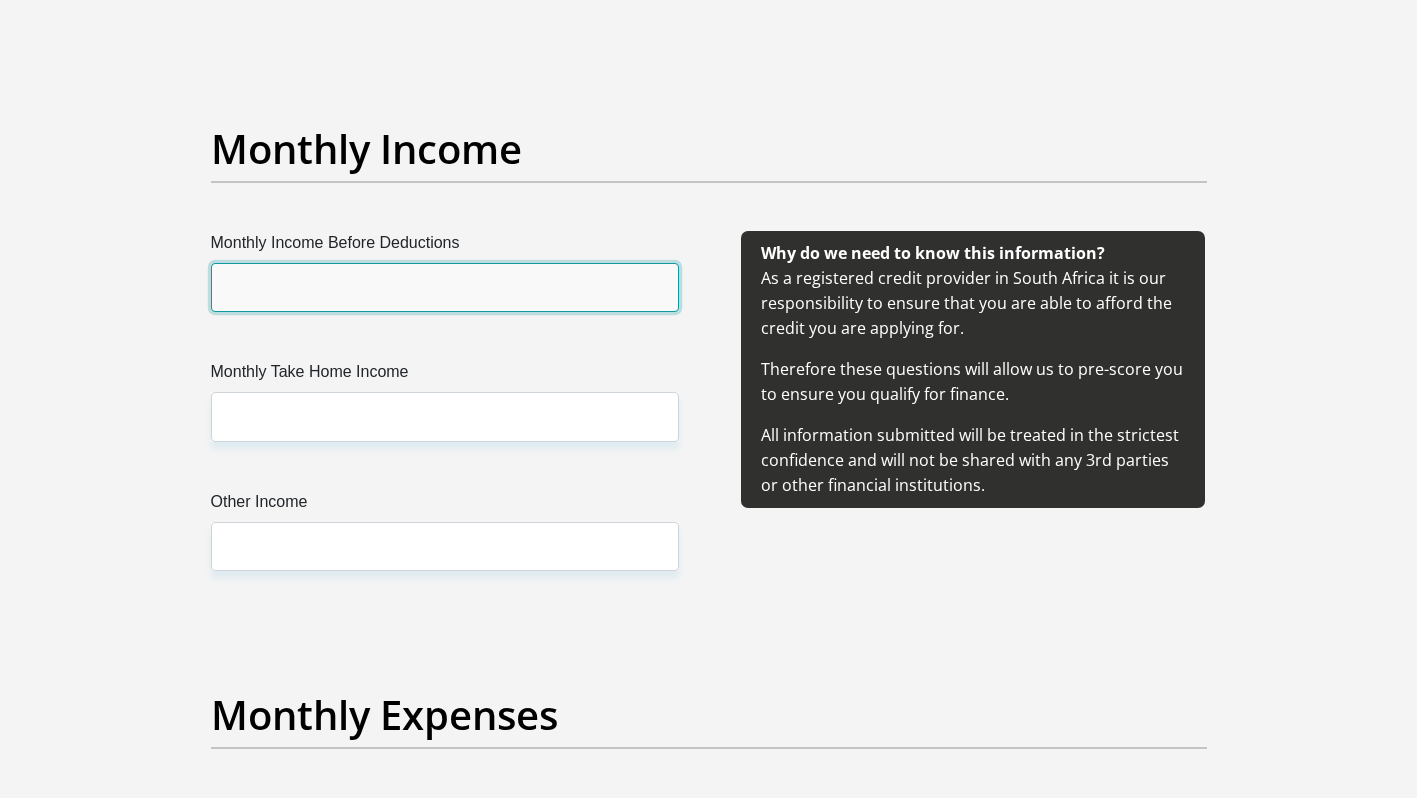 click on "Monthly Income Before Deductions" at bounding box center [445, 287] 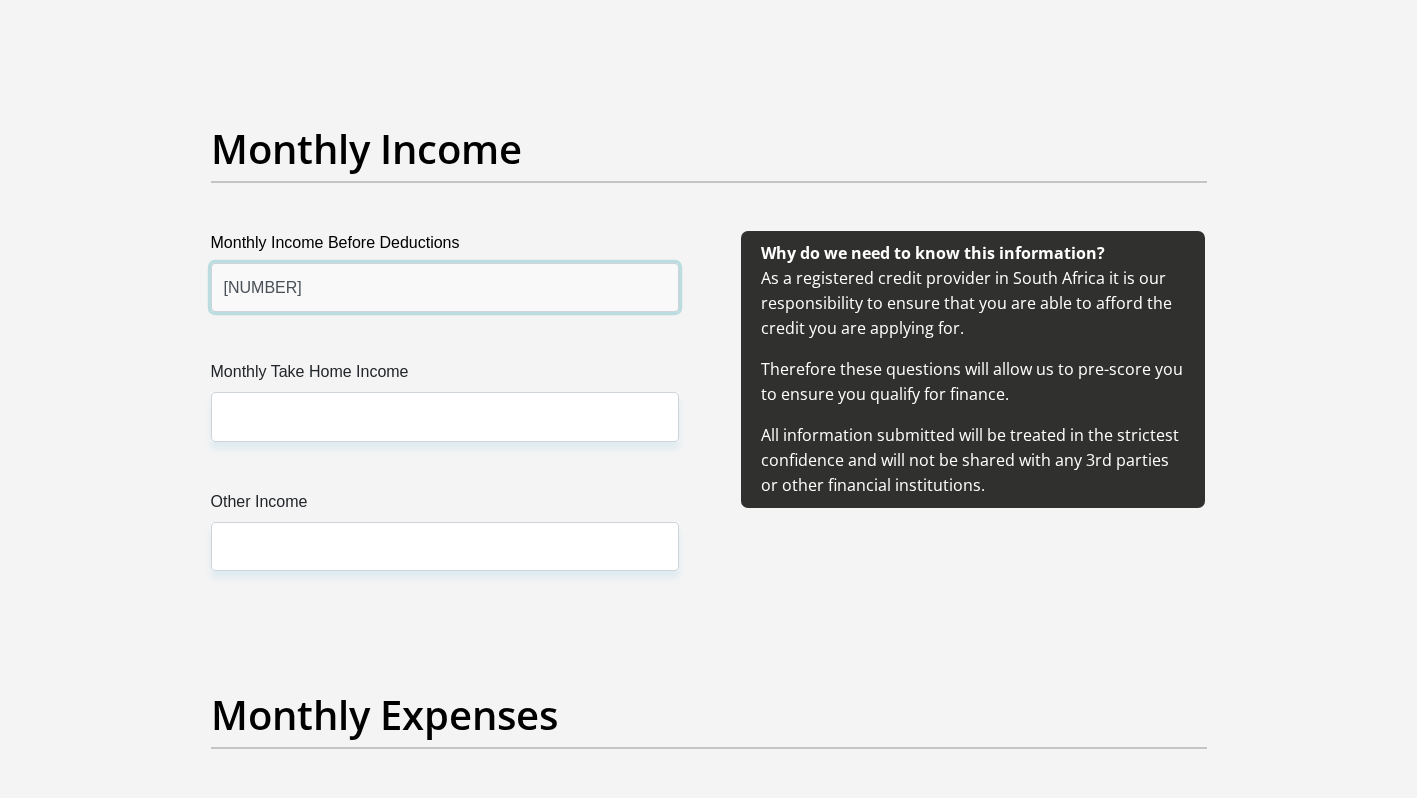 type on "32700" 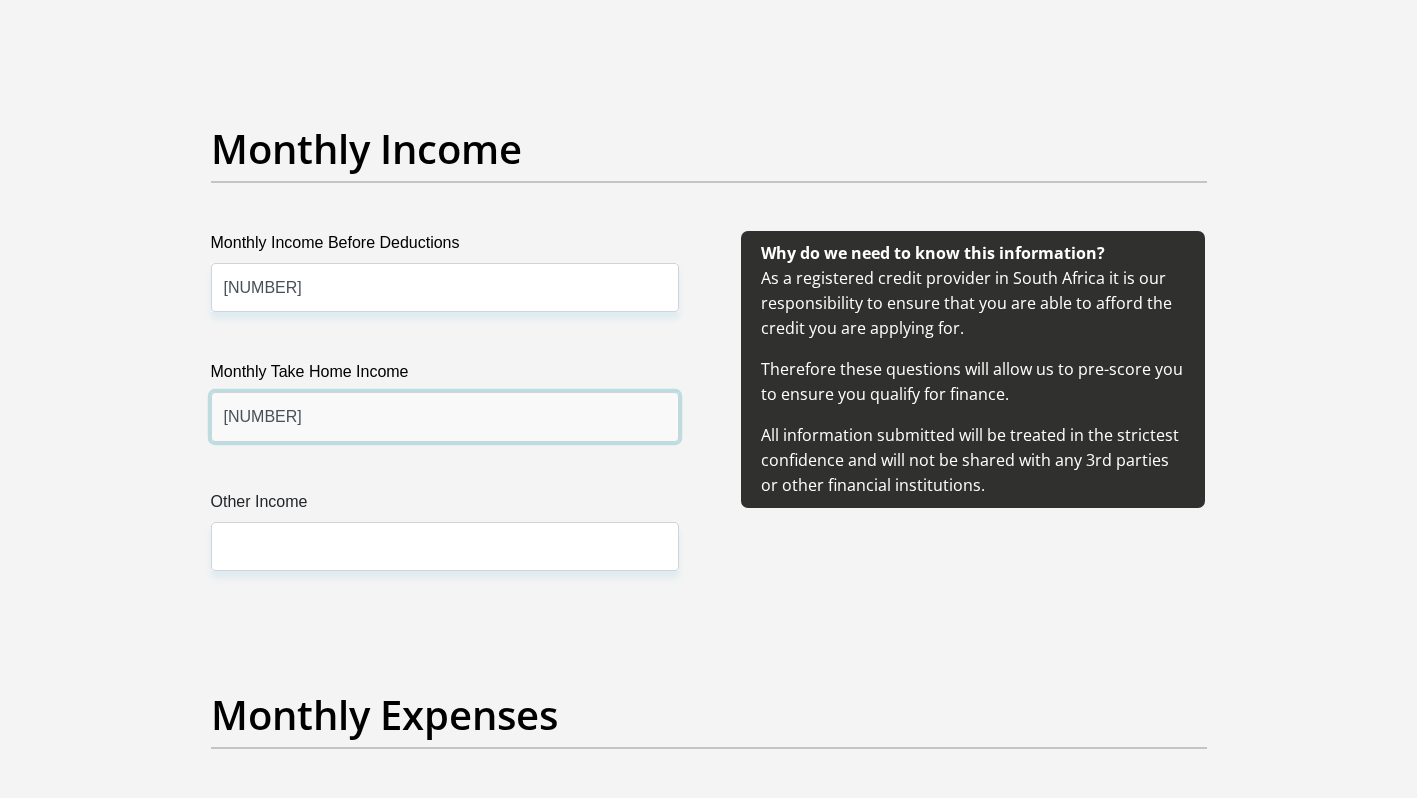 type on "23990" 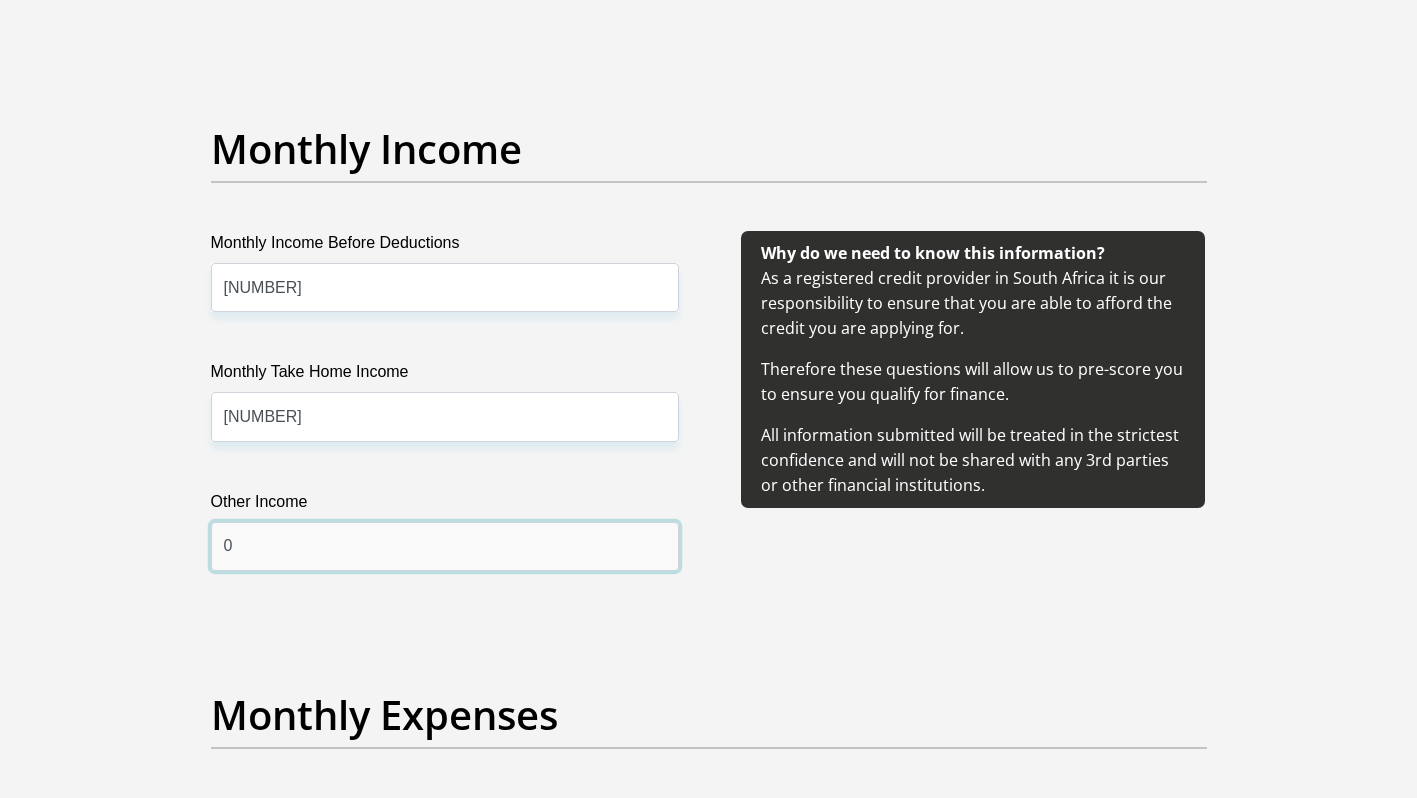 type on "0" 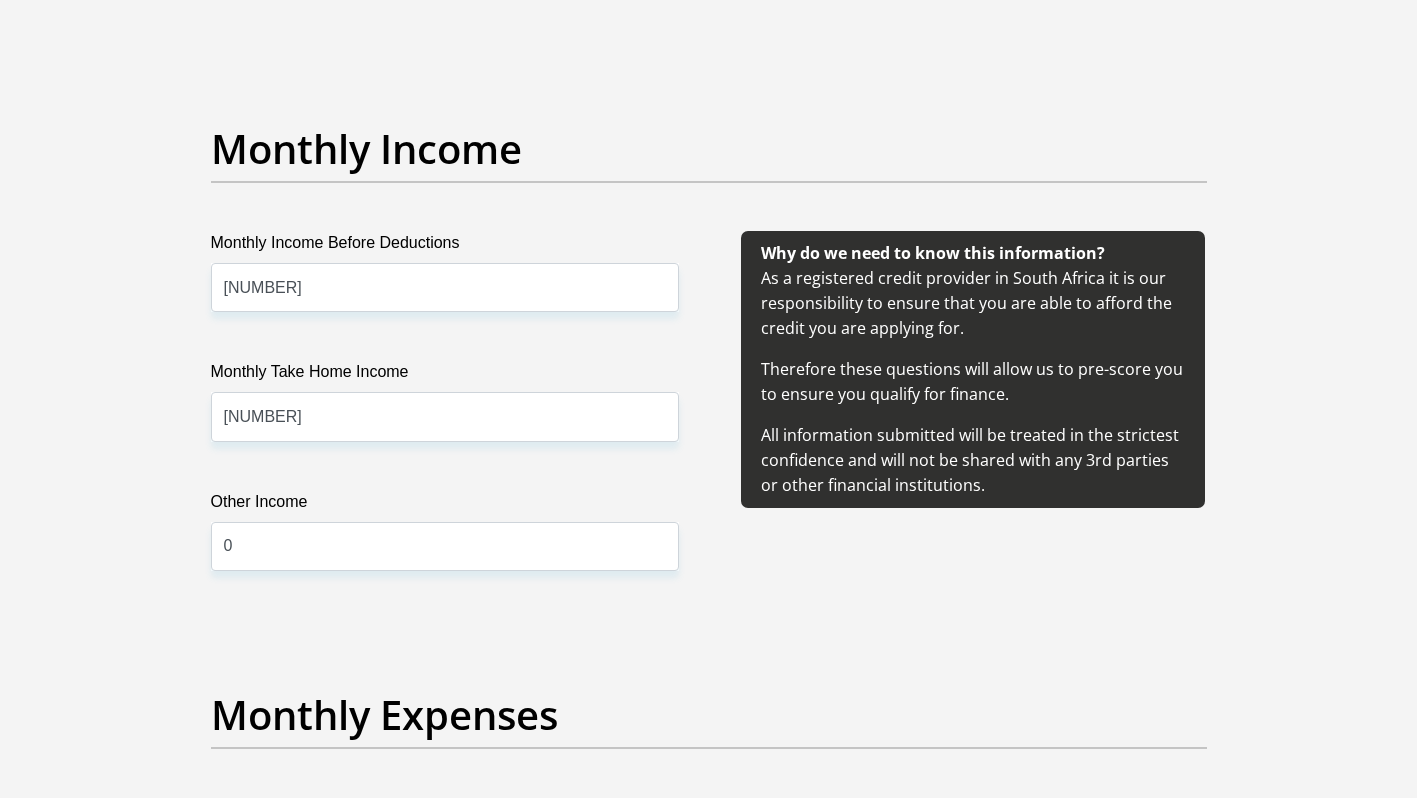 scroll, scrollTop: 2669, scrollLeft: 0, axis: vertical 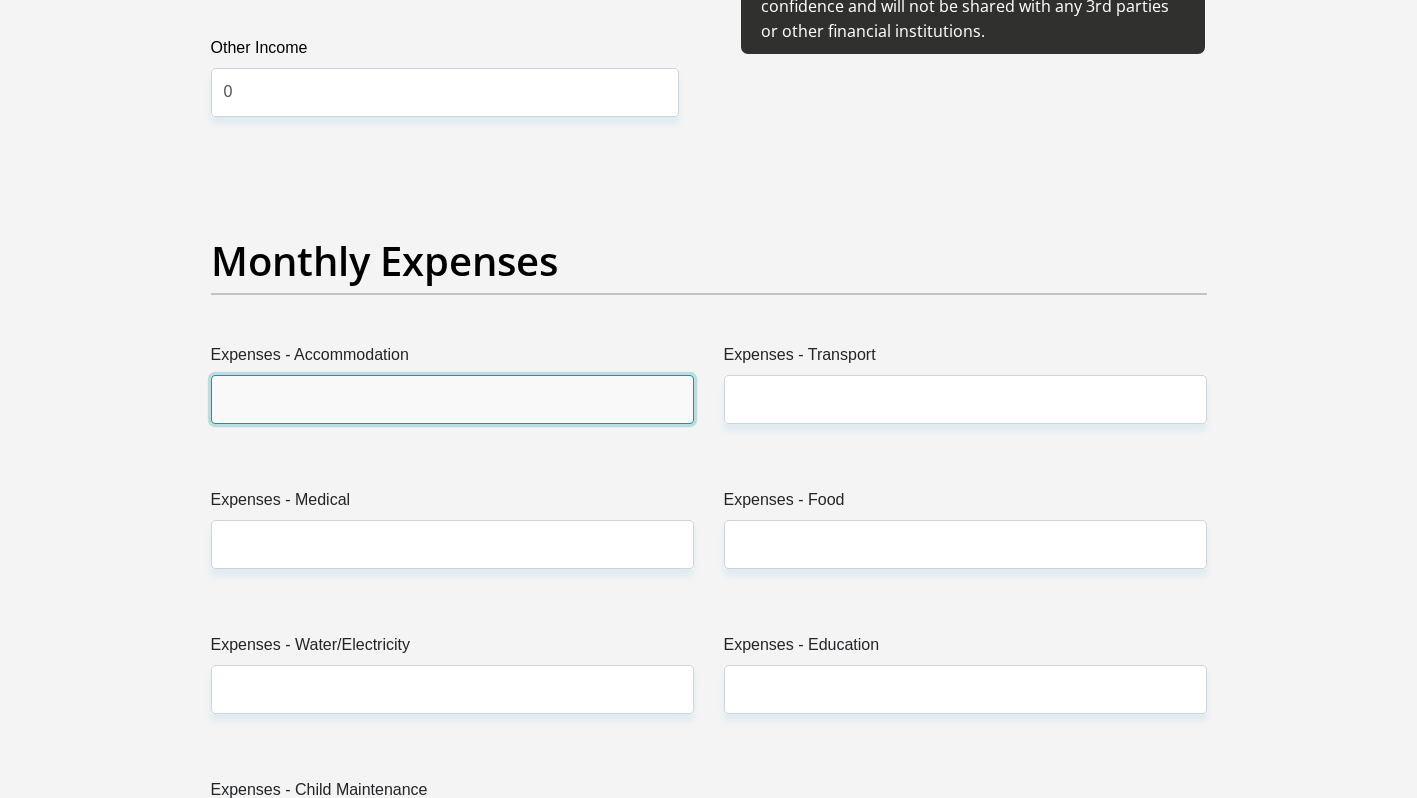 click on "Expenses - Accommodation" at bounding box center [452, 399] 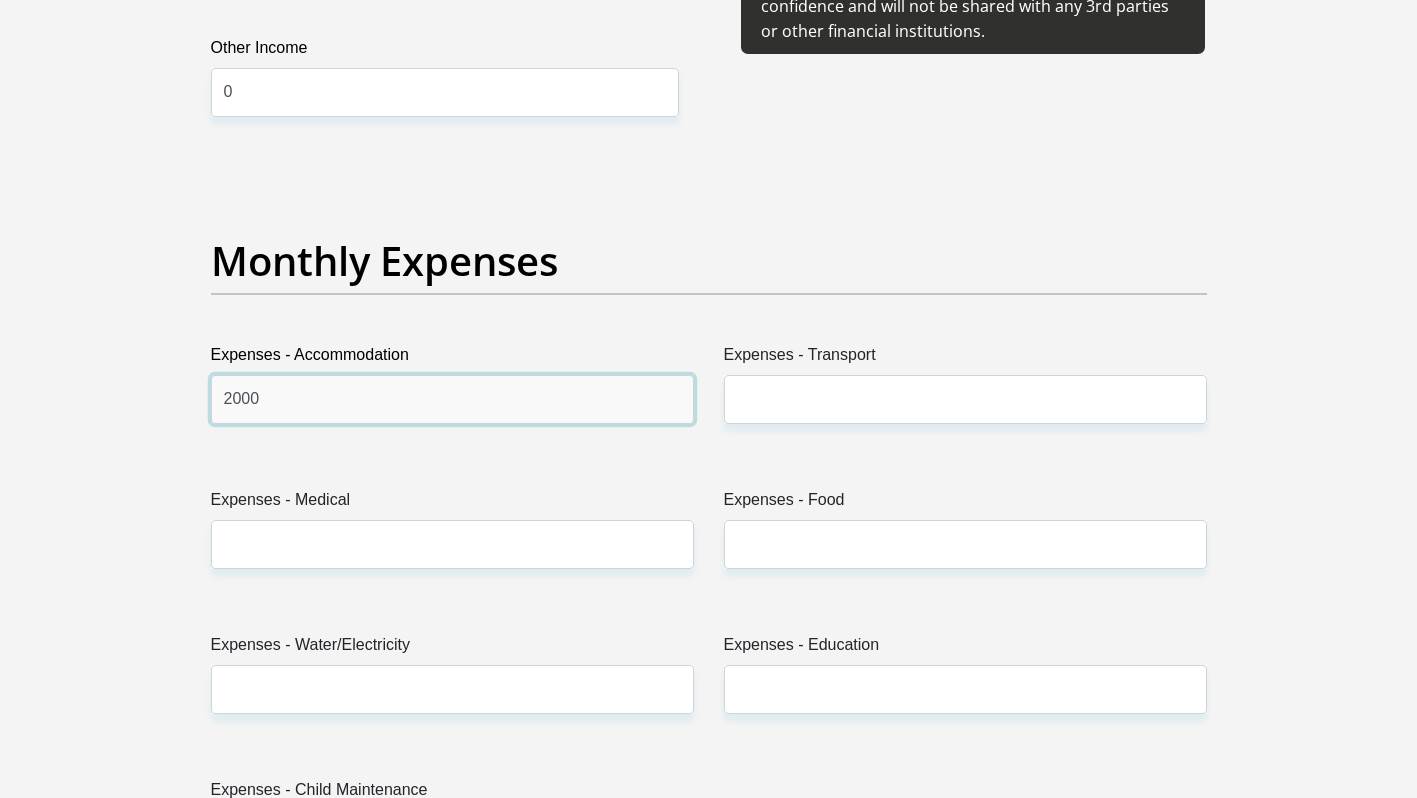 type on "2000" 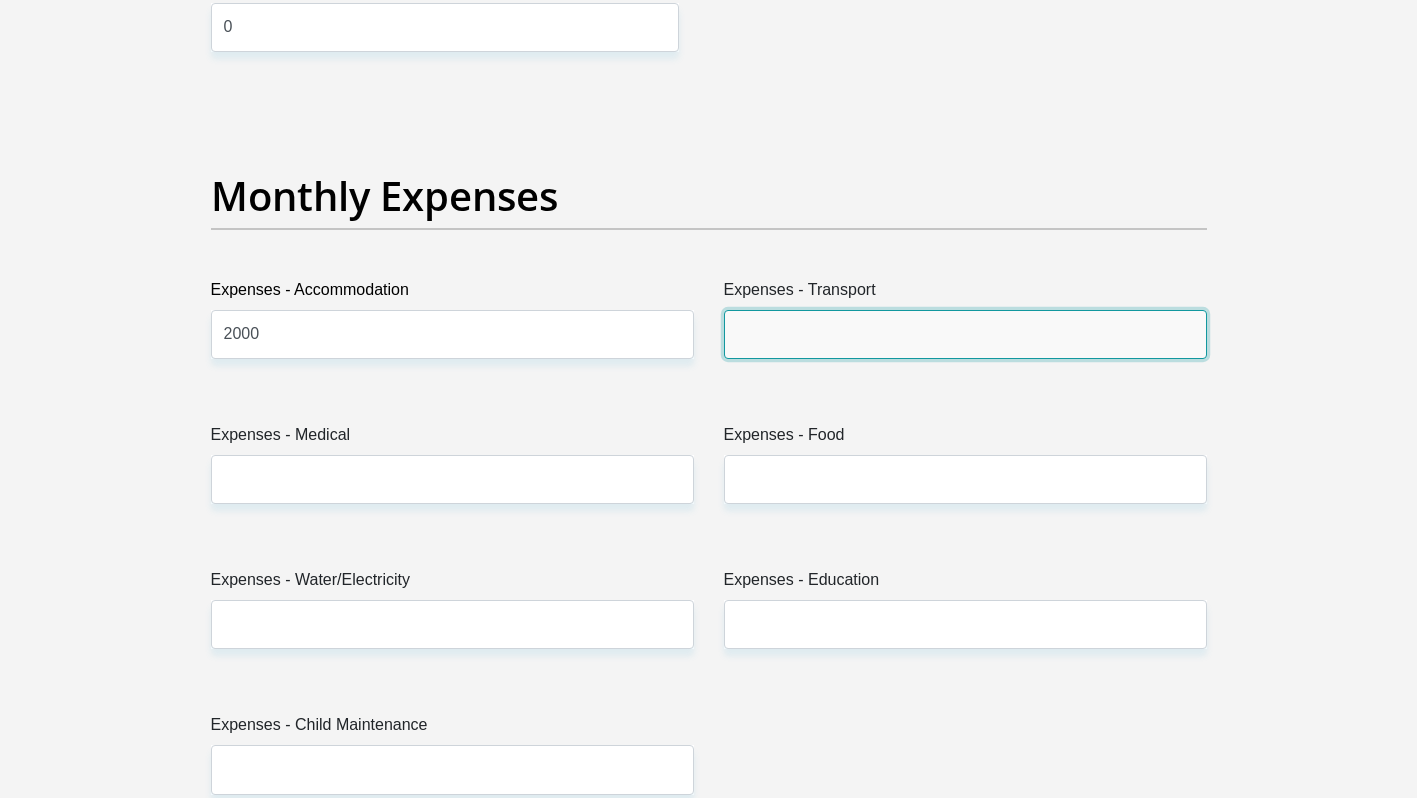 scroll, scrollTop: 2712, scrollLeft: 0, axis: vertical 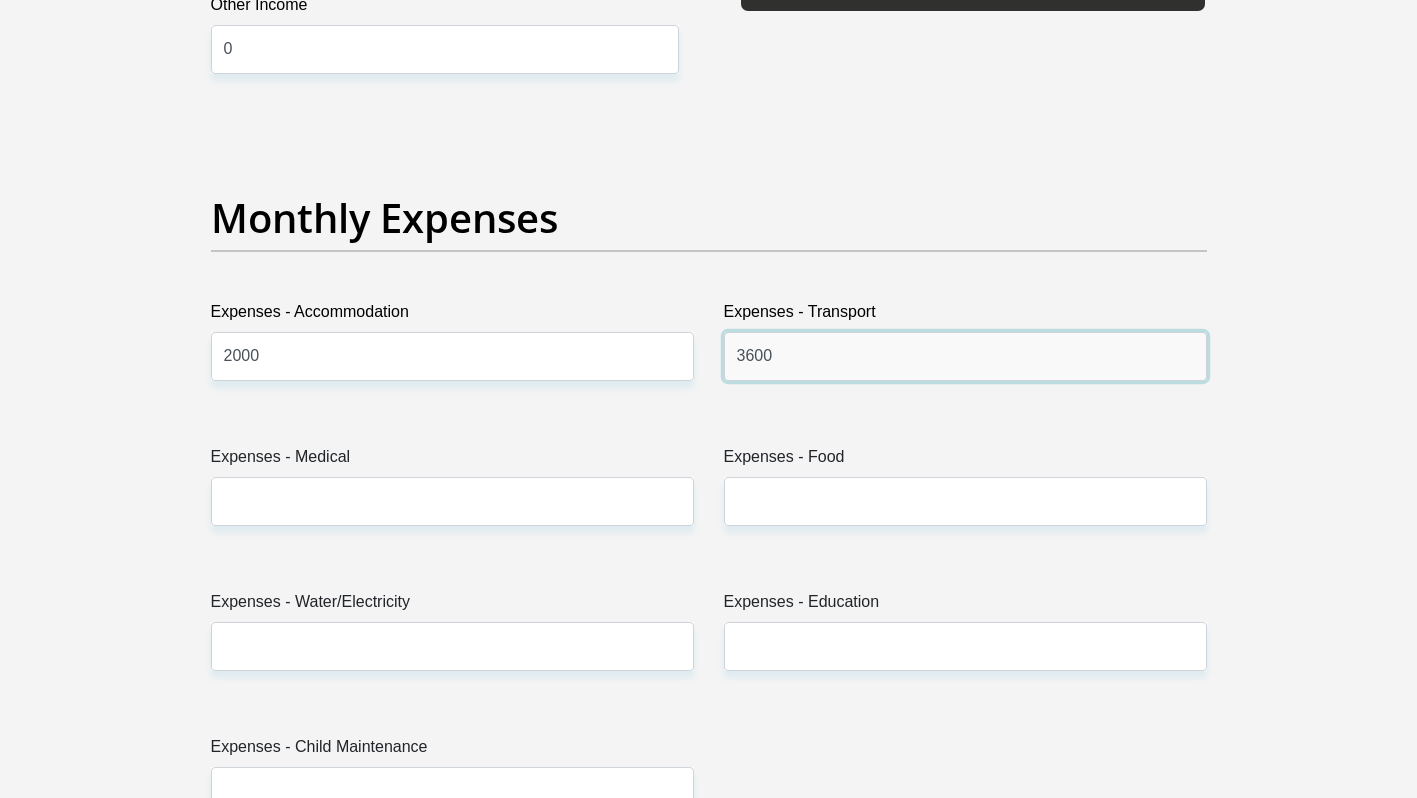 type on "3600" 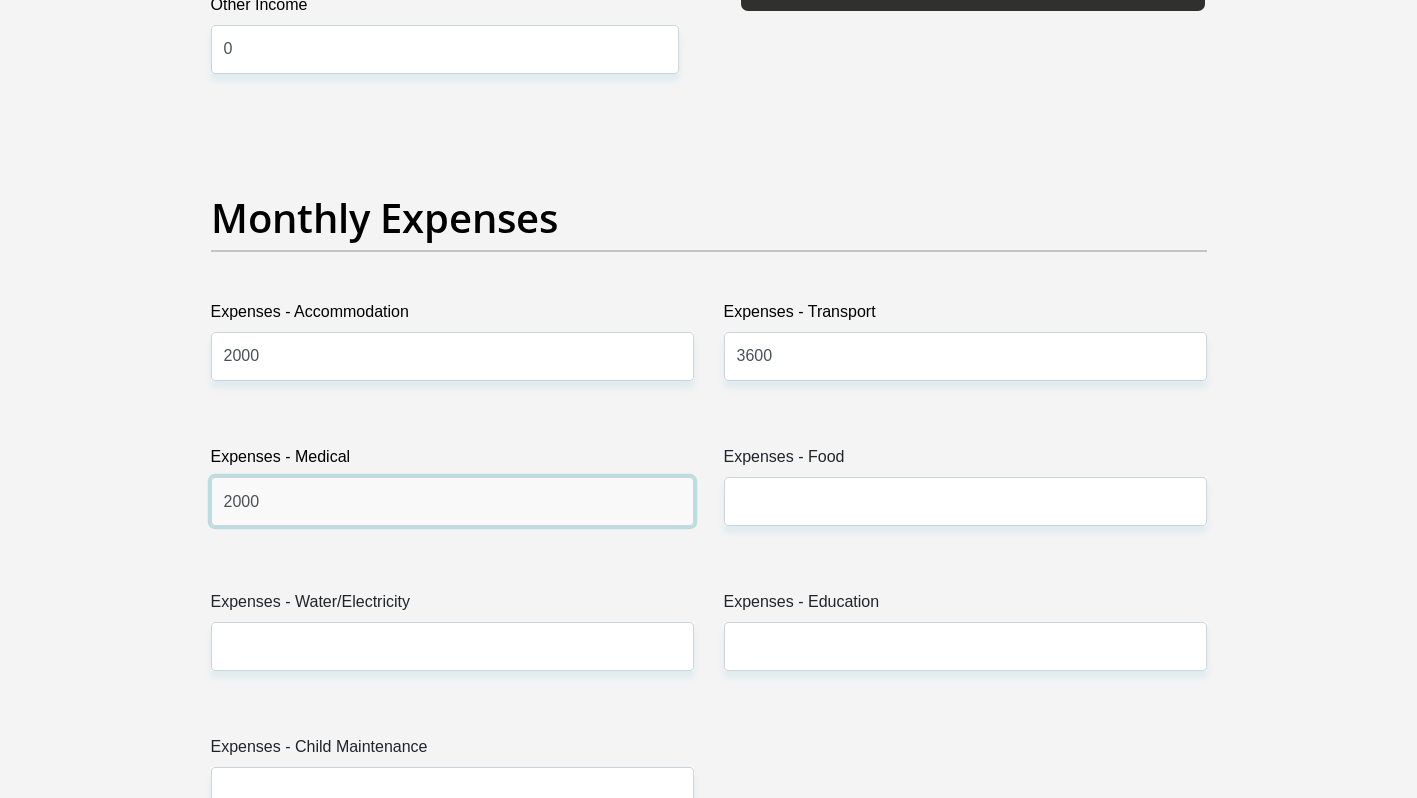 type on "2000" 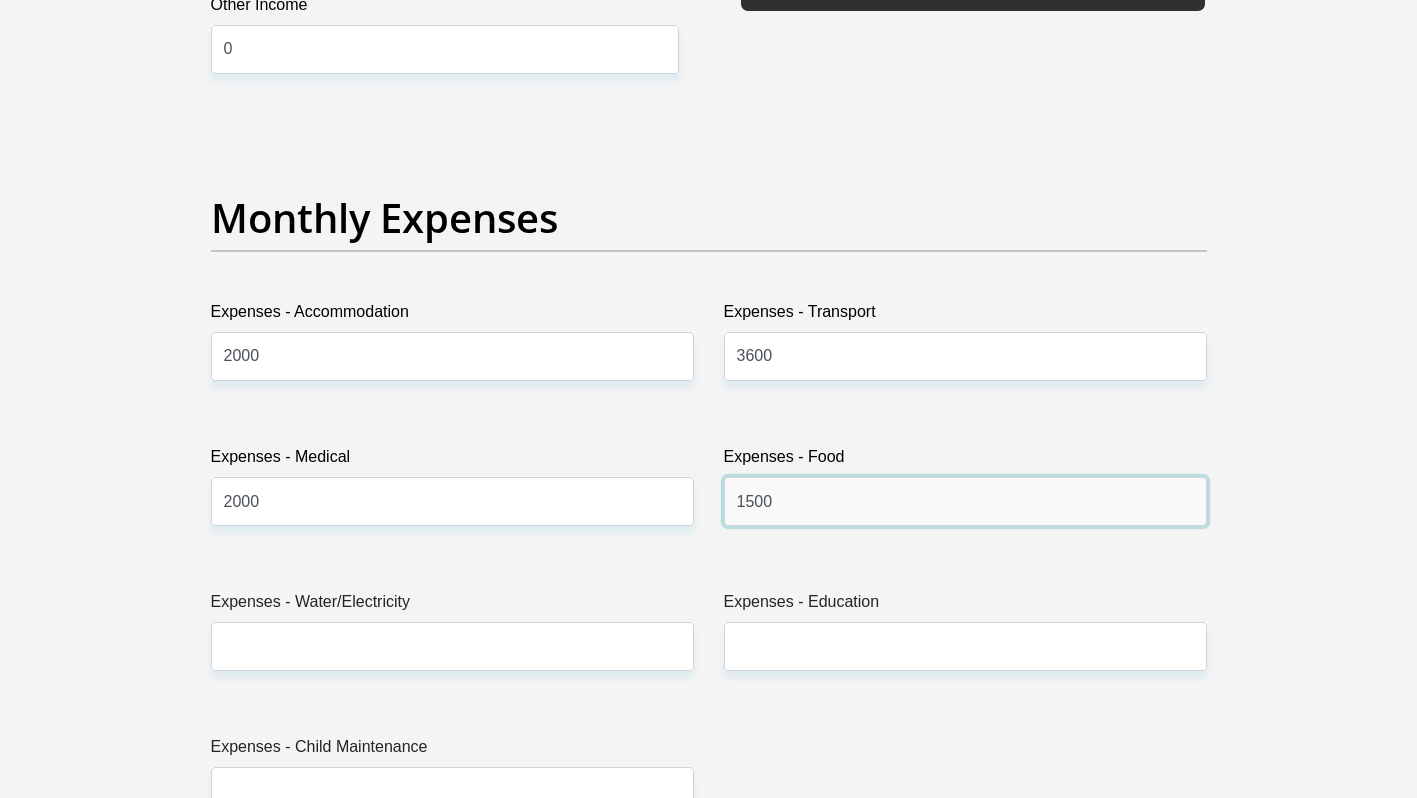 type on "1500" 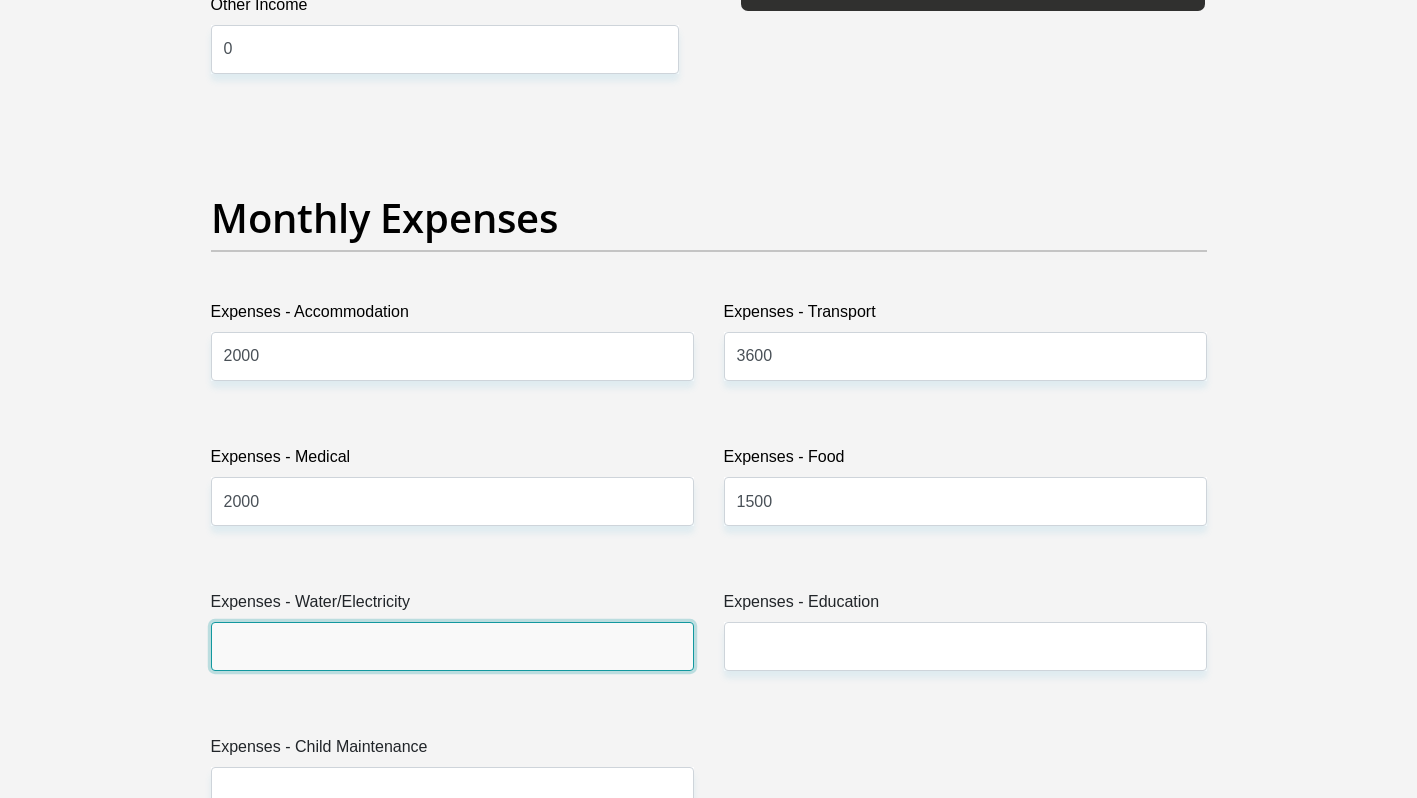 type on "5" 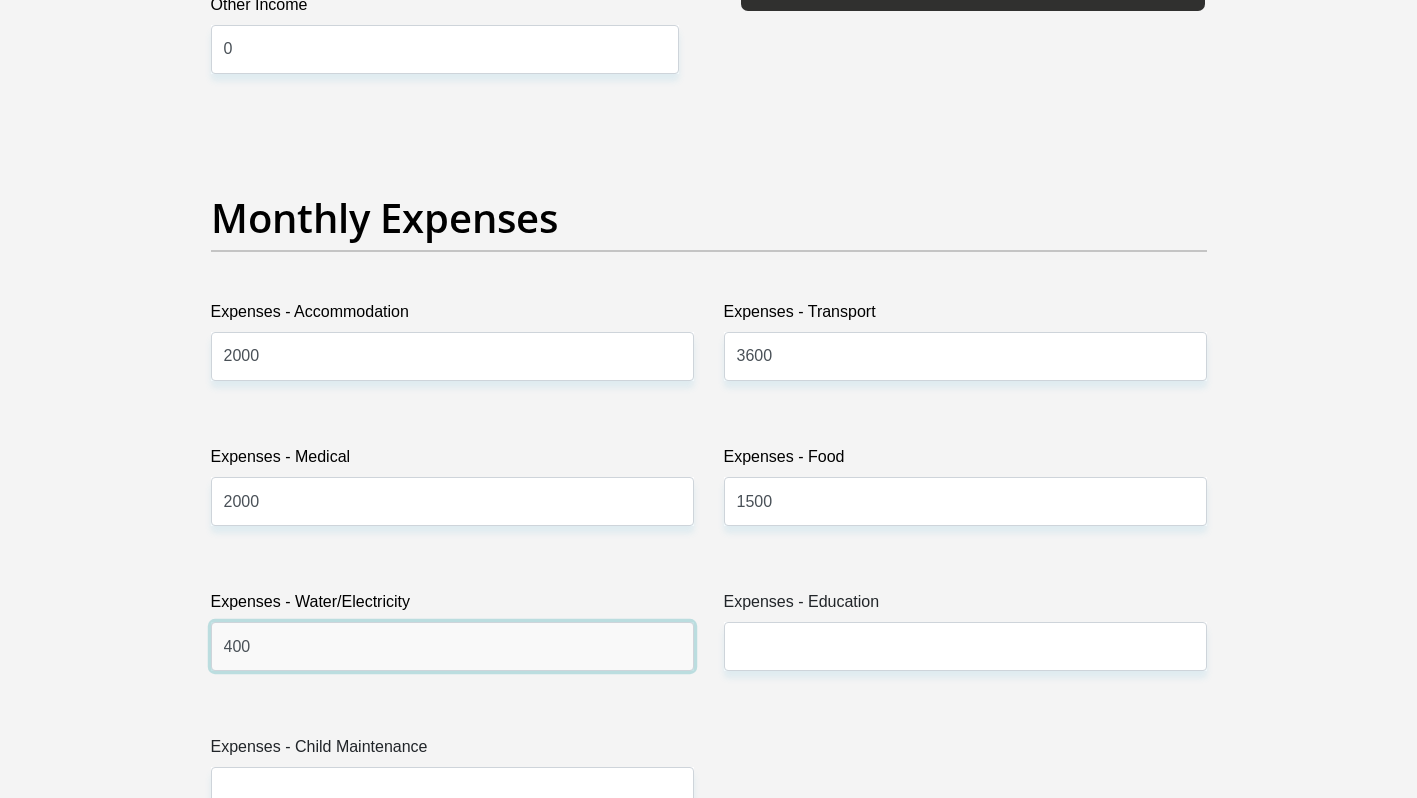 type on "400" 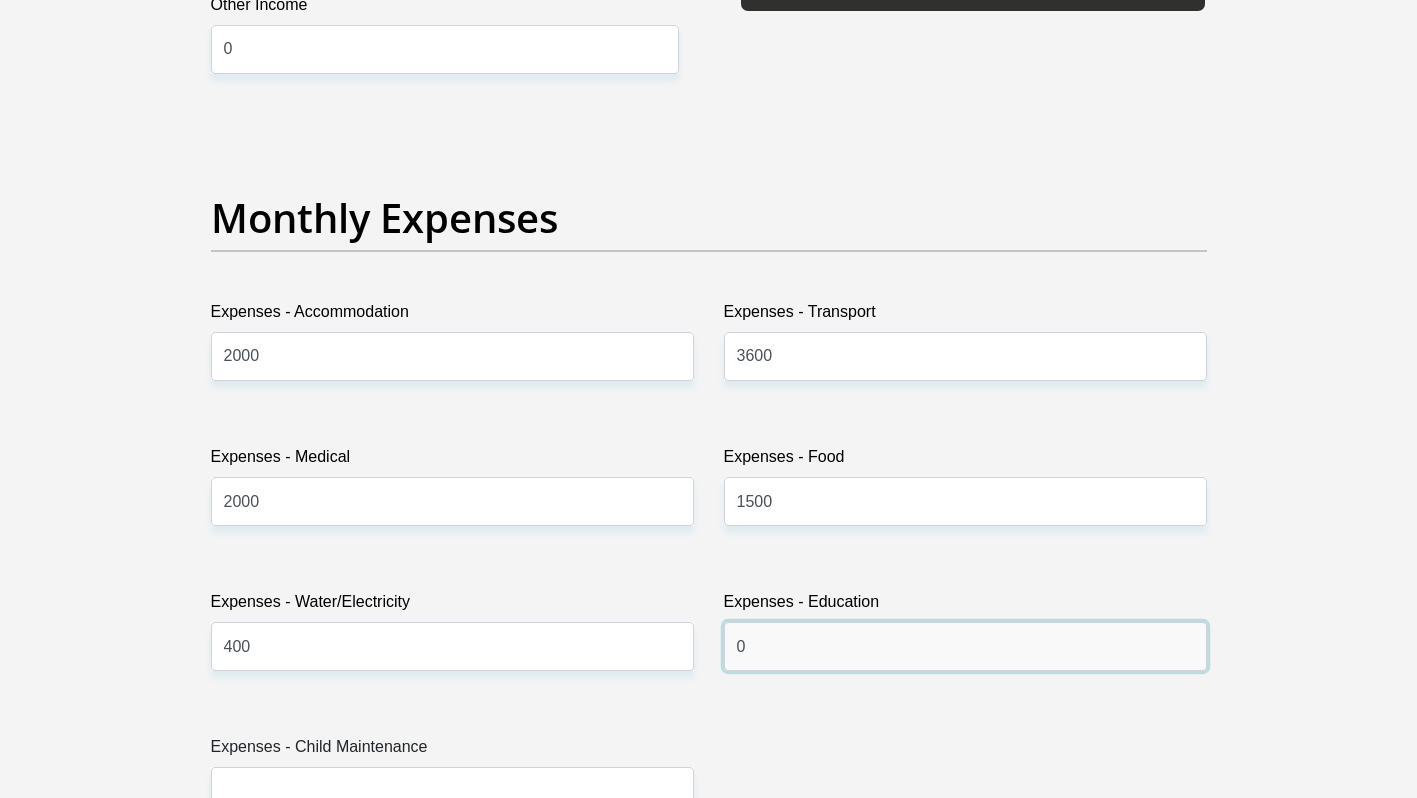 type on "0" 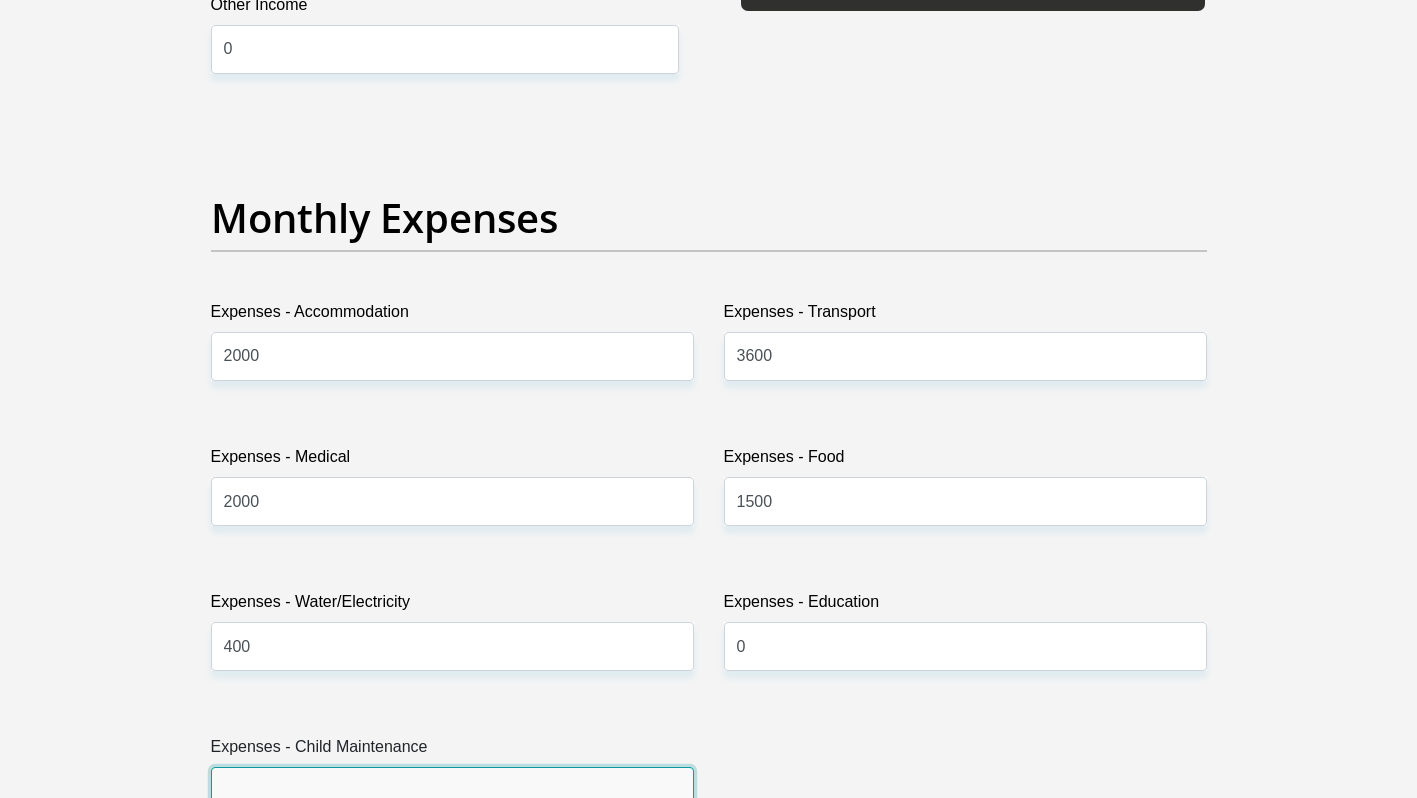 scroll, scrollTop: 2730, scrollLeft: 0, axis: vertical 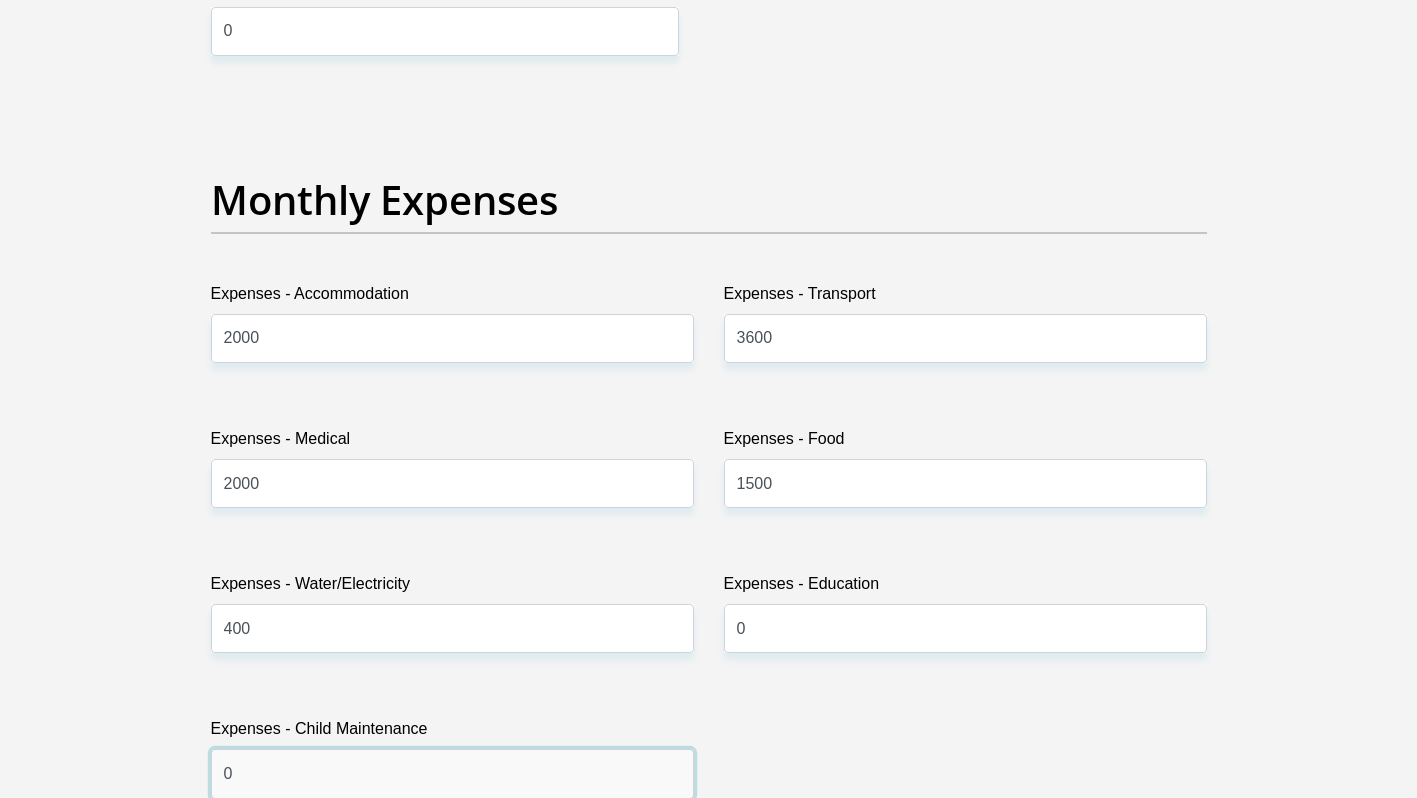 type on "0" 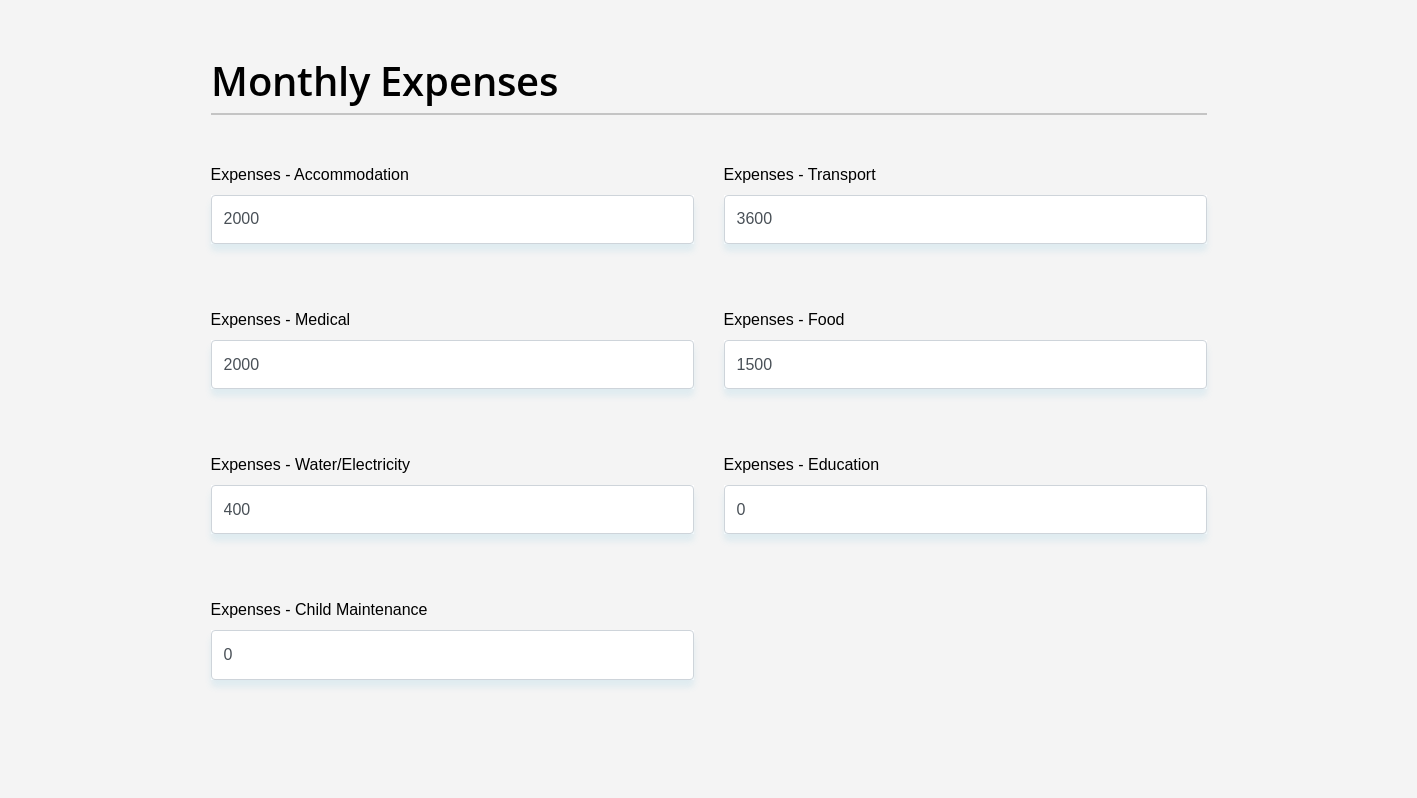 scroll, scrollTop: 2850, scrollLeft: 0, axis: vertical 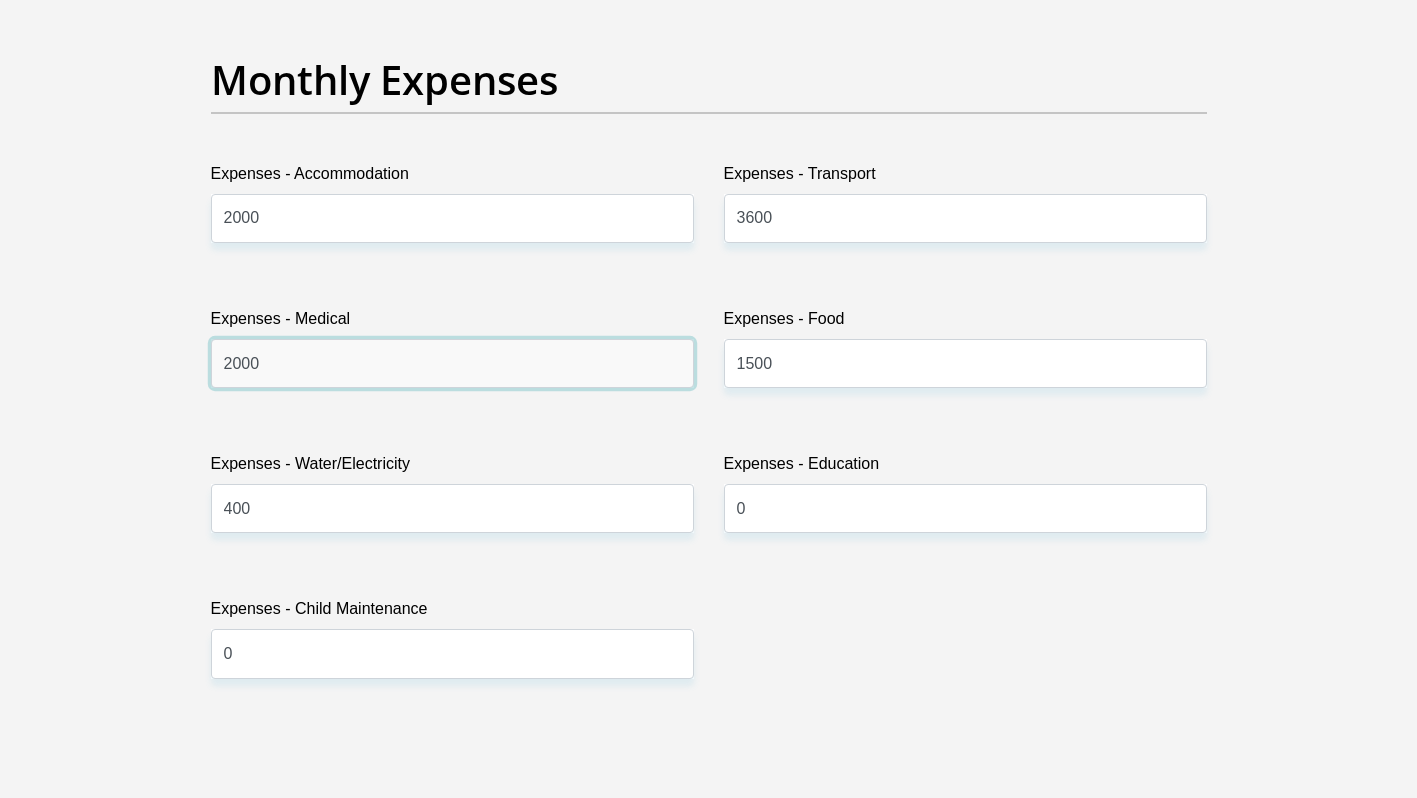 click on "2000" at bounding box center [452, 363] 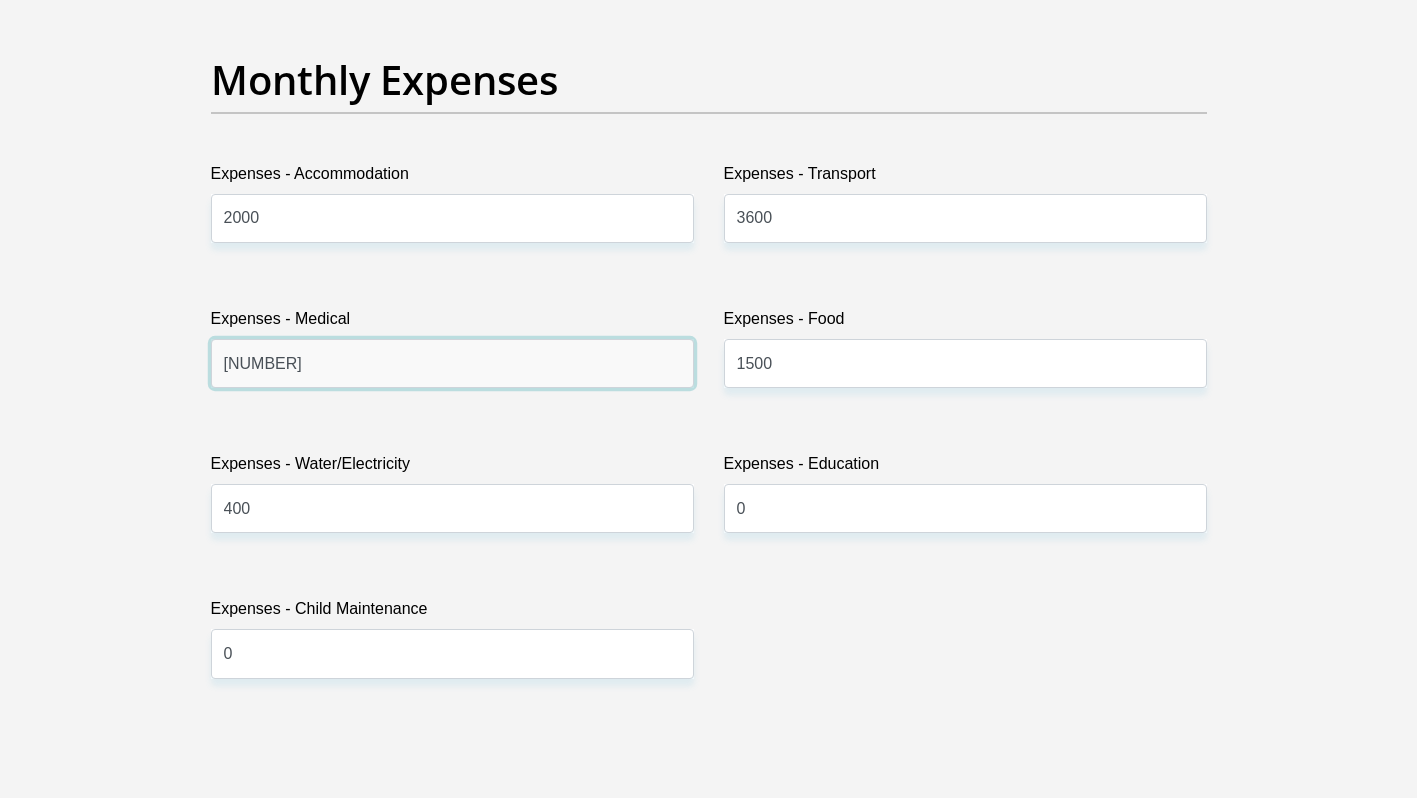 type on "2885" 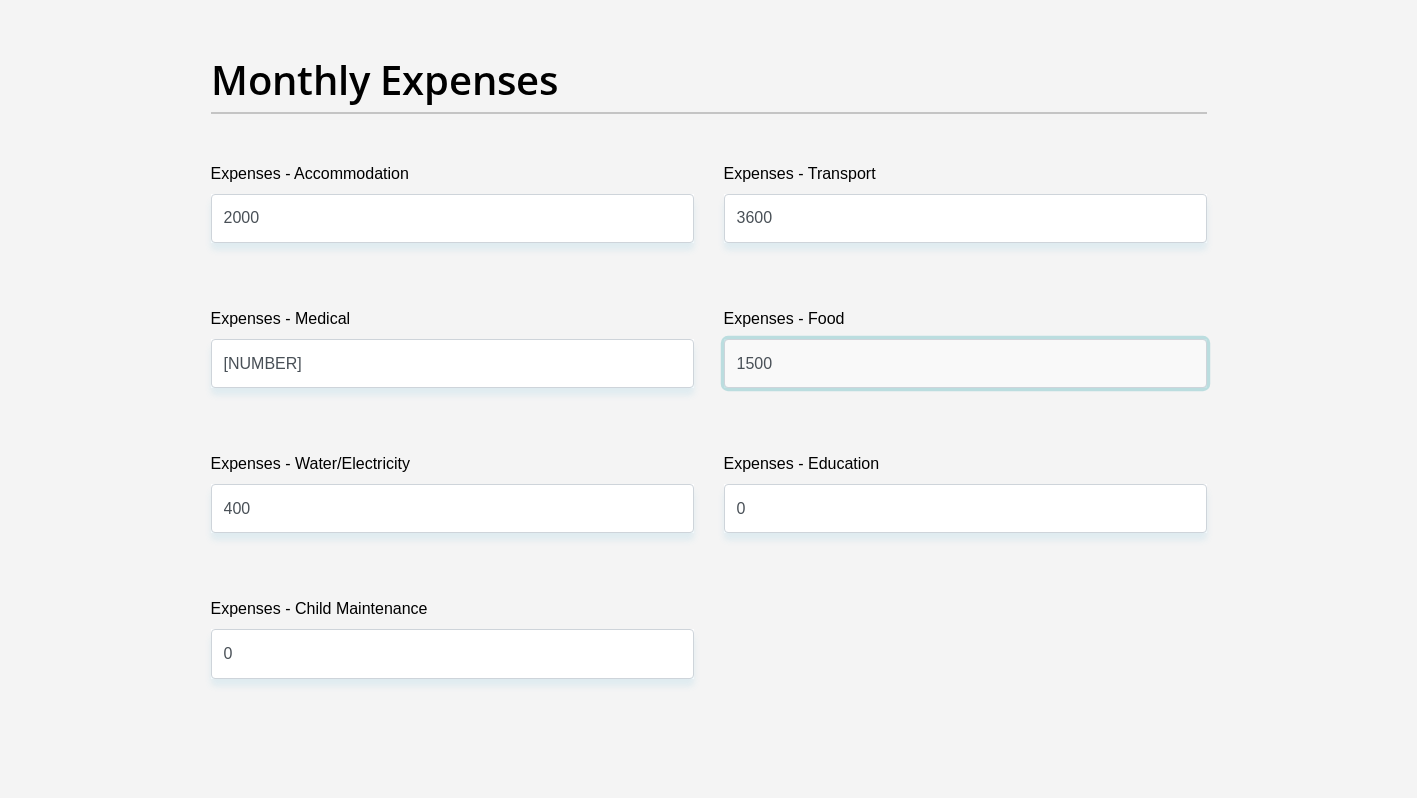 click on "1500" at bounding box center (965, 363) 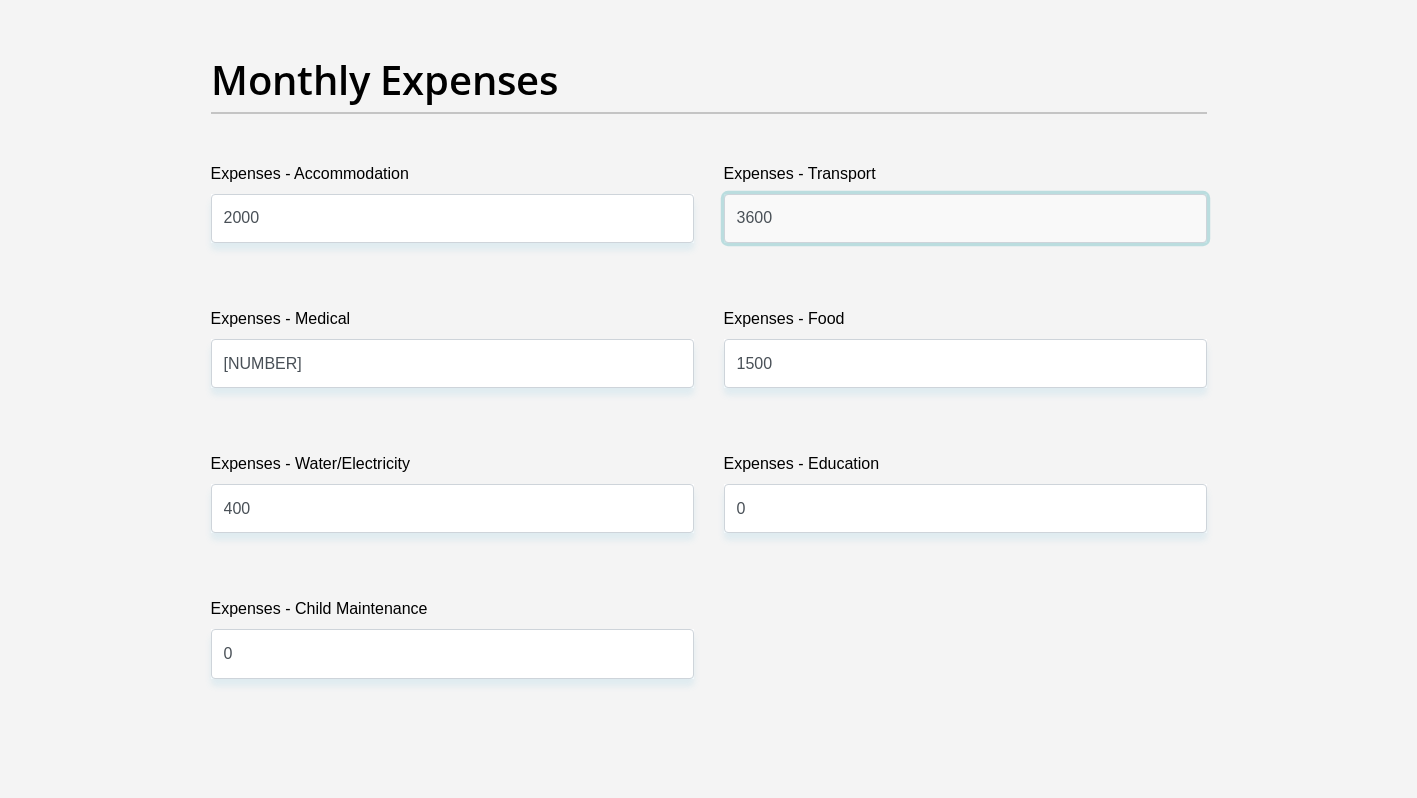 click on "3600" at bounding box center [965, 218] 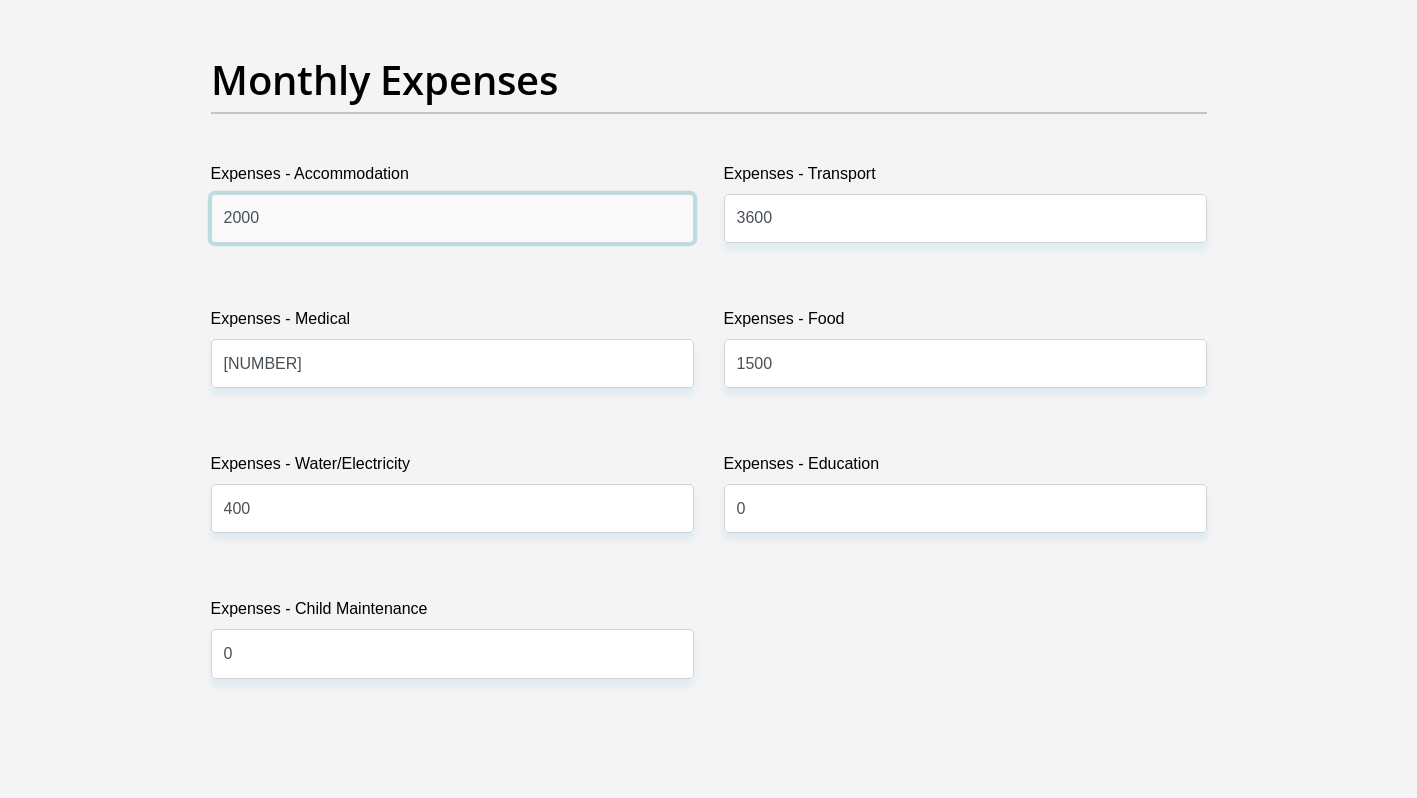 click on "2000" at bounding box center (452, 218) 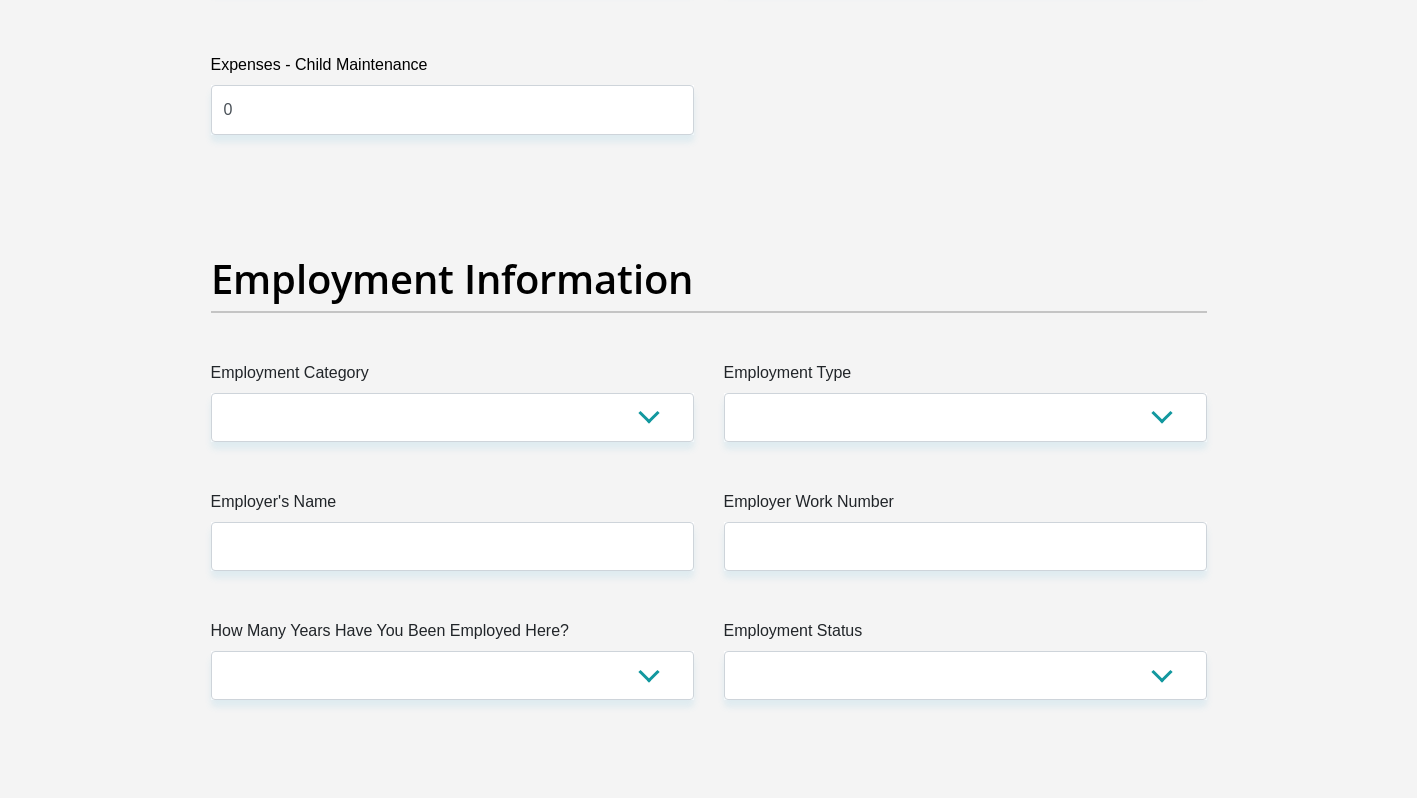 scroll, scrollTop: 3392, scrollLeft: 0, axis: vertical 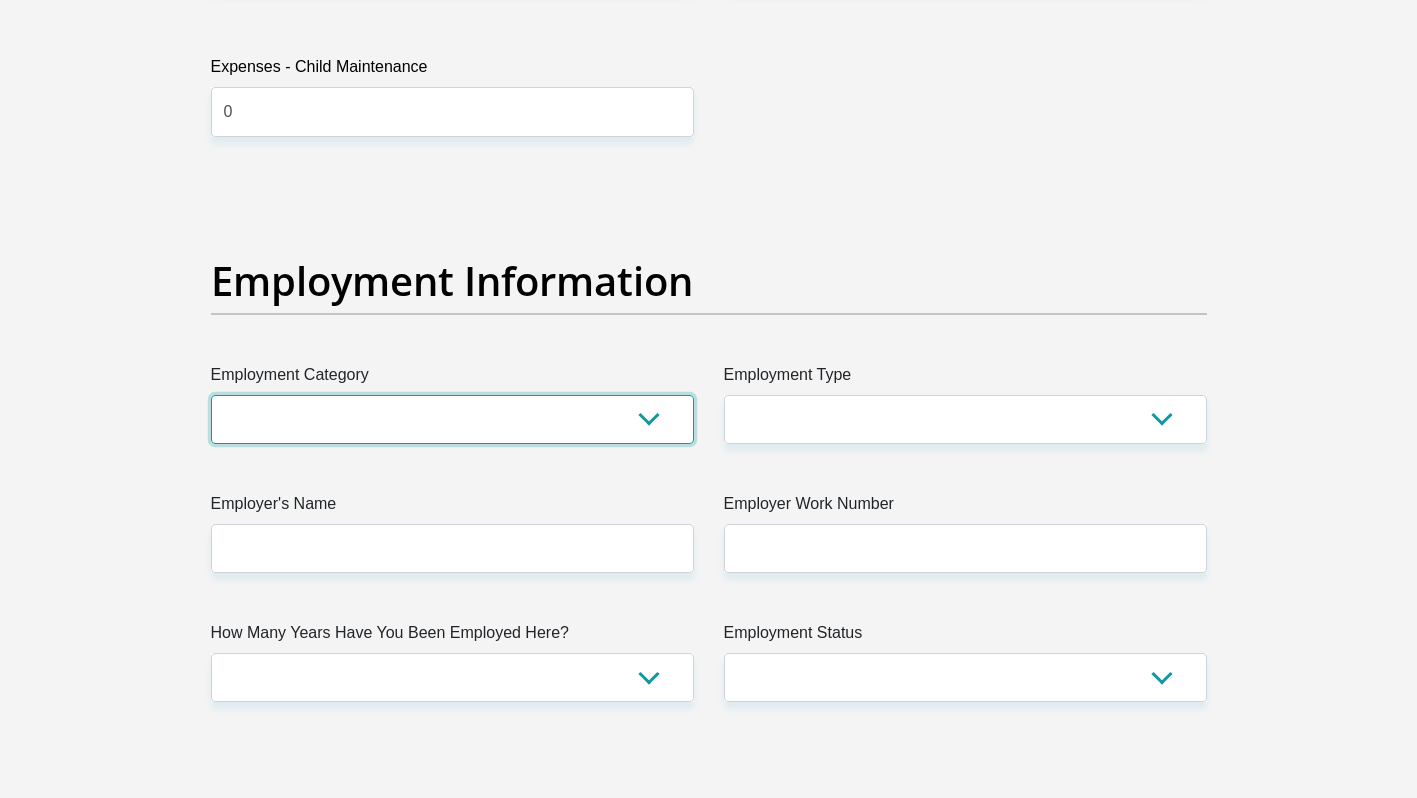click on "AGRICULTURE
ALCOHOL & TOBACCO
CONSTRUCTION MATERIALS
METALLURGY
EQUIPMENT FOR RENEWABLE ENERGY
SPECIALIZED CONTRACTORS
CAR
GAMING (INCL. INTERNET
OTHER WHOLESALE
UNLICENSED PHARMACEUTICALS
CURRENCY EXCHANGE HOUSES
OTHER FINANCIAL INSTITUTIONS & INSURANCE
REAL ESTATE AGENTS
OIL & GAS
OTHER MATERIALS (E.G. IRON ORE)
PRECIOUS STONES & PRECIOUS METALS
POLITICAL ORGANIZATIONS
RELIGIOUS ORGANIZATIONS(NOT SECTS)
ACTI. HAVING BUSINESS DEAL WITH PUBLIC ADMINISTRATION
LAUNDROMATS" at bounding box center (452, 419) 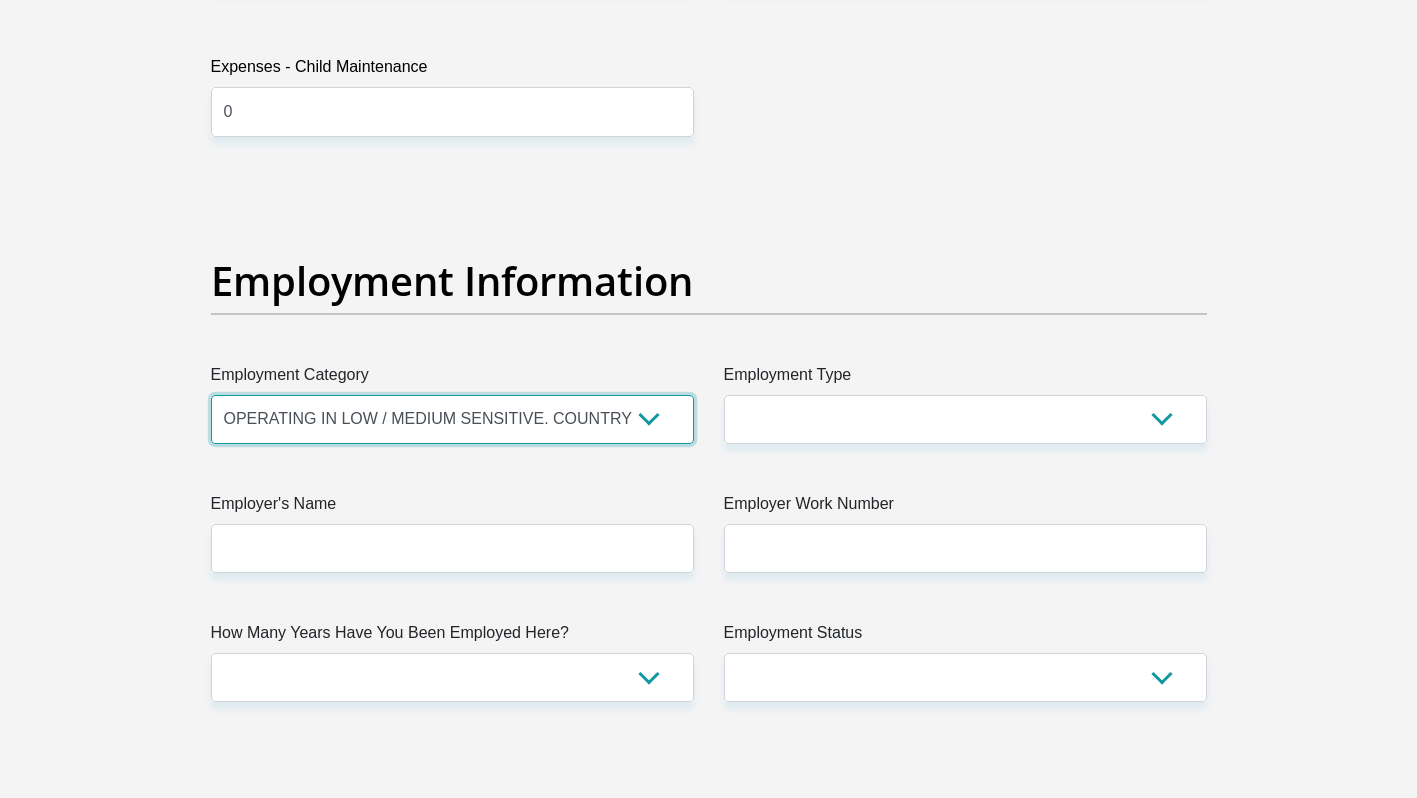 click on "AGRICULTURE
ALCOHOL & TOBACCO
CONSTRUCTION MATERIALS
METALLURGY
EQUIPMENT FOR RENEWABLE ENERGY
SPECIALIZED CONTRACTORS
CAR
GAMING (INCL. INTERNET
OTHER WHOLESALE
UNLICENSED PHARMACEUTICALS
CURRENCY EXCHANGE HOUSES
OTHER FINANCIAL INSTITUTIONS & INSURANCE
REAL ESTATE AGENTS
OIL & GAS
OTHER MATERIALS (E.G. IRON ORE)
PRECIOUS STONES & PRECIOUS METALS
POLITICAL ORGANIZATIONS
RELIGIOUS ORGANIZATIONS(NOT SECTS)
ACTI. HAVING BUSINESS DEAL WITH PUBLIC ADMINISTRATION
LAUNDROMATS" at bounding box center [452, 419] 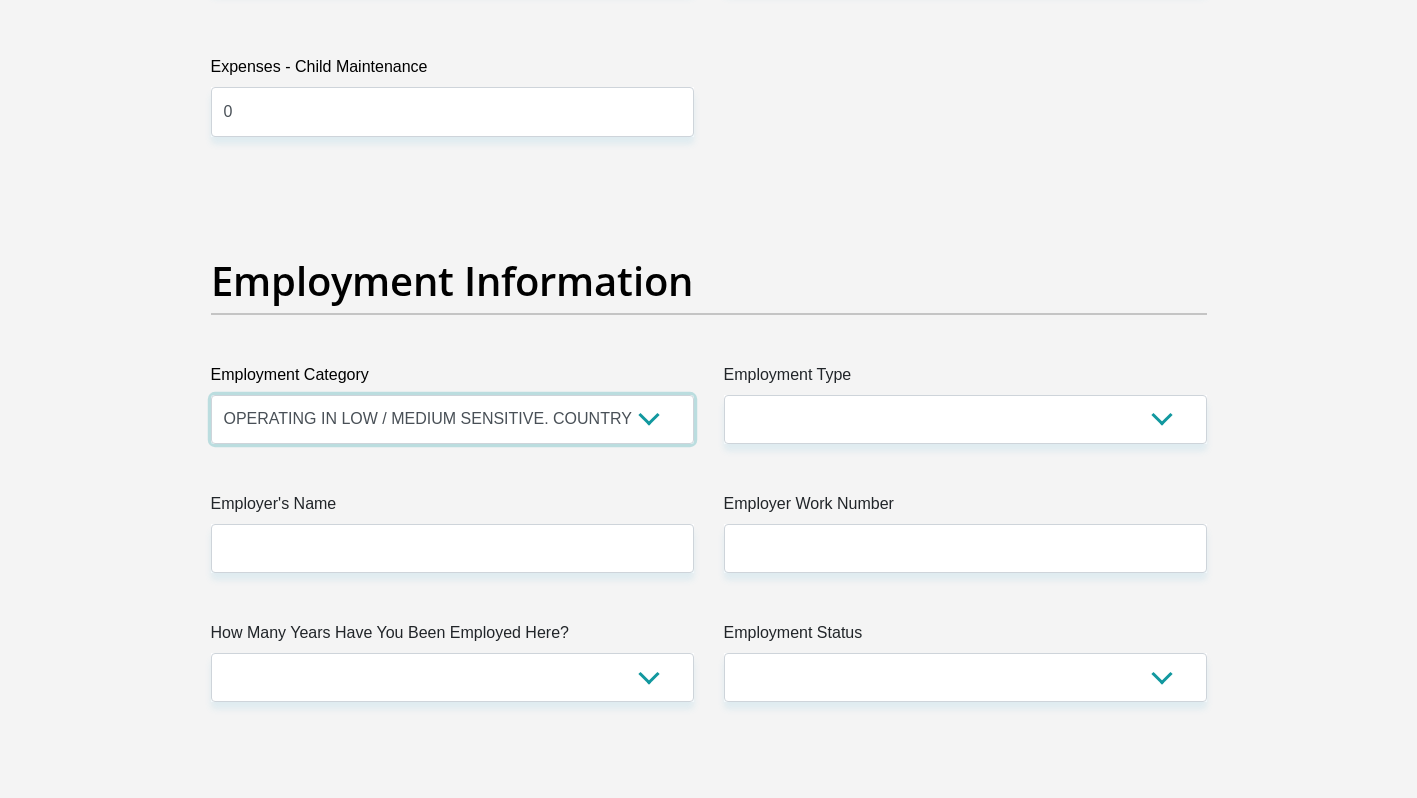 click on "AGRICULTURE
ALCOHOL & TOBACCO
CONSTRUCTION MATERIALS
METALLURGY
EQUIPMENT FOR RENEWABLE ENERGY
SPECIALIZED CONTRACTORS
CAR
GAMING (INCL. INTERNET
OTHER WHOLESALE
UNLICENSED PHARMACEUTICALS
CURRENCY EXCHANGE HOUSES
OTHER FINANCIAL INSTITUTIONS & INSURANCE
REAL ESTATE AGENTS
OIL & GAS
OTHER MATERIALS (E.G. IRON ORE)
PRECIOUS STONES & PRECIOUS METALS
POLITICAL ORGANIZATIONS
RELIGIOUS ORGANIZATIONS(NOT SECTS)
ACTI. HAVING BUSINESS DEAL WITH PUBLIC ADMINISTRATION
LAUNDROMATS" at bounding box center [452, 419] 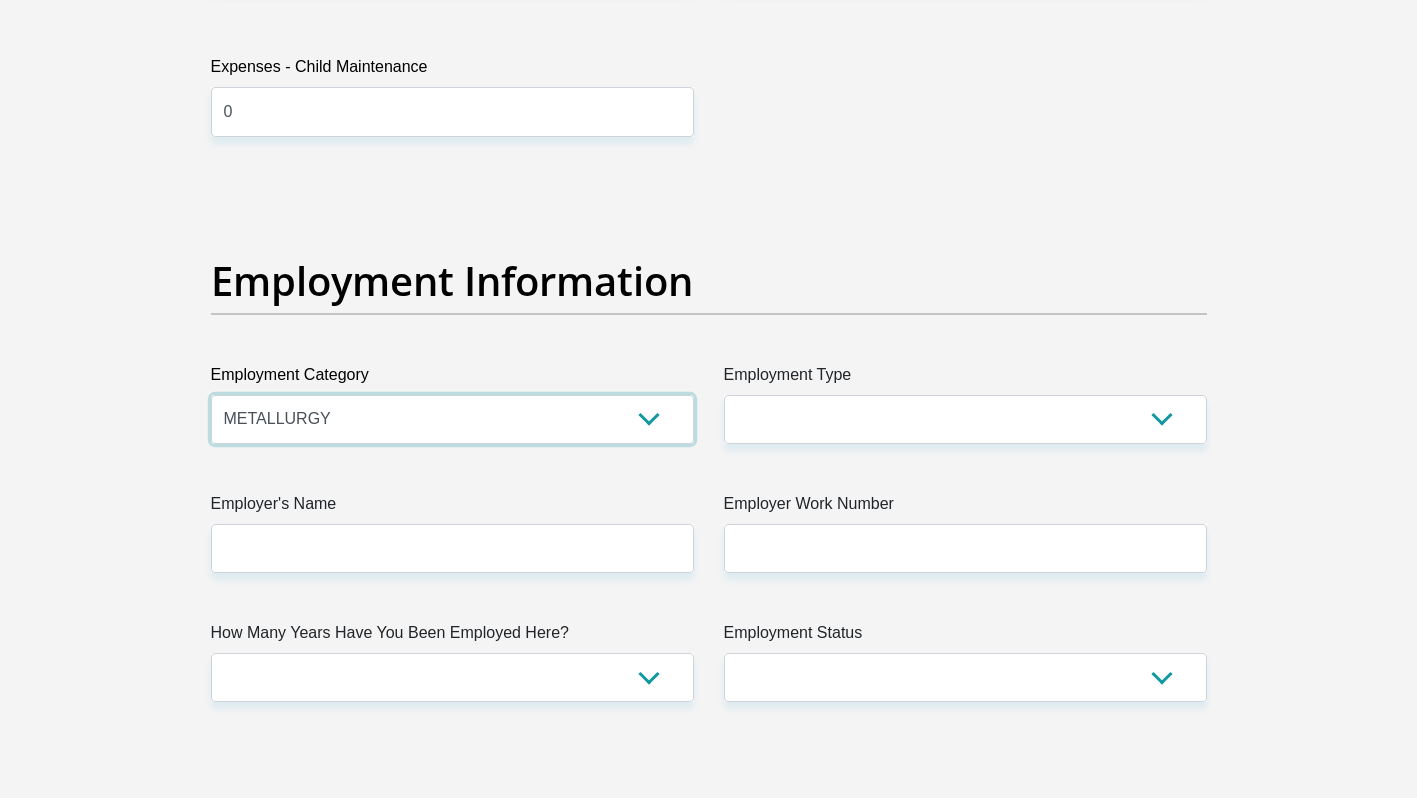 click on "AGRICULTURE
ALCOHOL & TOBACCO
CONSTRUCTION MATERIALS
METALLURGY
EQUIPMENT FOR RENEWABLE ENERGY
SPECIALIZED CONTRACTORS
CAR
GAMING (INCL. INTERNET
OTHER WHOLESALE
UNLICENSED PHARMACEUTICALS
CURRENCY EXCHANGE HOUSES
OTHER FINANCIAL INSTITUTIONS & INSURANCE
REAL ESTATE AGENTS
OIL & GAS
OTHER MATERIALS (E.G. IRON ORE)
PRECIOUS STONES & PRECIOUS METALS
POLITICAL ORGANIZATIONS
RELIGIOUS ORGANIZATIONS(NOT SECTS)
ACTI. HAVING BUSINESS DEAL WITH PUBLIC ADMINISTRATION
LAUNDROMATS" at bounding box center [452, 419] 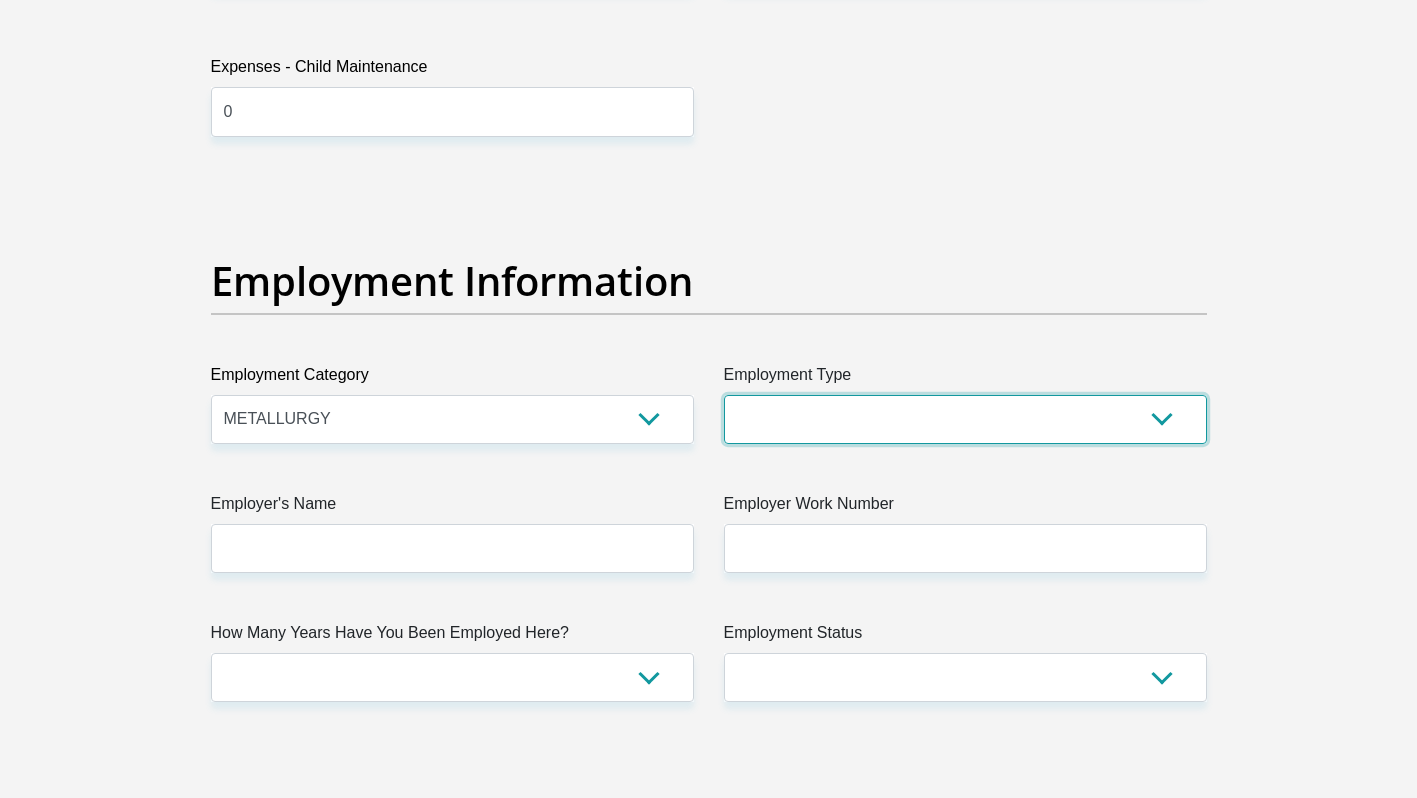 click on "College/Lecturer
Craft Seller
Creative
Driver
Executive
Farmer
Forces - Non Commissioned
Forces - Officer
Hawker
Housewife
Labourer
Licenced Professional
Manager
Miner
Non Licenced Professional
Office Staff/Clerk
Outside Worker
Pensioner
Permanent Teacher
Production/Manufacturing
Sales
Self-Employed
Semi-Professional Worker
Service Industry  Social Worker  Student" at bounding box center [965, 419] 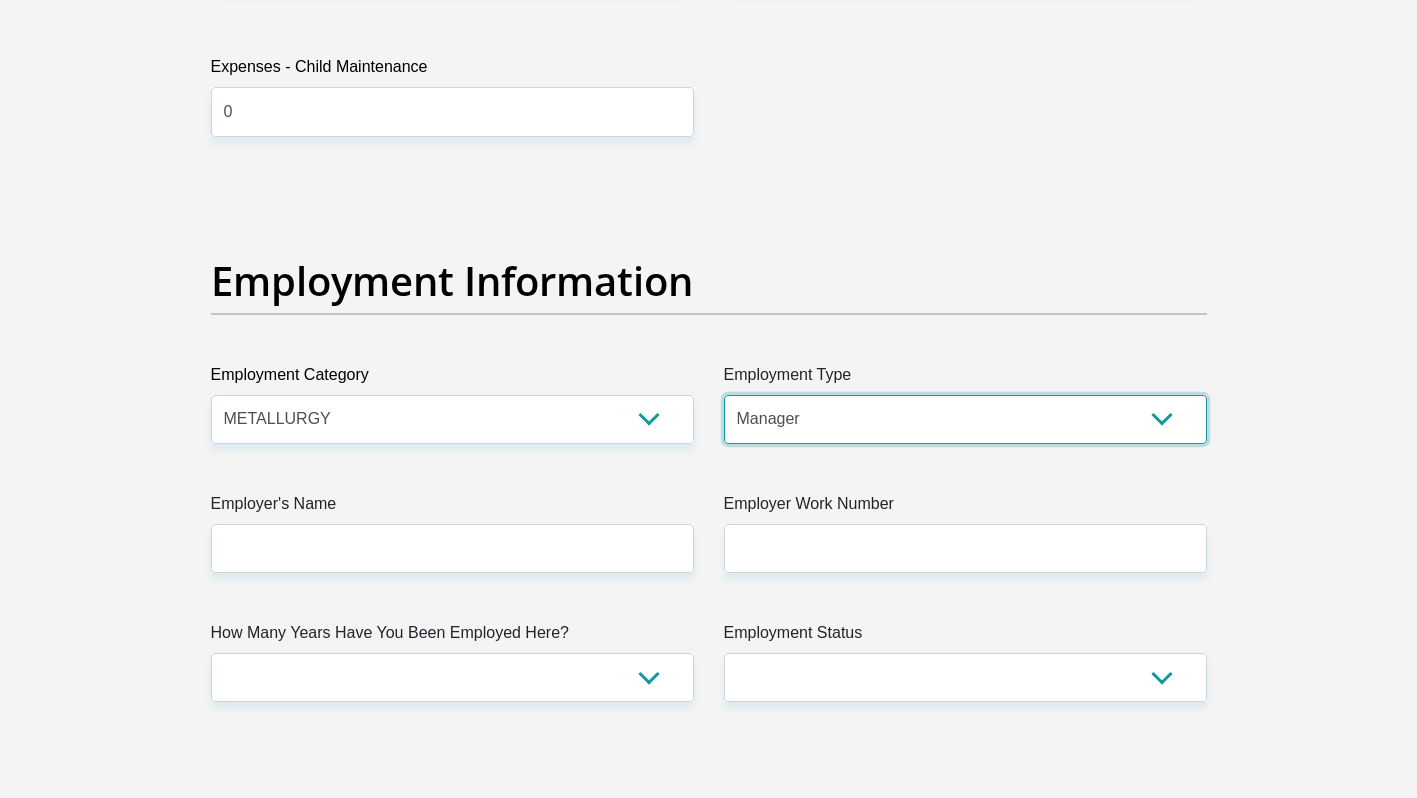 click on "College/Lecturer
Craft Seller
Creative
Driver
Executive
Farmer
Forces - Non Commissioned
Forces - Officer
Hawker
Housewife
Labourer
Licenced Professional
Manager
Miner
Non Licenced Professional
Office Staff/Clerk
Outside Worker
Pensioner
Permanent Teacher
Production/Manufacturing
Sales
Self-Employed
Semi-Professional Worker
Service Industry  Social Worker  Student" at bounding box center [965, 419] 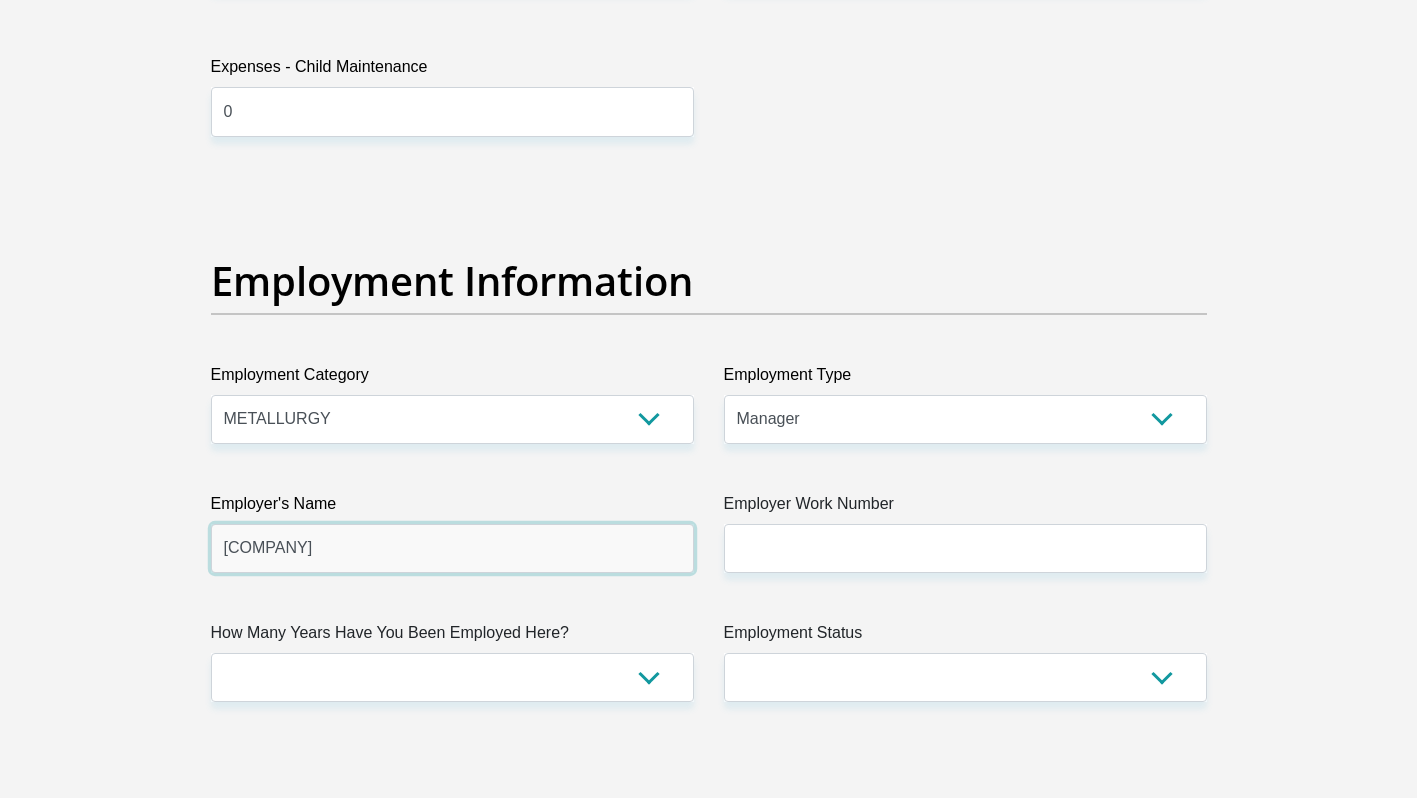 type on "EDS" 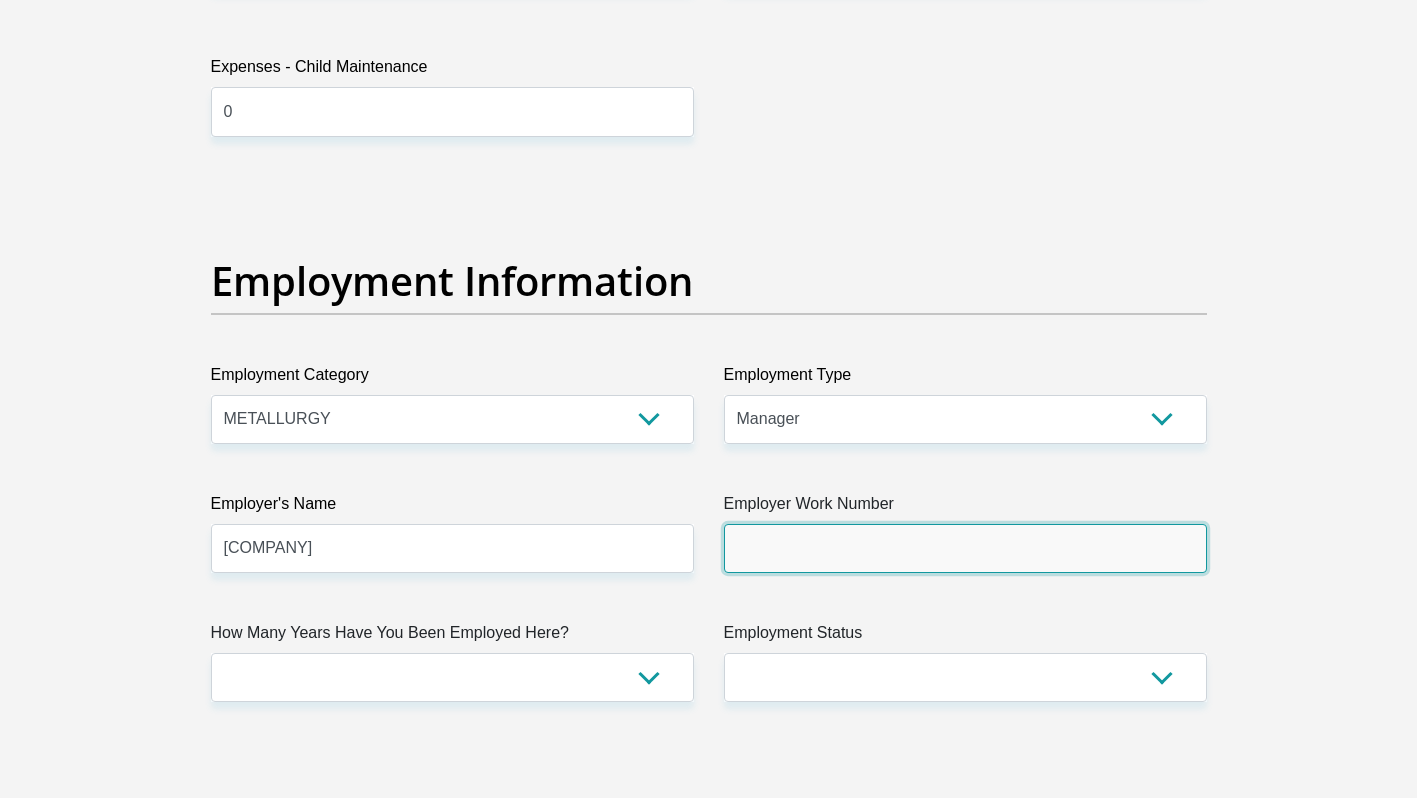 type on "q" 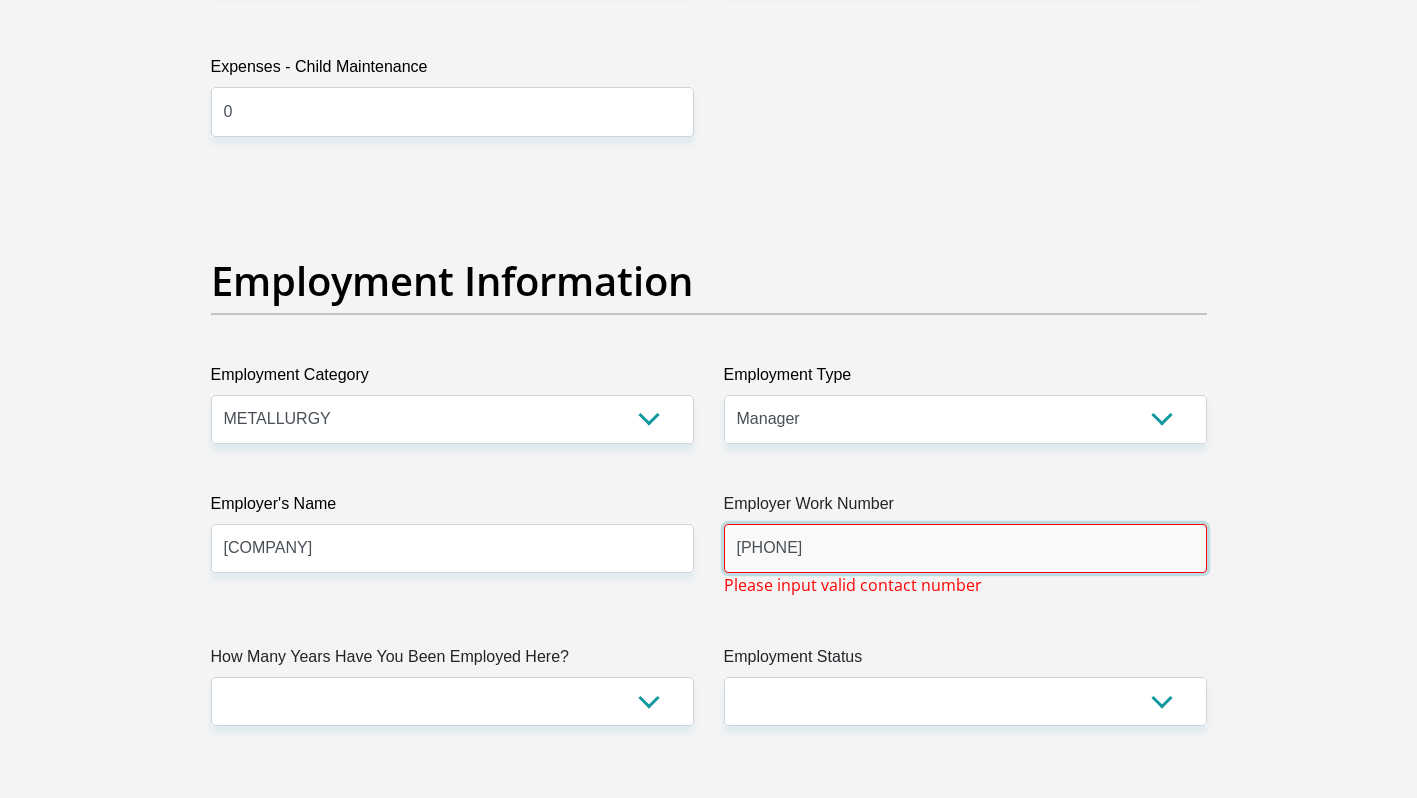 type on "0761879671" 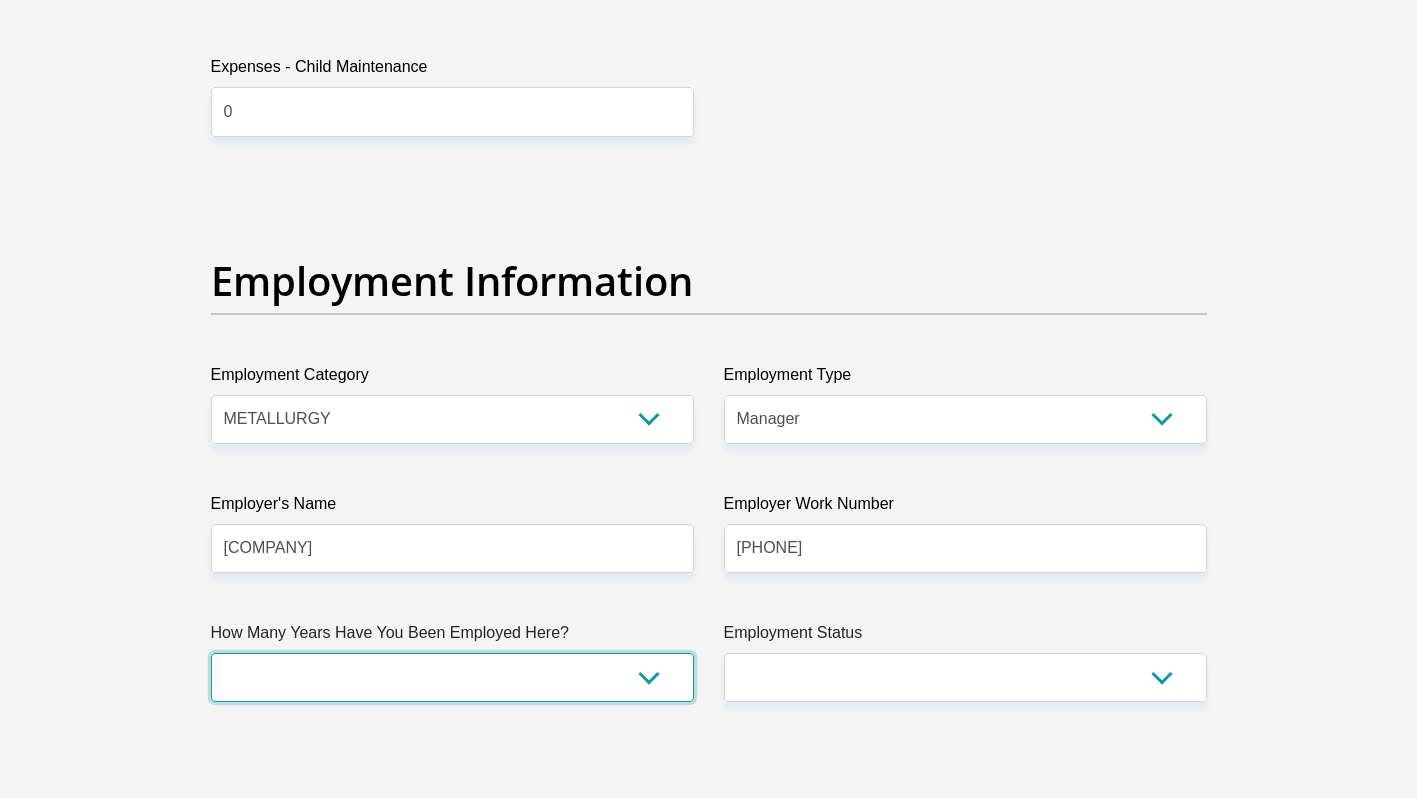 click on "less than 1 year
1-3 years
3-5 years
5+ years" at bounding box center [452, 677] 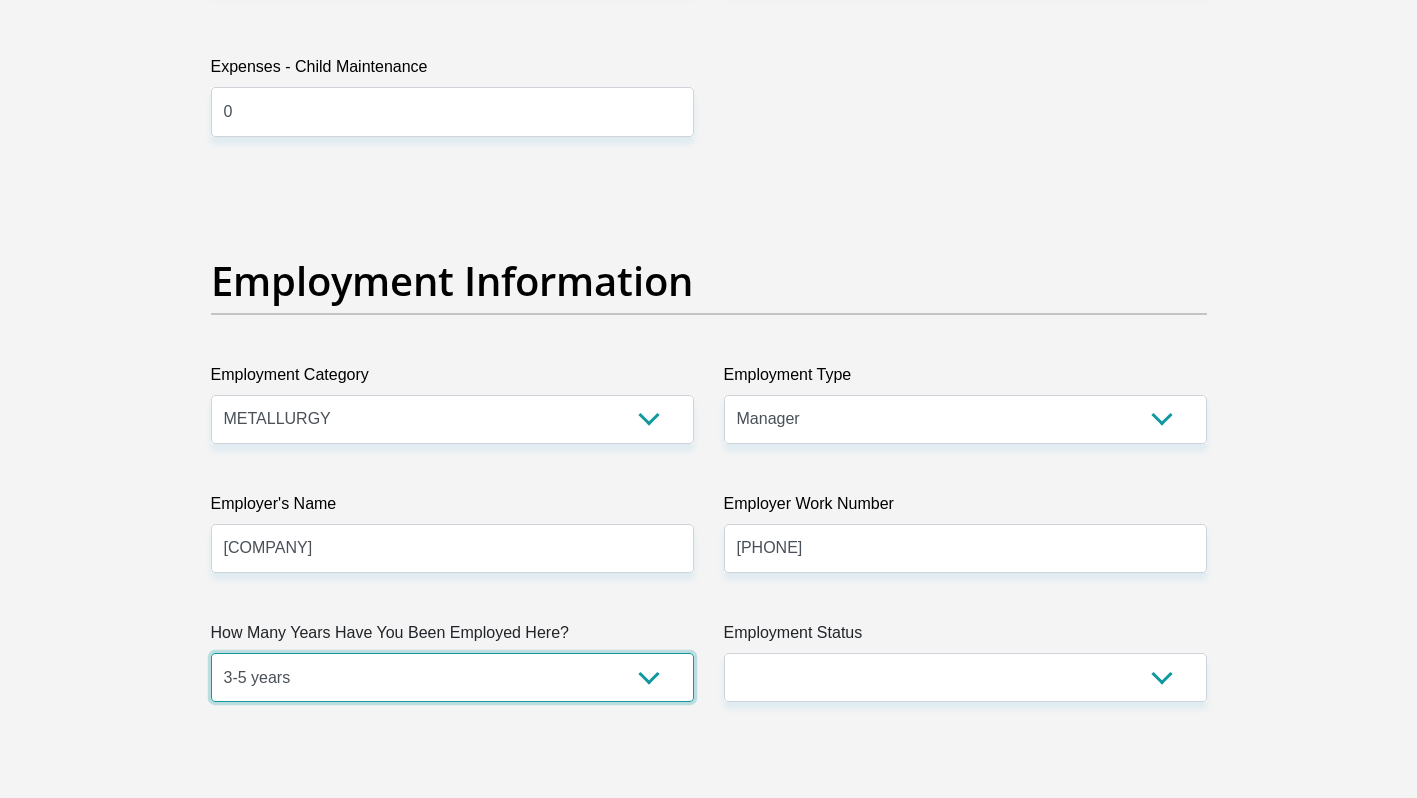 click on "less than 1 year
1-3 years
3-5 years
5+ years" at bounding box center (452, 677) 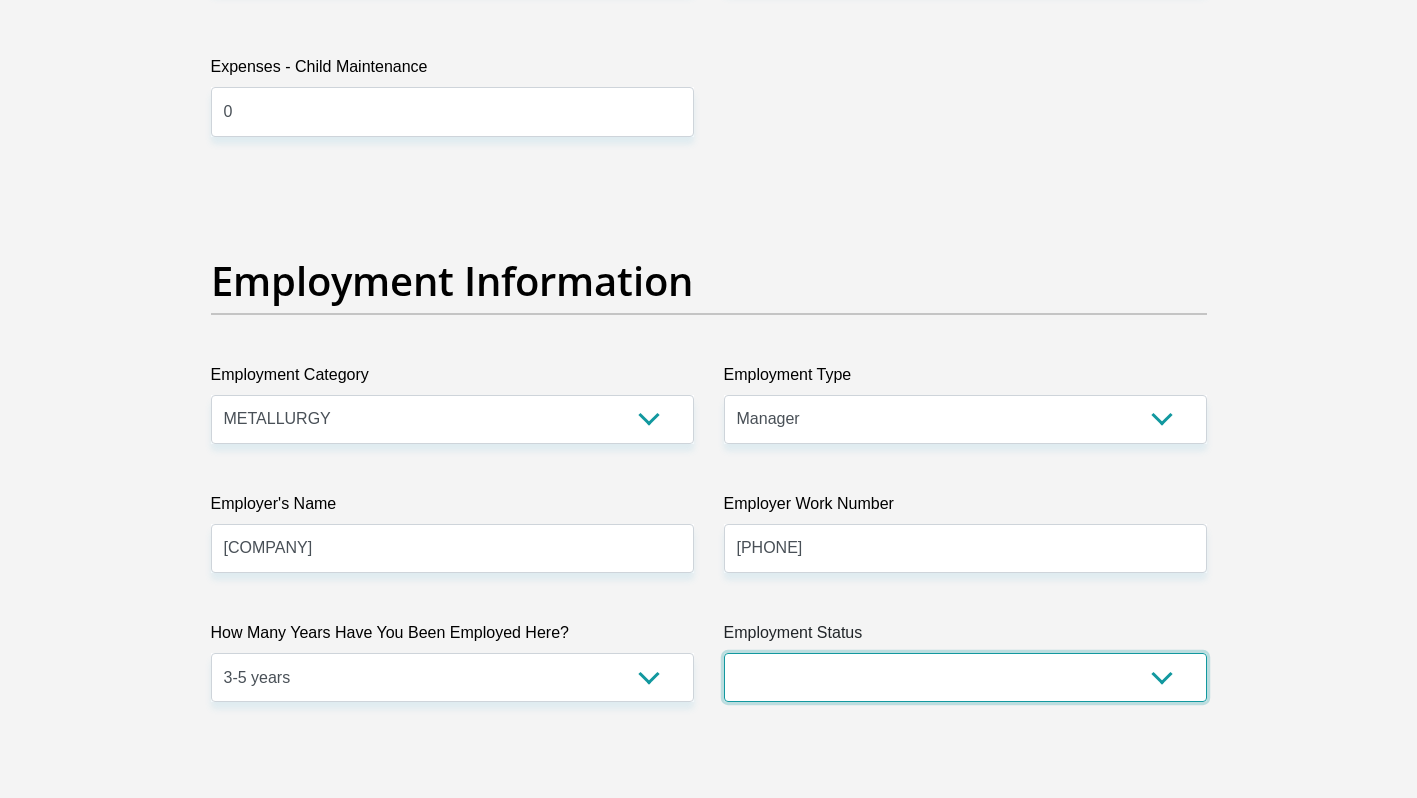click on "Permanent/Full-time
Part-time/Casual
Contract Worker
Self-Employed
Housewife
Retired
Student
Medically Boarded
Disability
Unemployed" at bounding box center (965, 677) 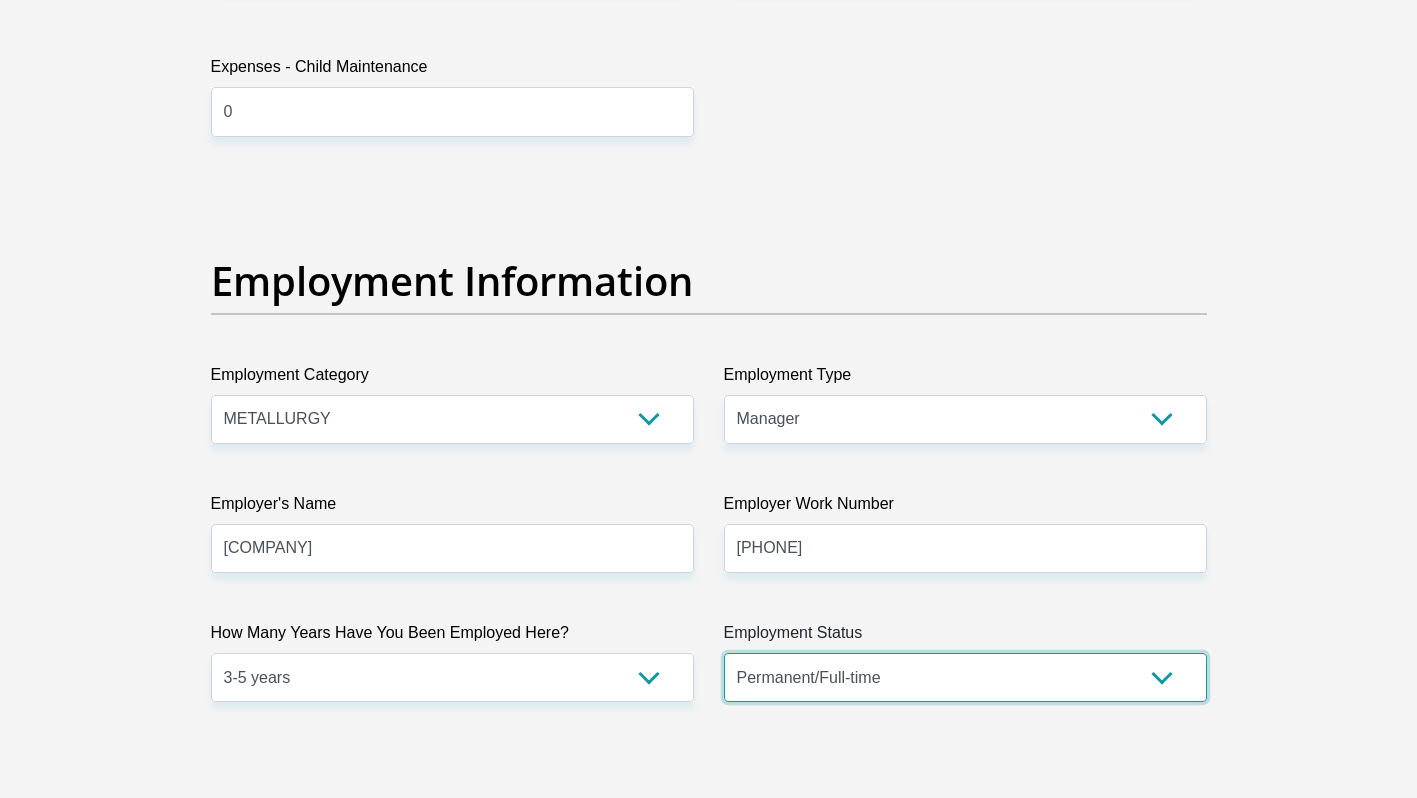 click on "Permanent/Full-time
Part-time/Casual
Contract Worker
Self-Employed
Housewife
Retired
Student
Medically Boarded
Disability
Unemployed" at bounding box center (965, 677) 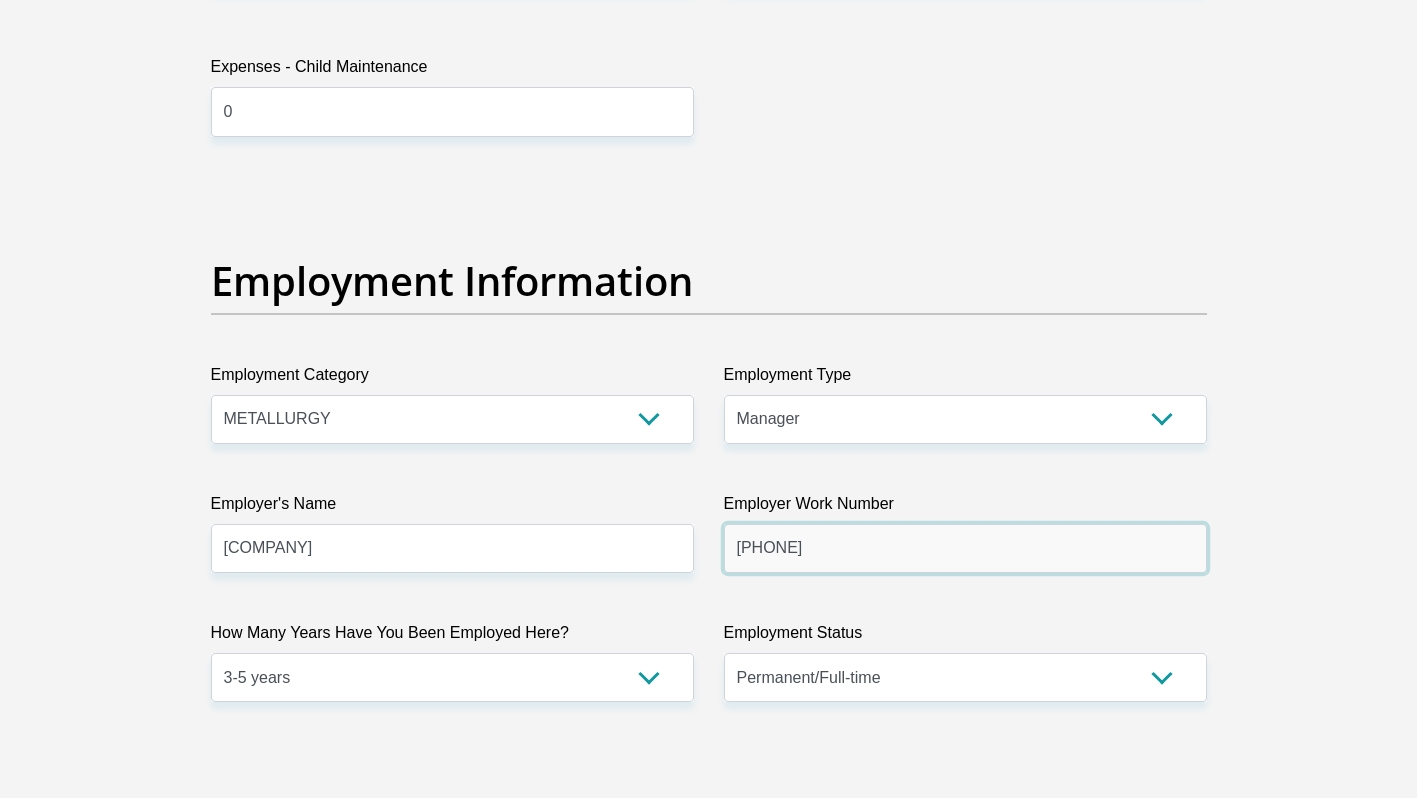 click on "0761879671" at bounding box center [965, 548] 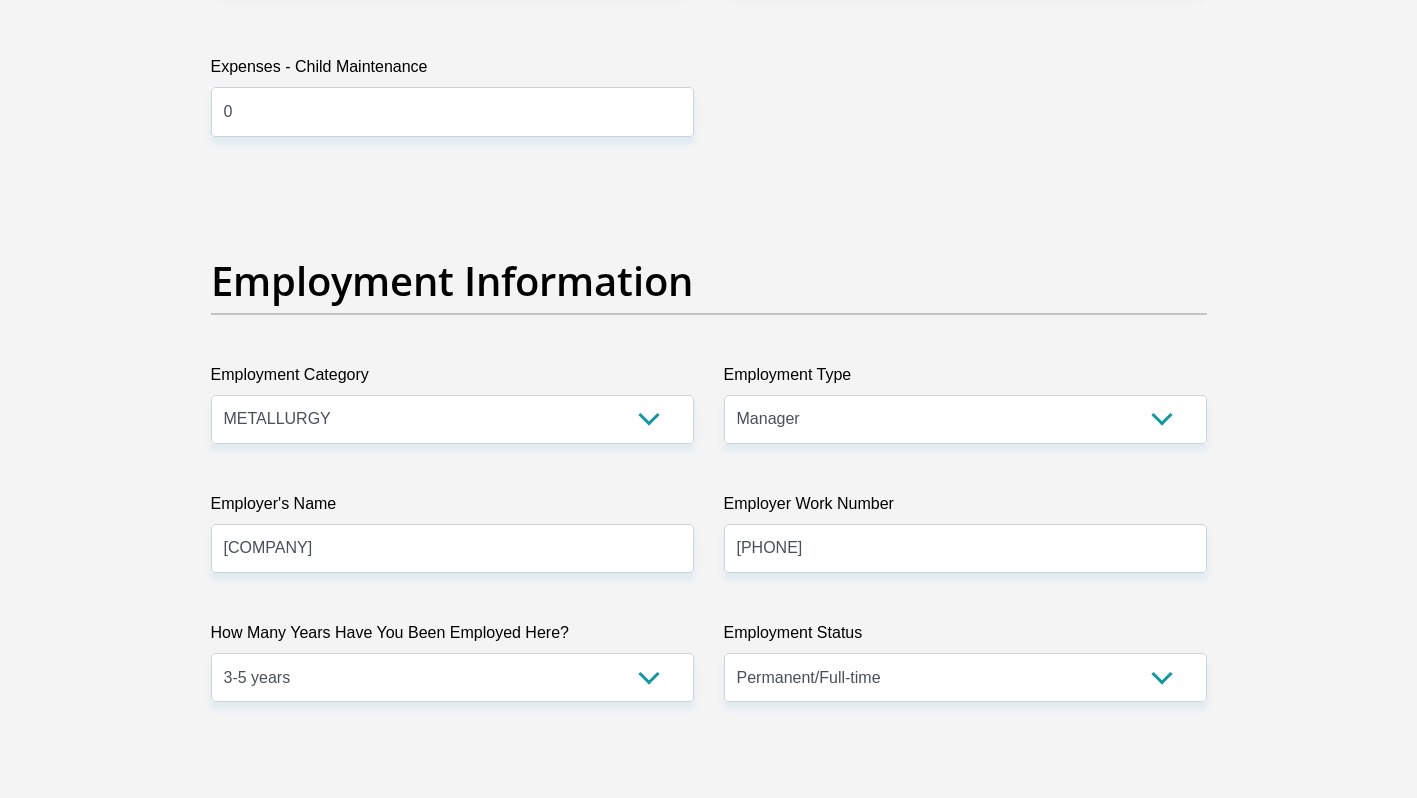 click on "Personal Details
Title
Mr
Ms
Mrs
Dr
Other
First Name
Wandile
Surname
Mondlane
ID Number
9507125317086
Please input valid ID number
Race
Black
Coloured
Indian
White
Other
Contact Number
0761879671
Please input valid contact number
Nationality" at bounding box center (709, 181) 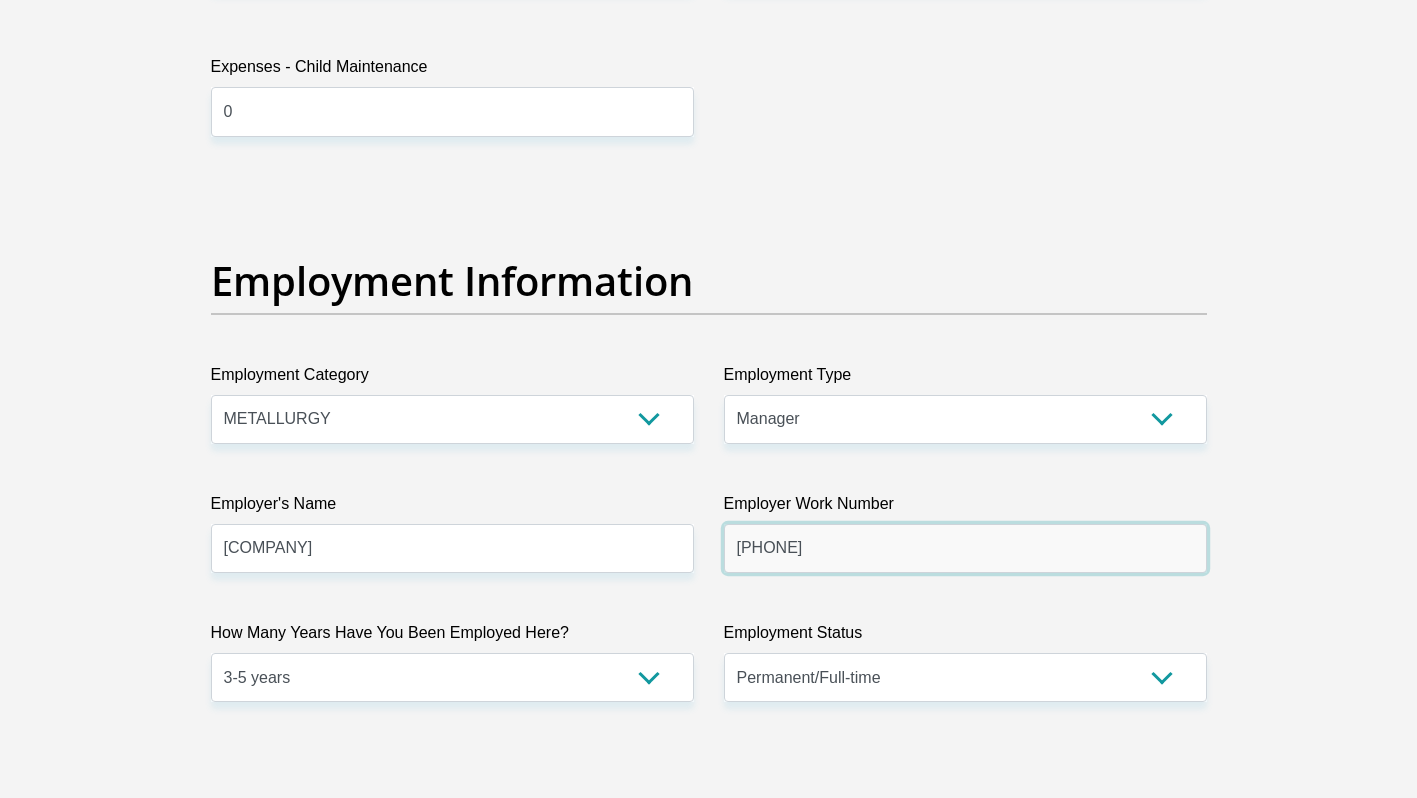 click on "0761879671" at bounding box center [965, 548] 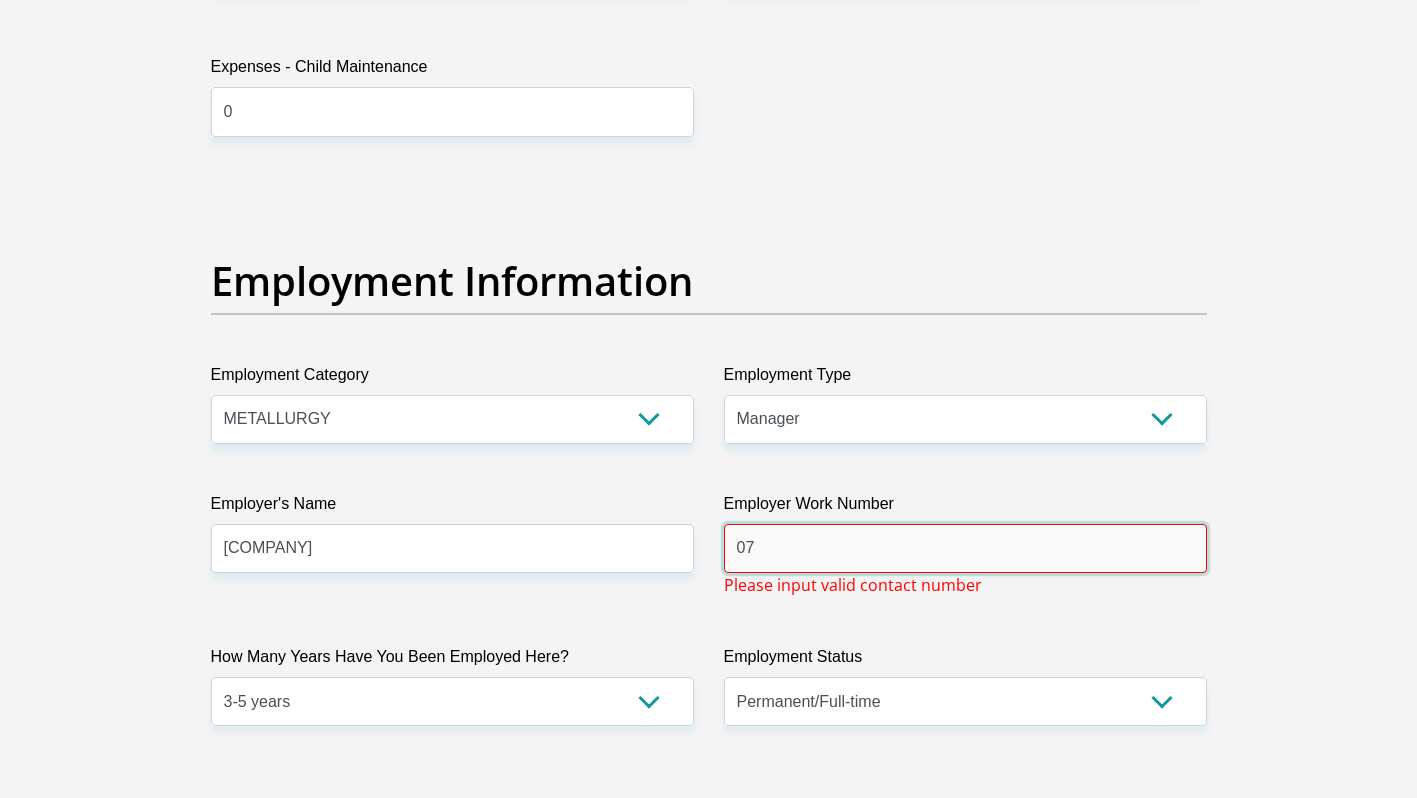 type on "0" 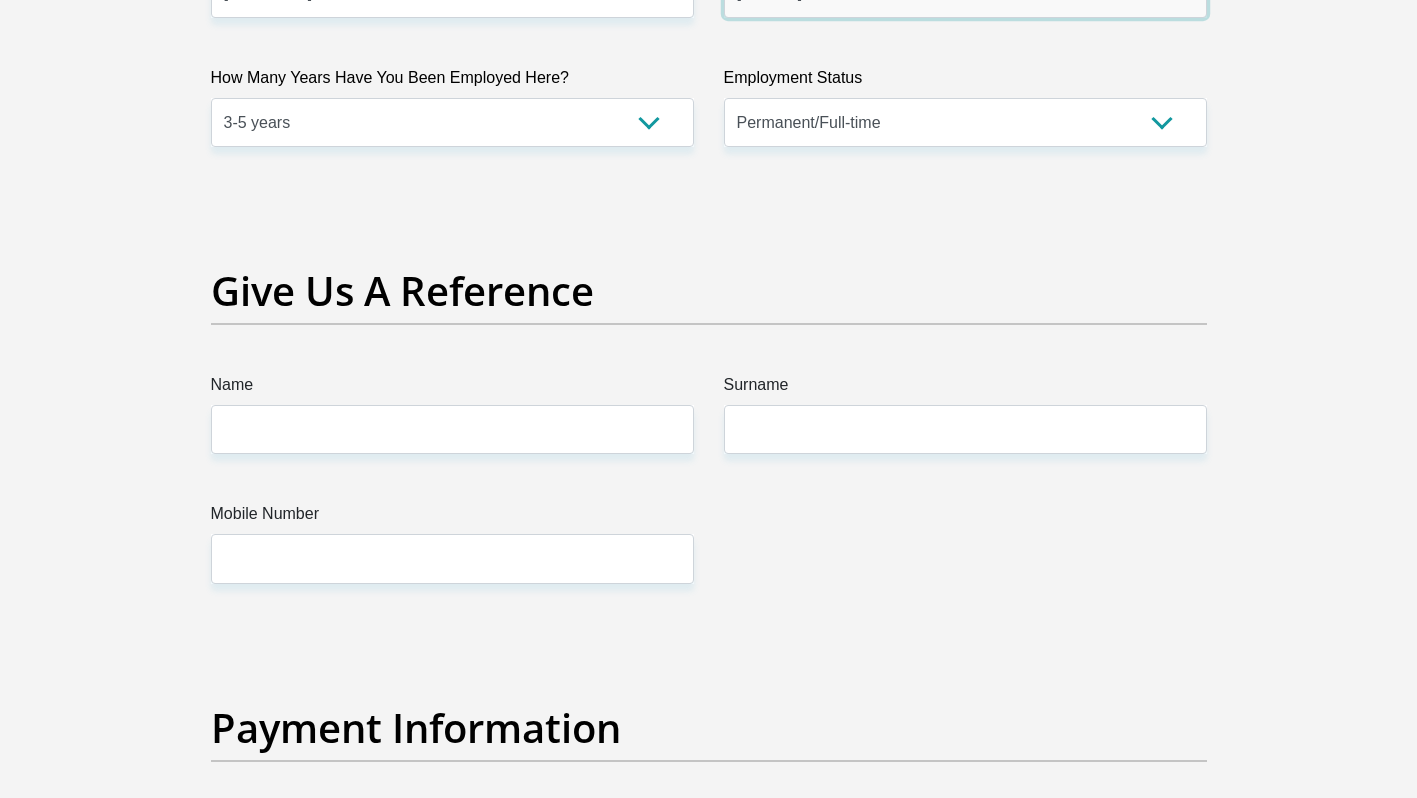 scroll, scrollTop: 3948, scrollLeft: 0, axis: vertical 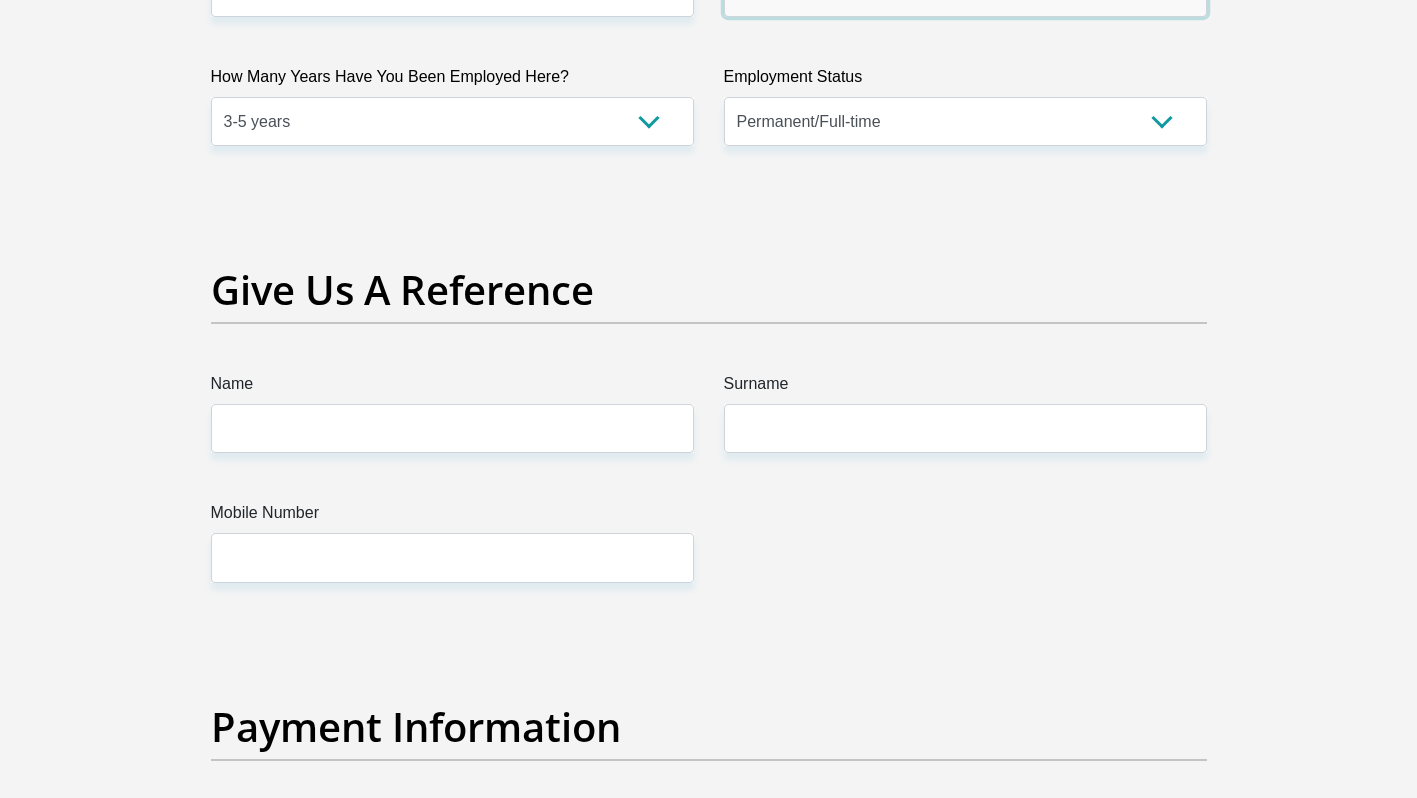 type on "0117842231" 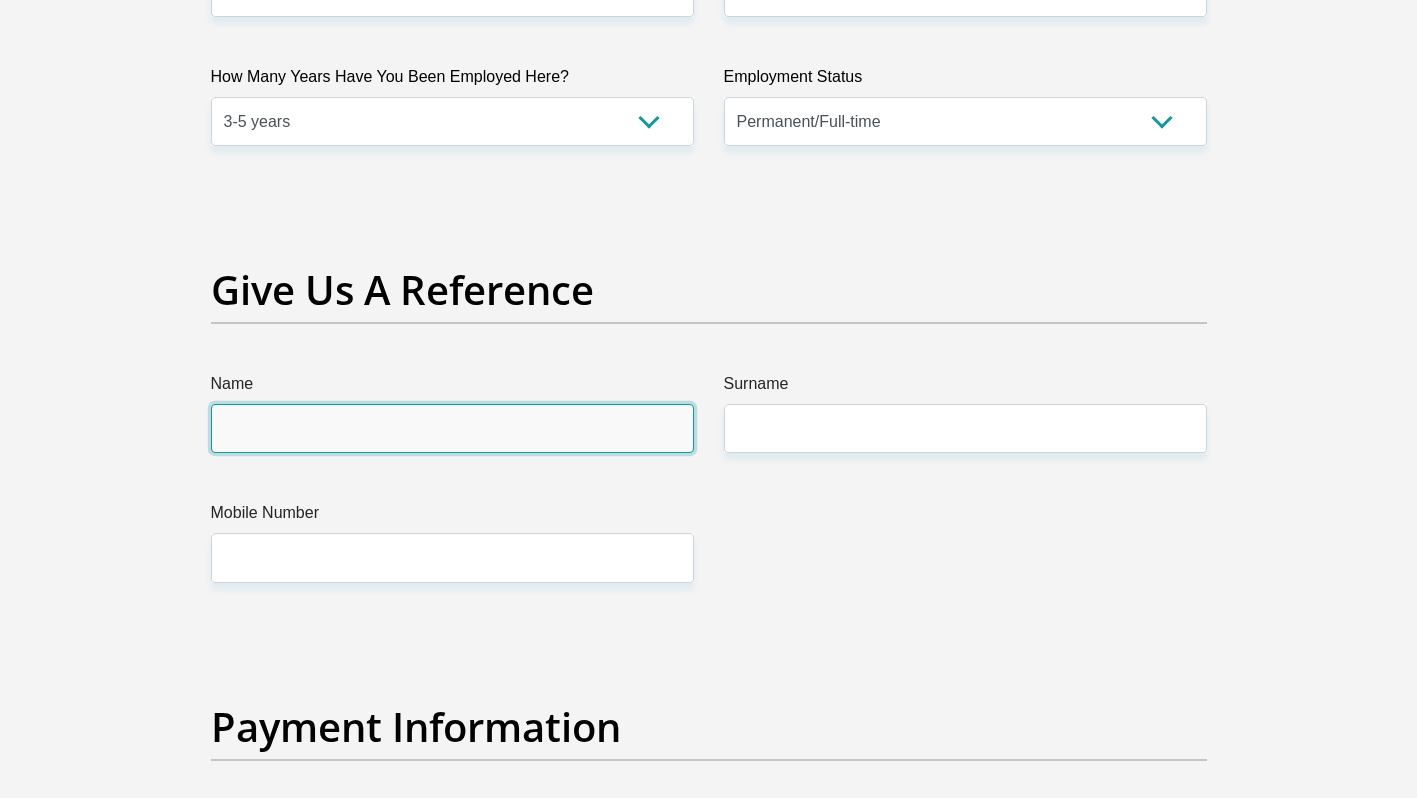 click on "Name" at bounding box center (452, 428) 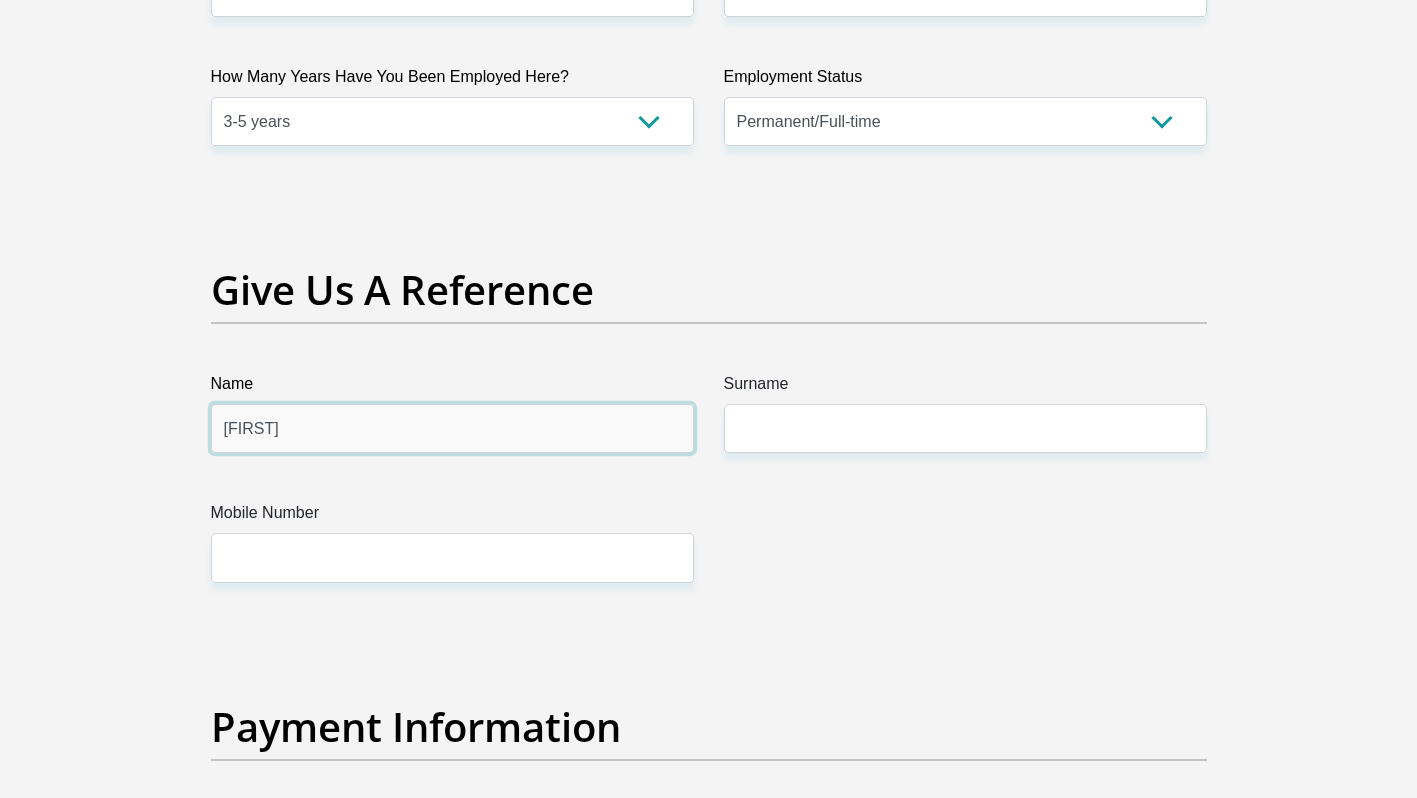 type on "Sibonisiwe" 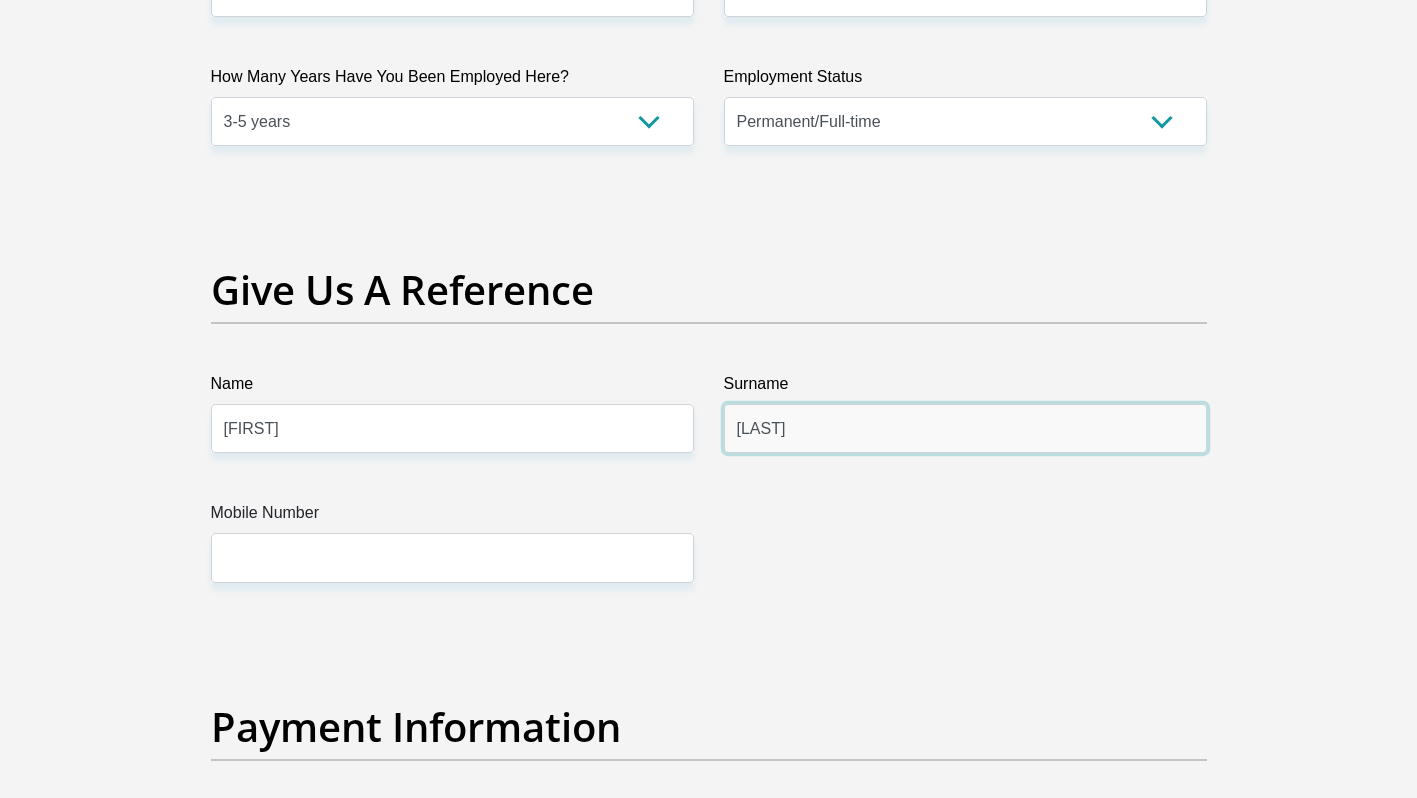 type on "Kula" 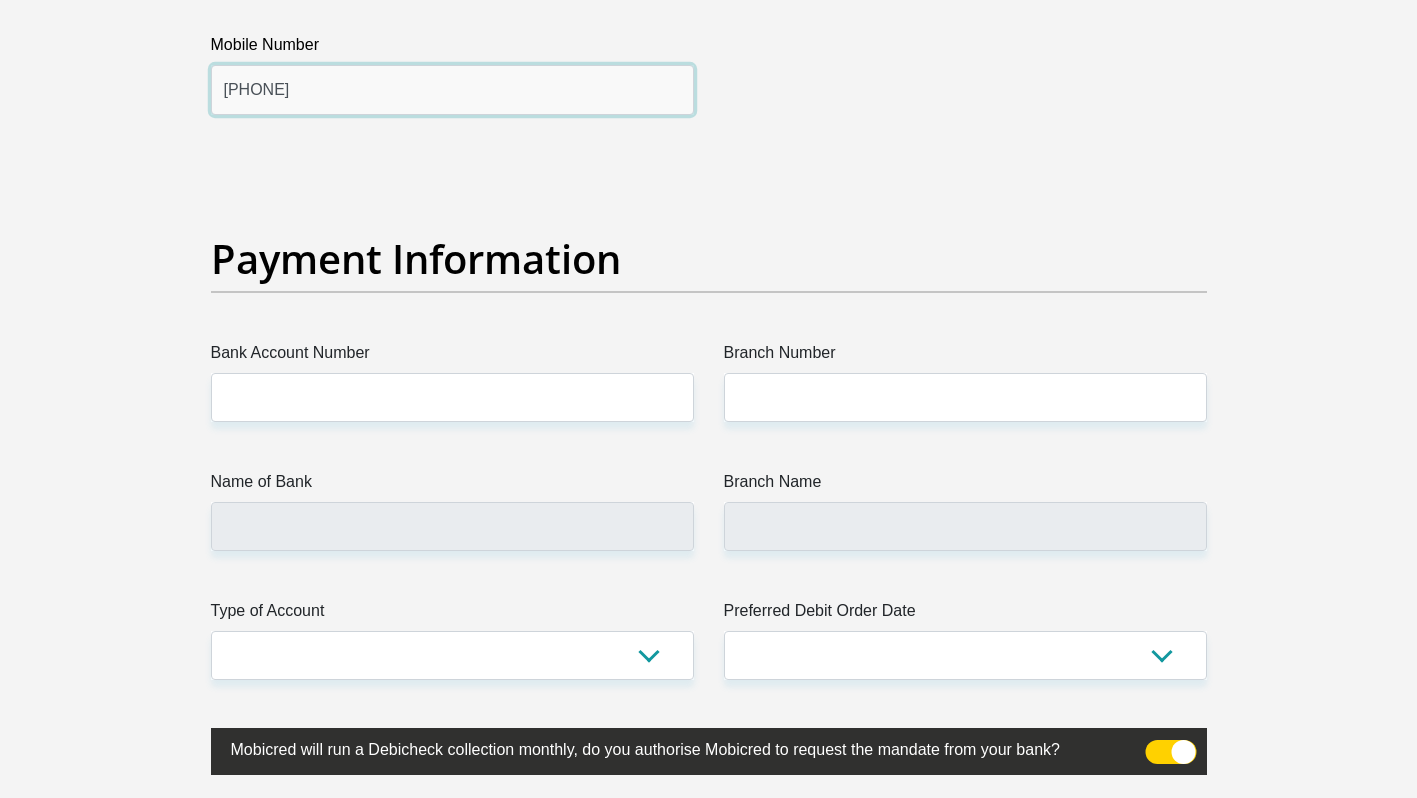 scroll, scrollTop: 4417, scrollLeft: 0, axis: vertical 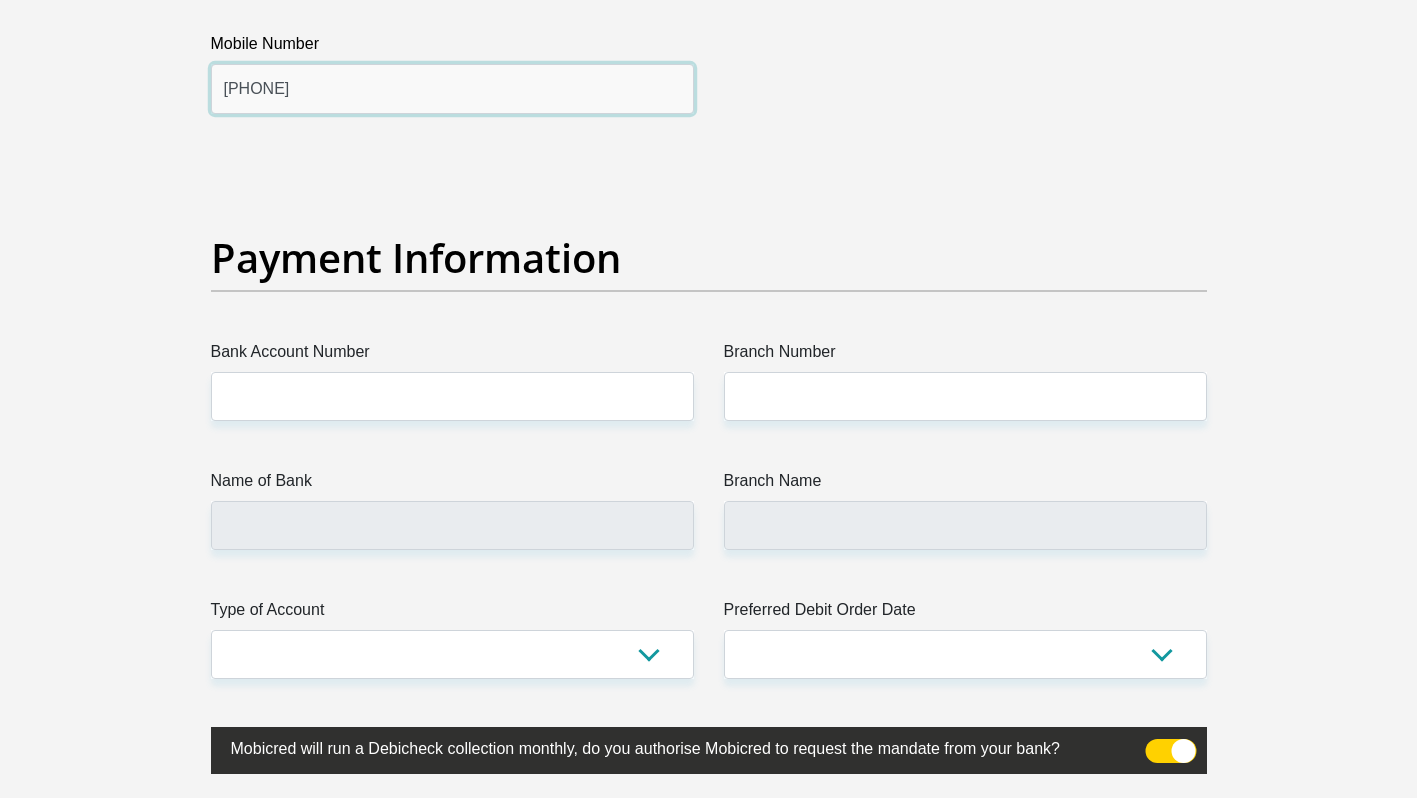 type on "078 649 1863" 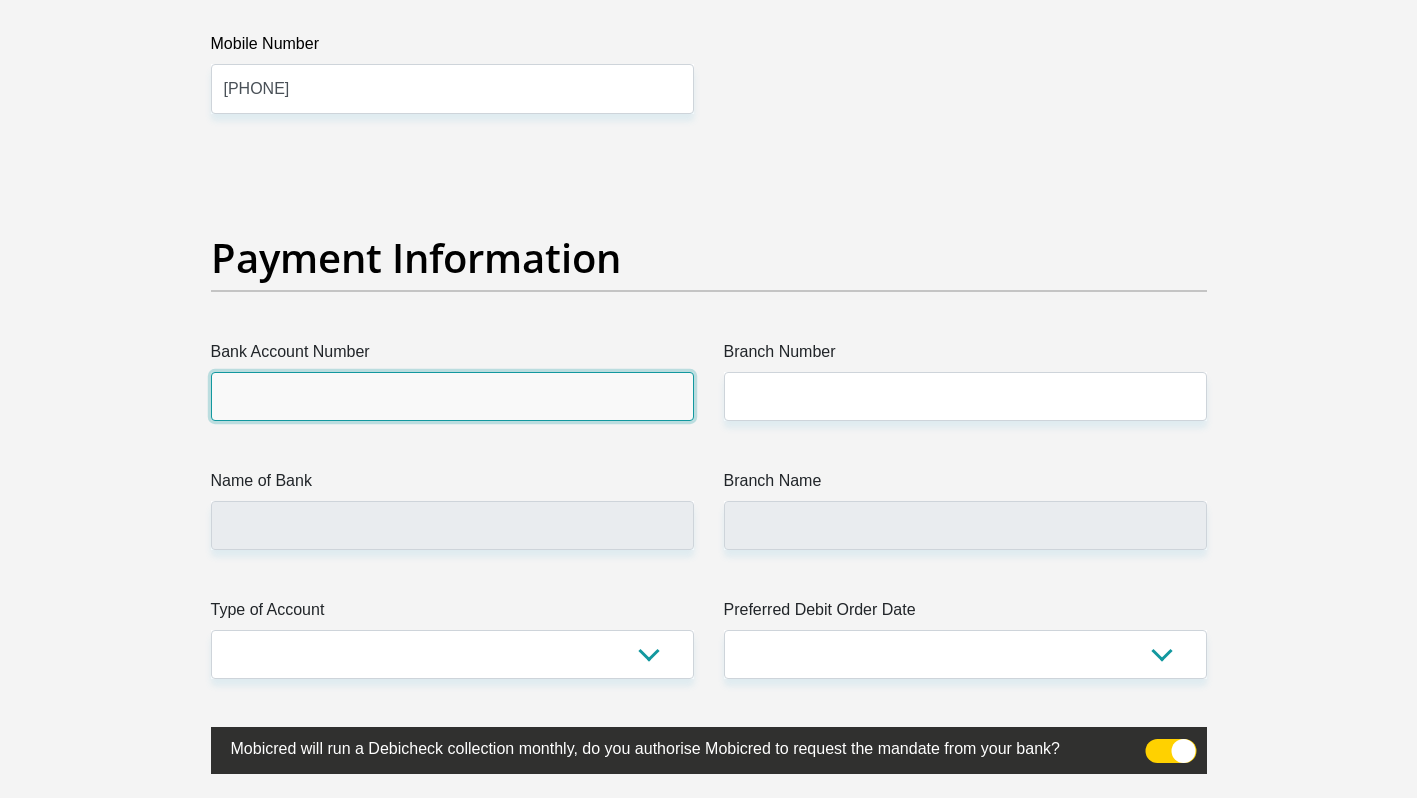 click on "Bank Account Number" at bounding box center [452, 396] 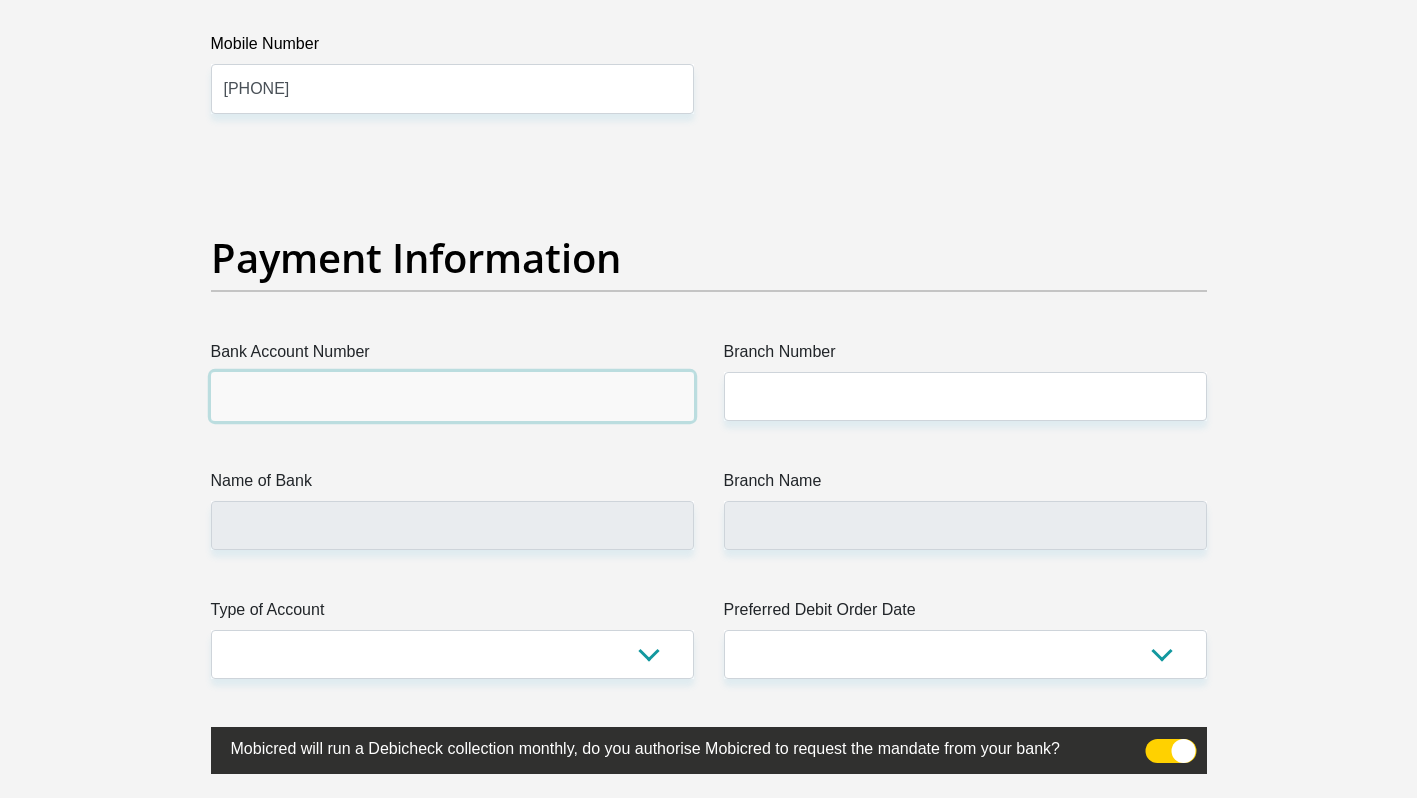 paste on "10248445853" 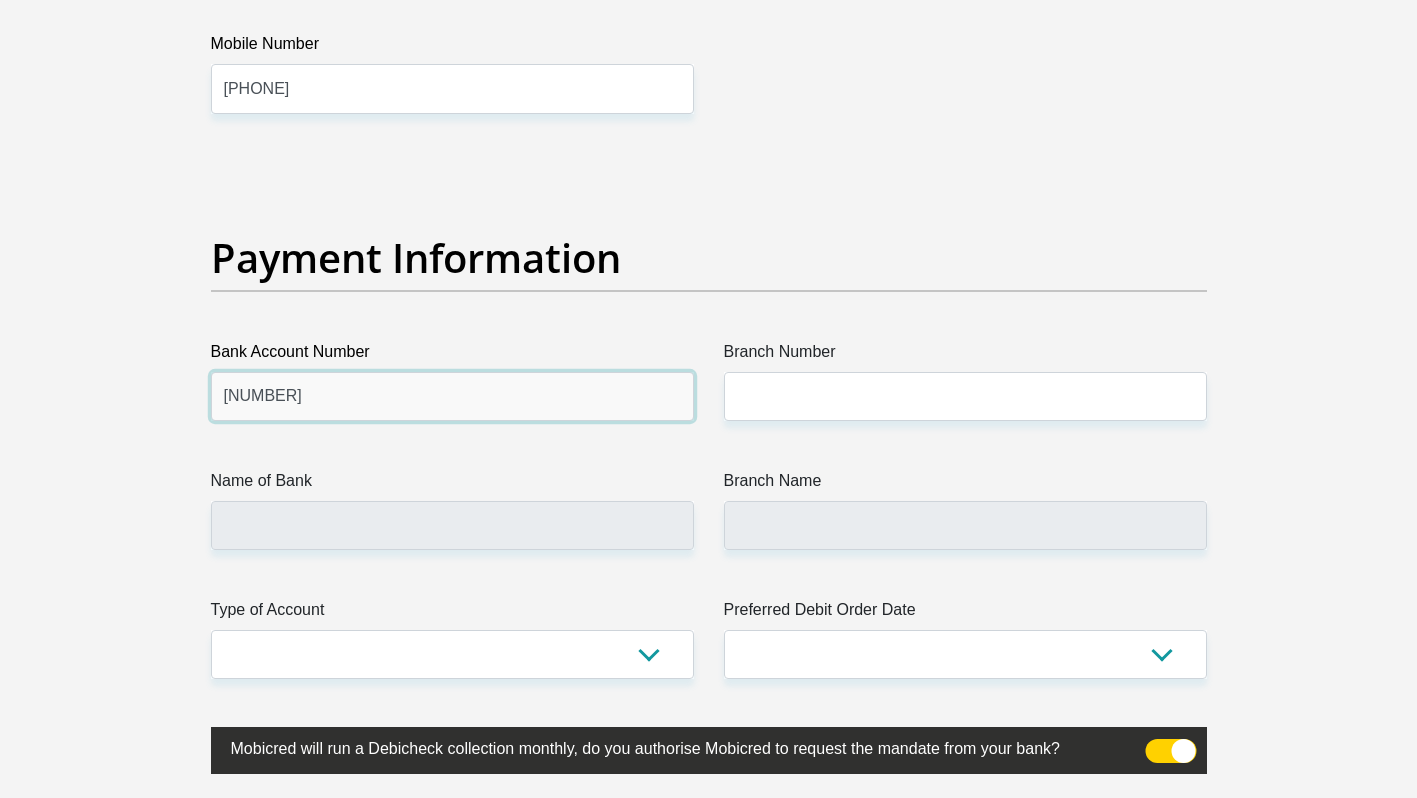 type on "10248445853" 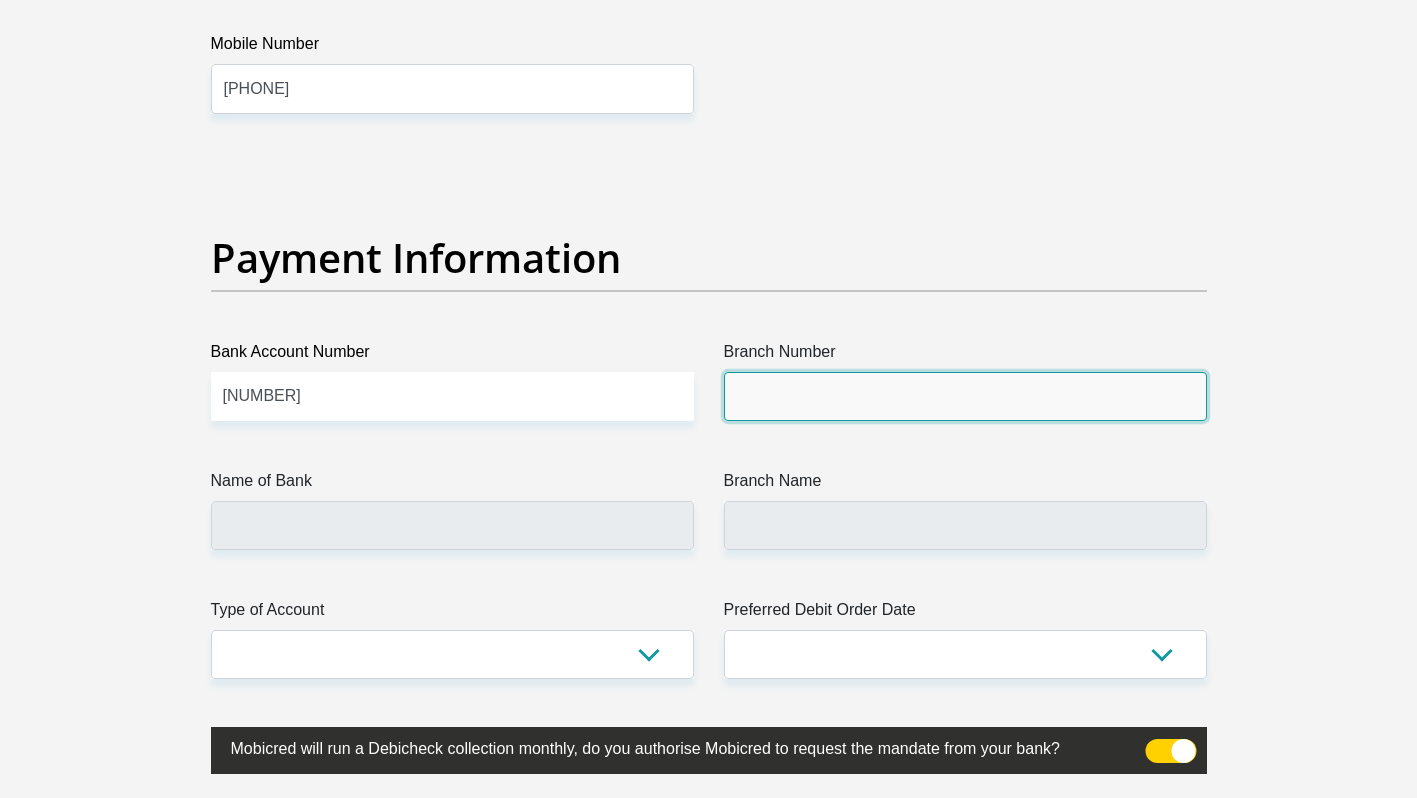 click on "Branch Number" at bounding box center (965, 396) 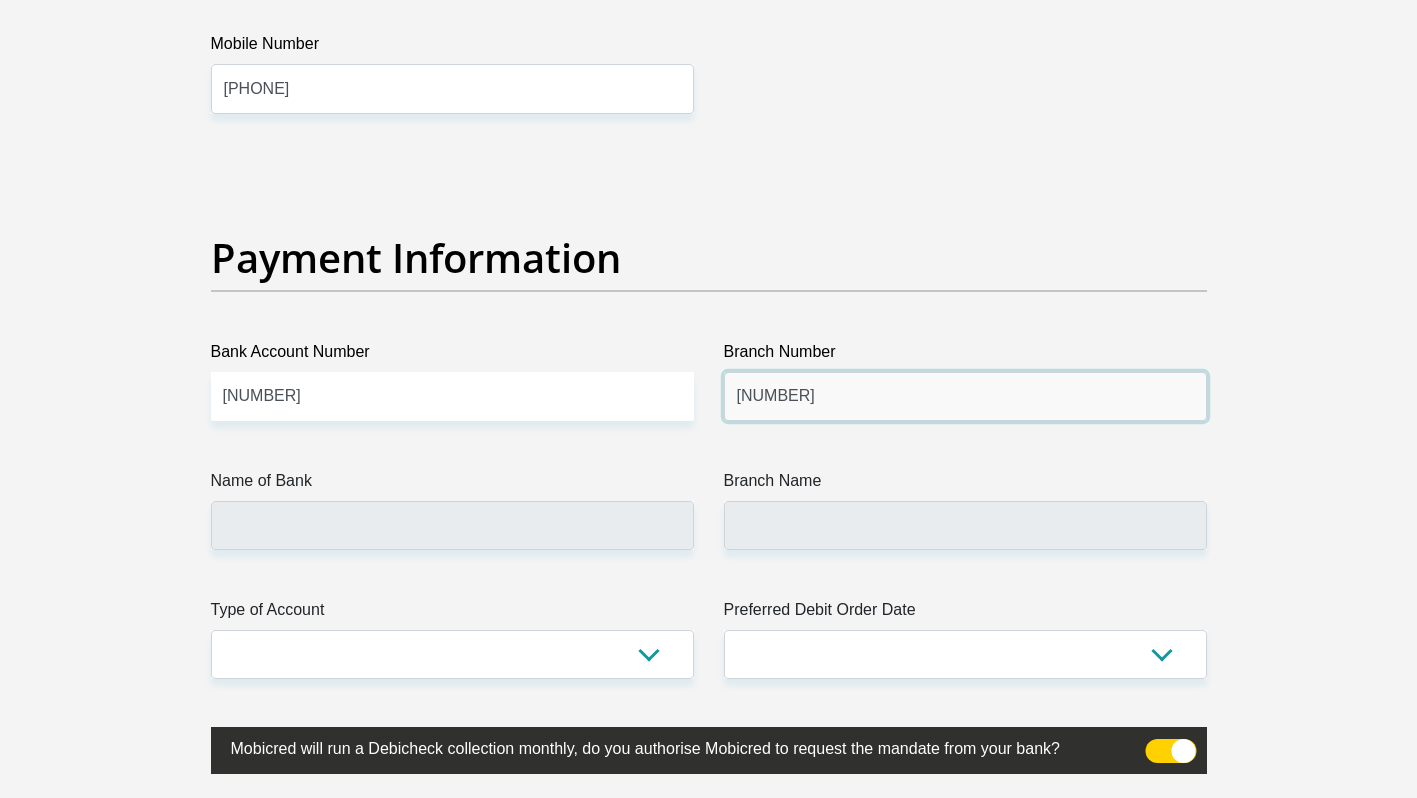 type on "000205" 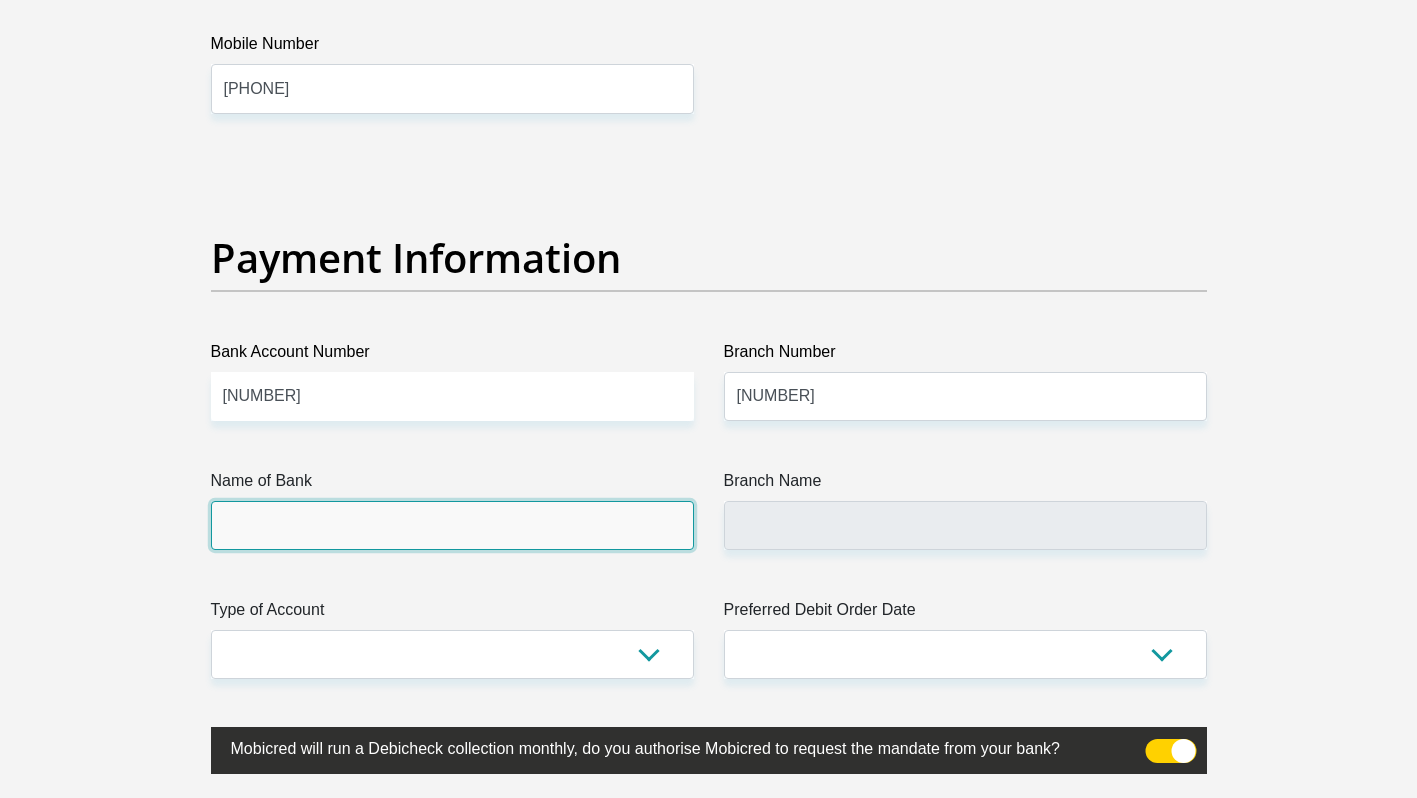type on "STANDARD BANK" 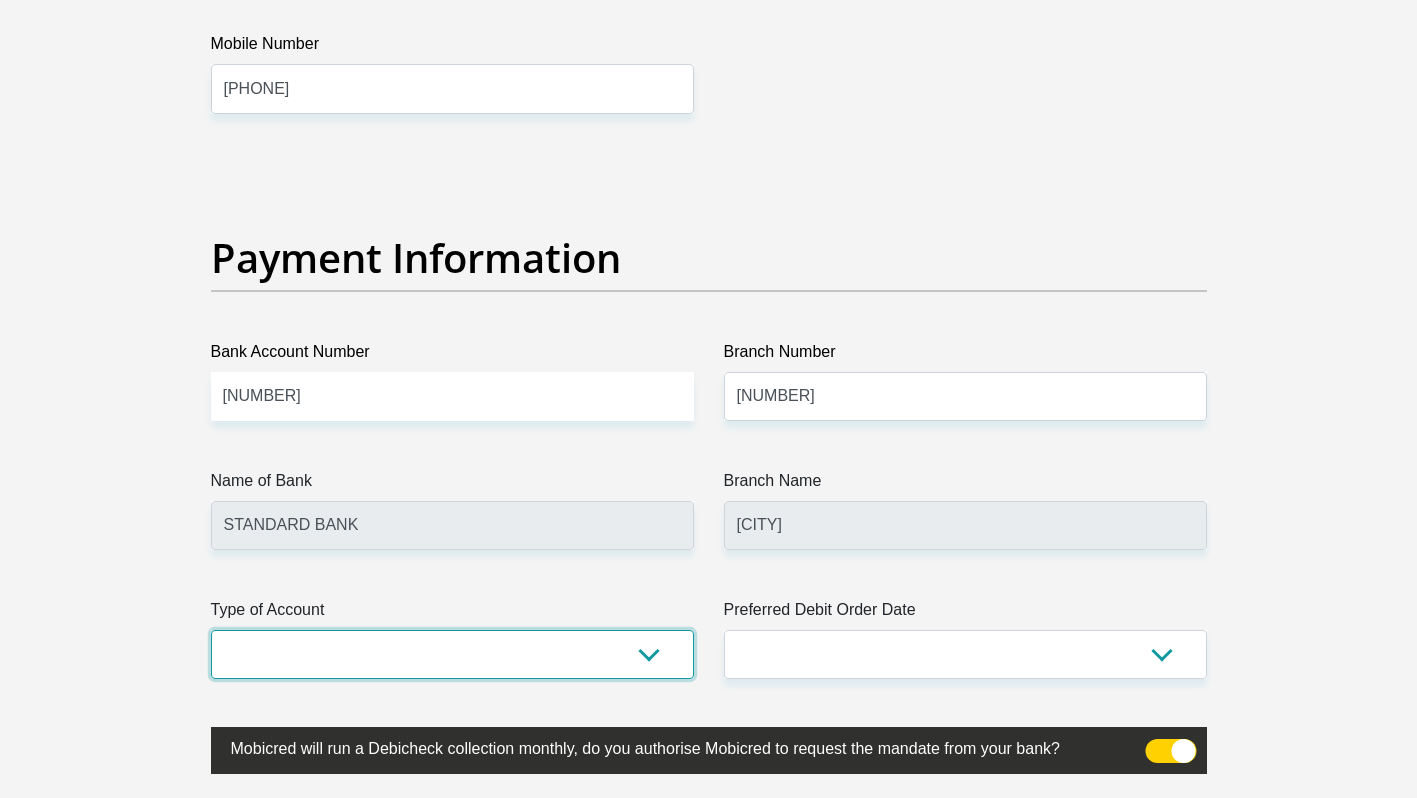 click on "Cheque
Savings" at bounding box center (452, 654) 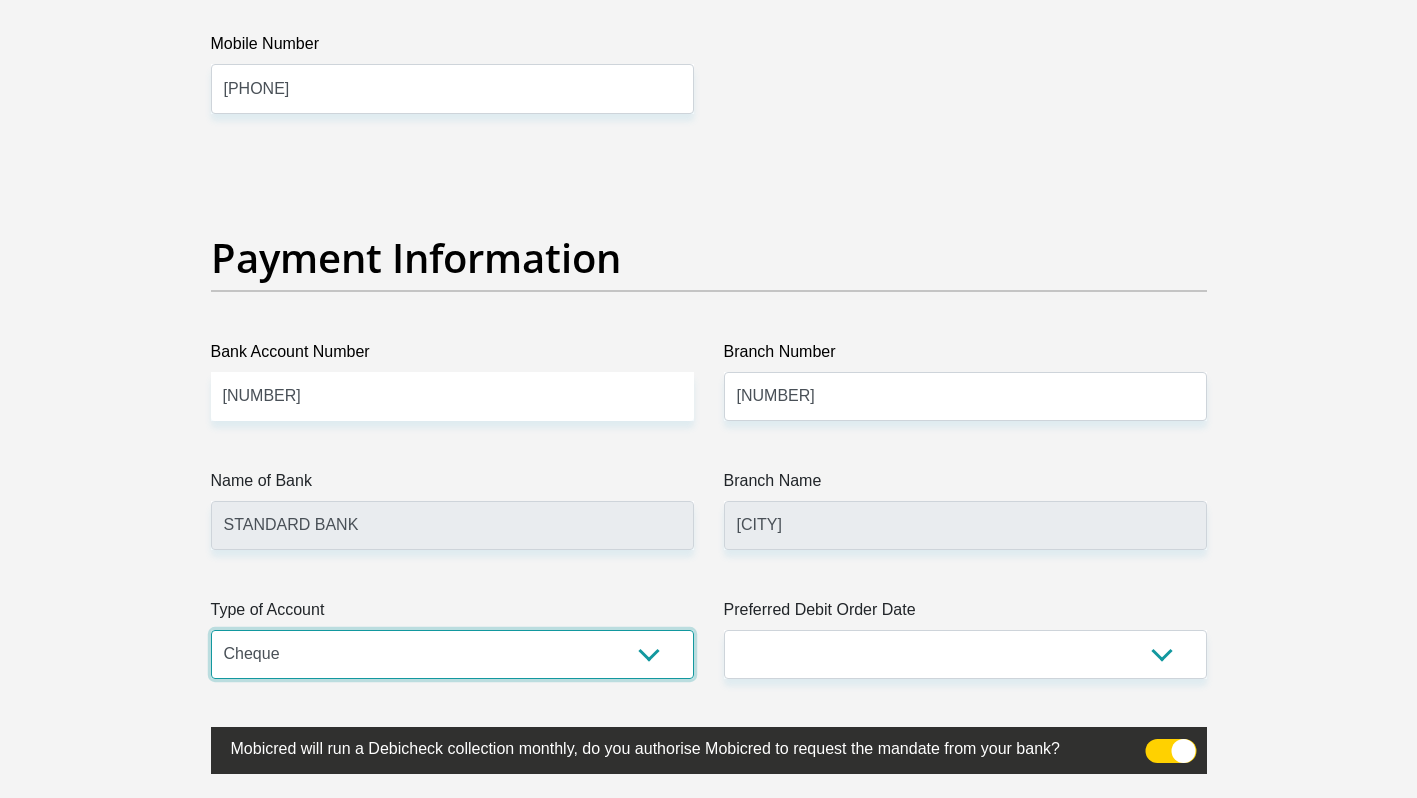 click on "Cheque
Savings" at bounding box center (452, 654) 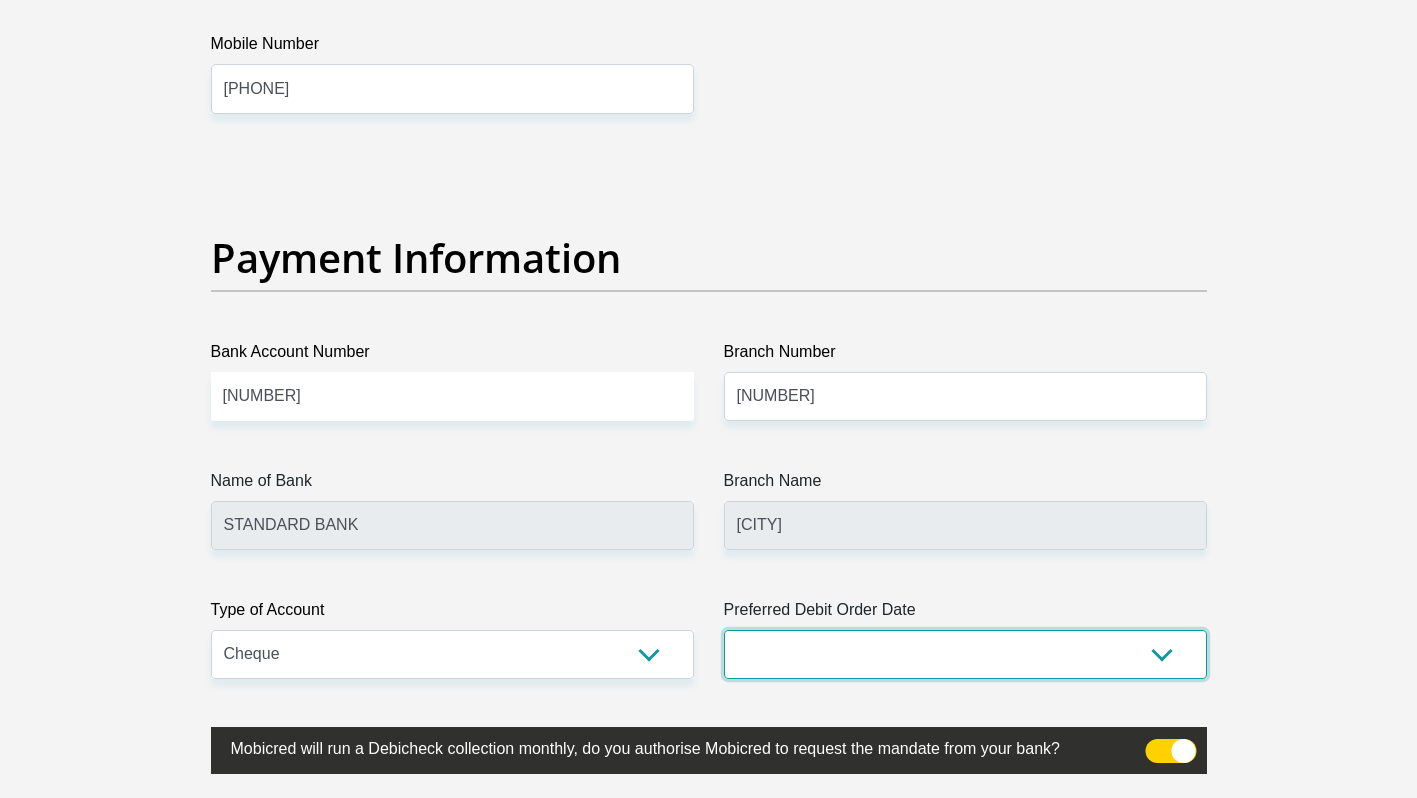 click on "1st
2nd
3rd
4th
5th
7th
18th
19th
20th
21st
22nd
23rd
24th
25th
26th
27th
28th
29th
30th" at bounding box center (965, 654) 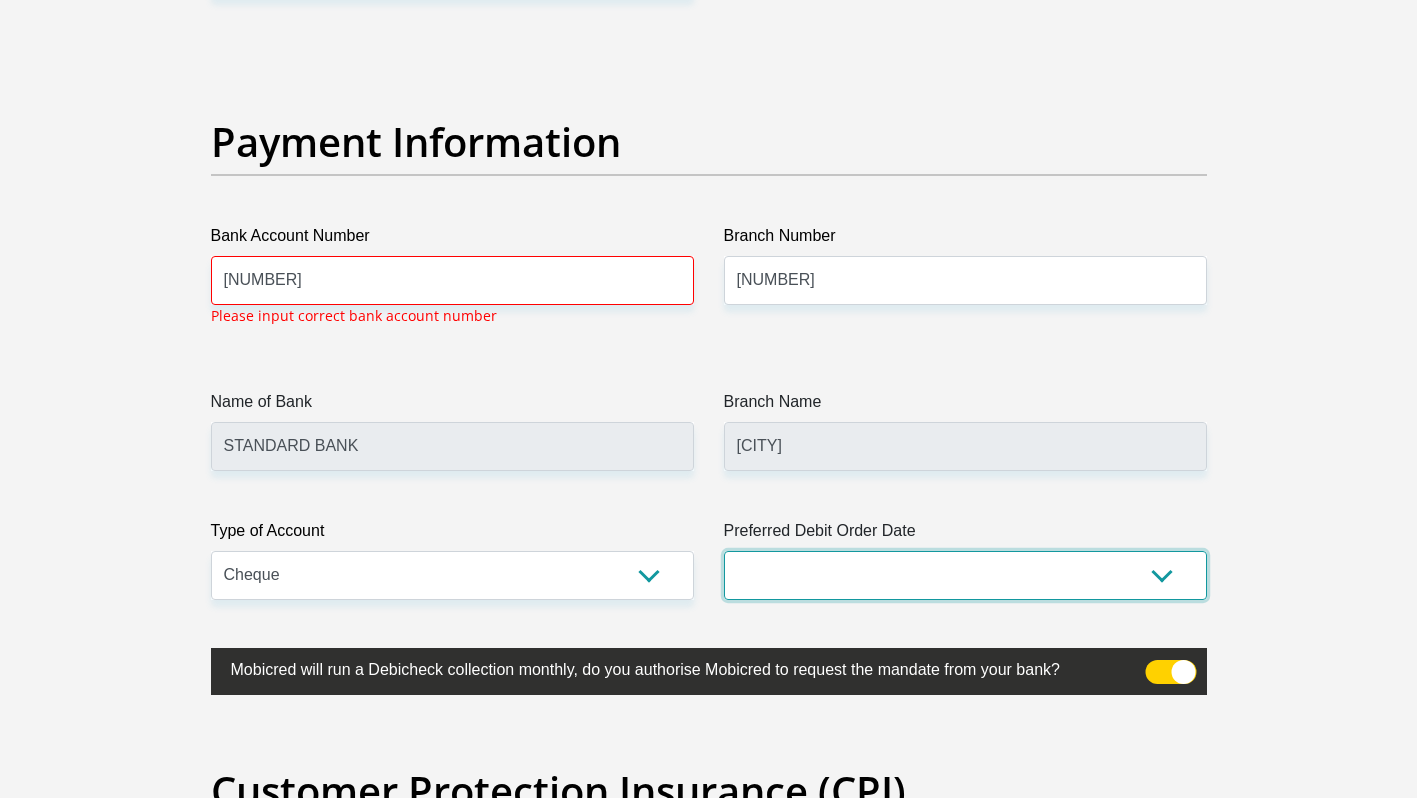 scroll, scrollTop: 4538, scrollLeft: 0, axis: vertical 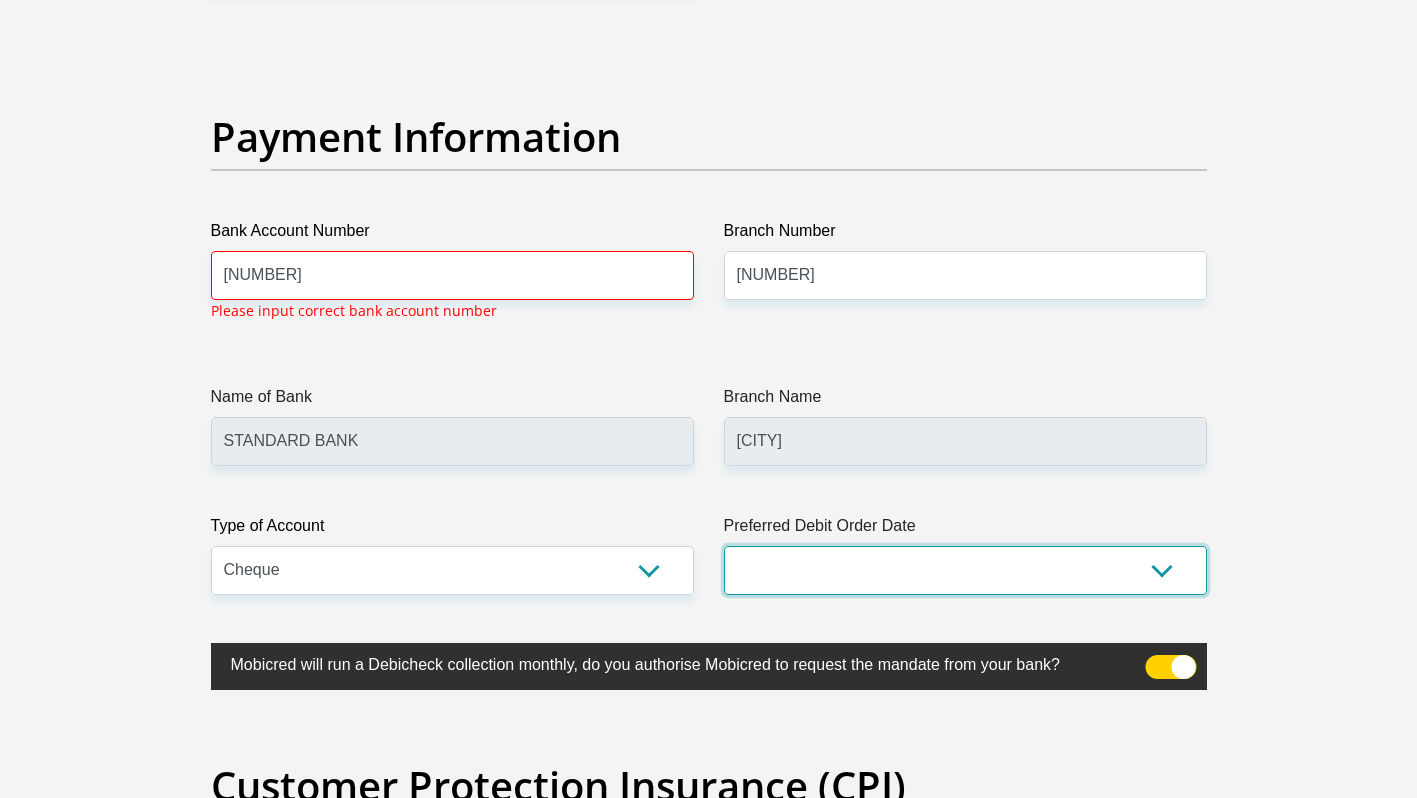 select on "28" 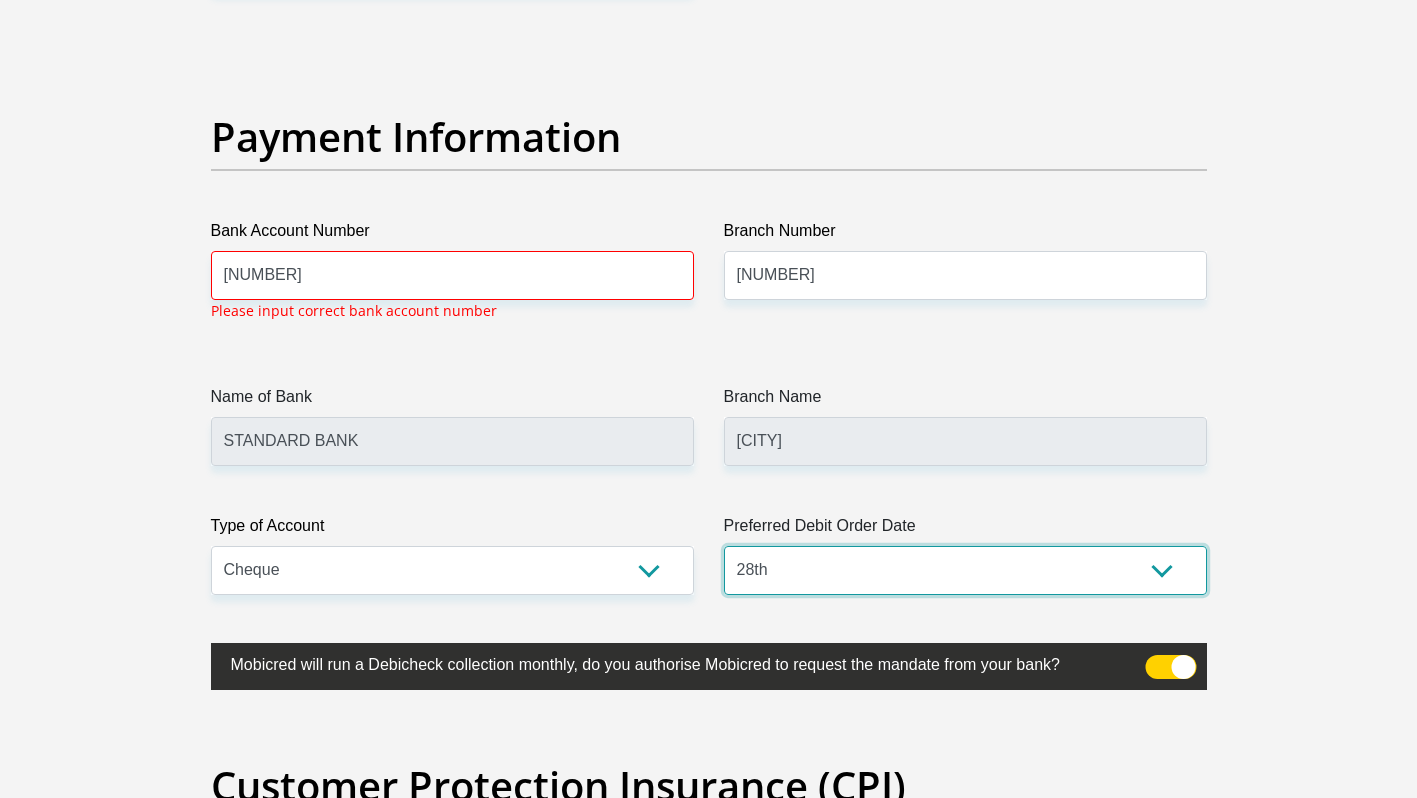 click on "1st
2nd
3rd
4th
5th
7th
18th
19th
20th
21st
22nd
23rd
24th
25th
26th
27th
28th
29th
30th" at bounding box center [965, 570] 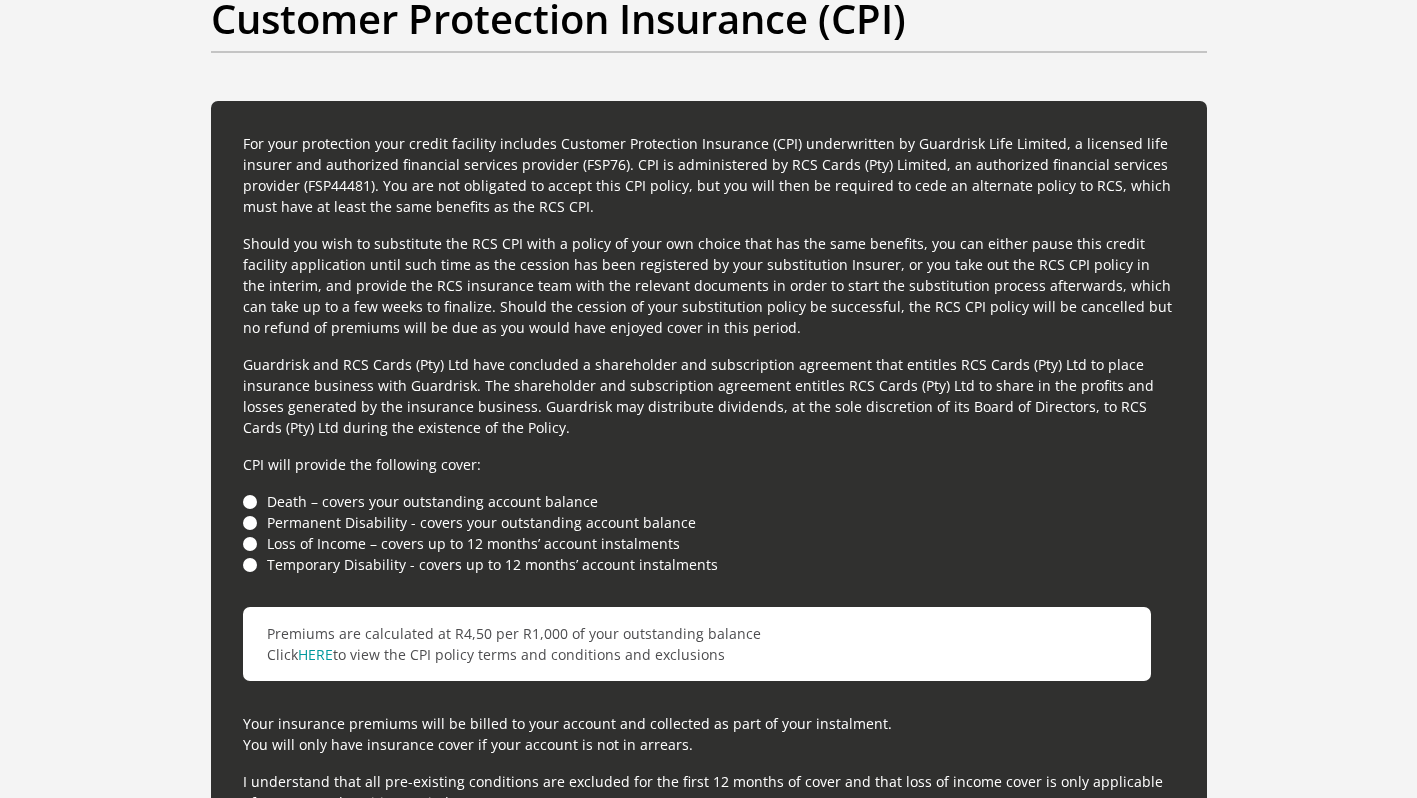 scroll, scrollTop: 5306, scrollLeft: 0, axis: vertical 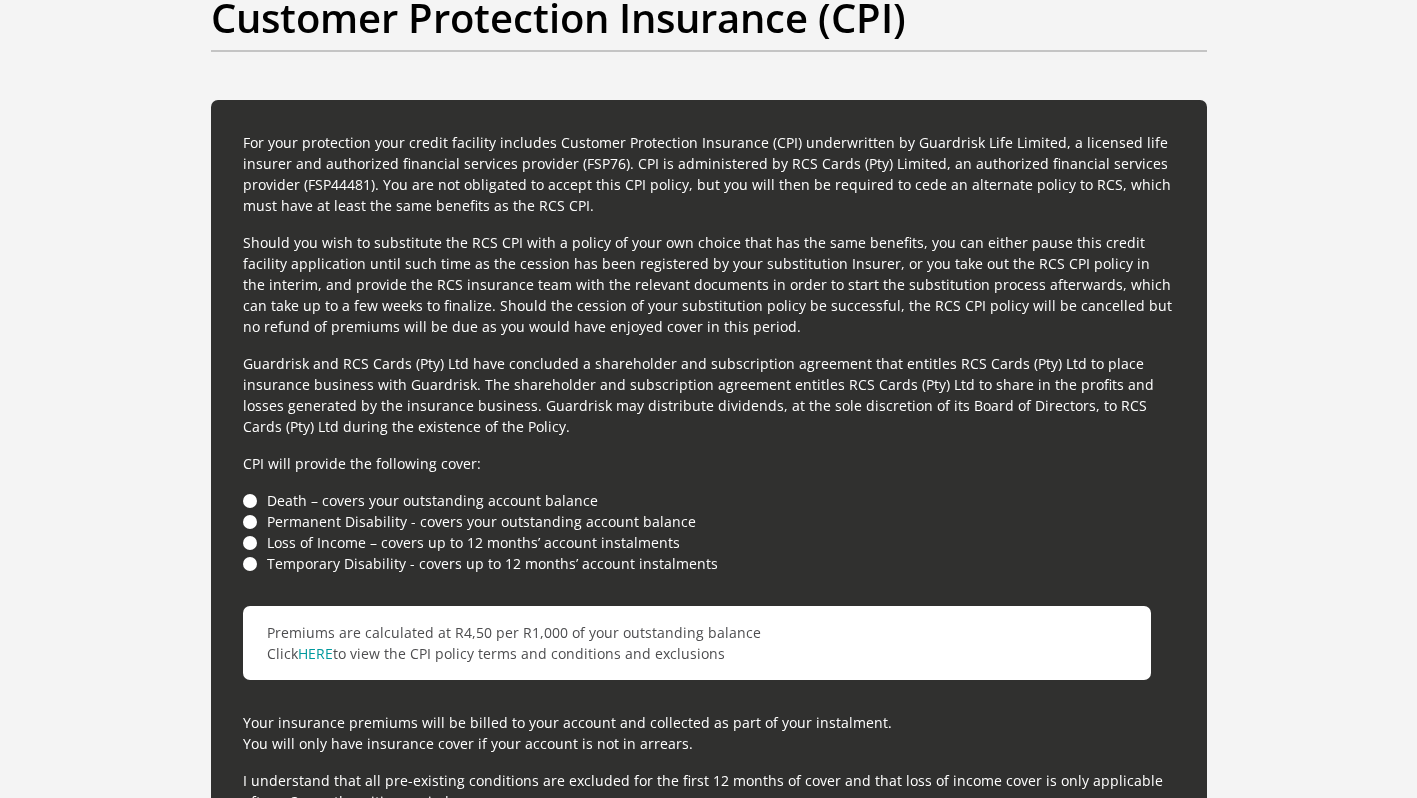 click on "Loss of Income – covers up to 12 months’ account instalments" at bounding box center [709, 542] 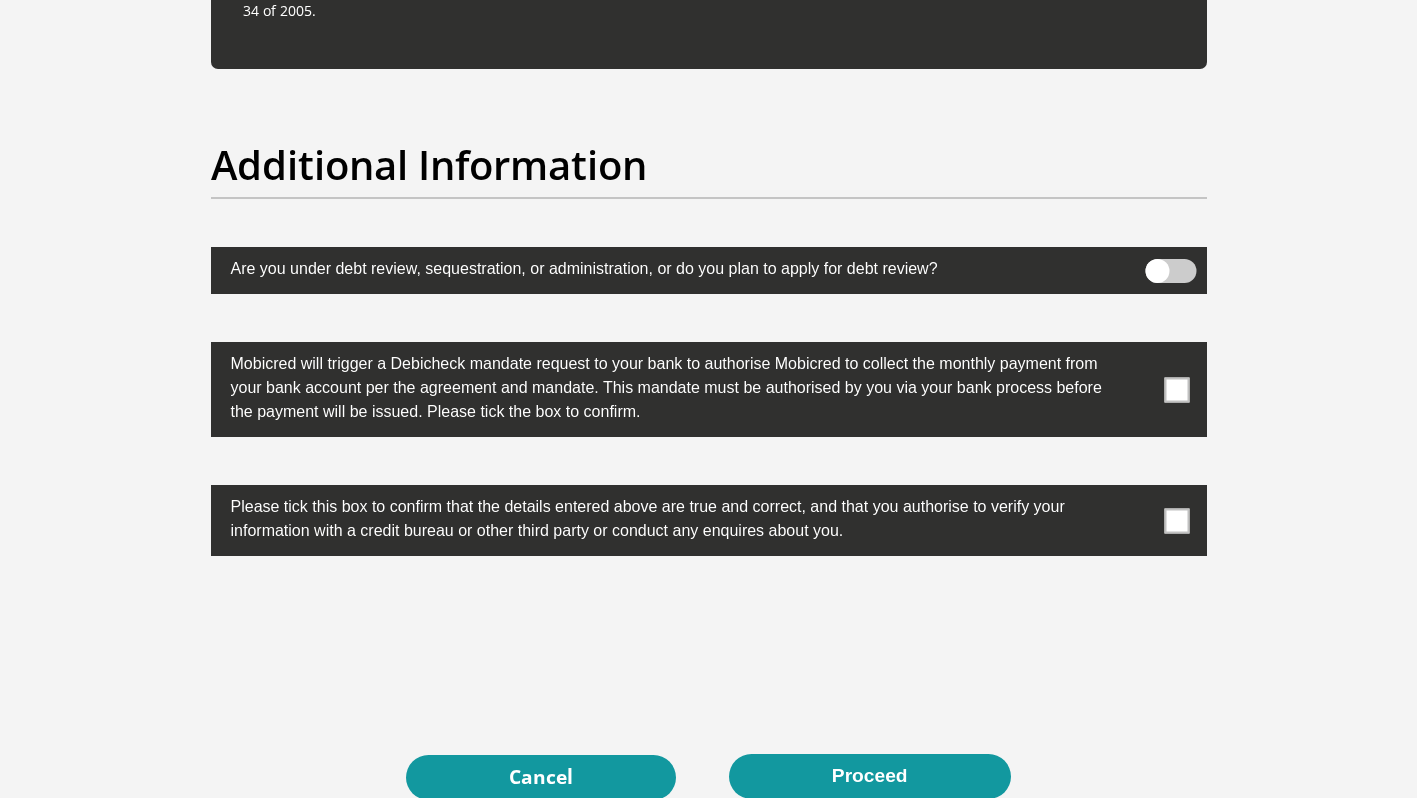 scroll, scrollTop: 6175, scrollLeft: 0, axis: vertical 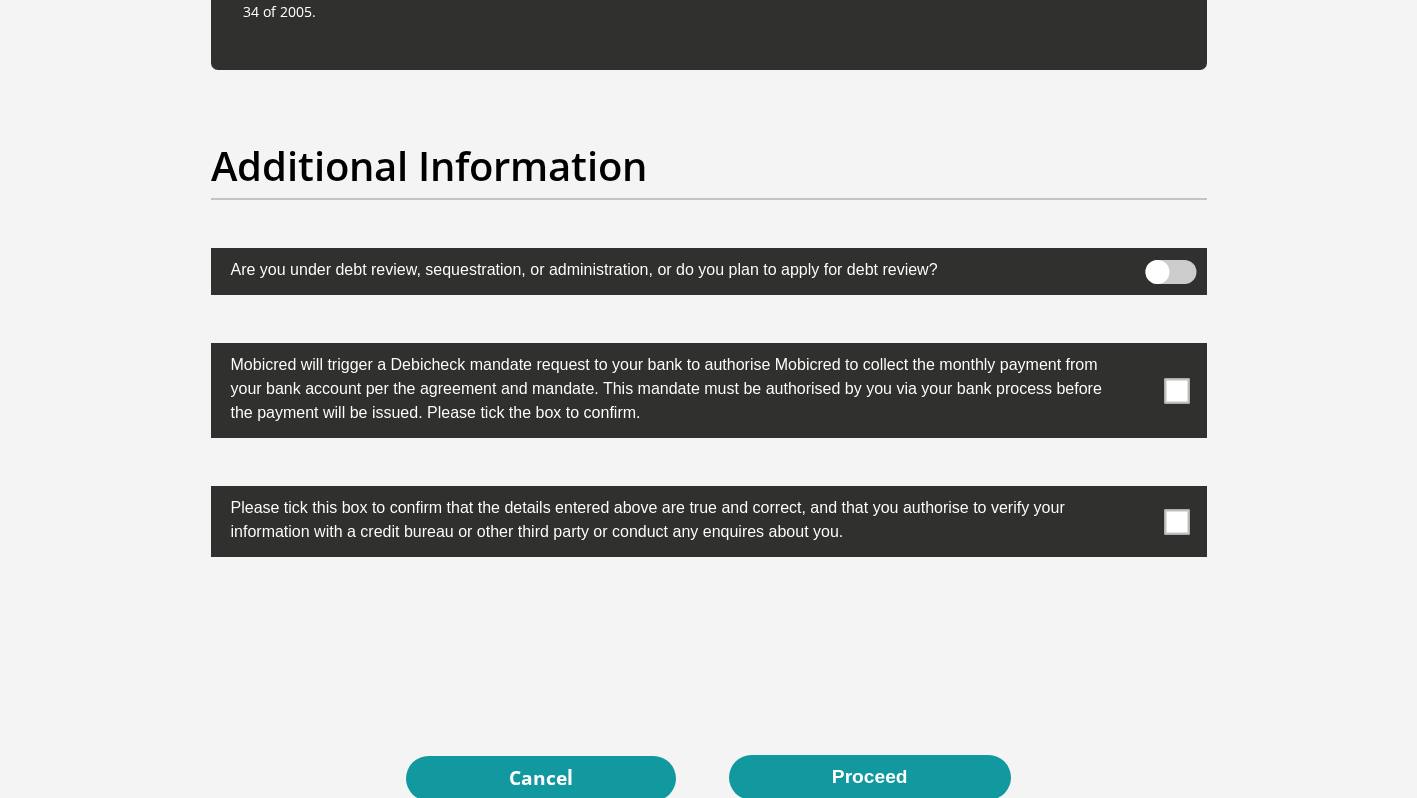 click at bounding box center [1176, 390] 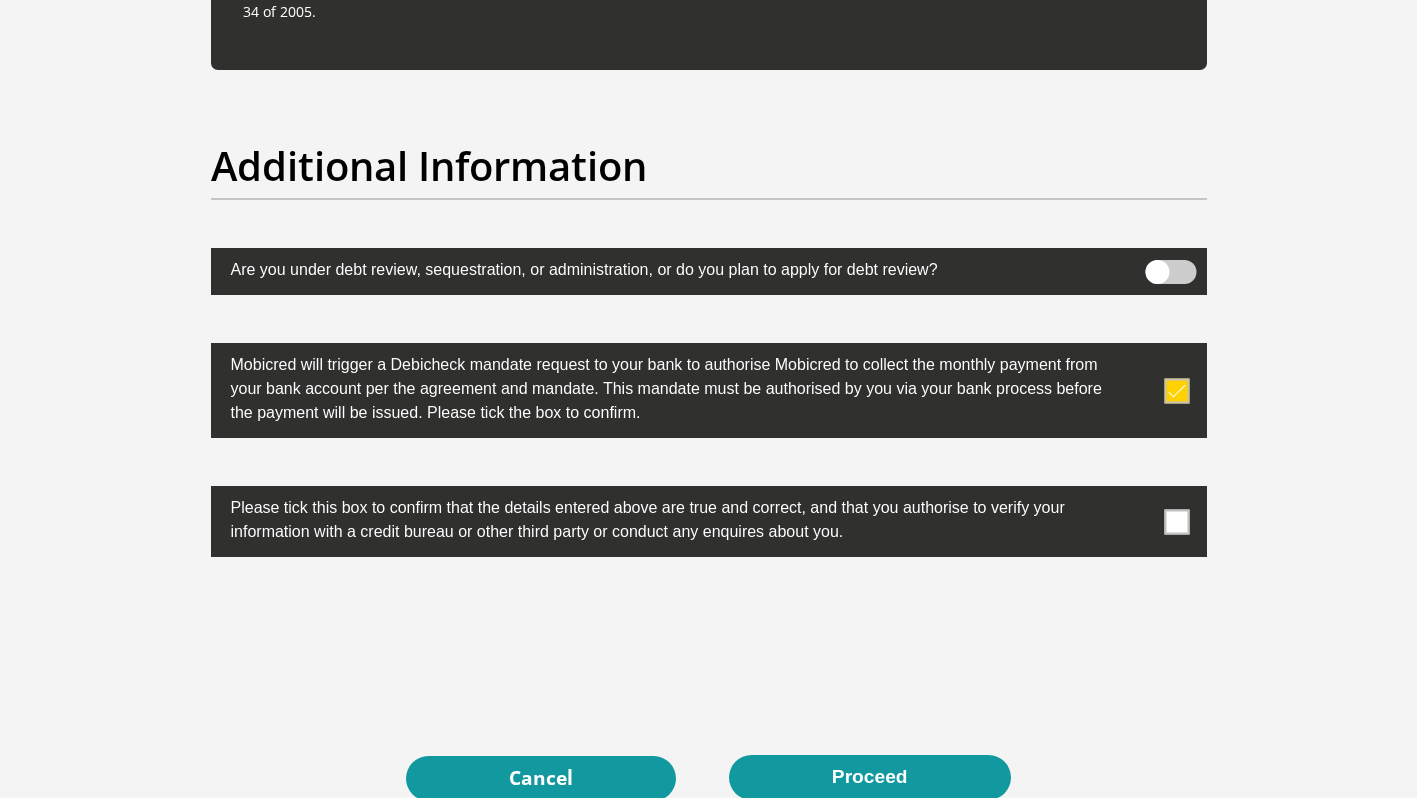 click at bounding box center (1176, 521) 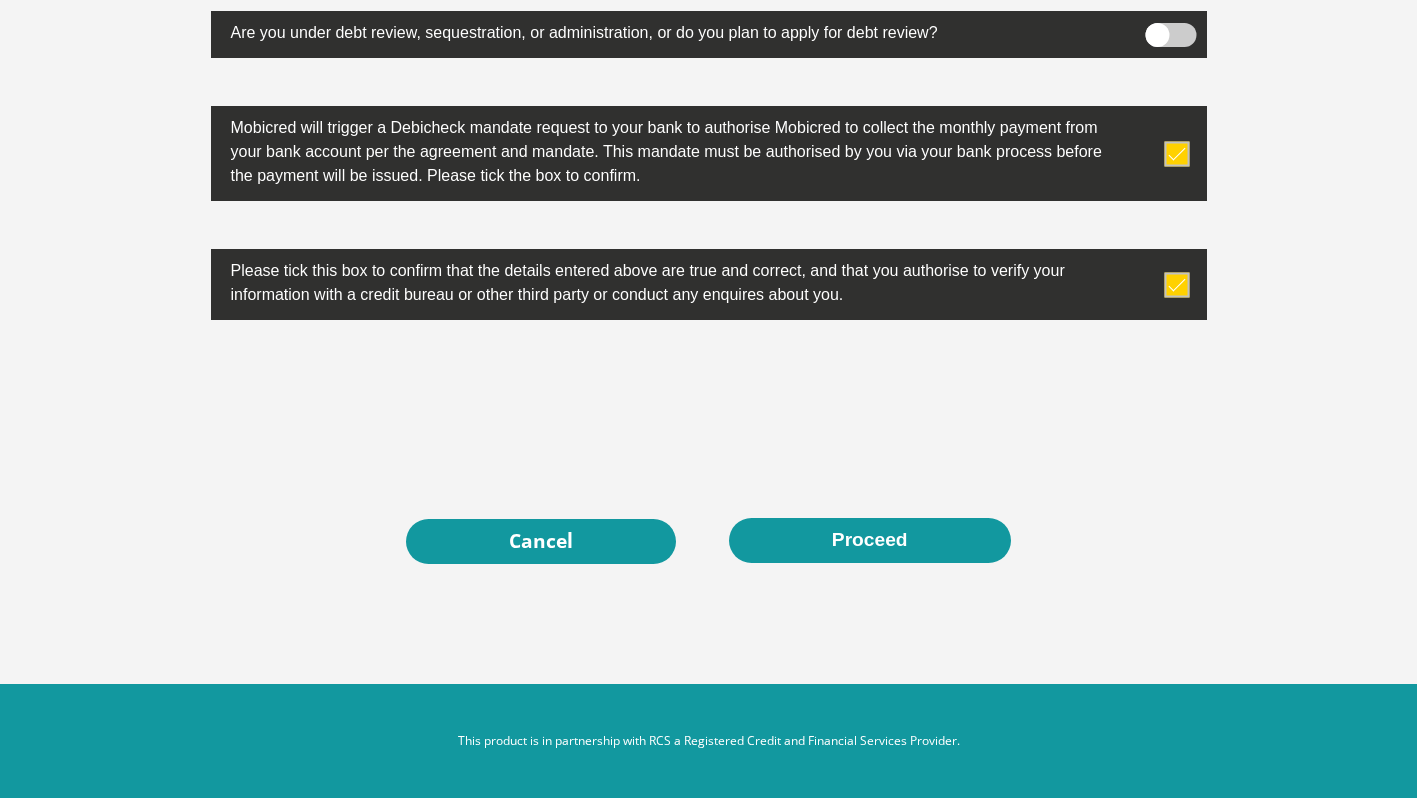 scroll, scrollTop: 6285, scrollLeft: 0, axis: vertical 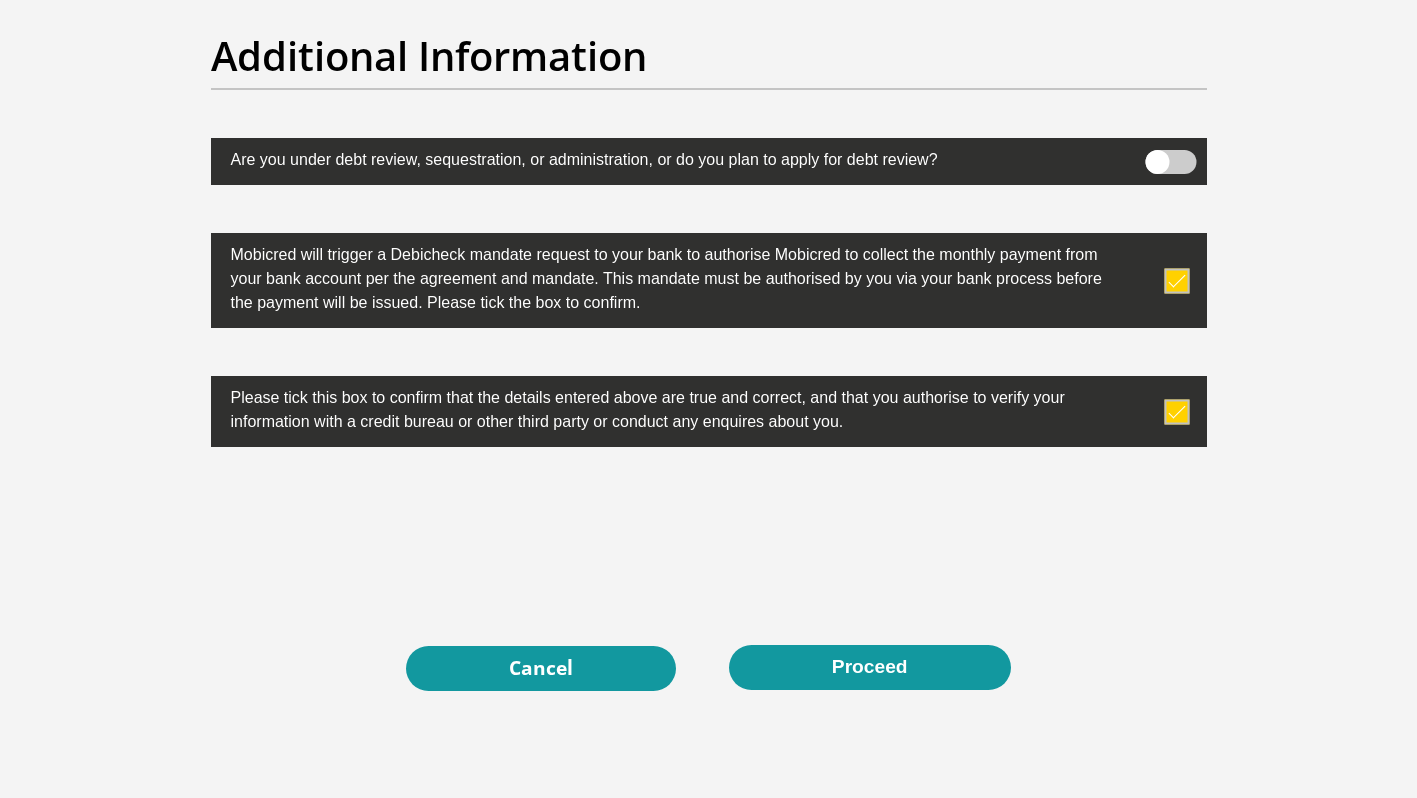 click at bounding box center (1176, 411) 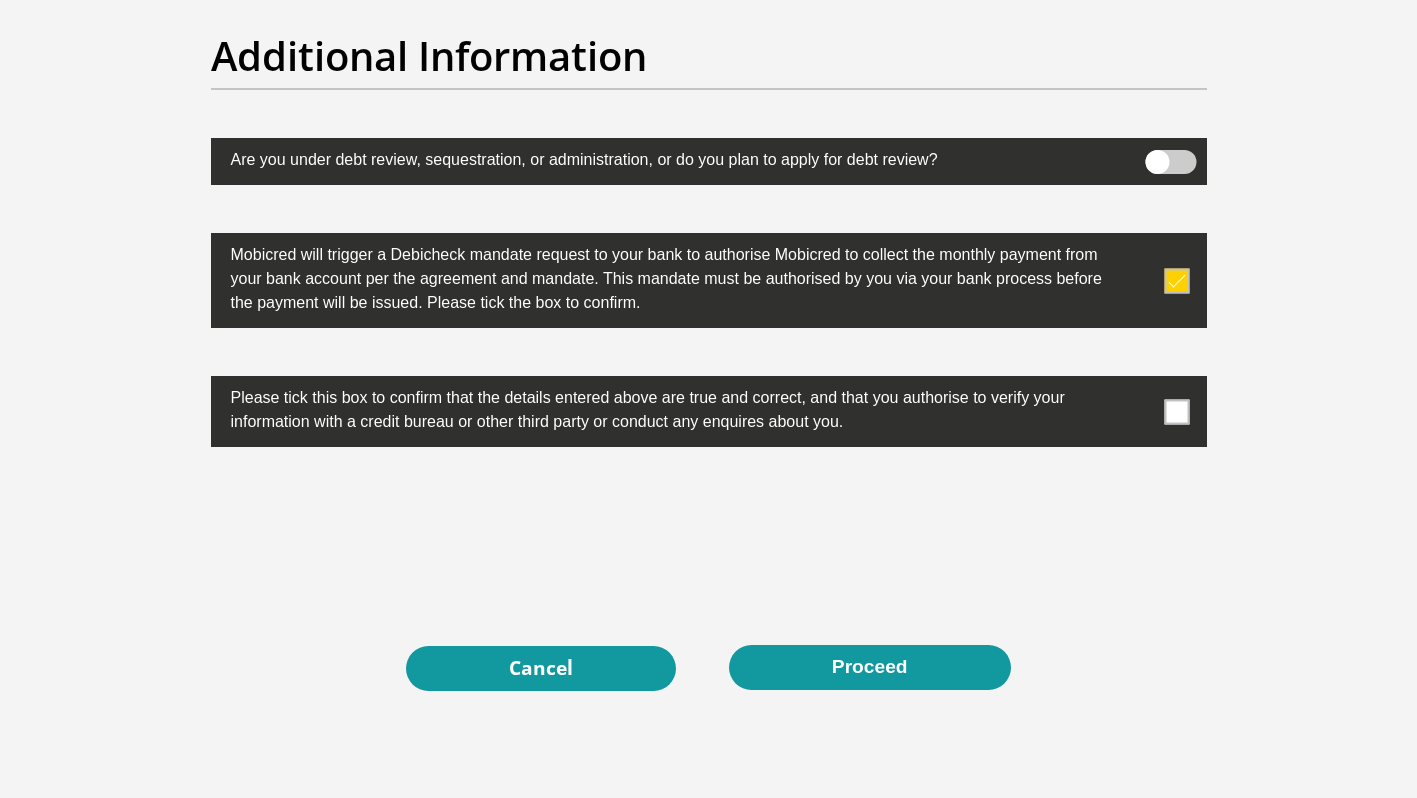 click at bounding box center (1176, 411) 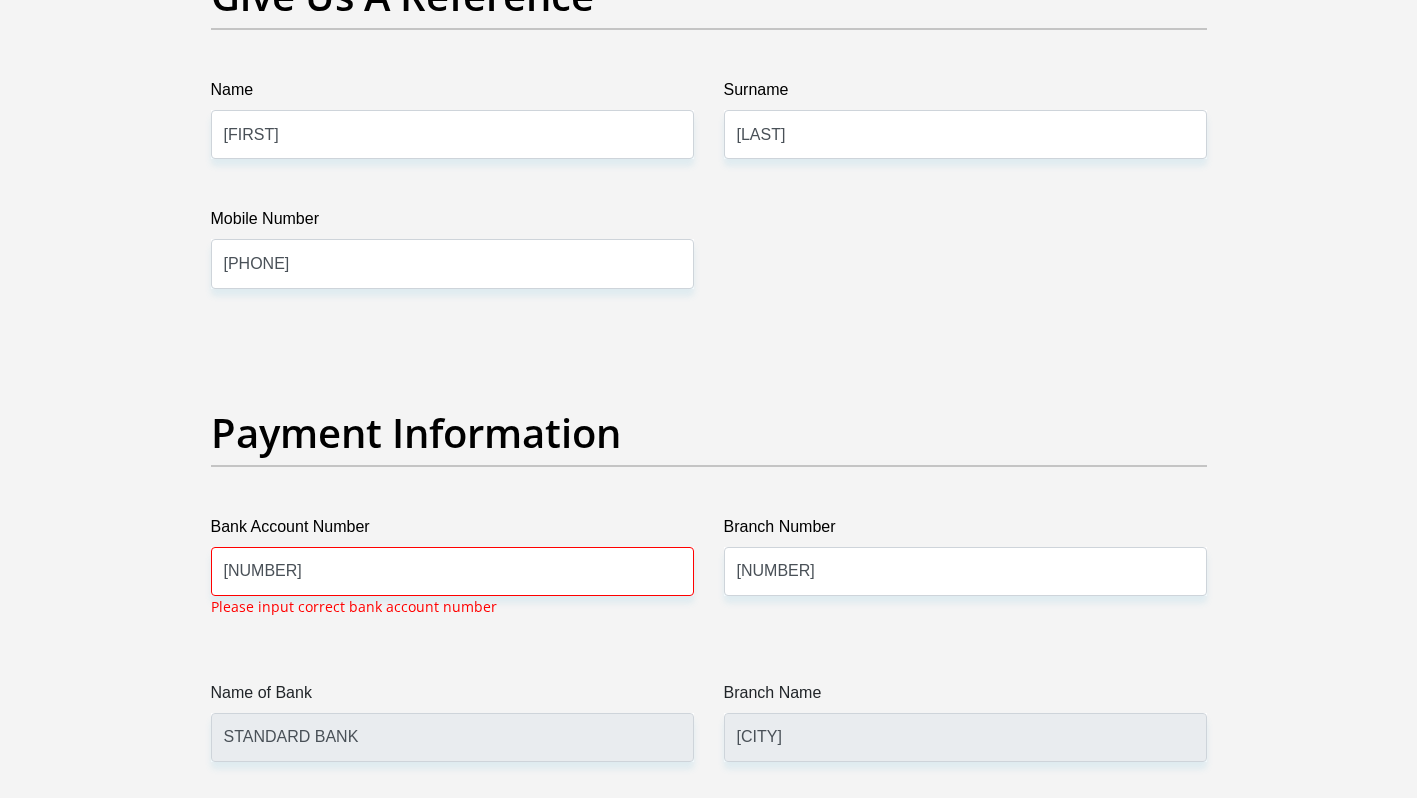 scroll, scrollTop: 4244, scrollLeft: 0, axis: vertical 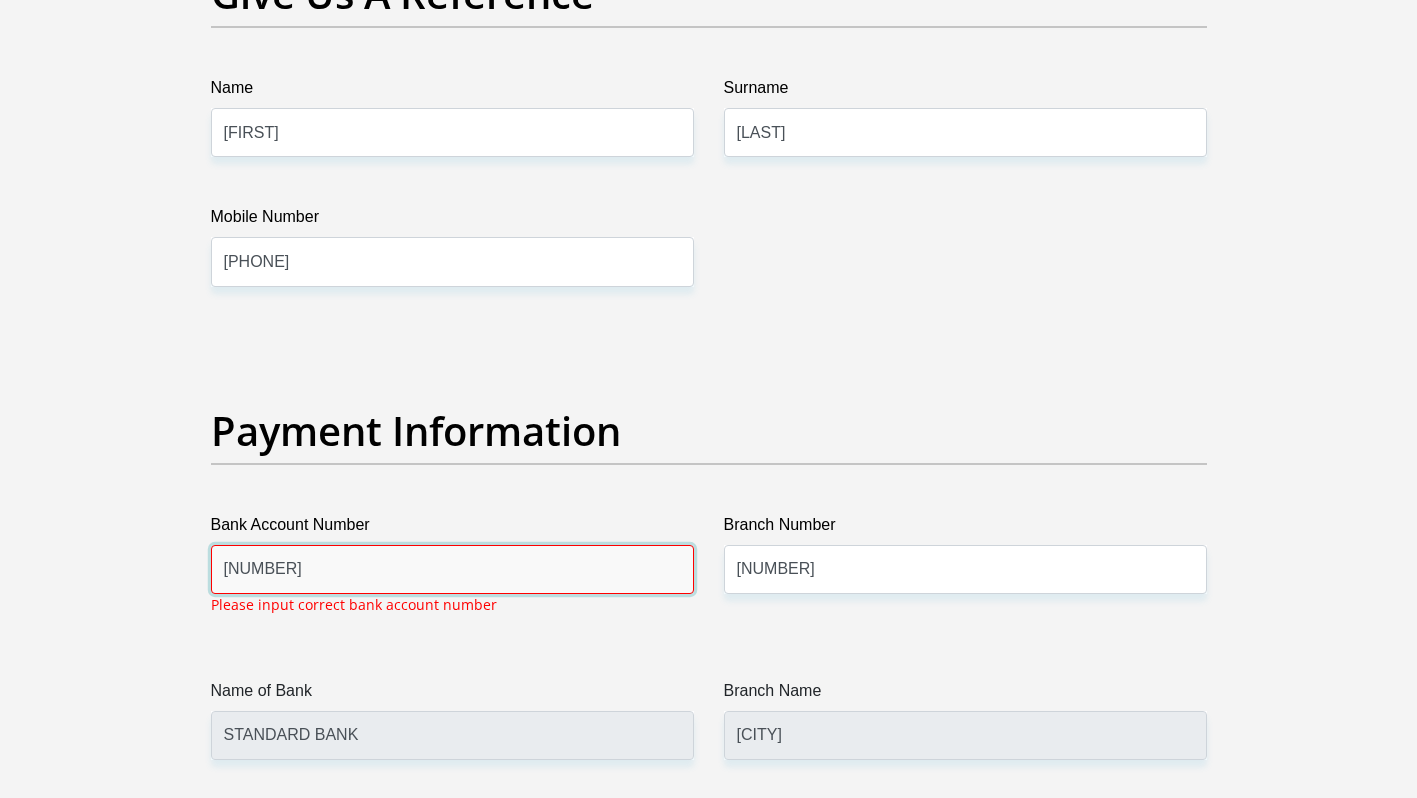 click on "10248445853" at bounding box center (452, 569) 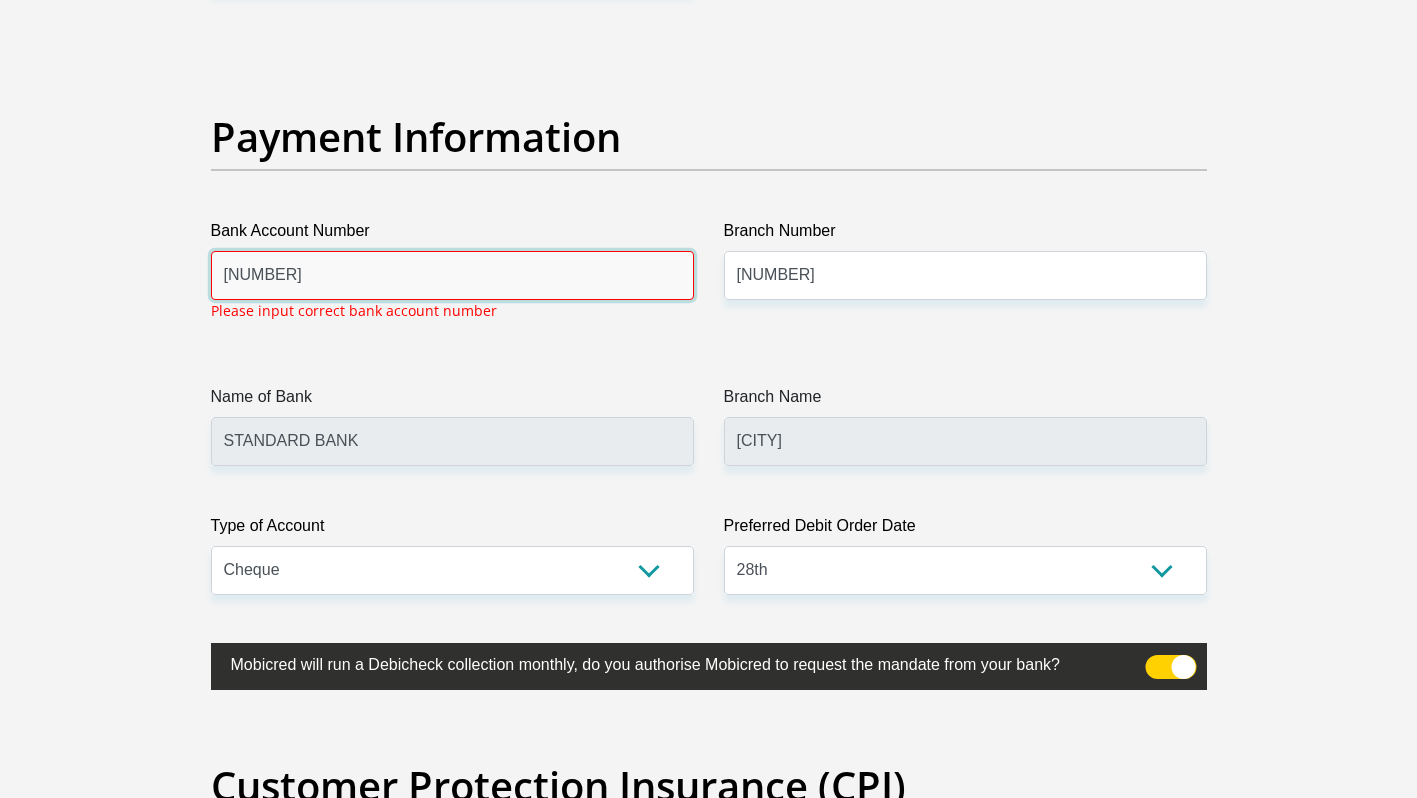 click on "10248445853" at bounding box center (452, 275) 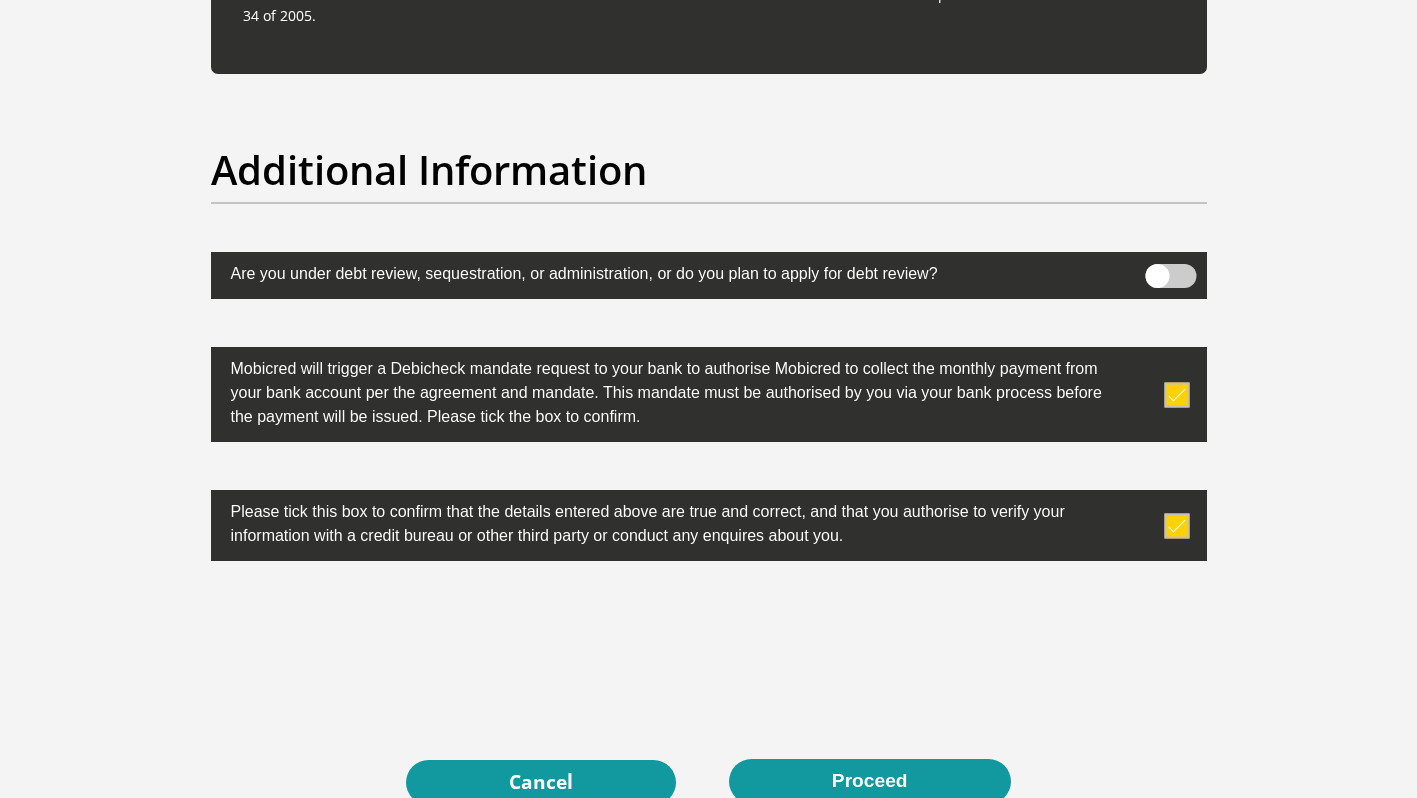 scroll, scrollTop: 6203, scrollLeft: 0, axis: vertical 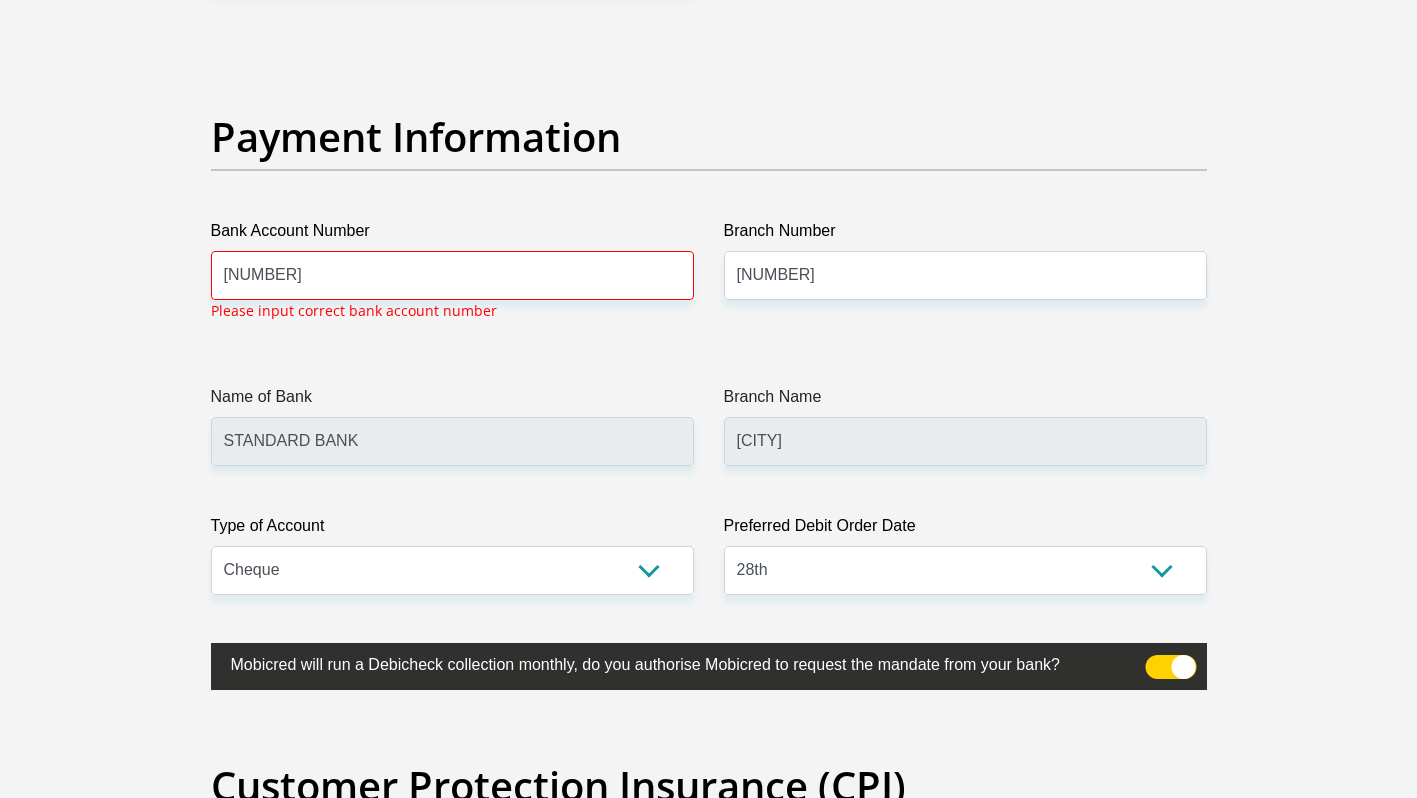 drag, startPoint x: 781, startPoint y: 739, endPoint x: 522, endPoint y: 533, distance: 330.93353 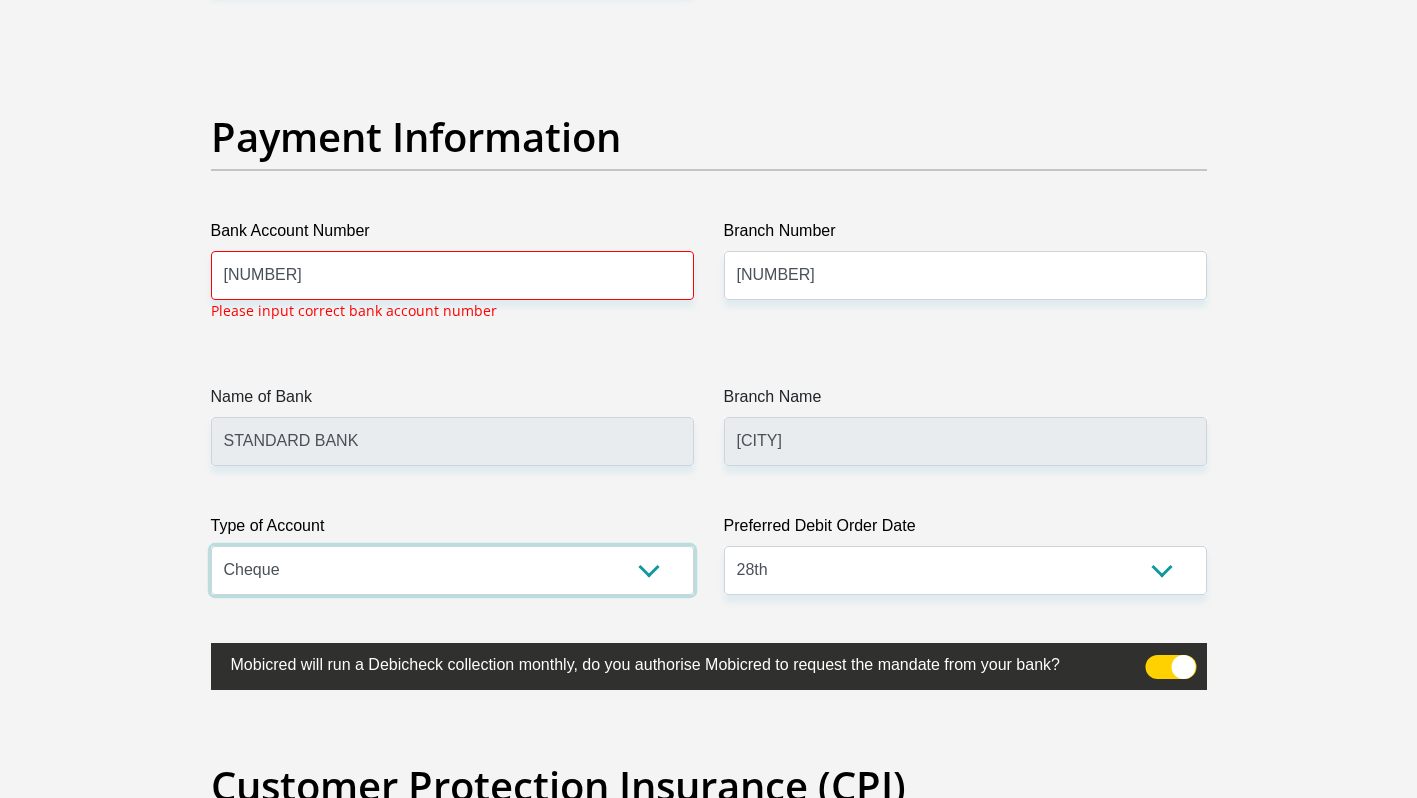 click on "Cheque
Savings" at bounding box center [452, 570] 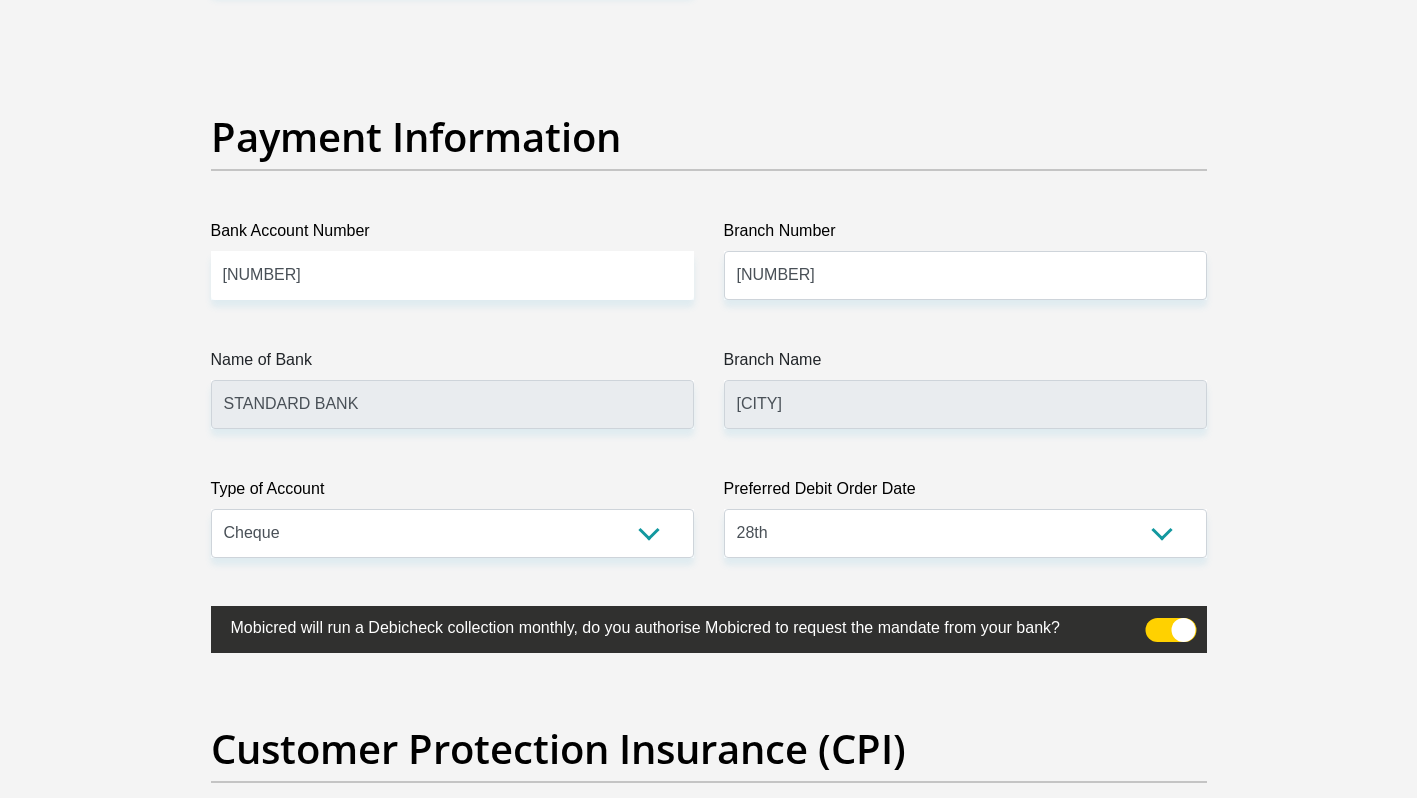 click on "Title
Mr
Ms
Mrs
Dr
Other
First Name
Wandile
Surname
Mondlane
ID Number
9507125317086
Please input valid ID number
Race
Black
Coloured
Indian
White
Other
Contact Number
0761879671
Please input valid contact number
Nationality
South Africa
Afghanistan
Aland Islands  Albania  Algeria" at bounding box center [709, -971] 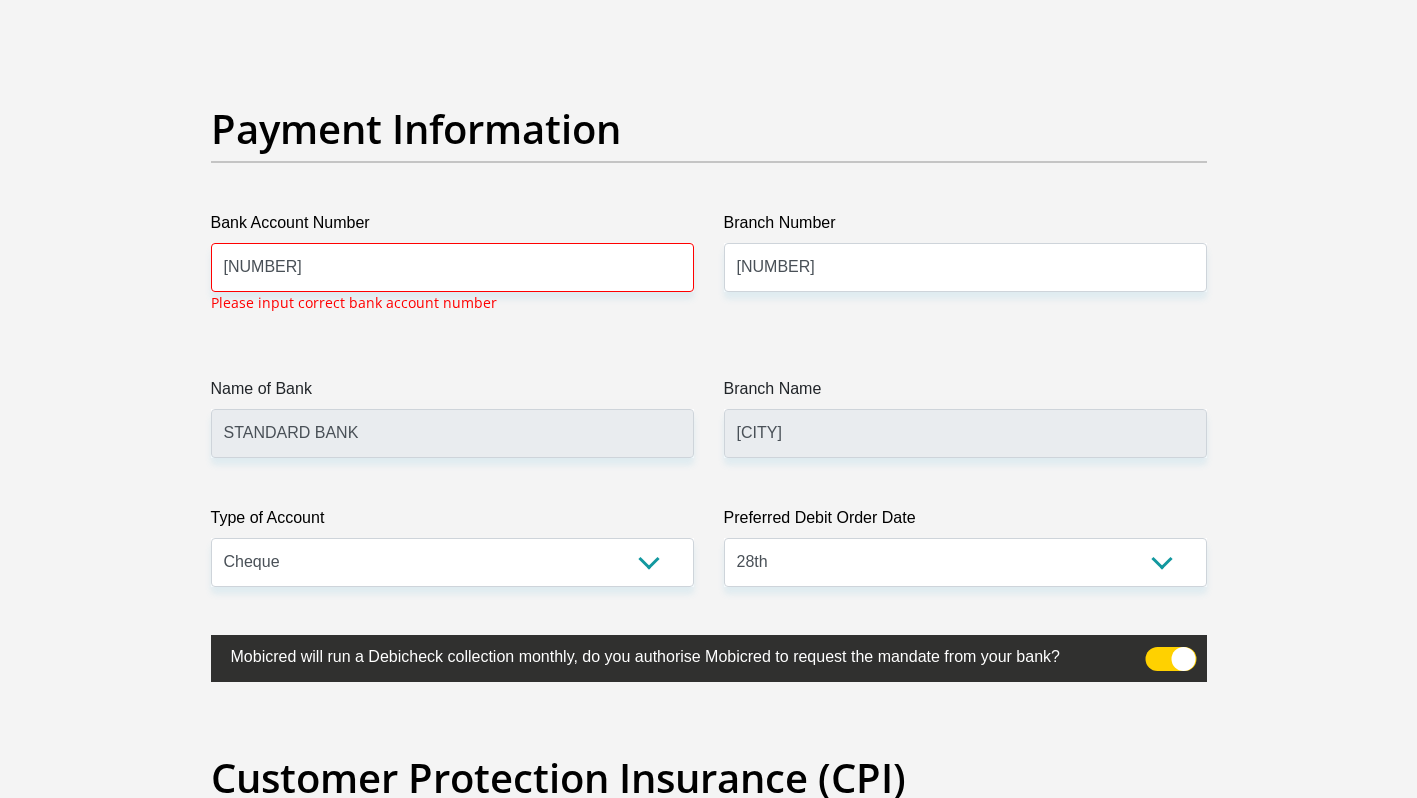scroll, scrollTop: 4538, scrollLeft: 0, axis: vertical 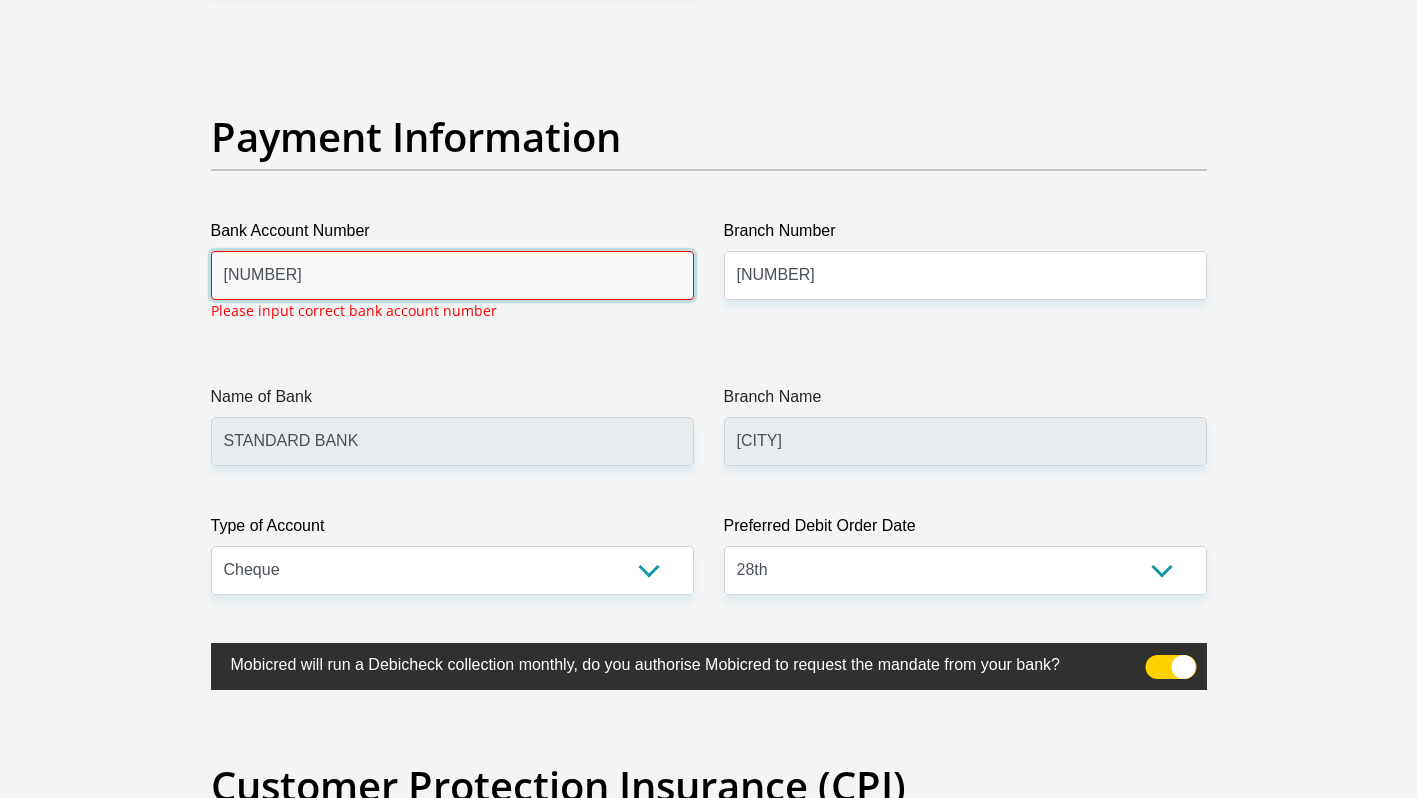 click on "10248445853" at bounding box center (452, 275) 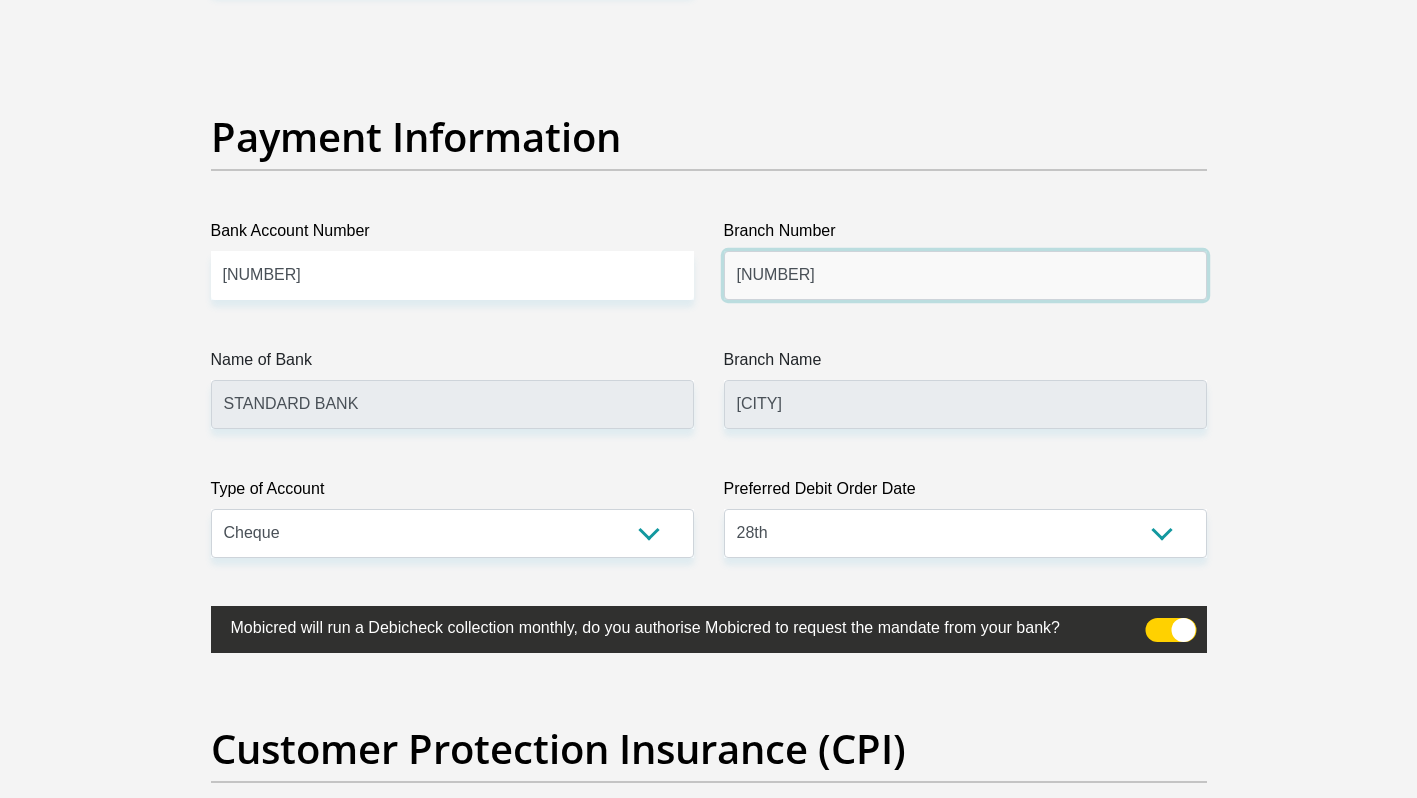 drag, startPoint x: 822, startPoint y: 257, endPoint x: 635, endPoint y: 280, distance: 188.40913 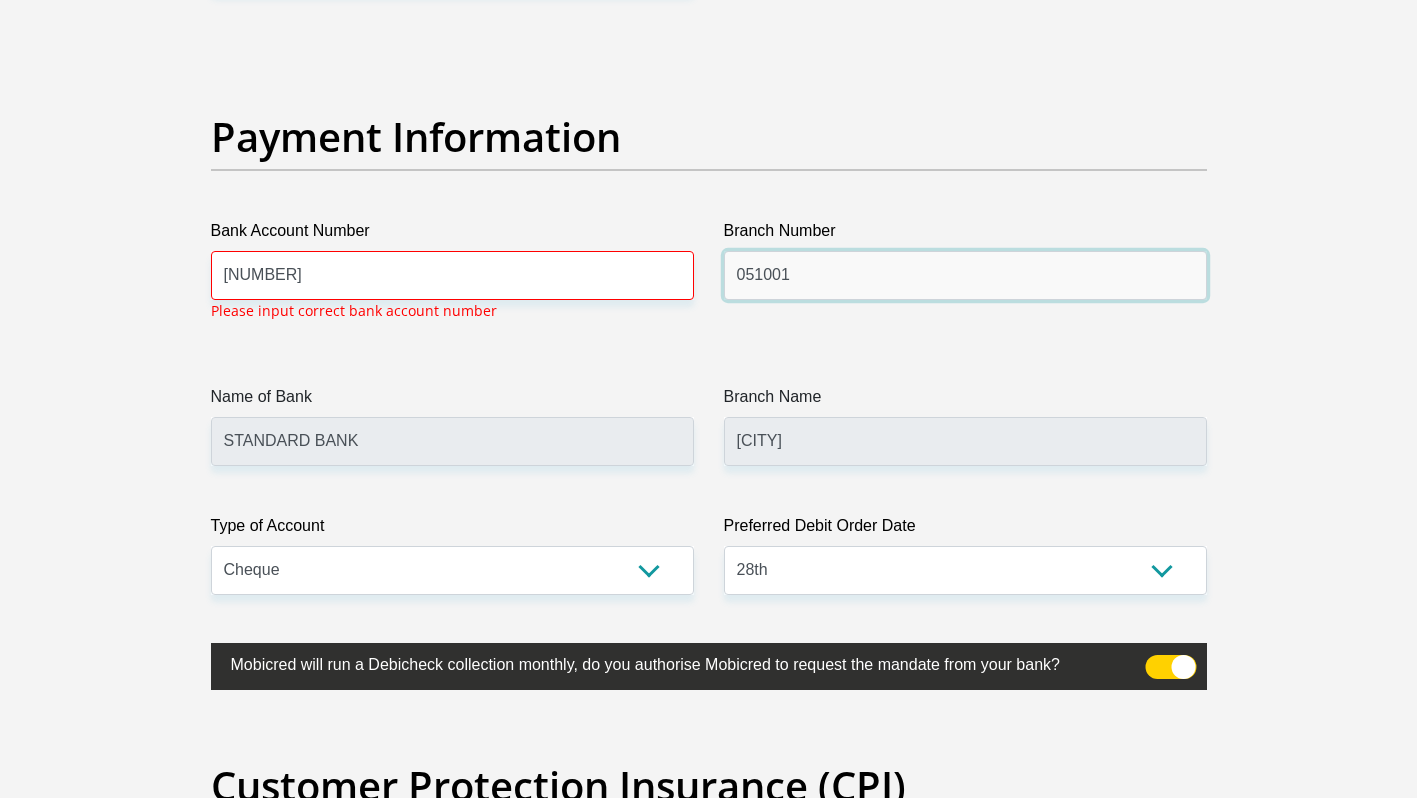 type on "051001" 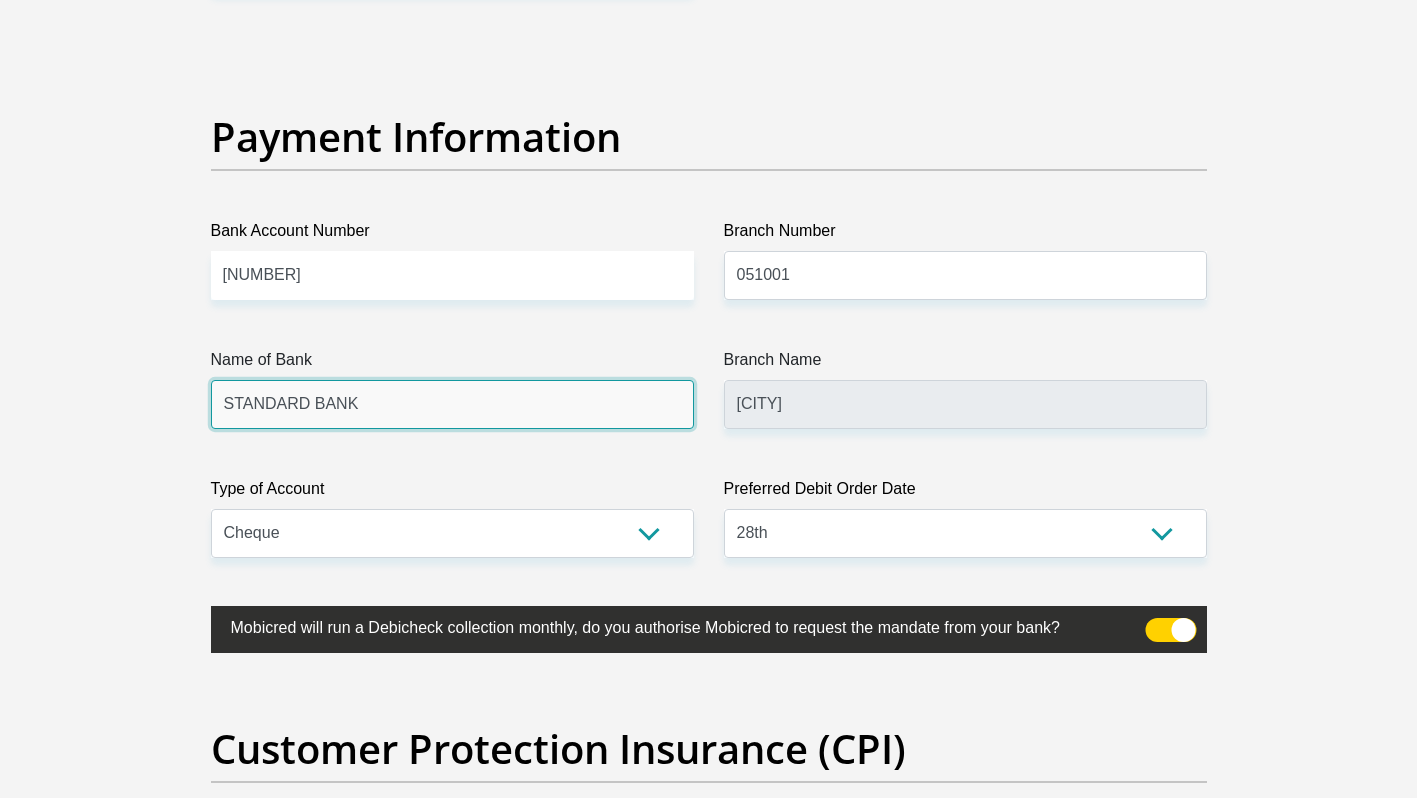 click on "Title
Mr
Ms
Mrs
Dr
Other
First Name
Wandile
Surname
Mondlane
ID Number
9507125317086
Please input valid ID number
Race
Black
Coloured
Indian
White
Other
Contact Number
0761879671
Please input valid contact number
Nationality
South Africa
Afghanistan
Aland Islands  Albania  Algeria" at bounding box center (709, -971) 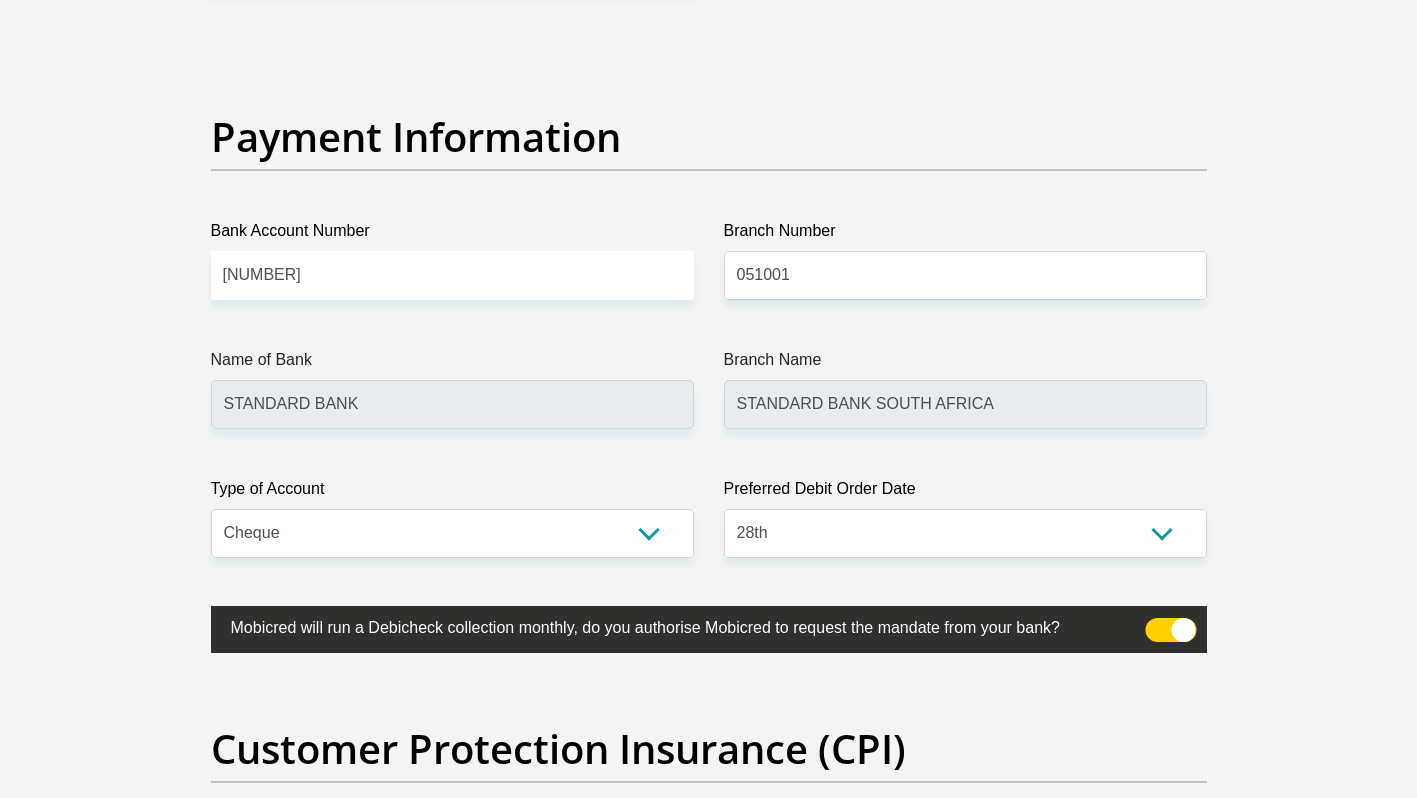 click on "Title
Mr
Ms
Mrs
Dr
Other
First Name
Wandile
Surname
Mondlane
ID Number
9507125317086
Please input valid ID number
Race
Black
Coloured
Indian
White
Other
Contact Number
0761879671
Please input valid contact number
Nationality
South Africa
Afghanistan
Aland Islands  Albania  Algeria" at bounding box center (709, -971) 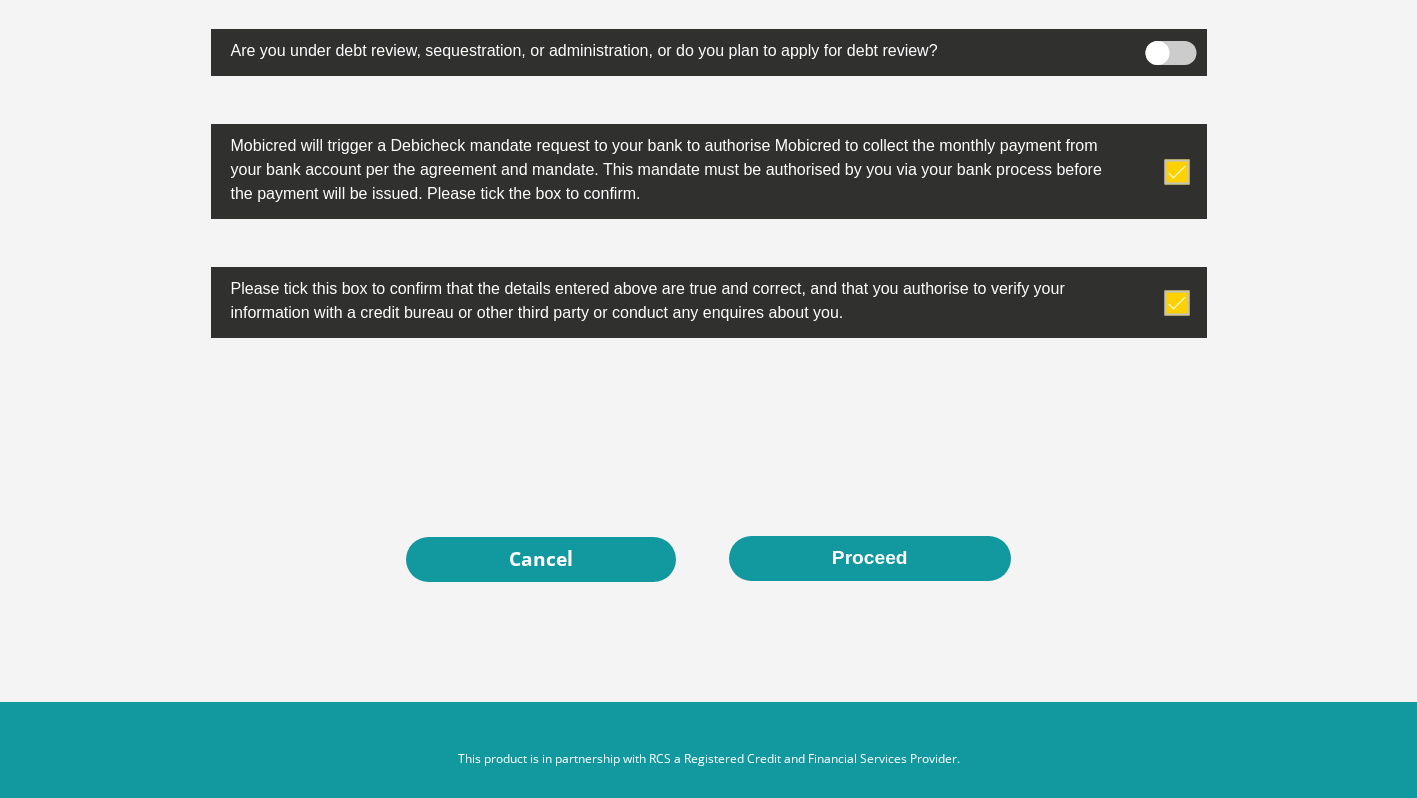 scroll, scrollTop: 6377, scrollLeft: 0, axis: vertical 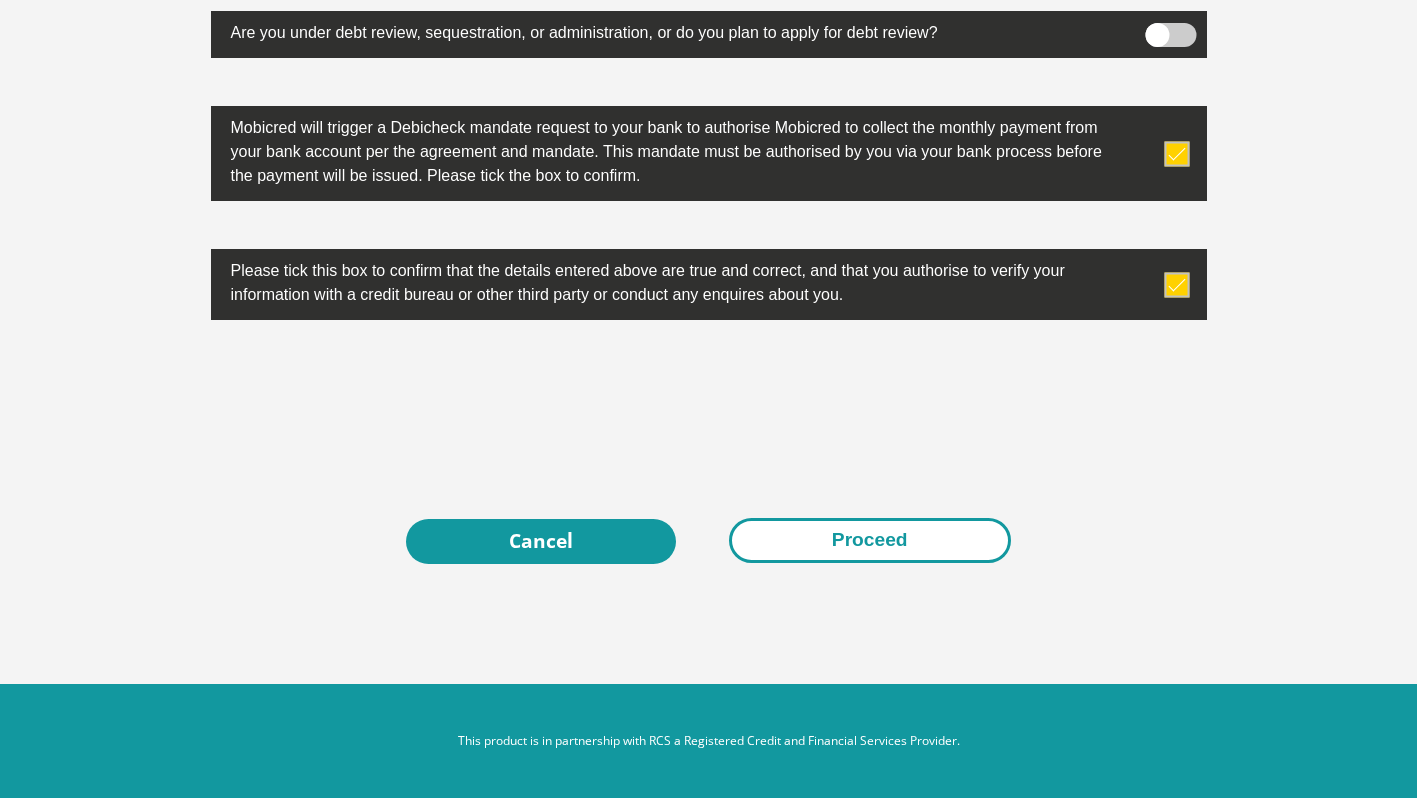 click on "Proceed" at bounding box center (870, 540) 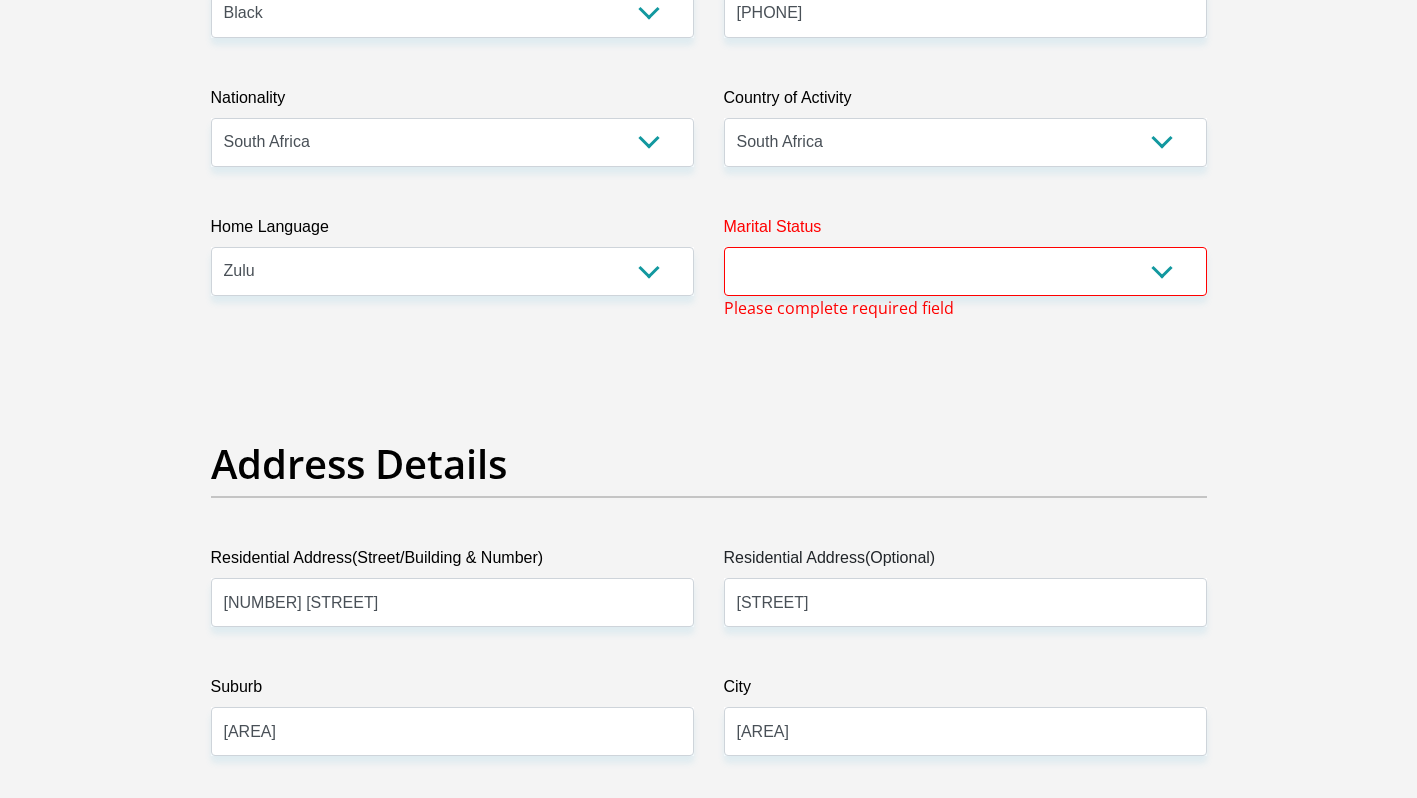 scroll, scrollTop: 612, scrollLeft: 0, axis: vertical 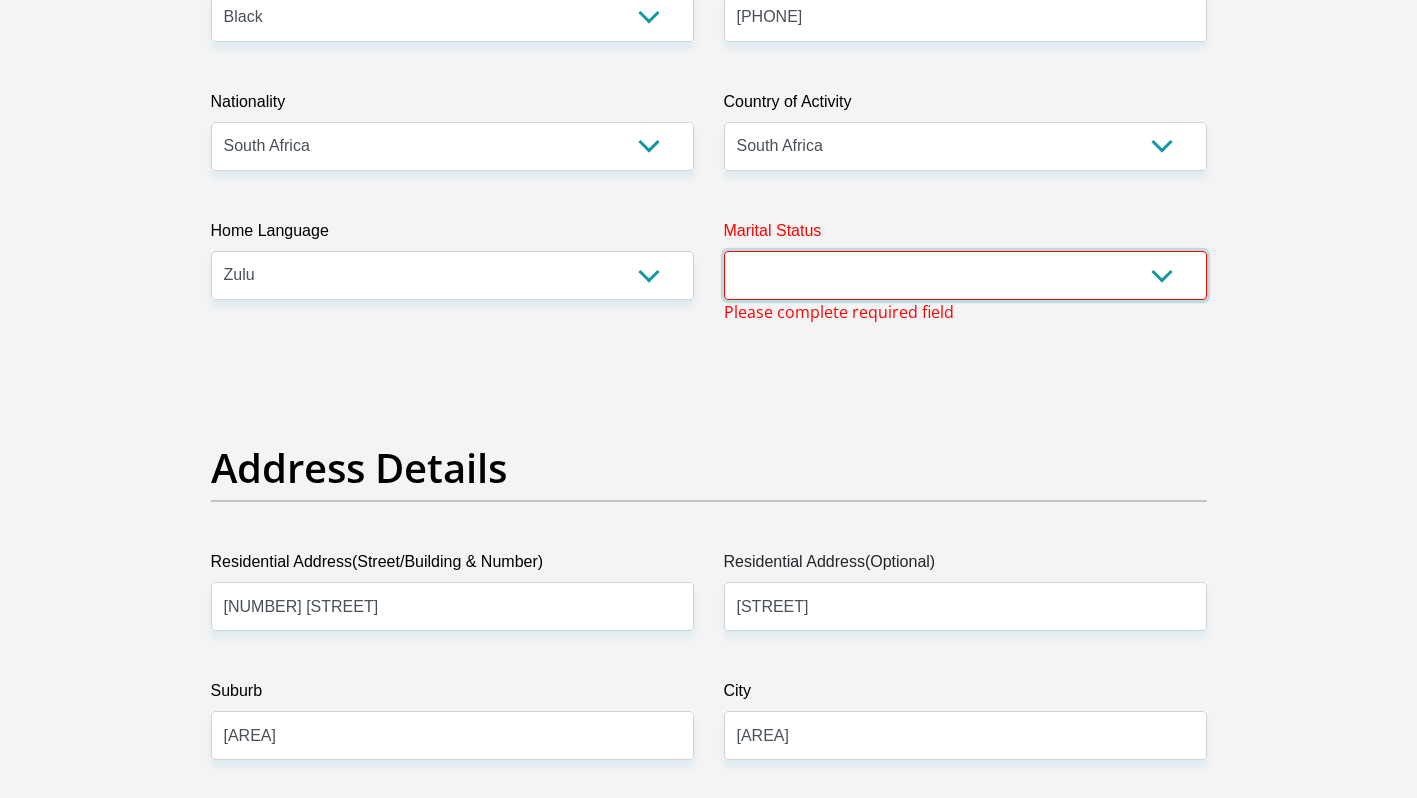 click on "Married ANC
Single
Divorced
Widowed
Married COP or Customary Law" at bounding box center [965, 275] 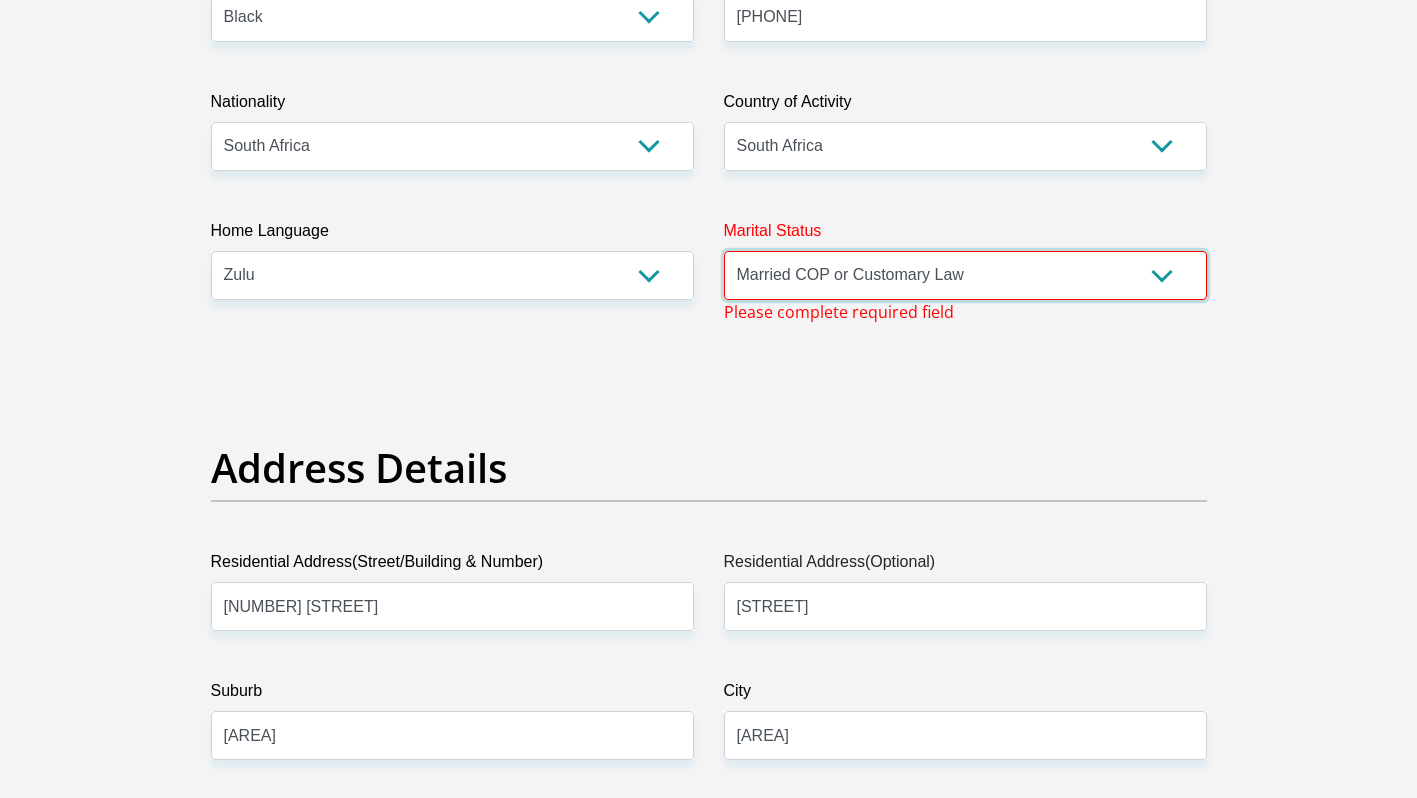 click on "Married ANC
Single
Divorced
Widowed
Married COP or Customary Law" at bounding box center (965, 275) 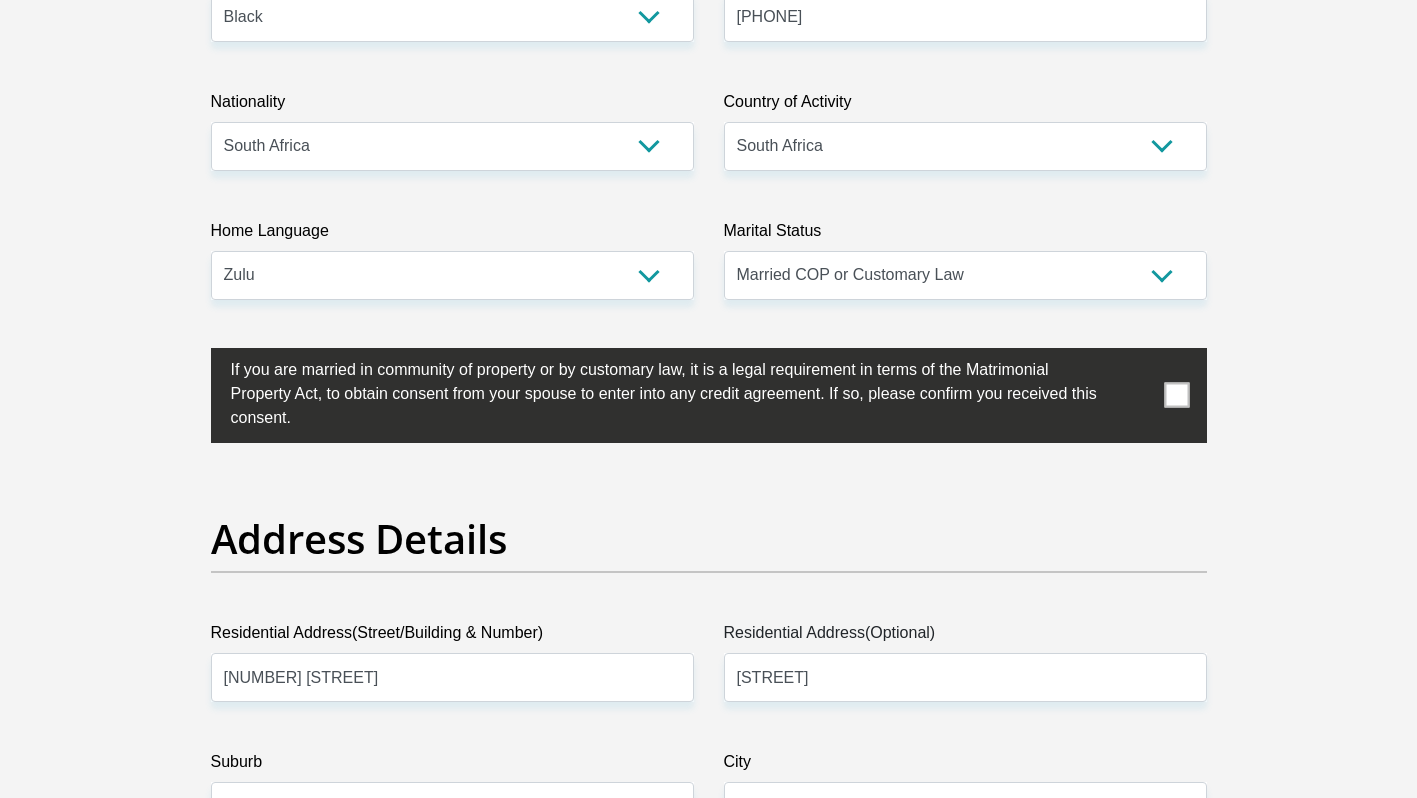 click at bounding box center (1176, 395) 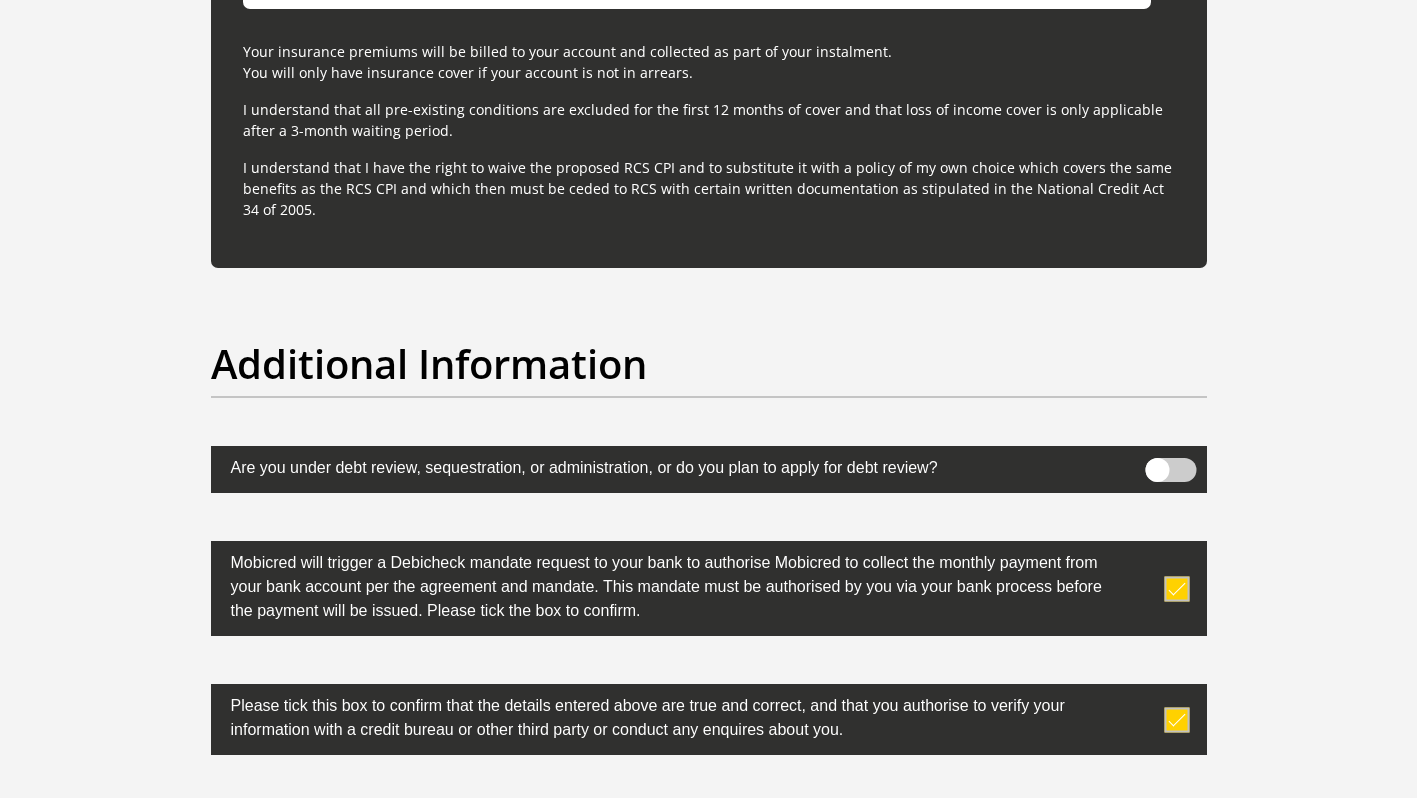 scroll, scrollTop: 6472, scrollLeft: 0, axis: vertical 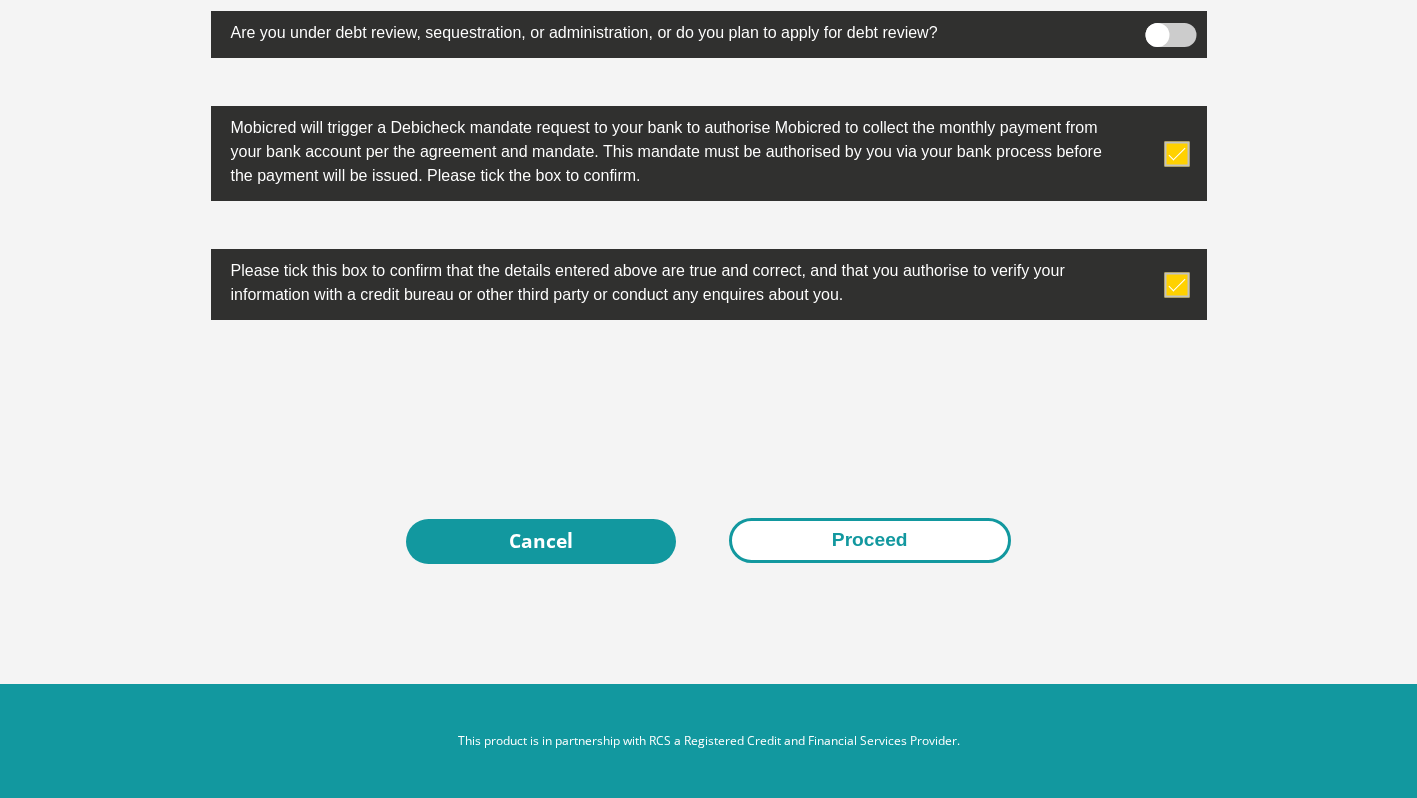 click on "Proceed" at bounding box center (870, 540) 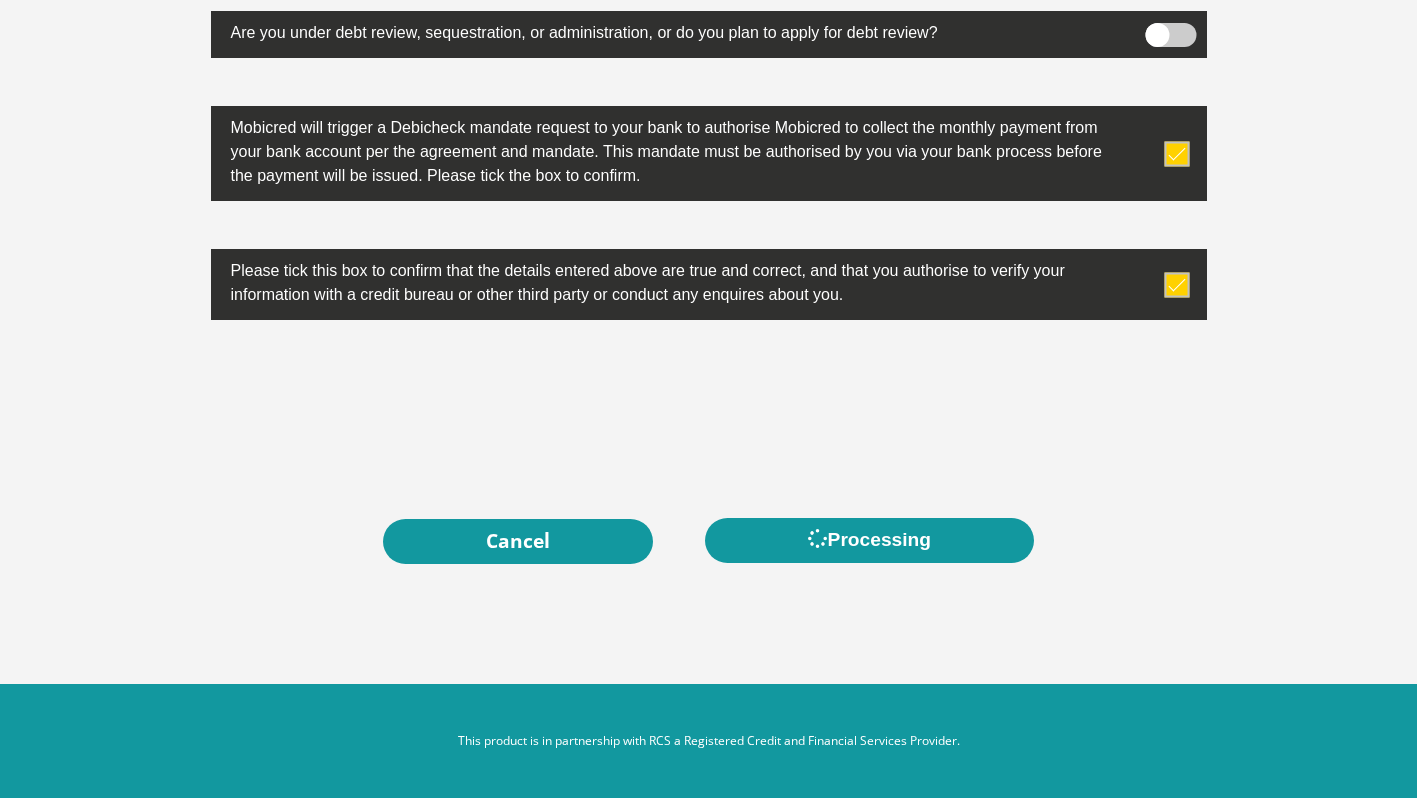 scroll, scrollTop: 0, scrollLeft: 0, axis: both 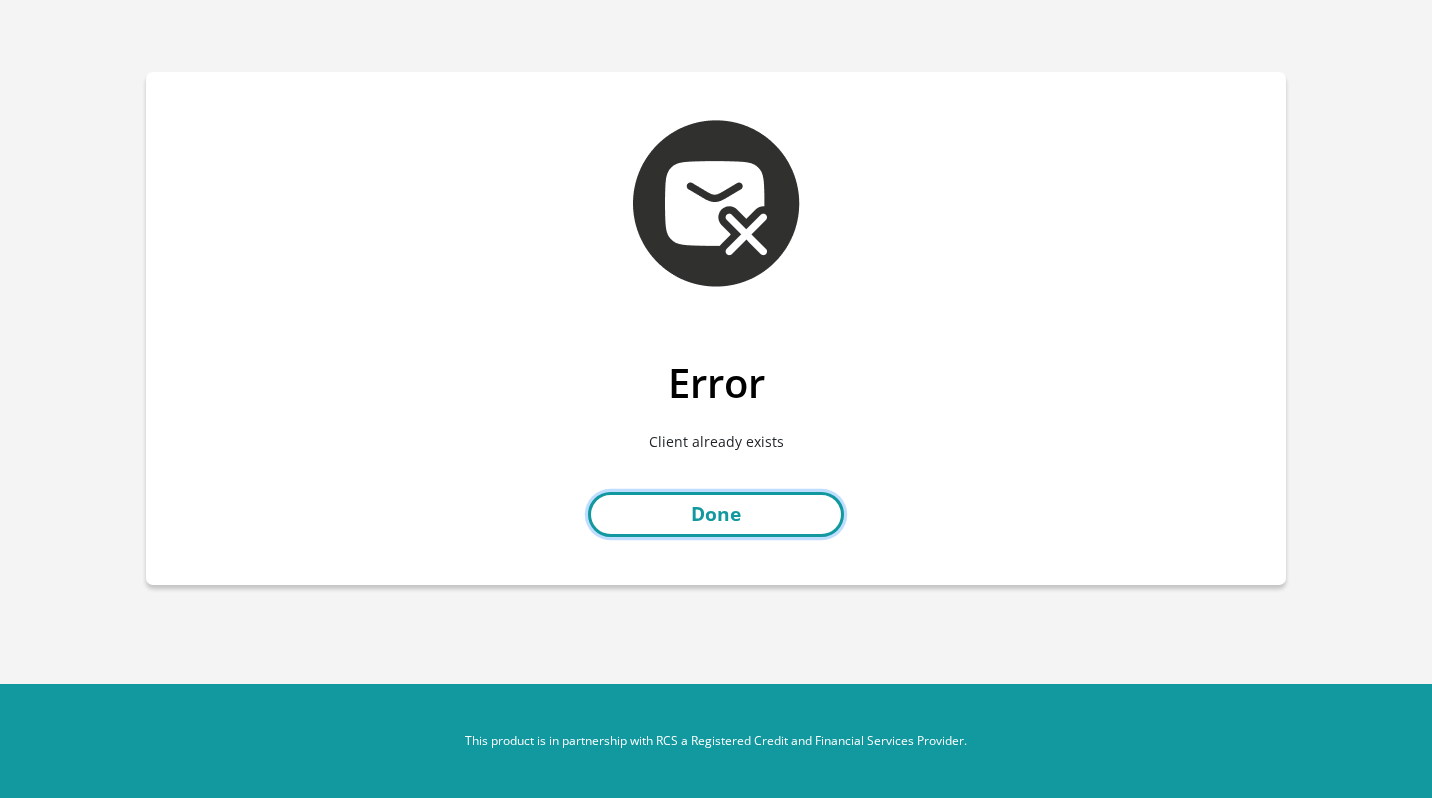 click on "Done" at bounding box center (716, 514) 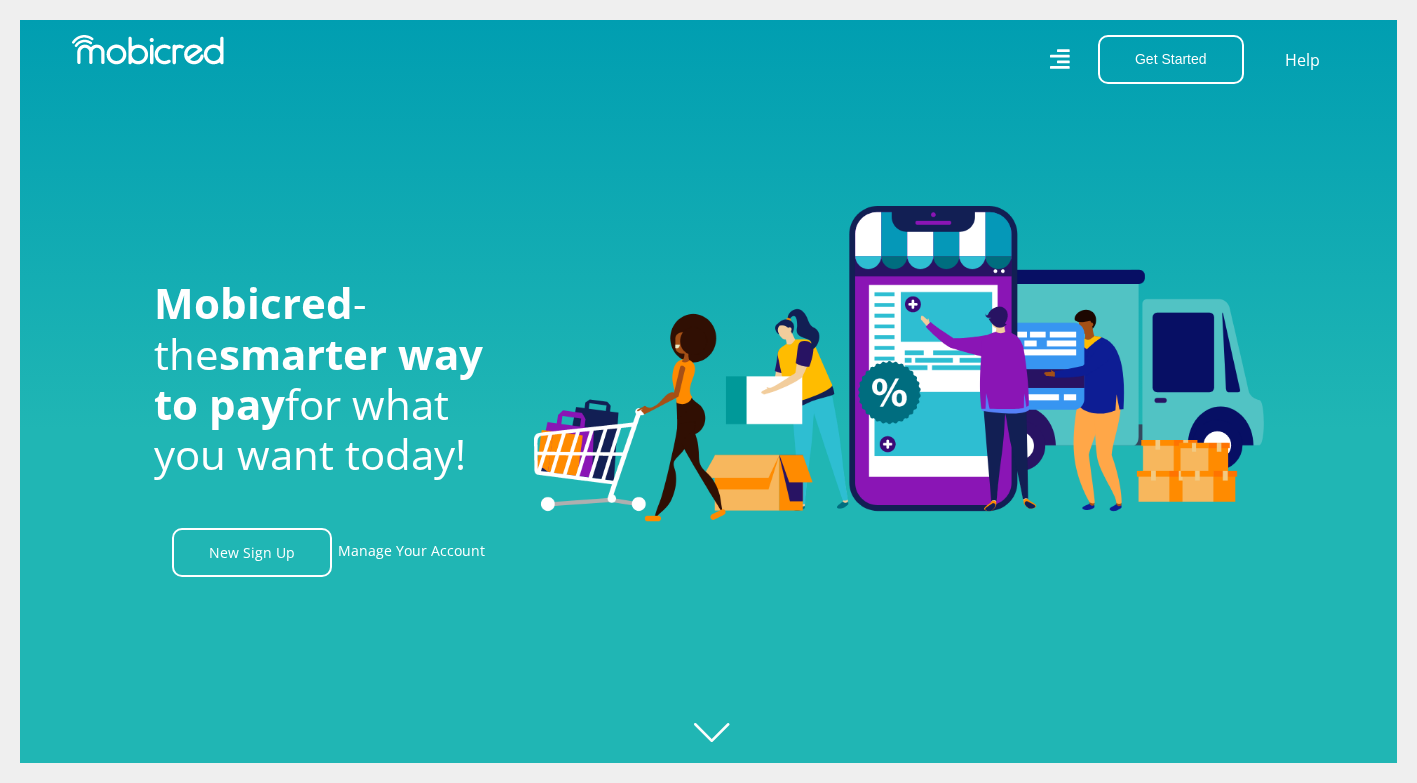 scroll, scrollTop: 0, scrollLeft: 0, axis: both 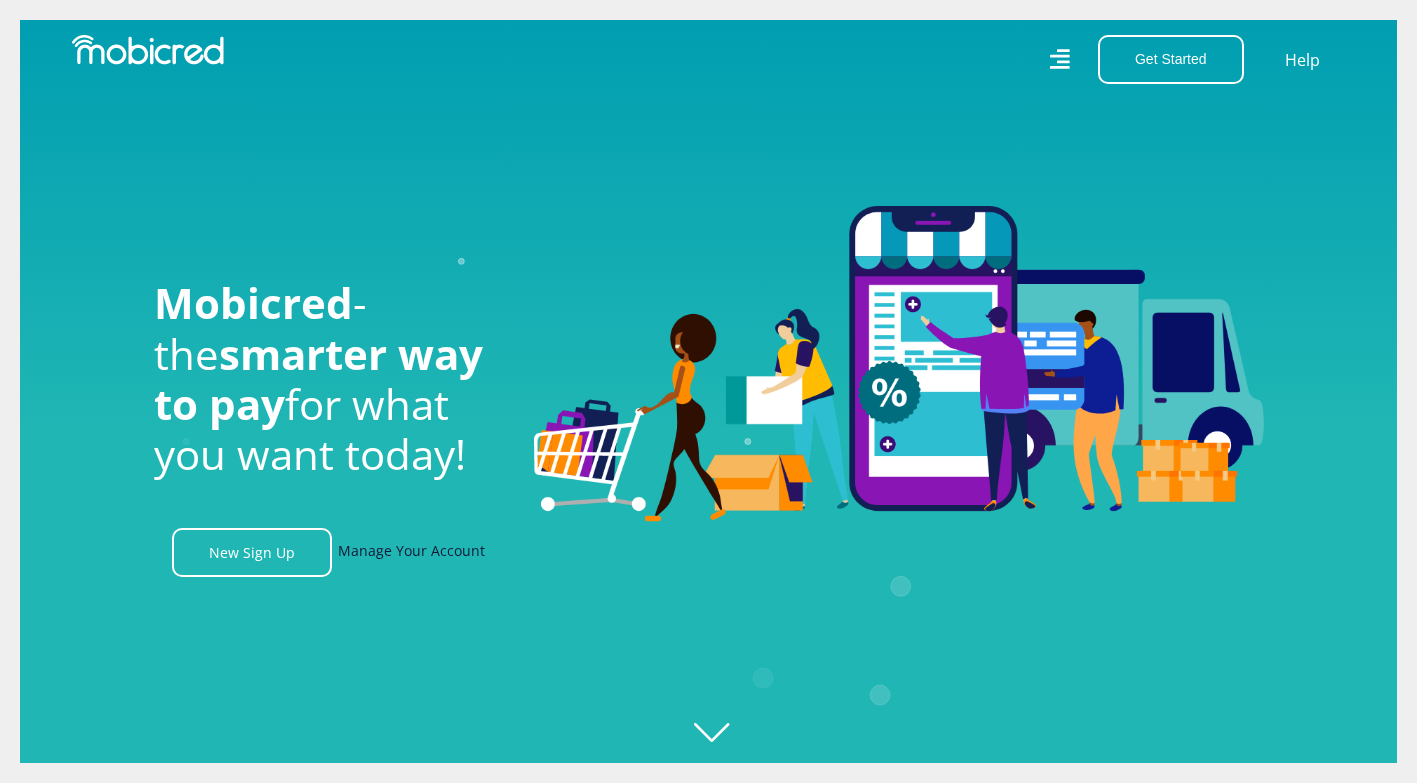 click on "Manage Your Account" at bounding box center [411, 552] 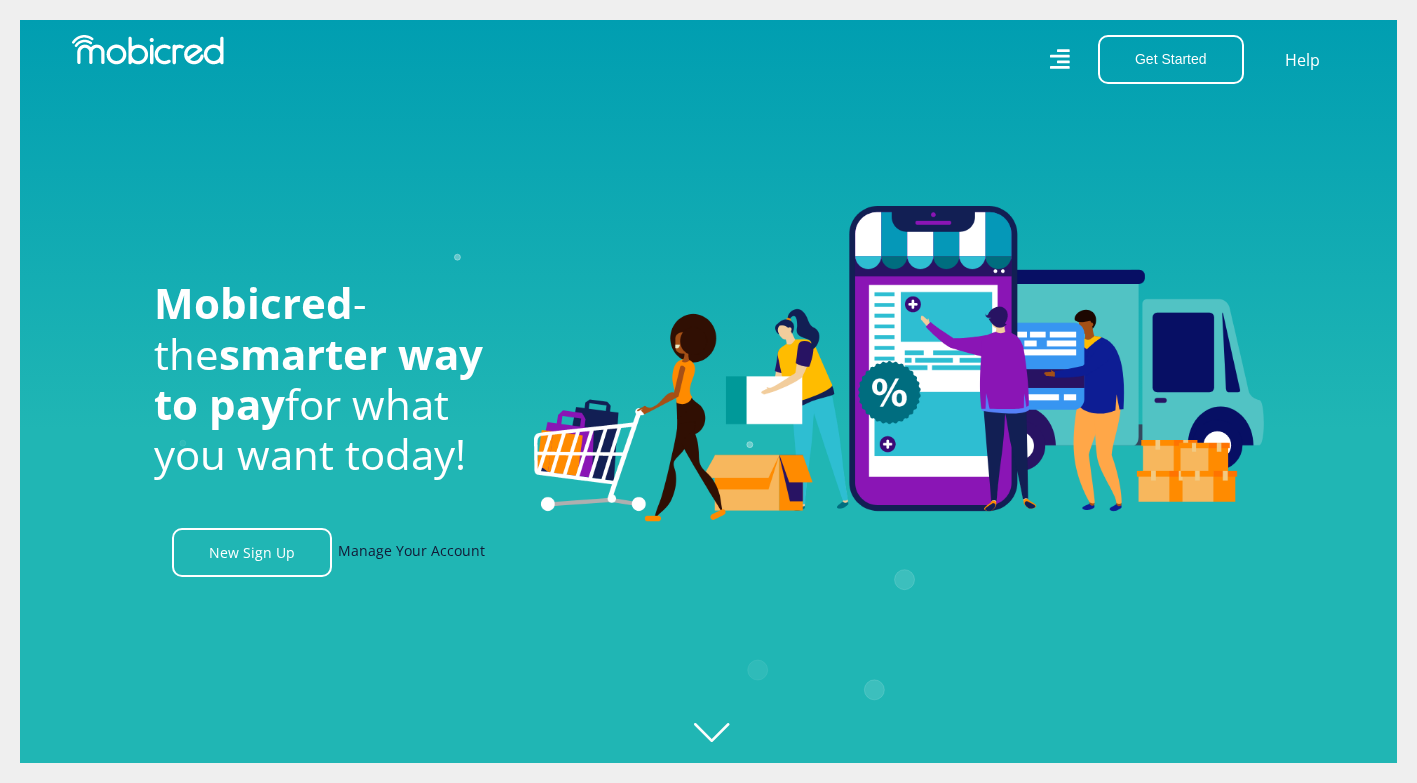 scroll, scrollTop: 0, scrollLeft: 1425, axis: horizontal 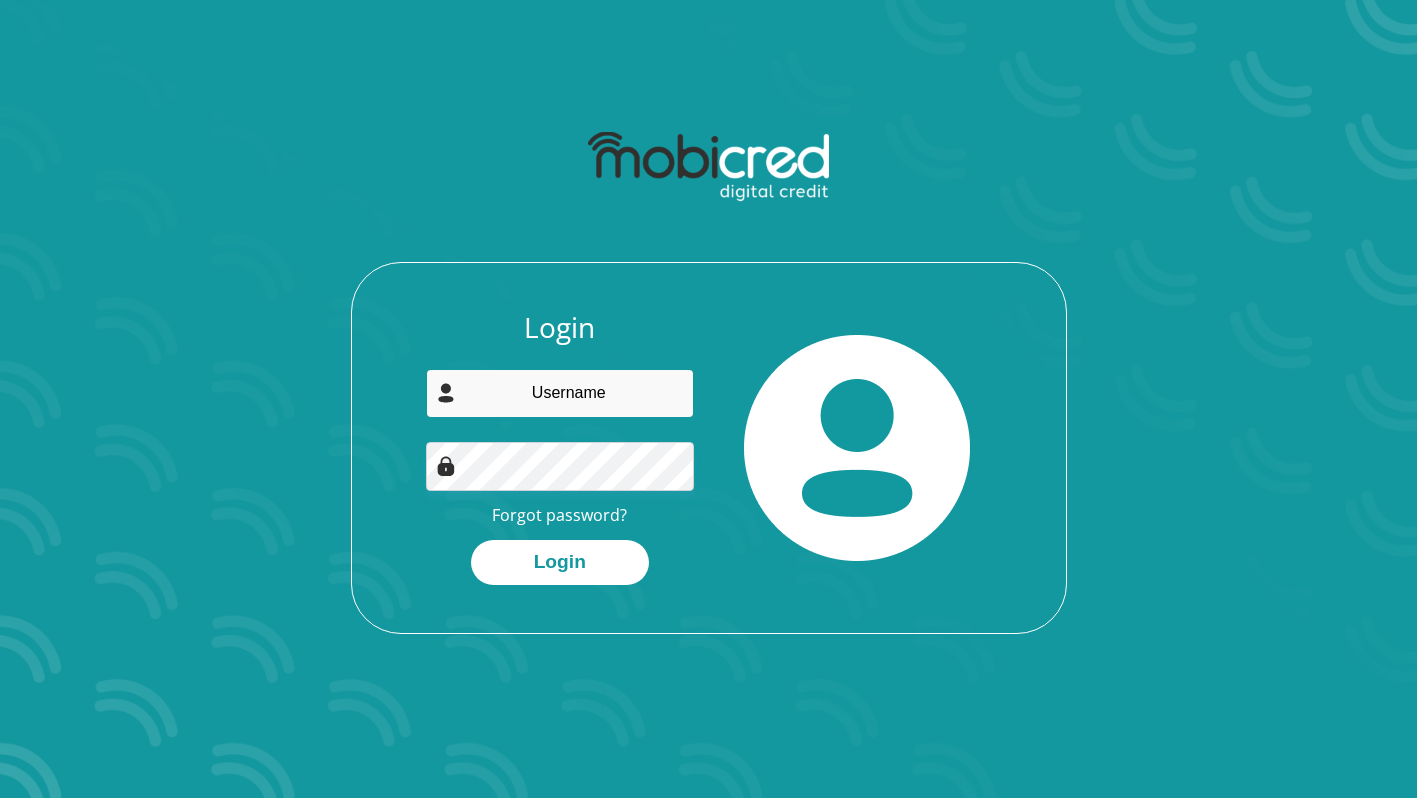 click at bounding box center (560, 393) 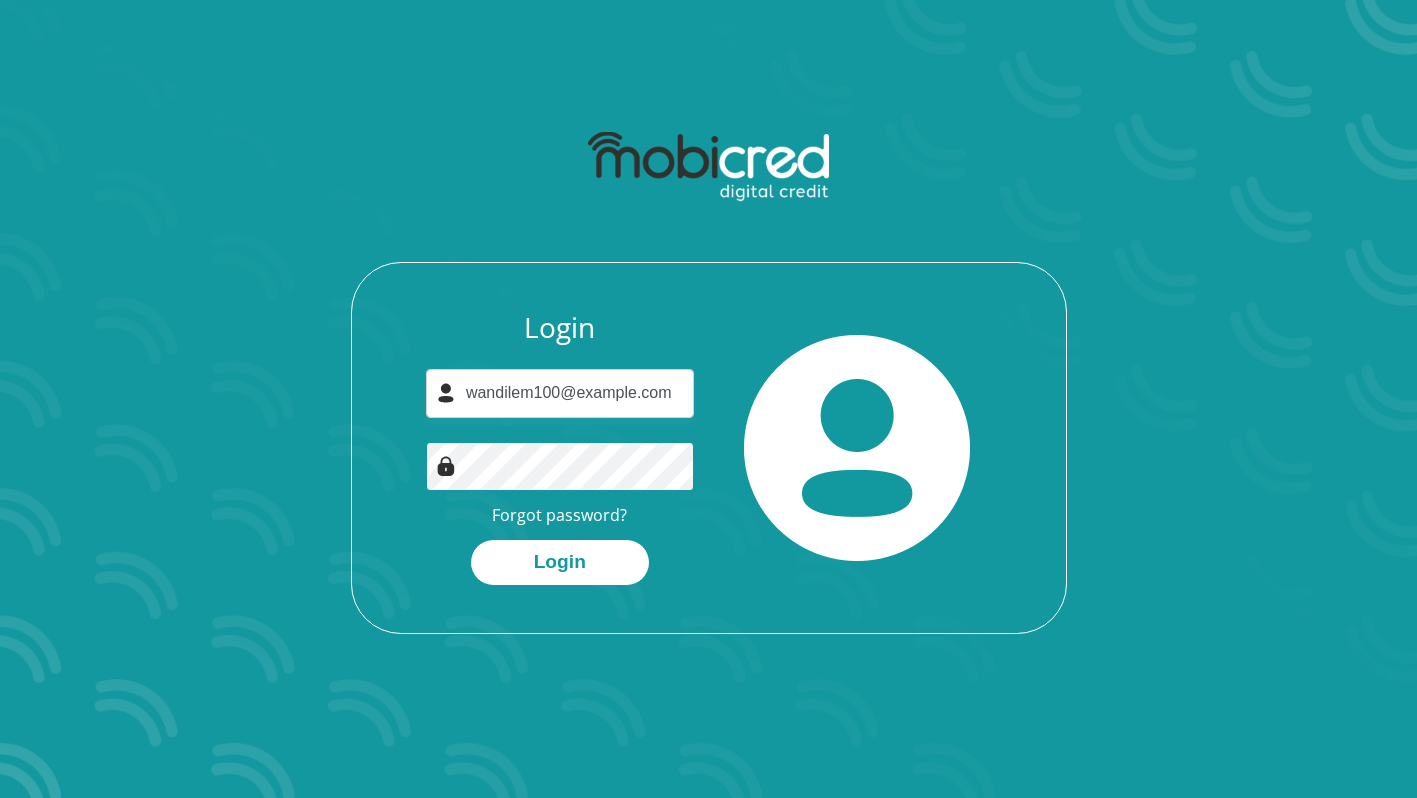 click on "Login" at bounding box center (560, 562) 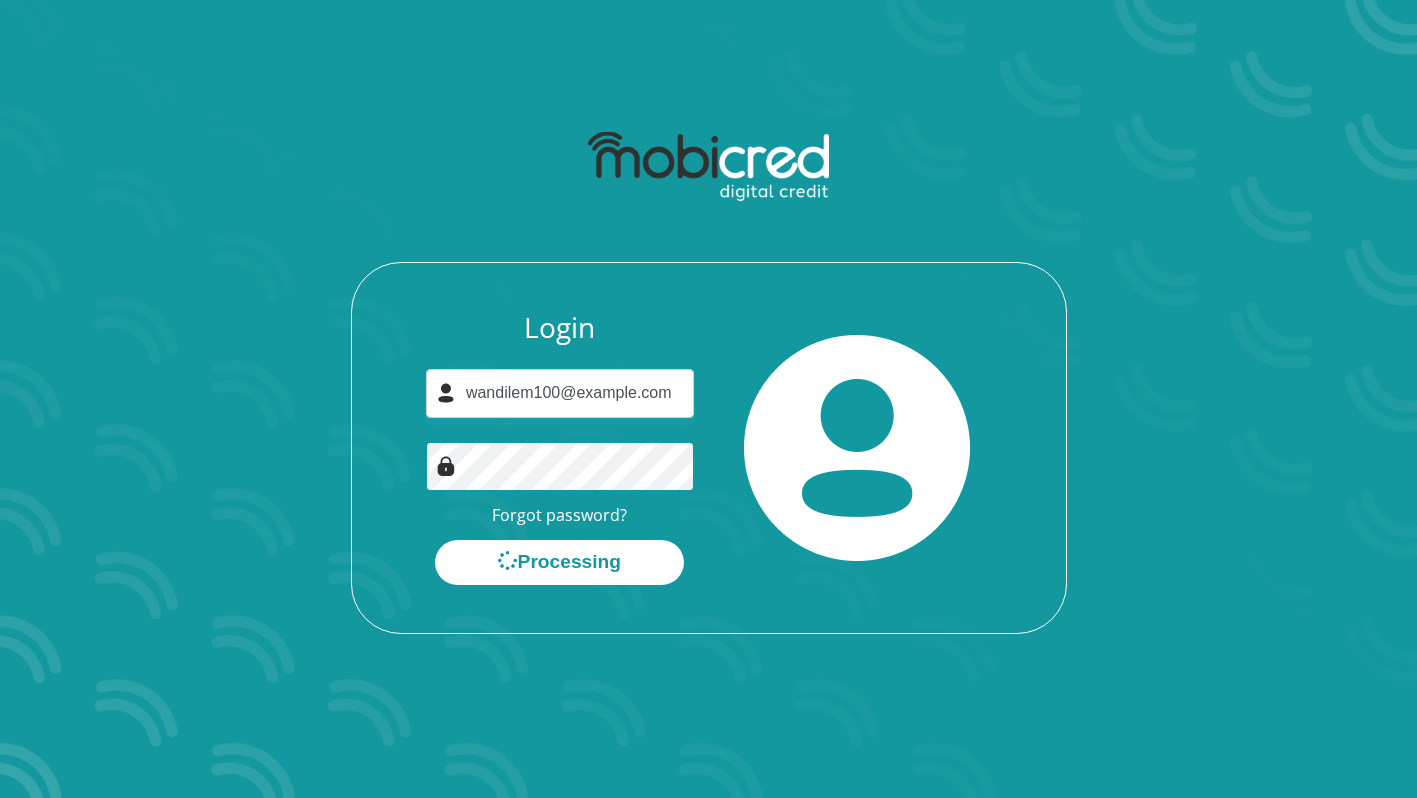 scroll, scrollTop: 0, scrollLeft: 0, axis: both 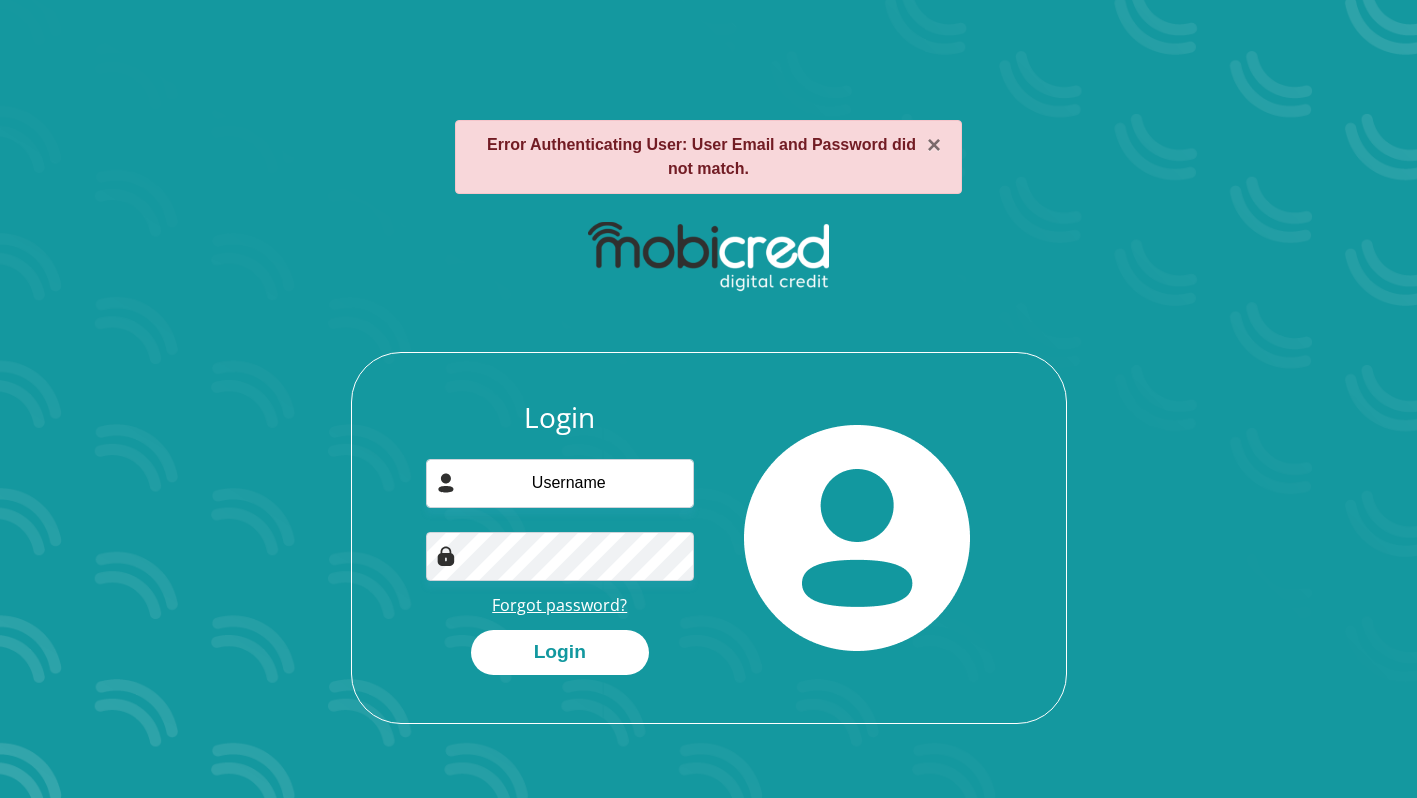 click on "Forgot password?" at bounding box center [559, 605] 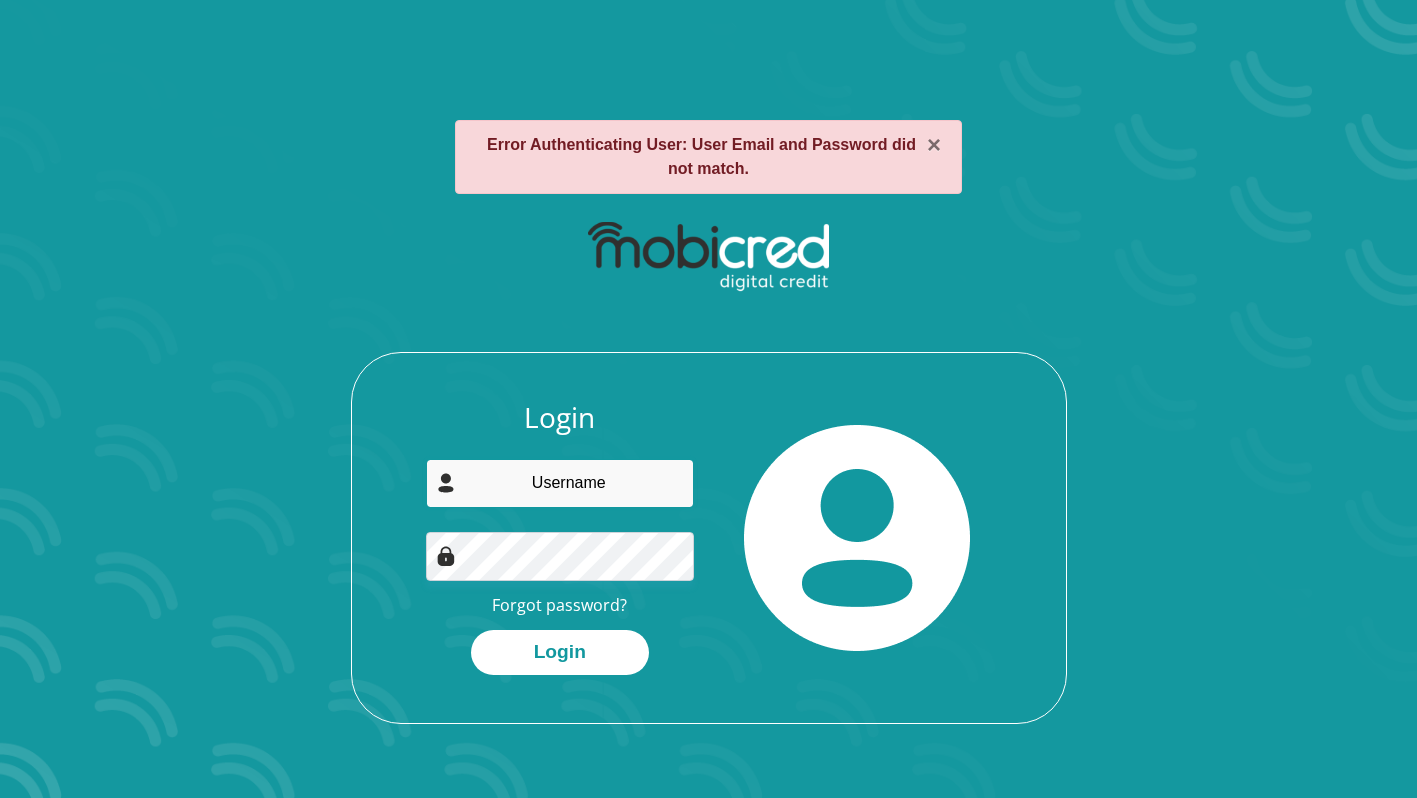 click at bounding box center (560, 483) 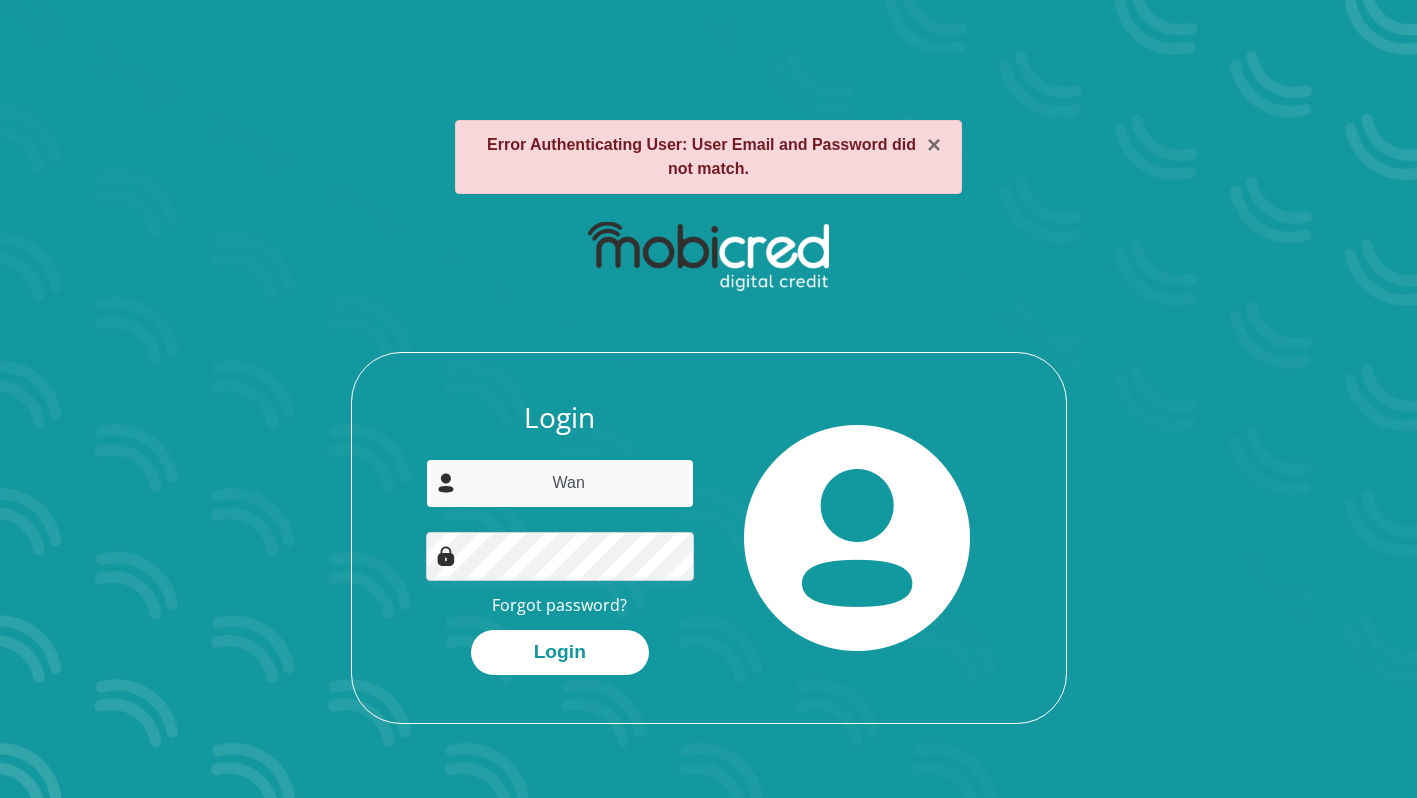 type on "Wan" 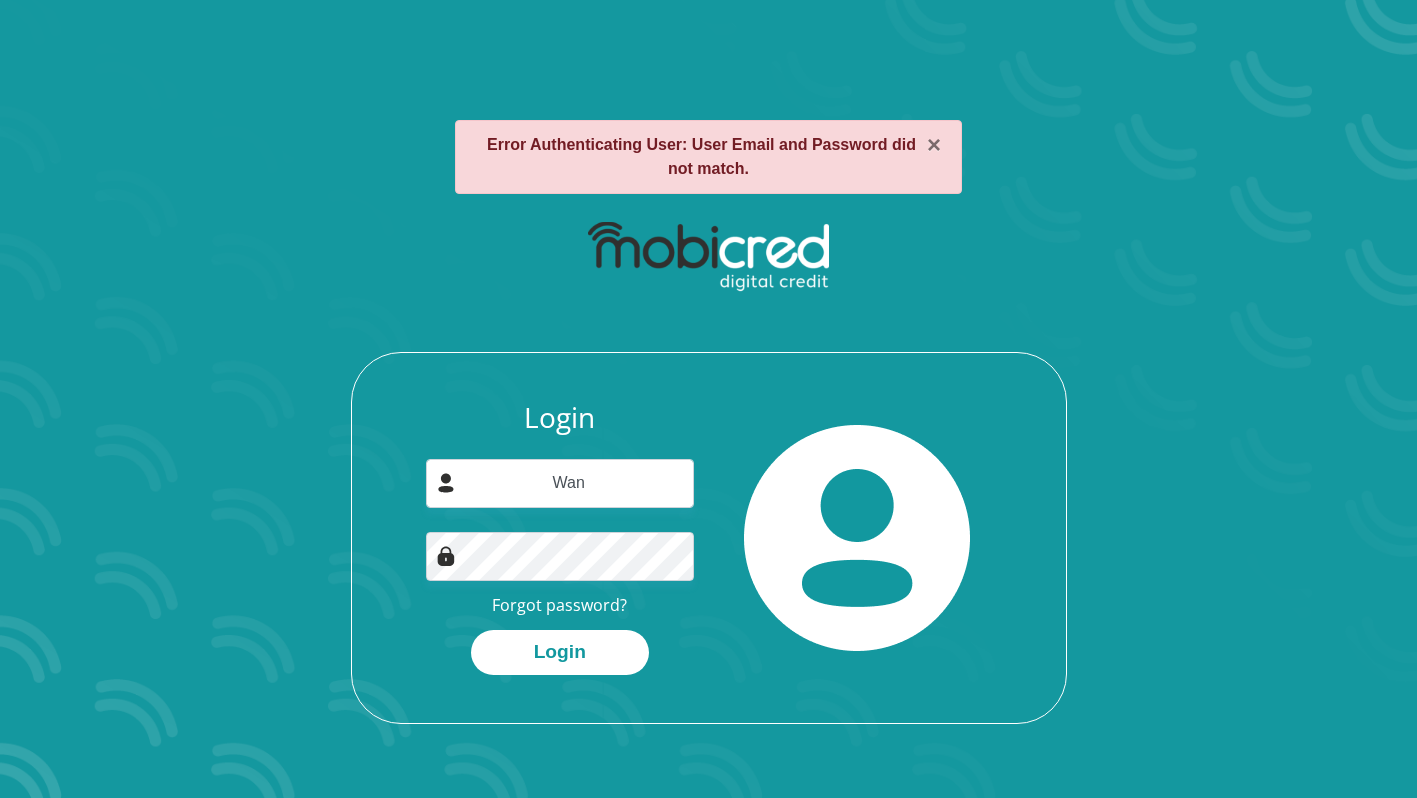 click on "×
Error Authenticating User: User Email and Password did not match." at bounding box center (708, 157) 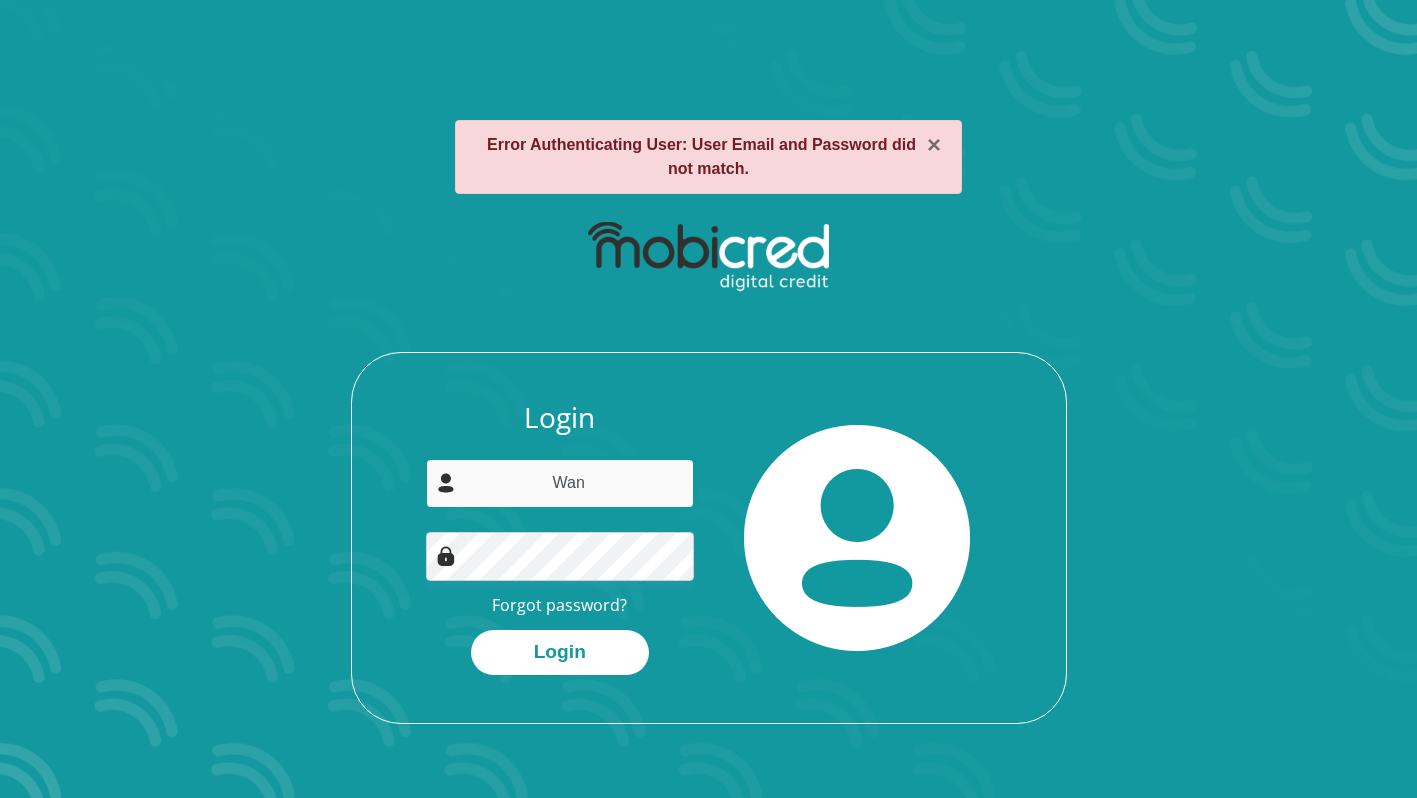 click on "Wan" at bounding box center (560, 483) 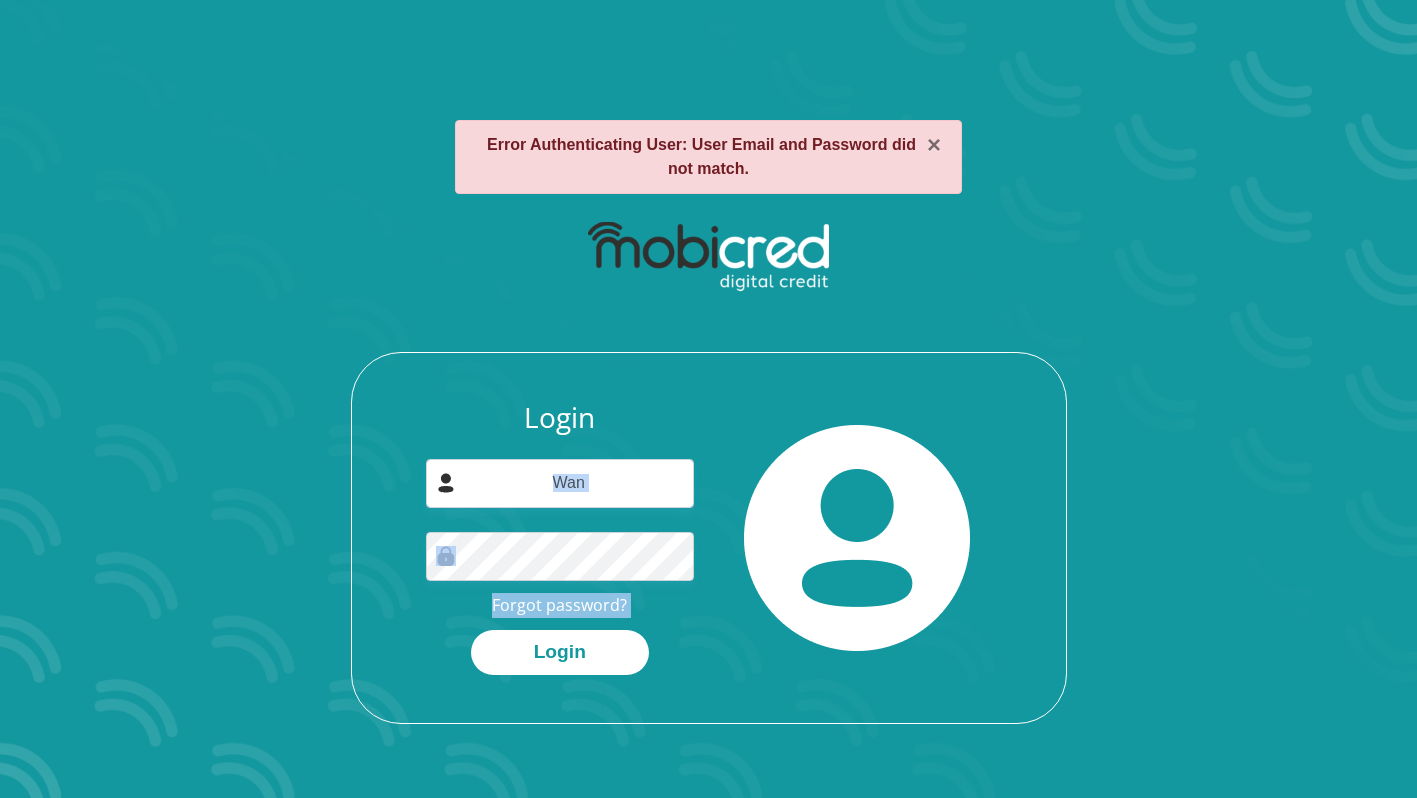 drag, startPoint x: 368, startPoint y: 625, endPoint x: 634, endPoint y: 486, distance: 300.1283 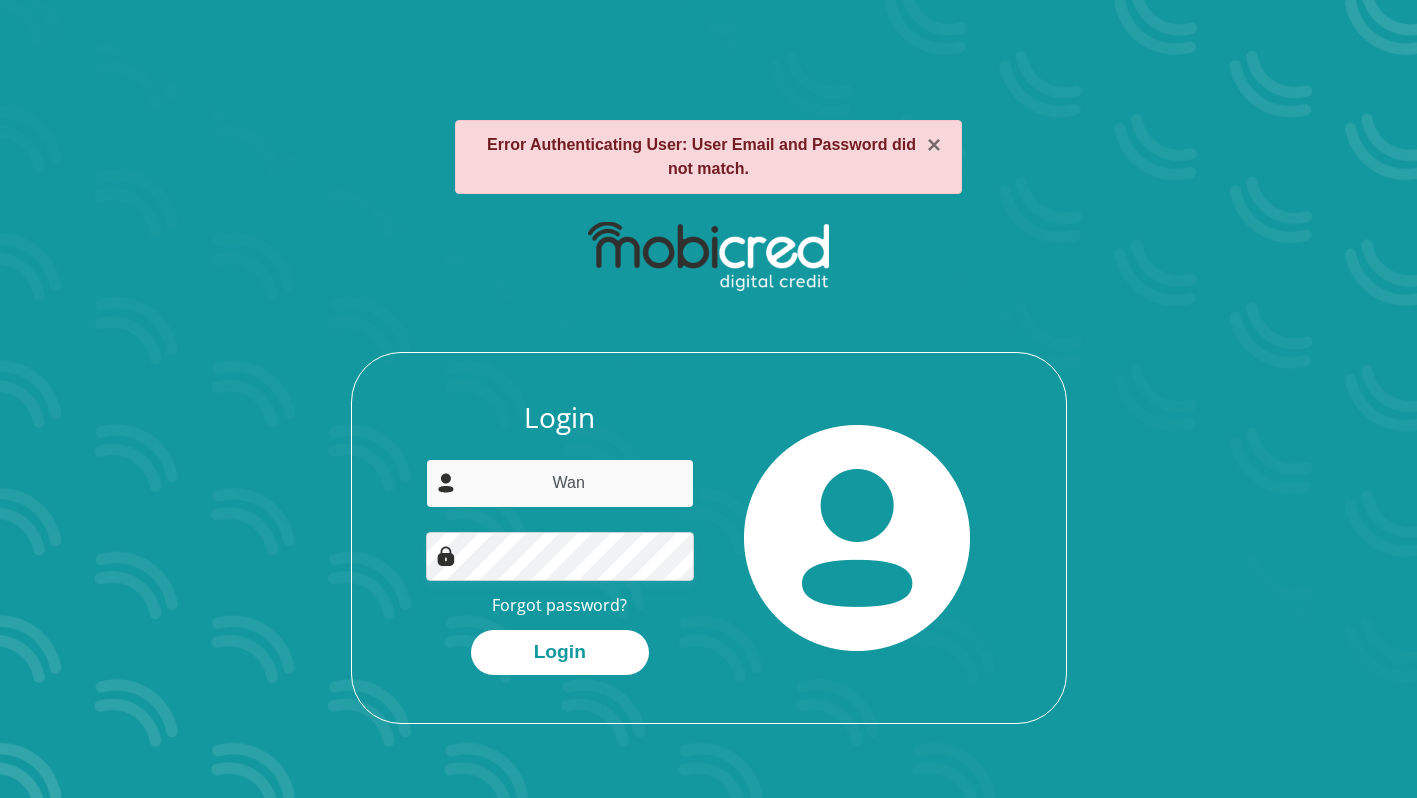 click on "Wan" at bounding box center (560, 483) 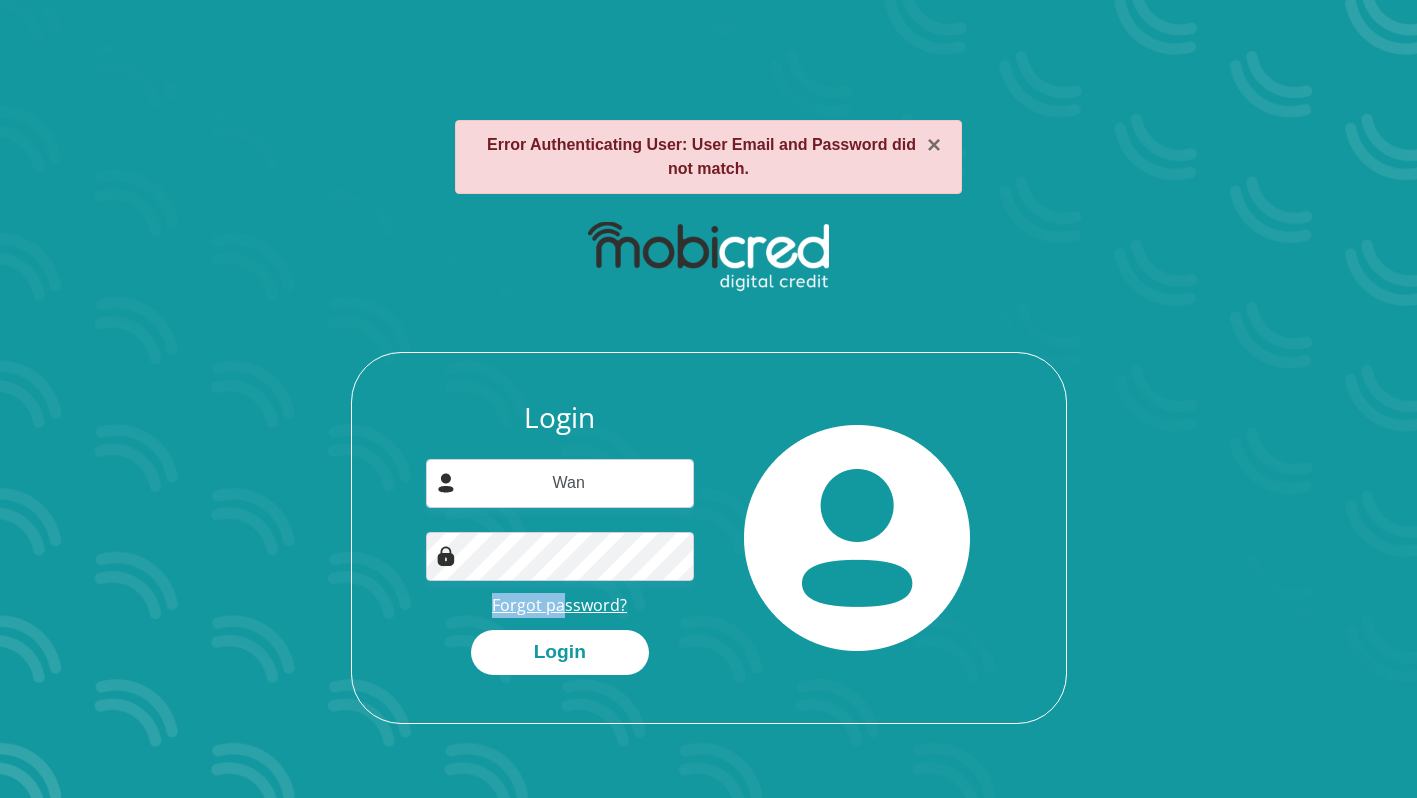 drag, startPoint x: 370, startPoint y: 605, endPoint x: 569, endPoint y: 609, distance: 199.04019 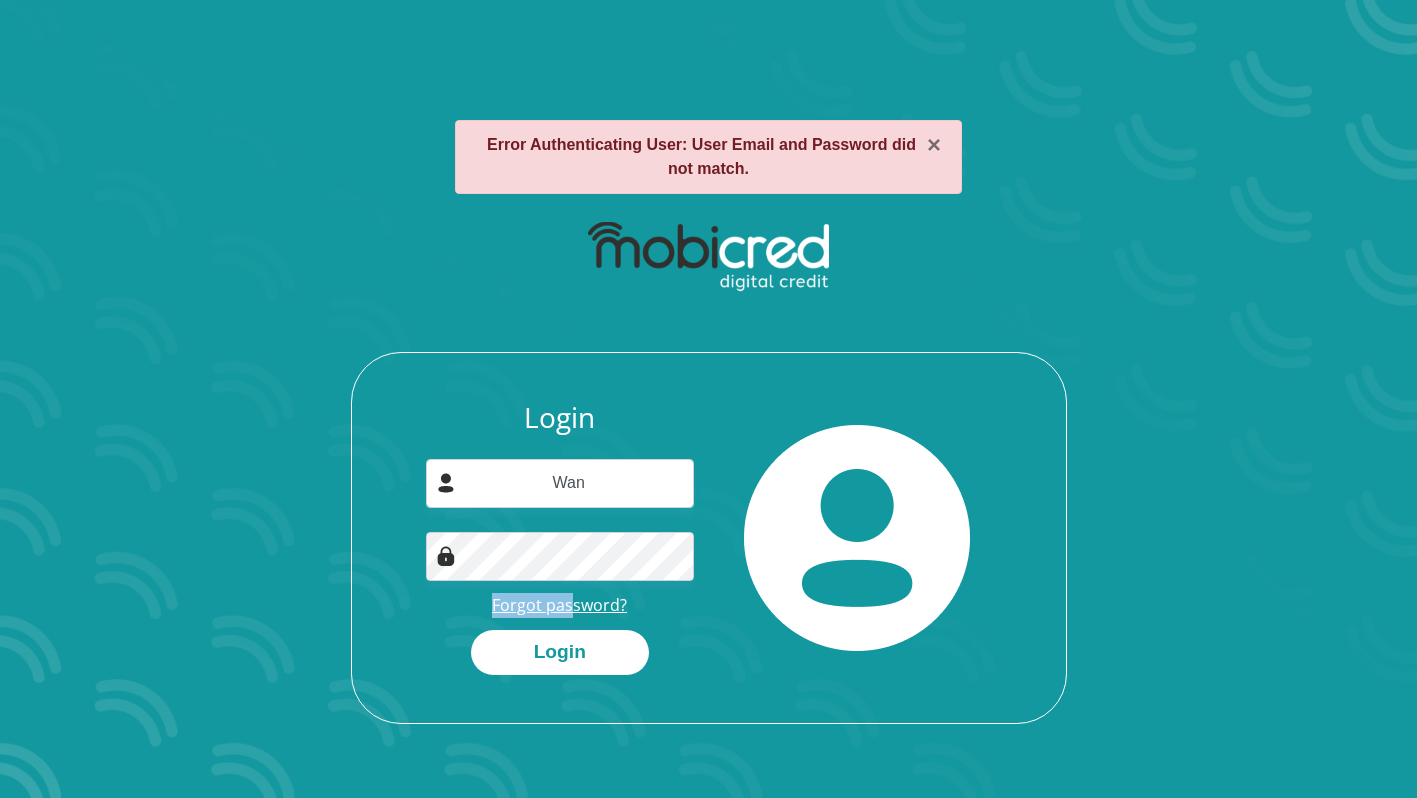 click on "Forgot password?" at bounding box center [559, 605] 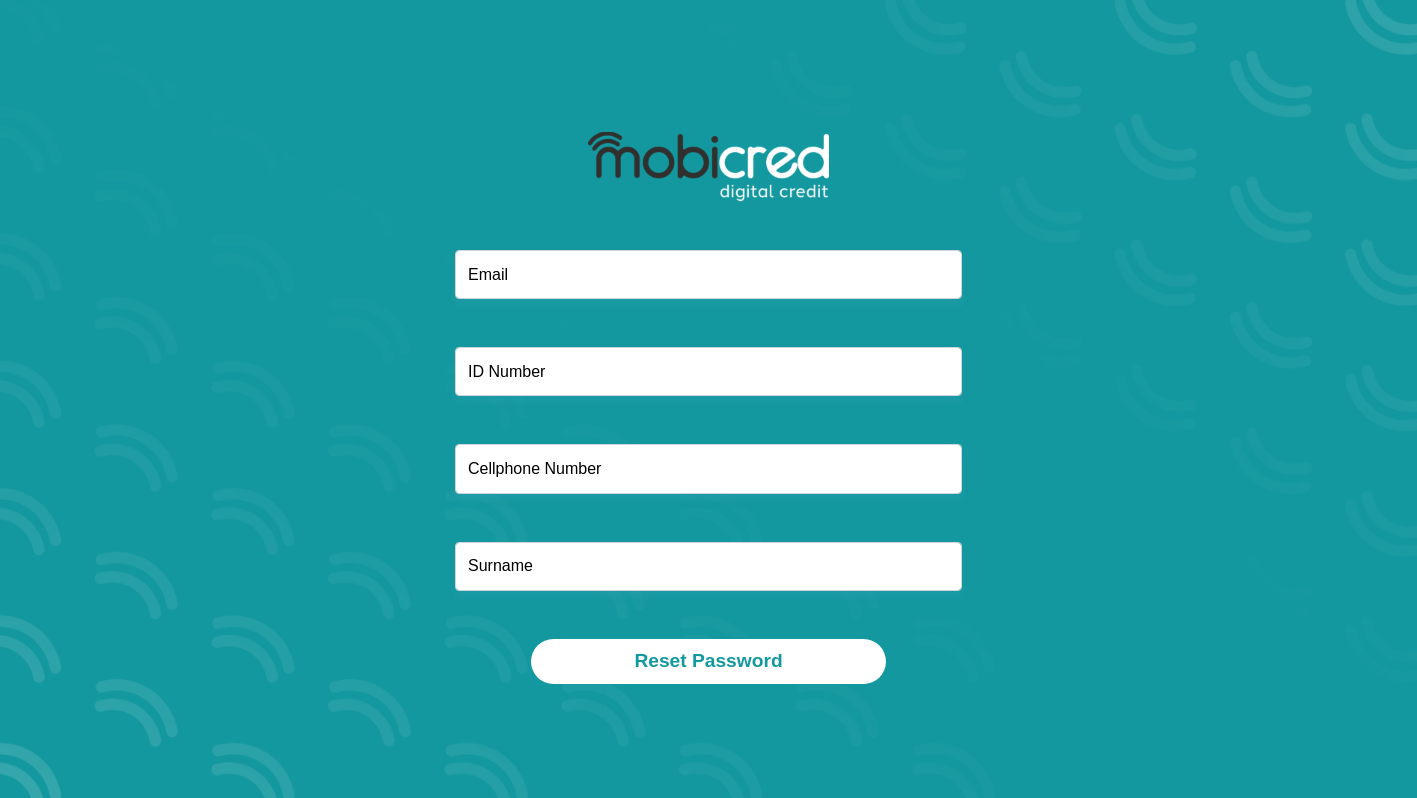 scroll, scrollTop: 0, scrollLeft: 0, axis: both 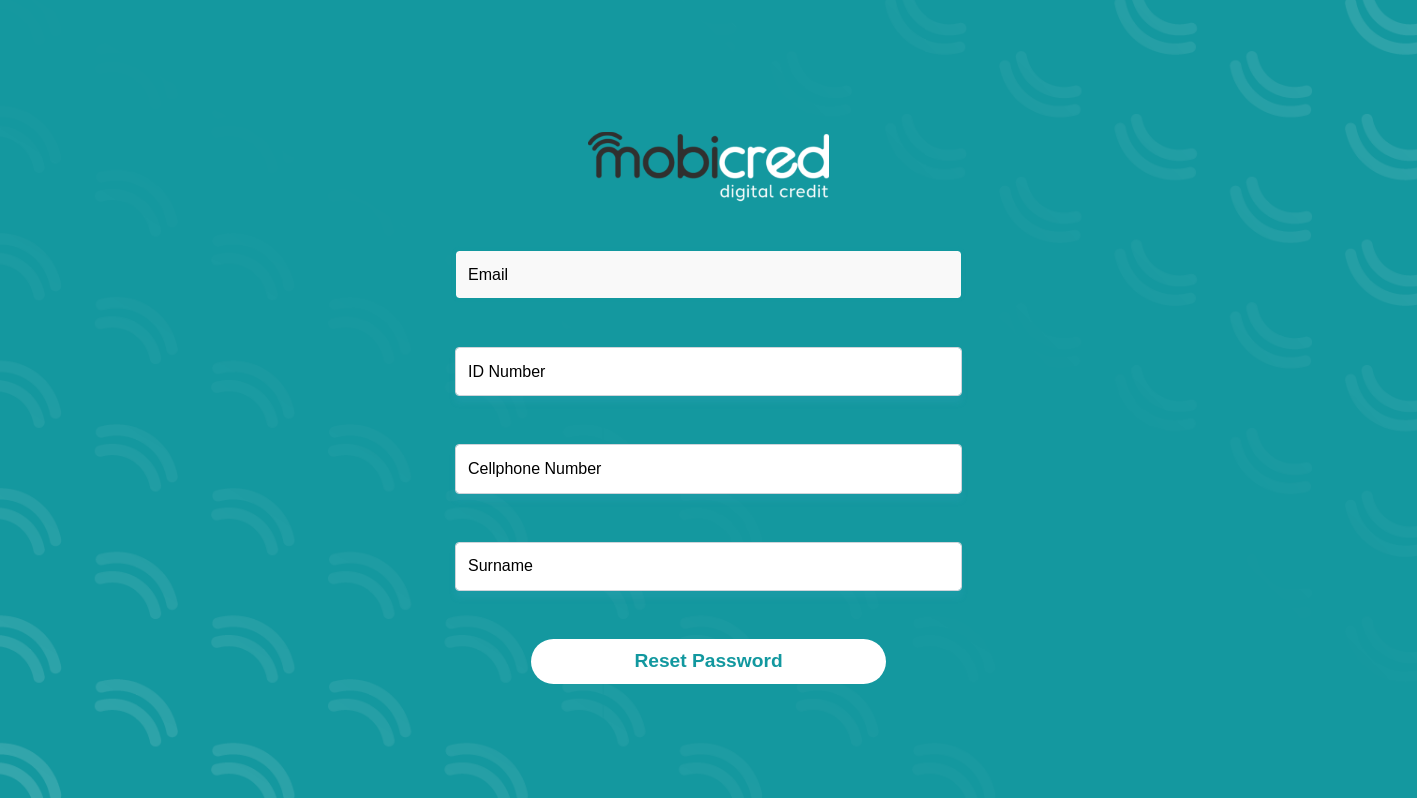click at bounding box center [708, 274] 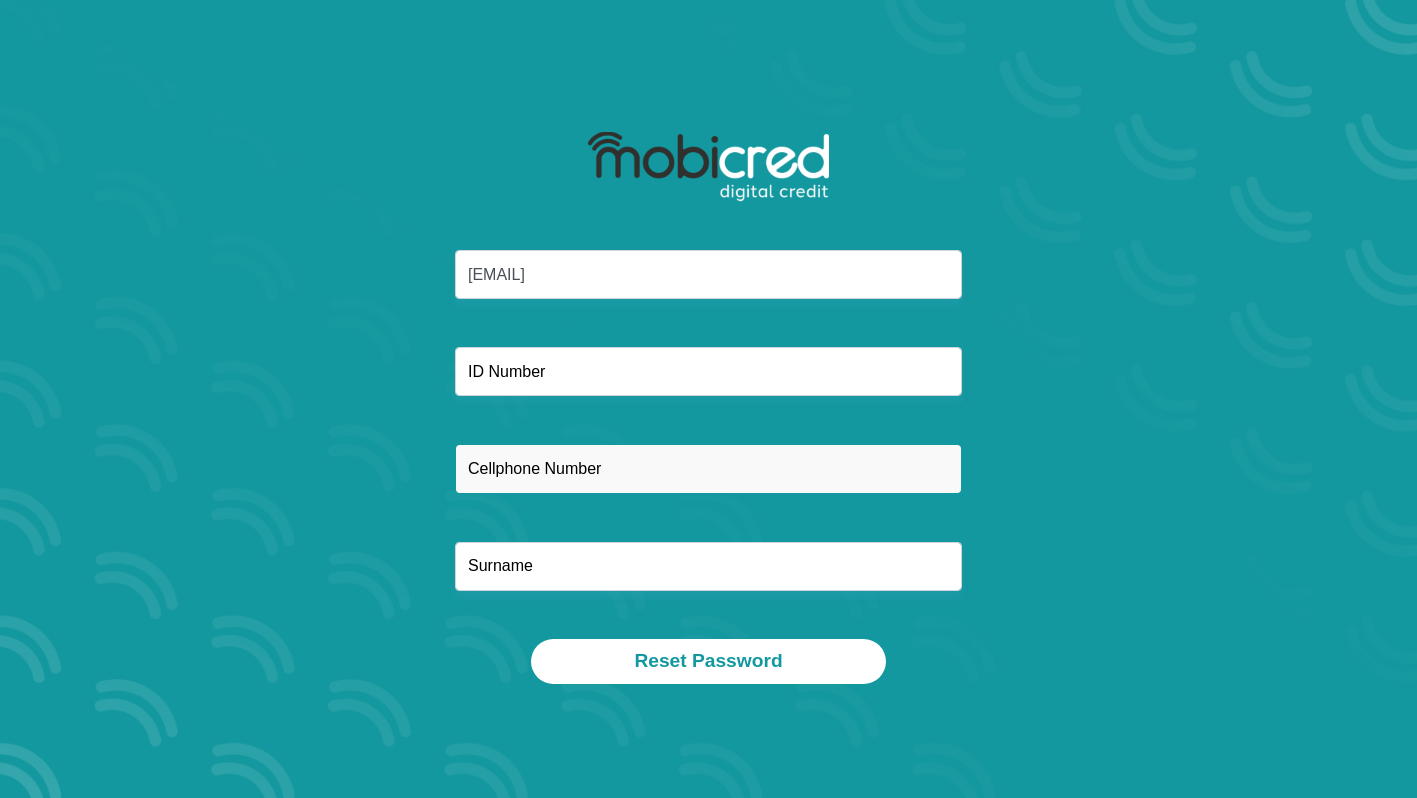 type on "0761879671" 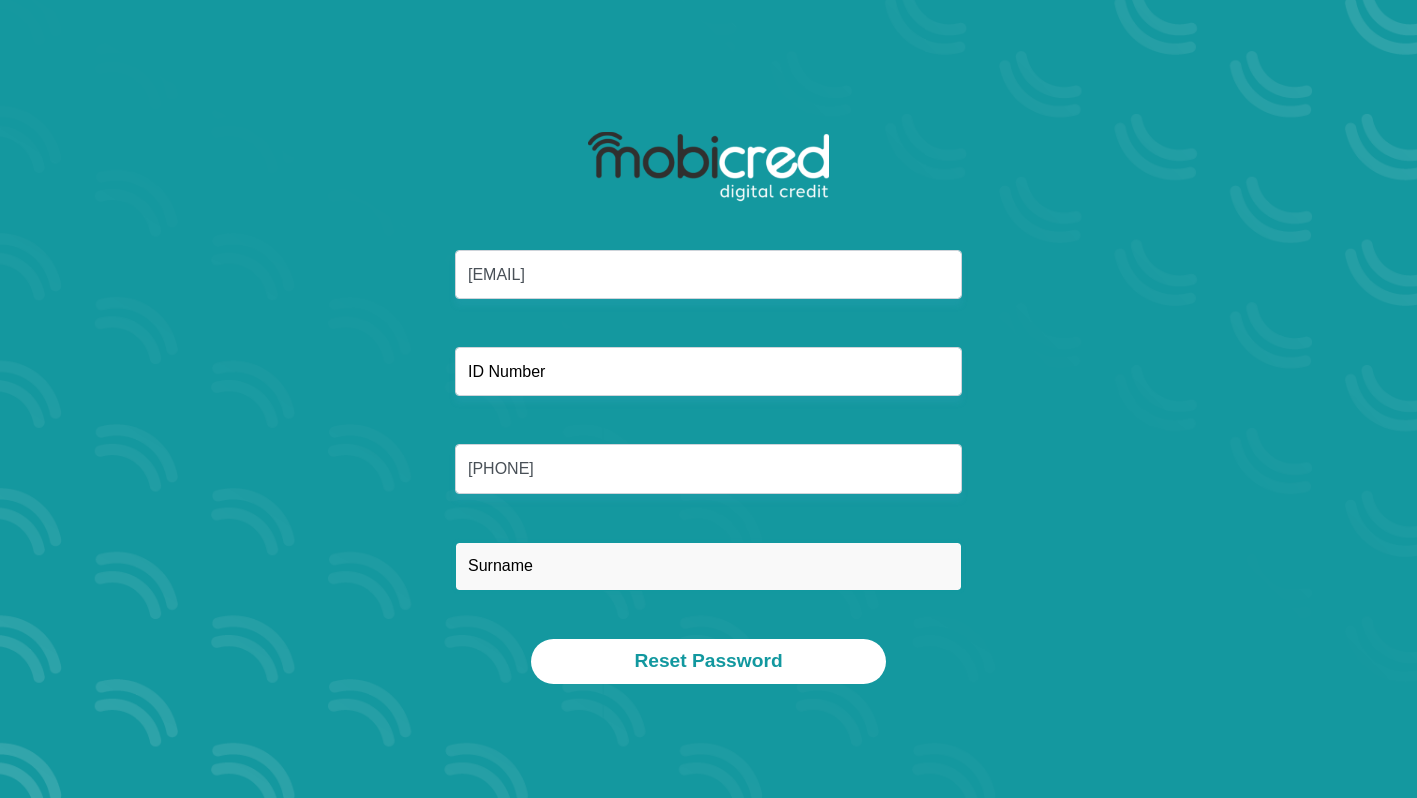 type on "Mondlane" 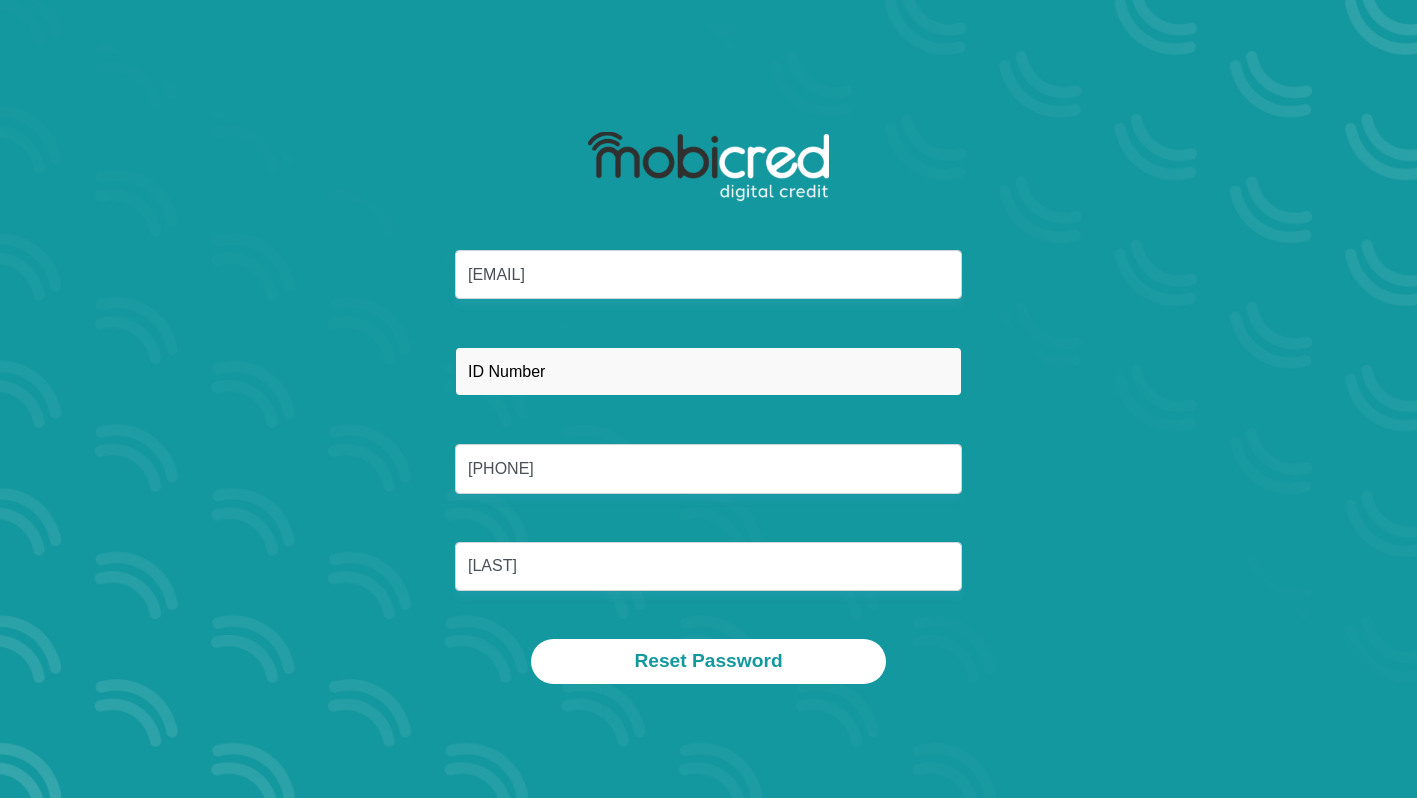 click at bounding box center [708, 371] 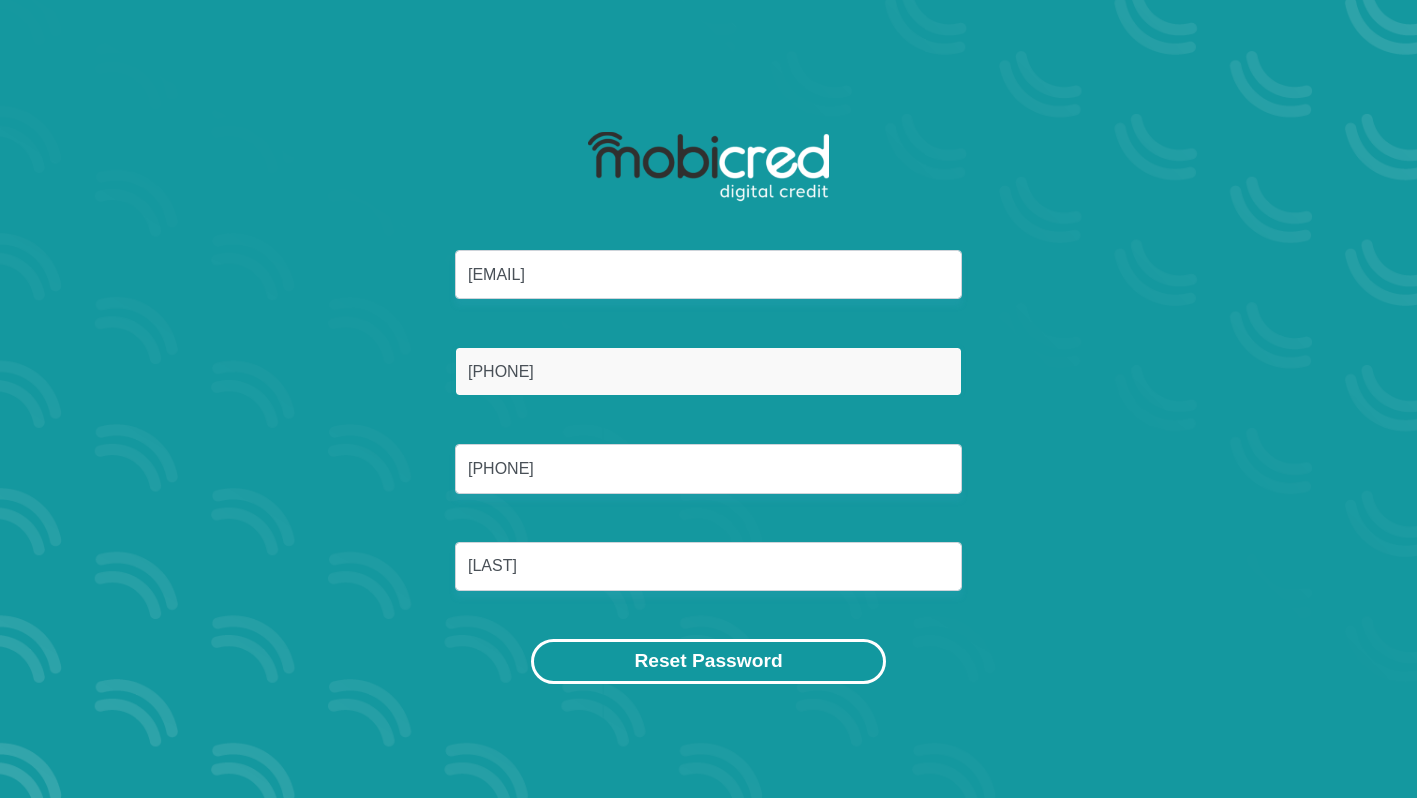 type on "[PHONE]" 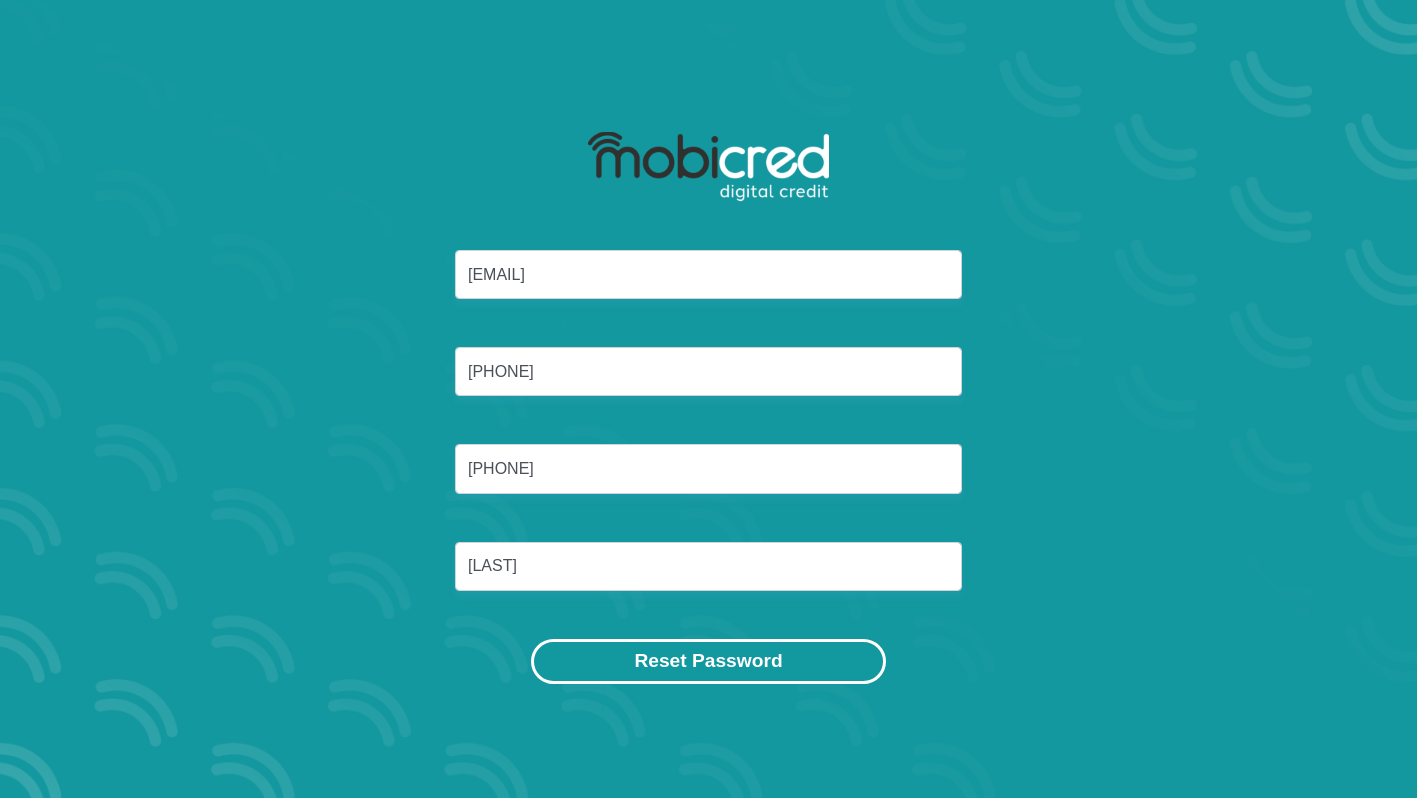 click on "Reset Password" at bounding box center [708, 661] 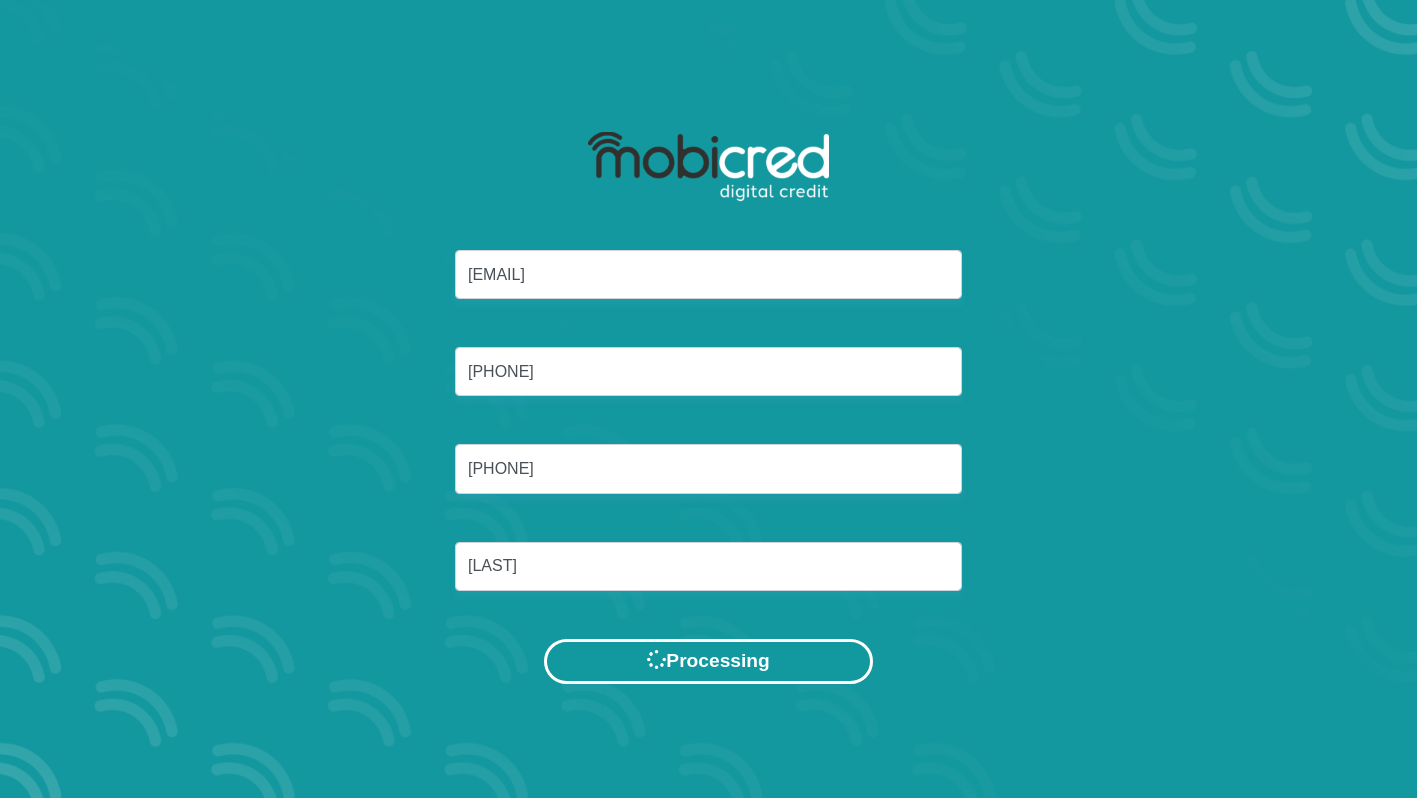 scroll, scrollTop: 0, scrollLeft: 0, axis: both 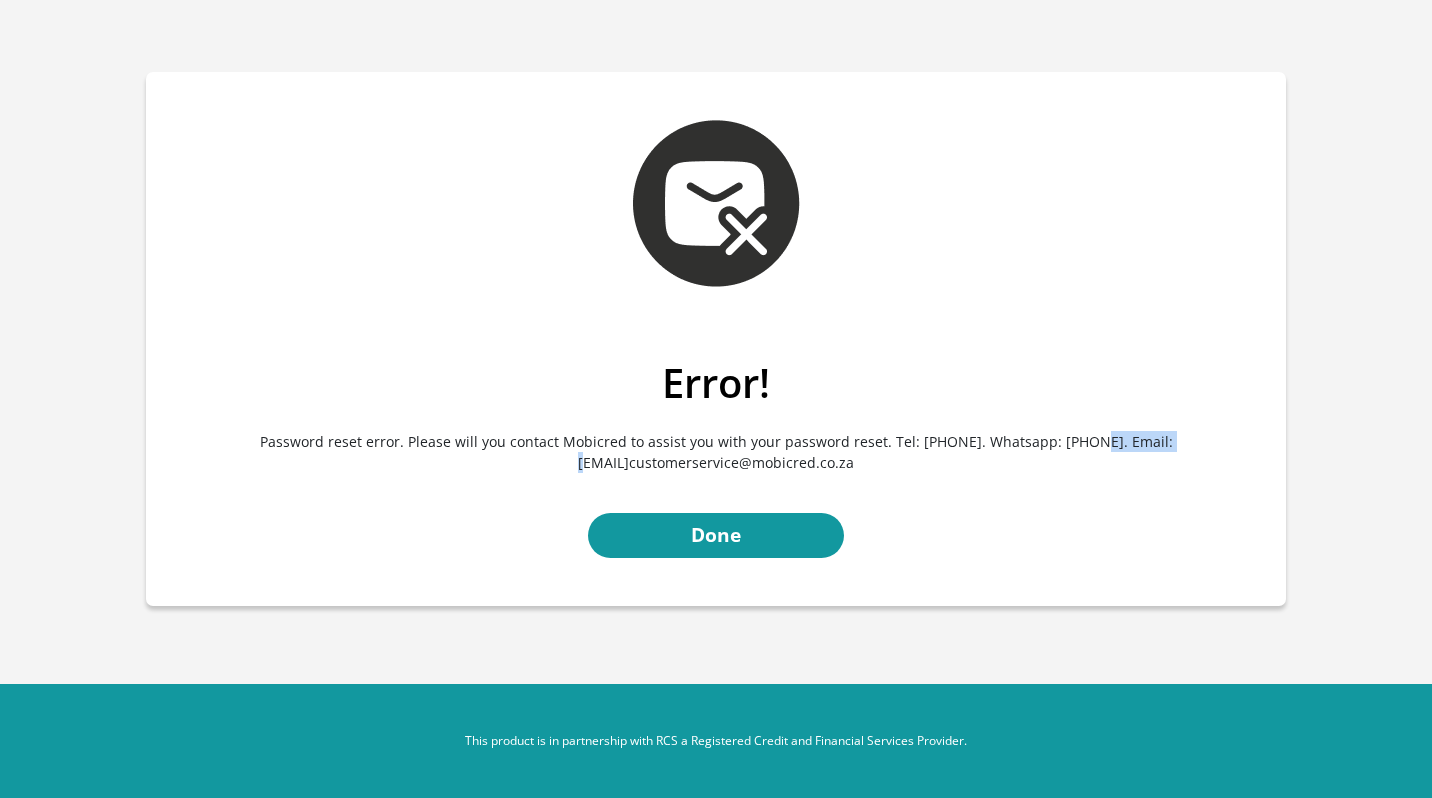 drag, startPoint x: 1142, startPoint y: 442, endPoint x: 1057, endPoint y: 441, distance: 85.00588 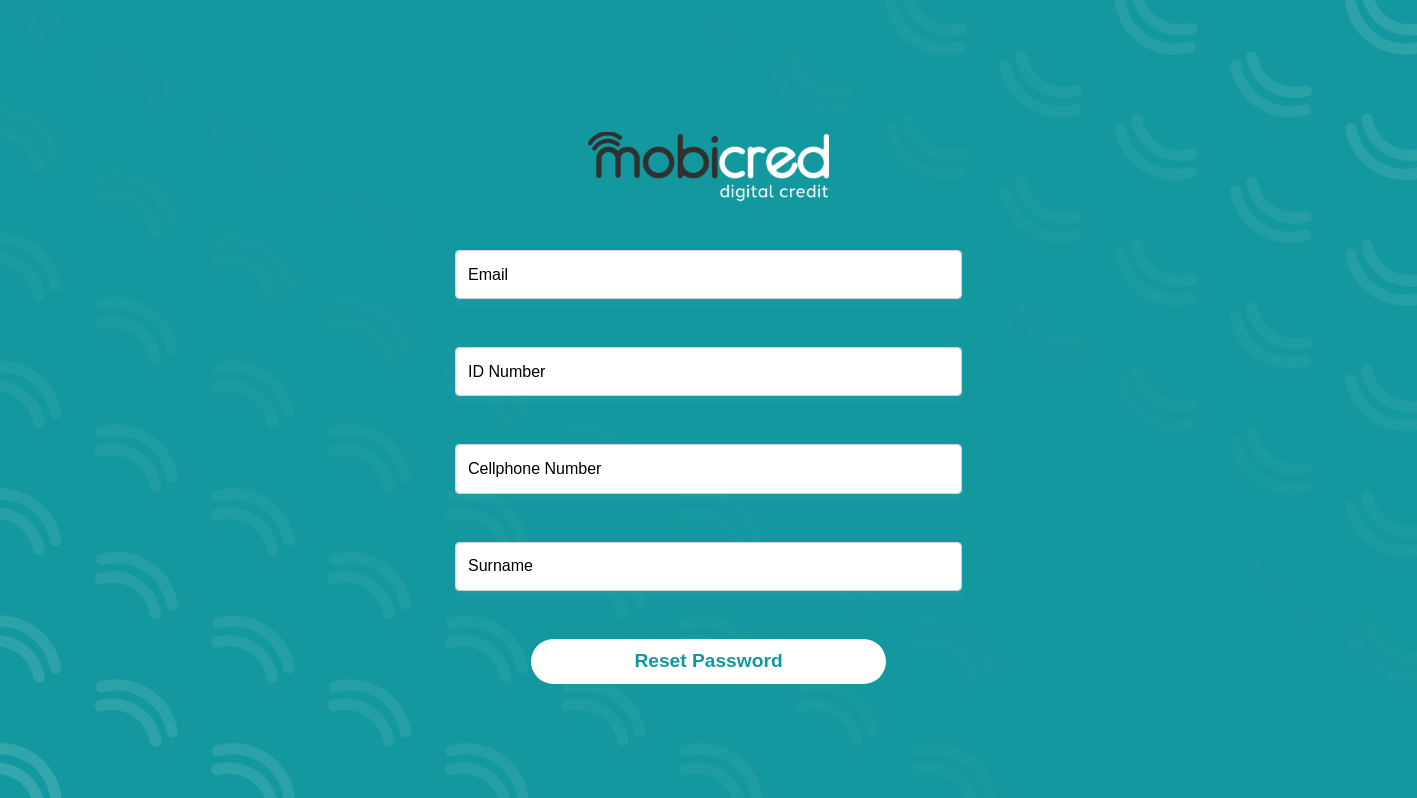 scroll, scrollTop: 0, scrollLeft: 0, axis: both 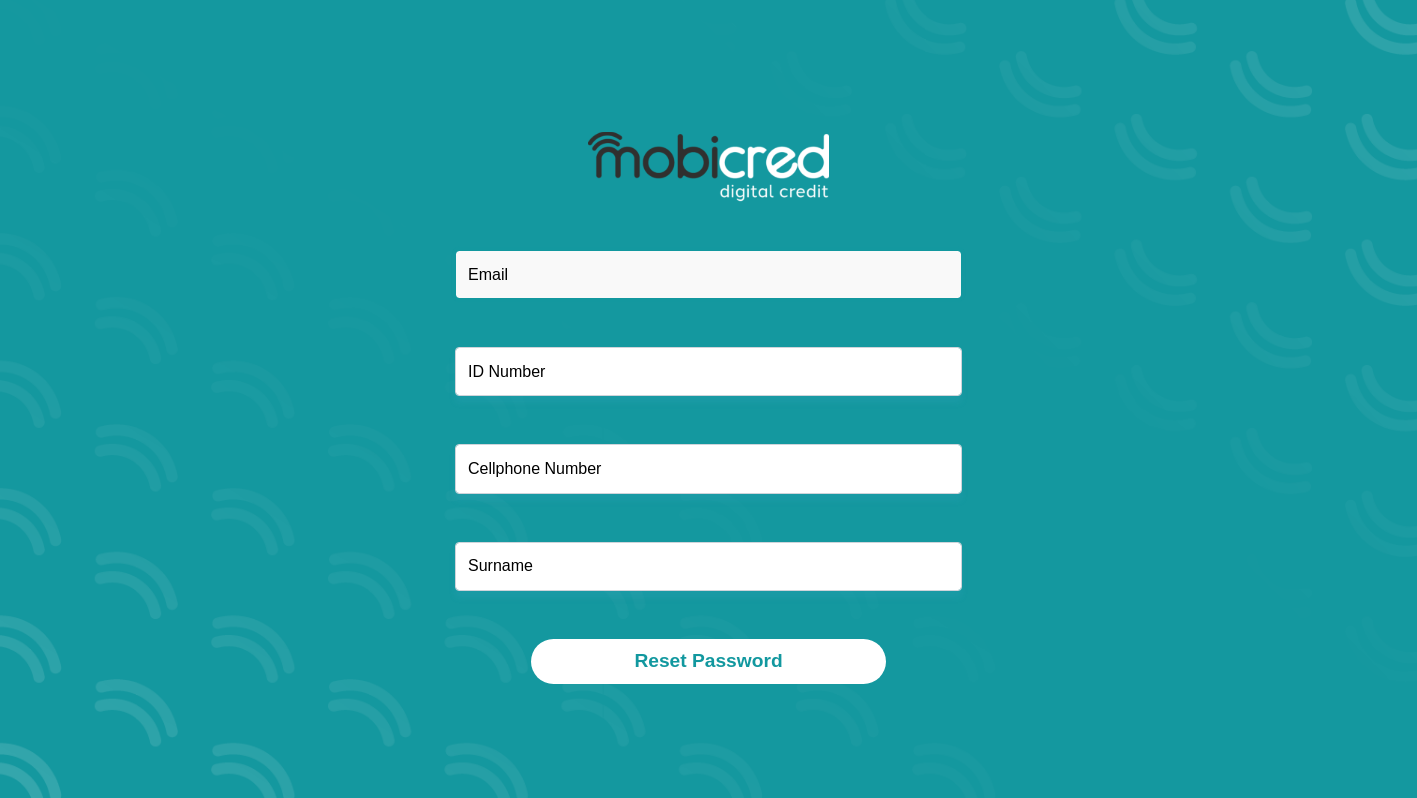 click at bounding box center (708, 274) 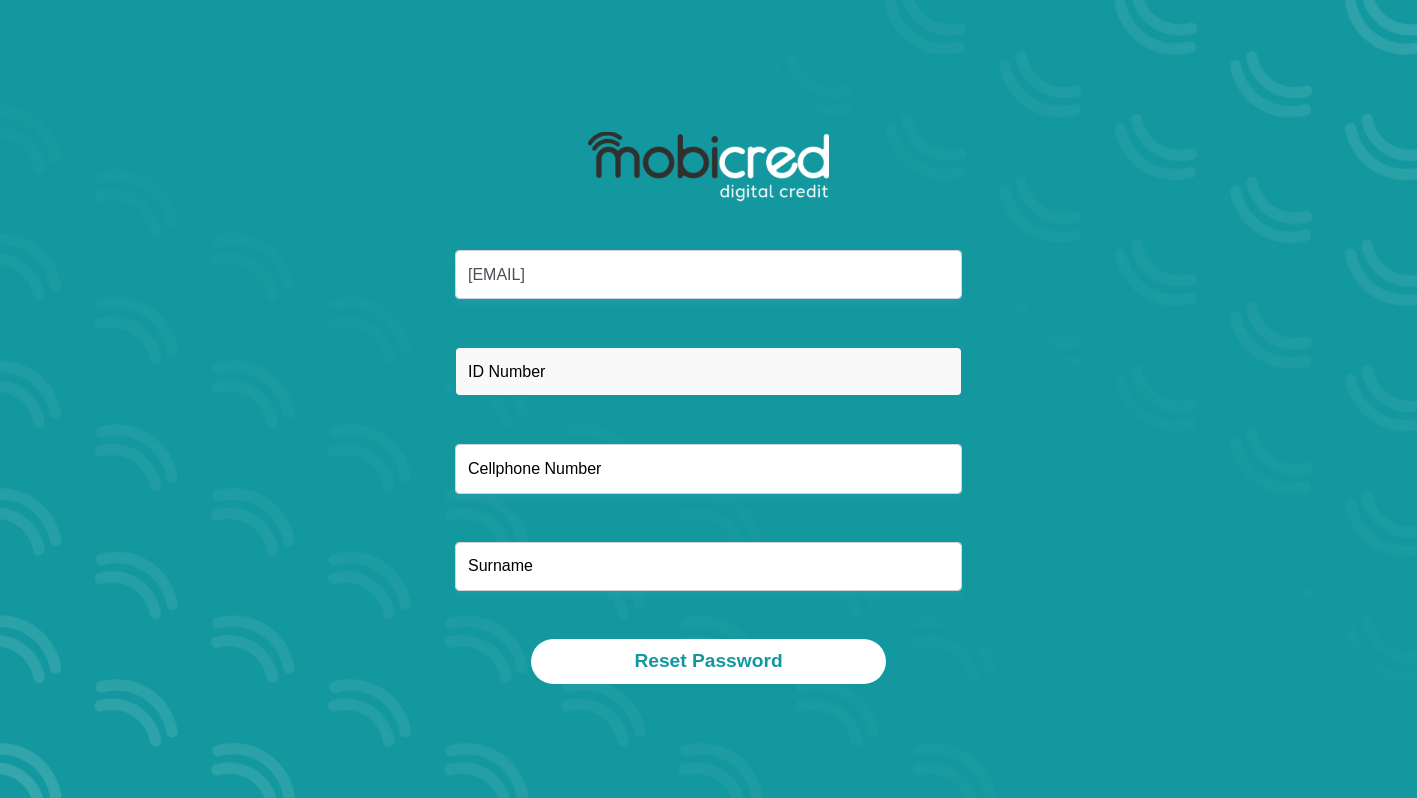 type on "[PHONE]" 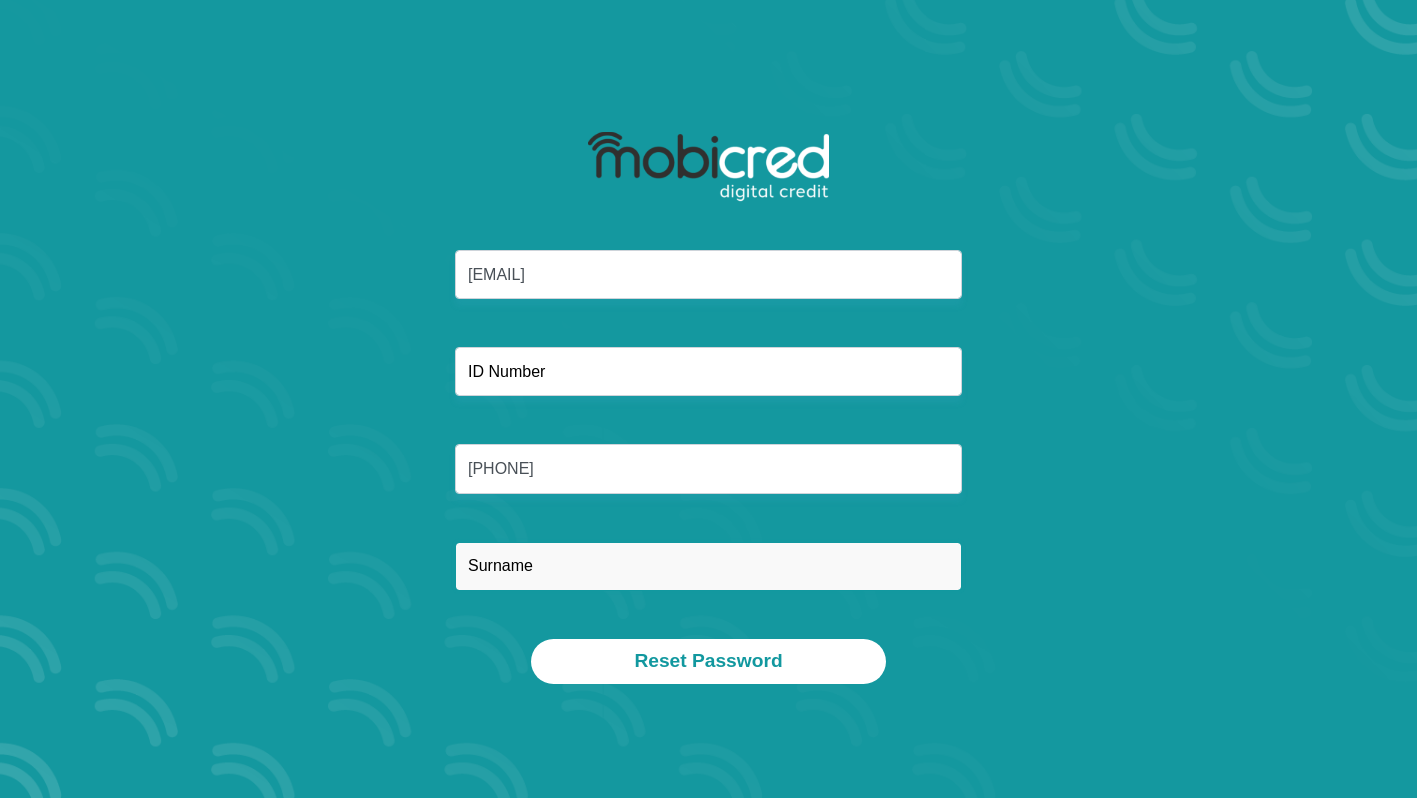 type on "Mondlane" 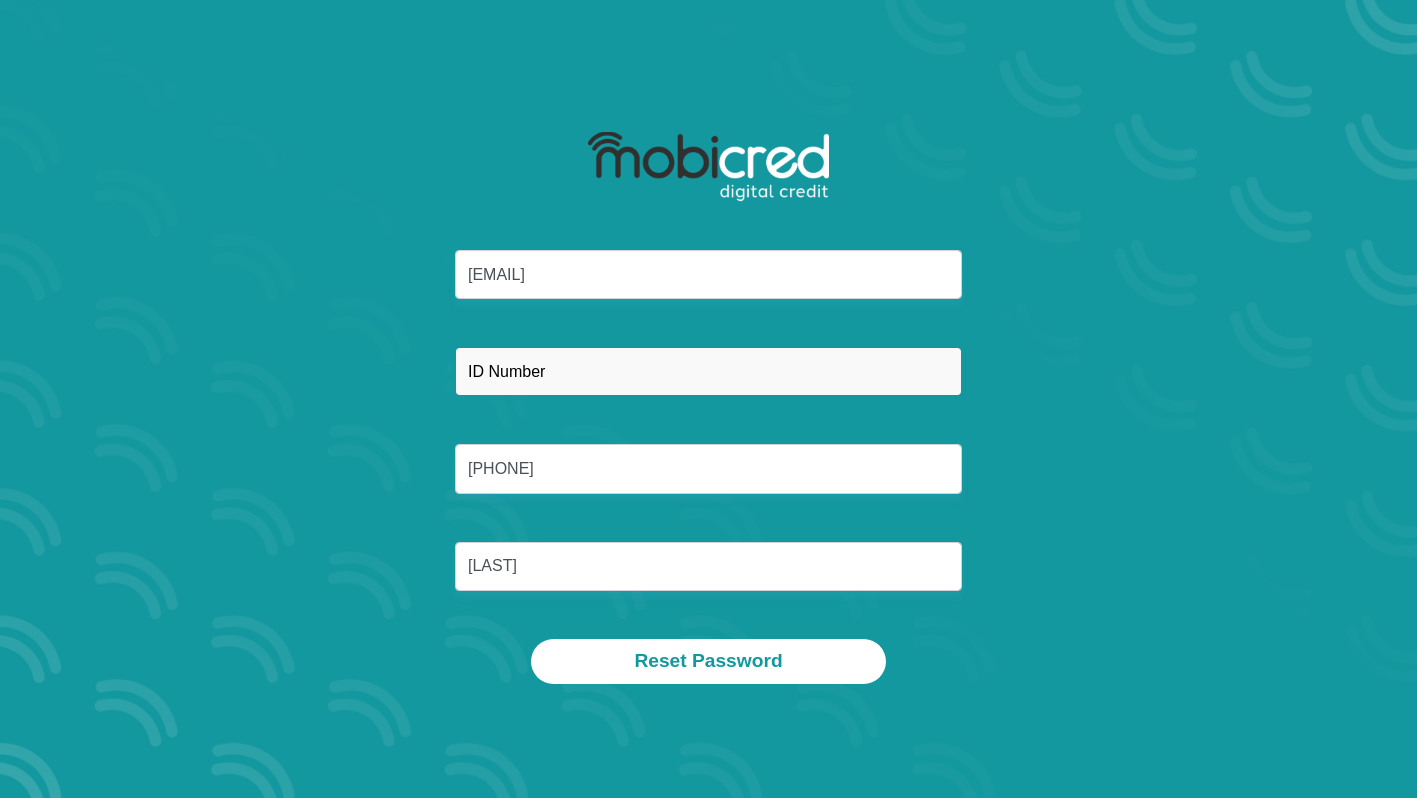 click at bounding box center (708, 371) 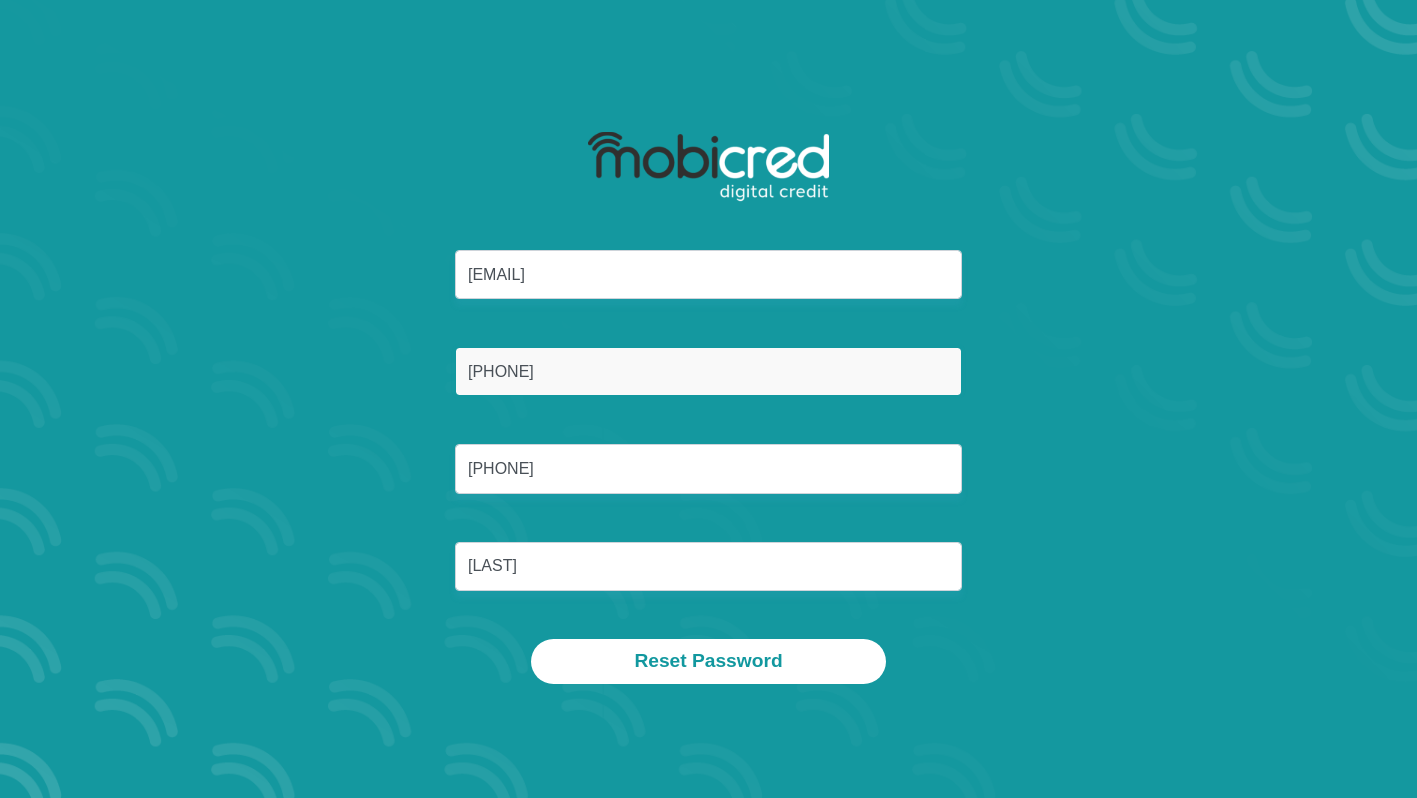 type on "9507125317086" 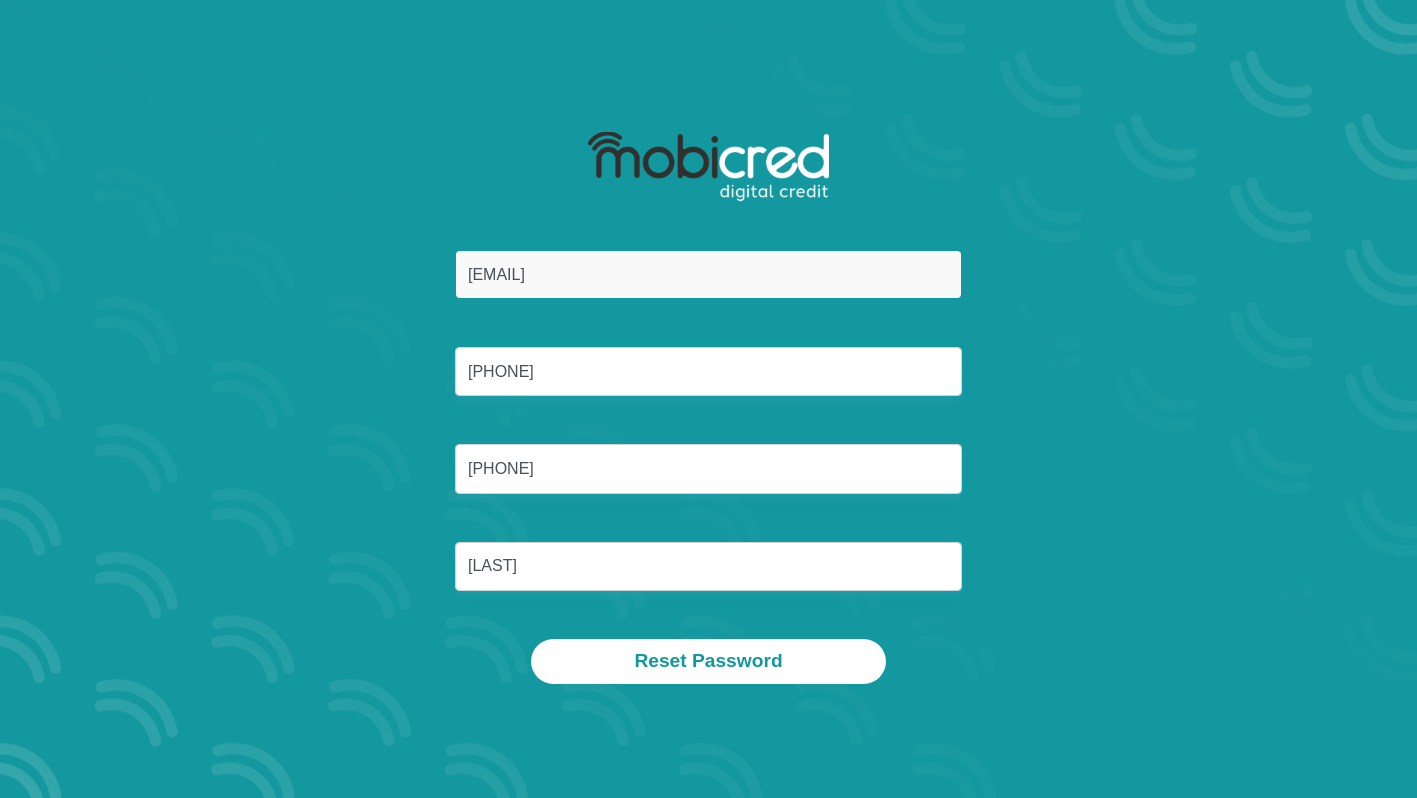 click on "wandilem100@gmail.com" at bounding box center (708, 274) 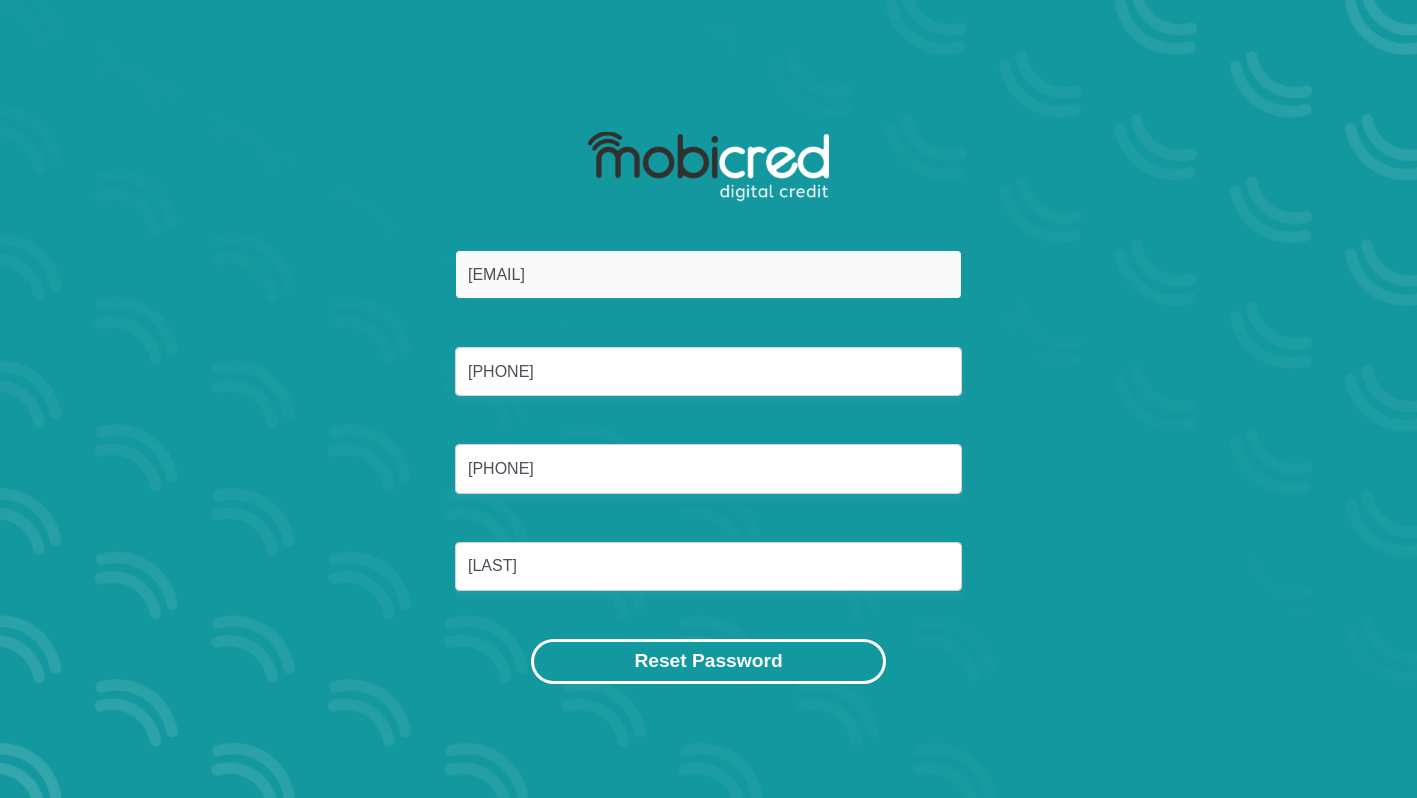 type on "[EMAIL]" 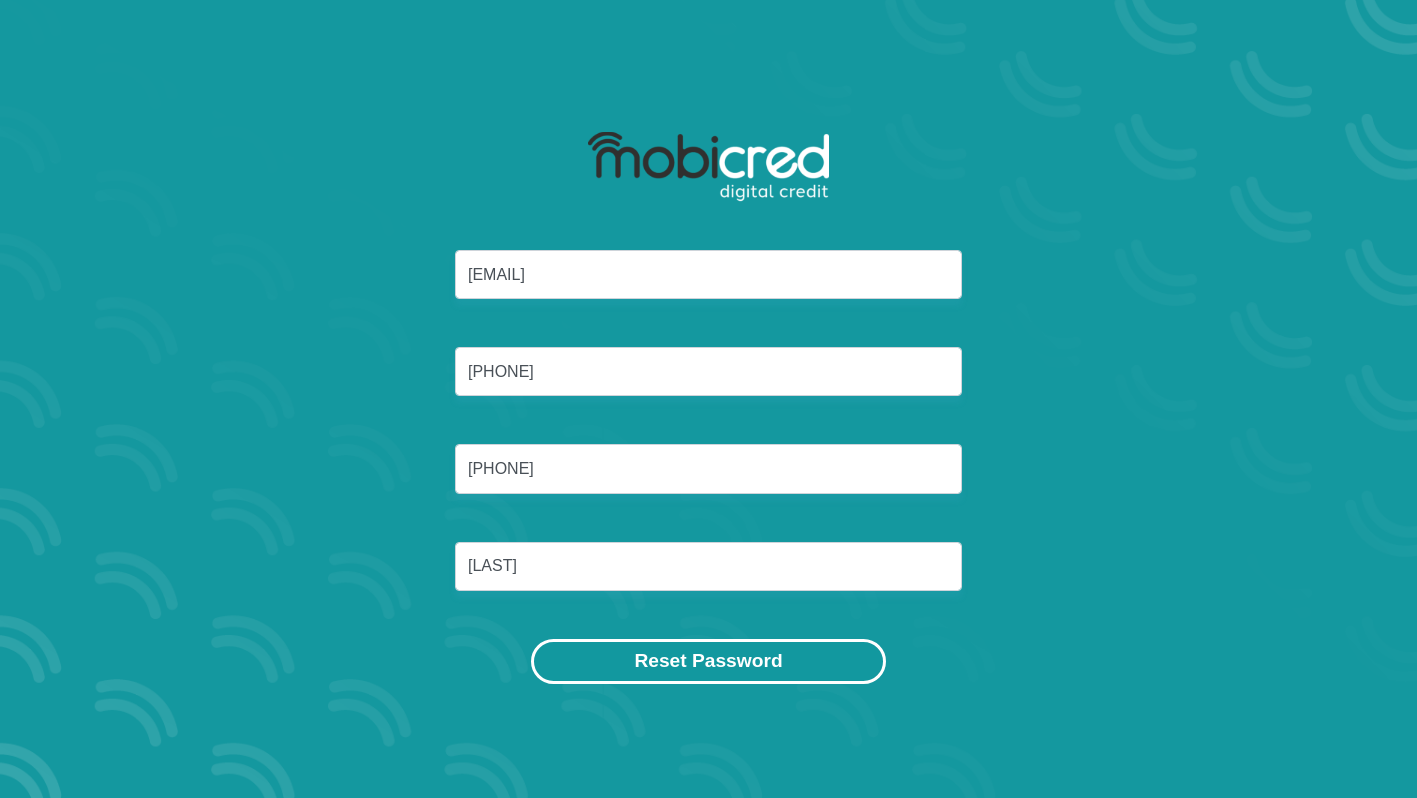click on "Reset Password" at bounding box center [708, 661] 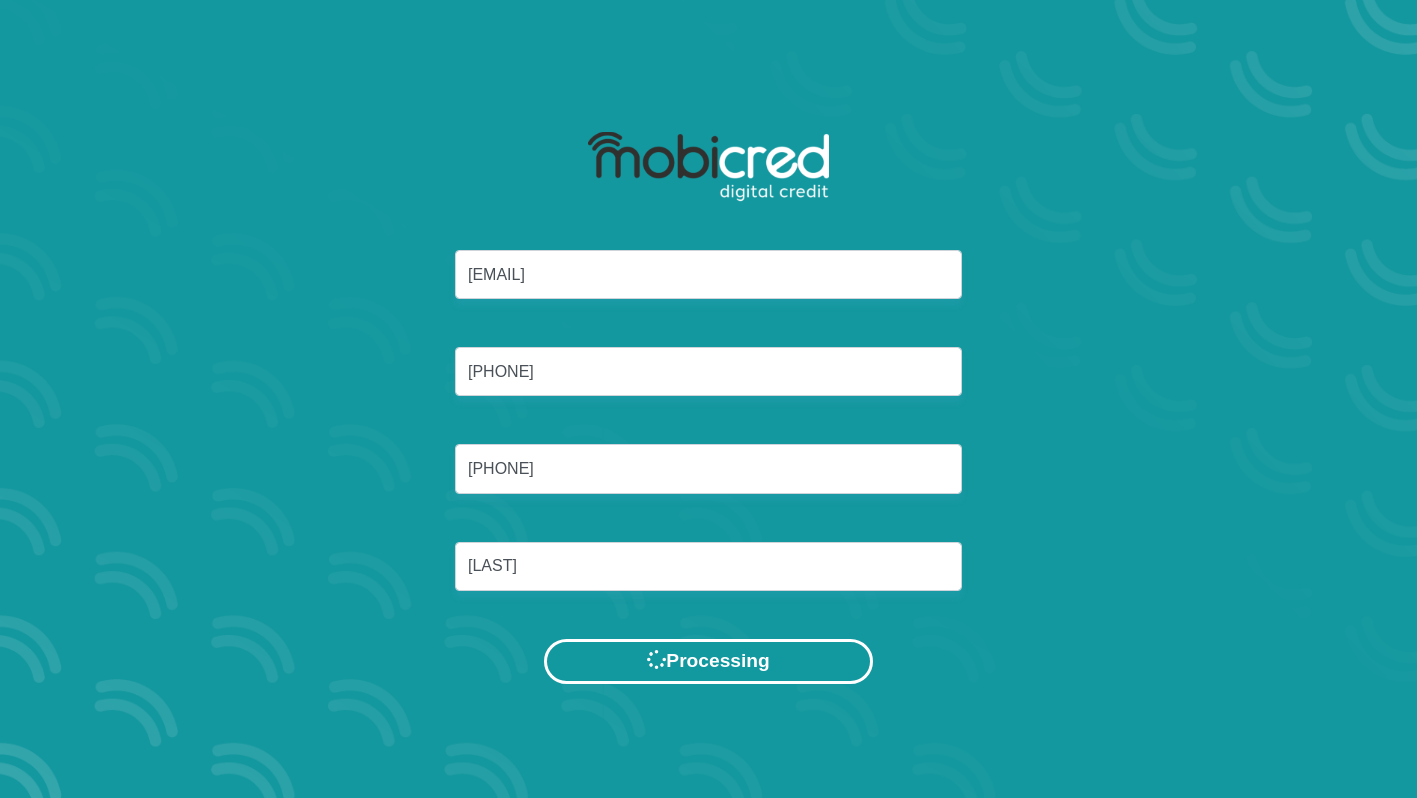 scroll, scrollTop: 0, scrollLeft: 0, axis: both 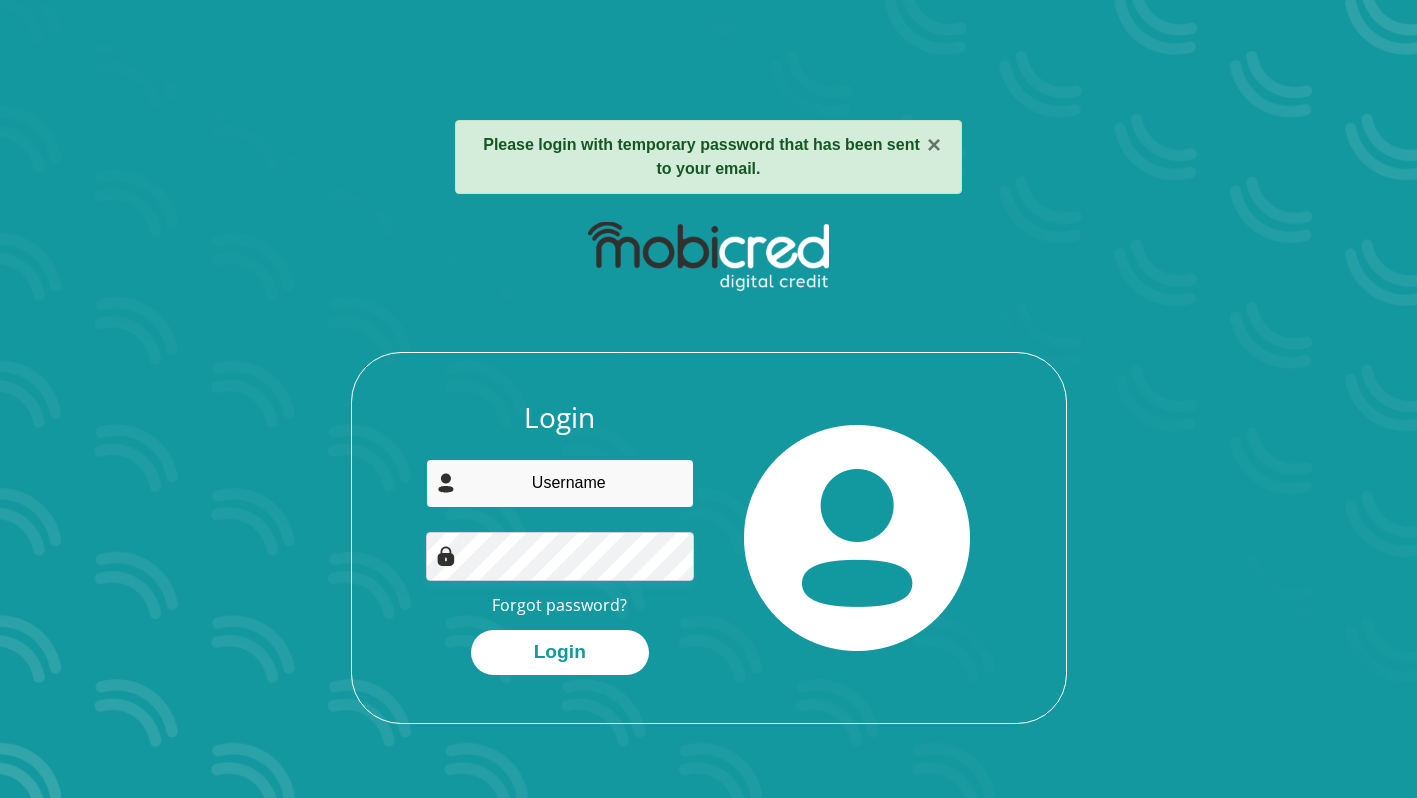 click at bounding box center [560, 483] 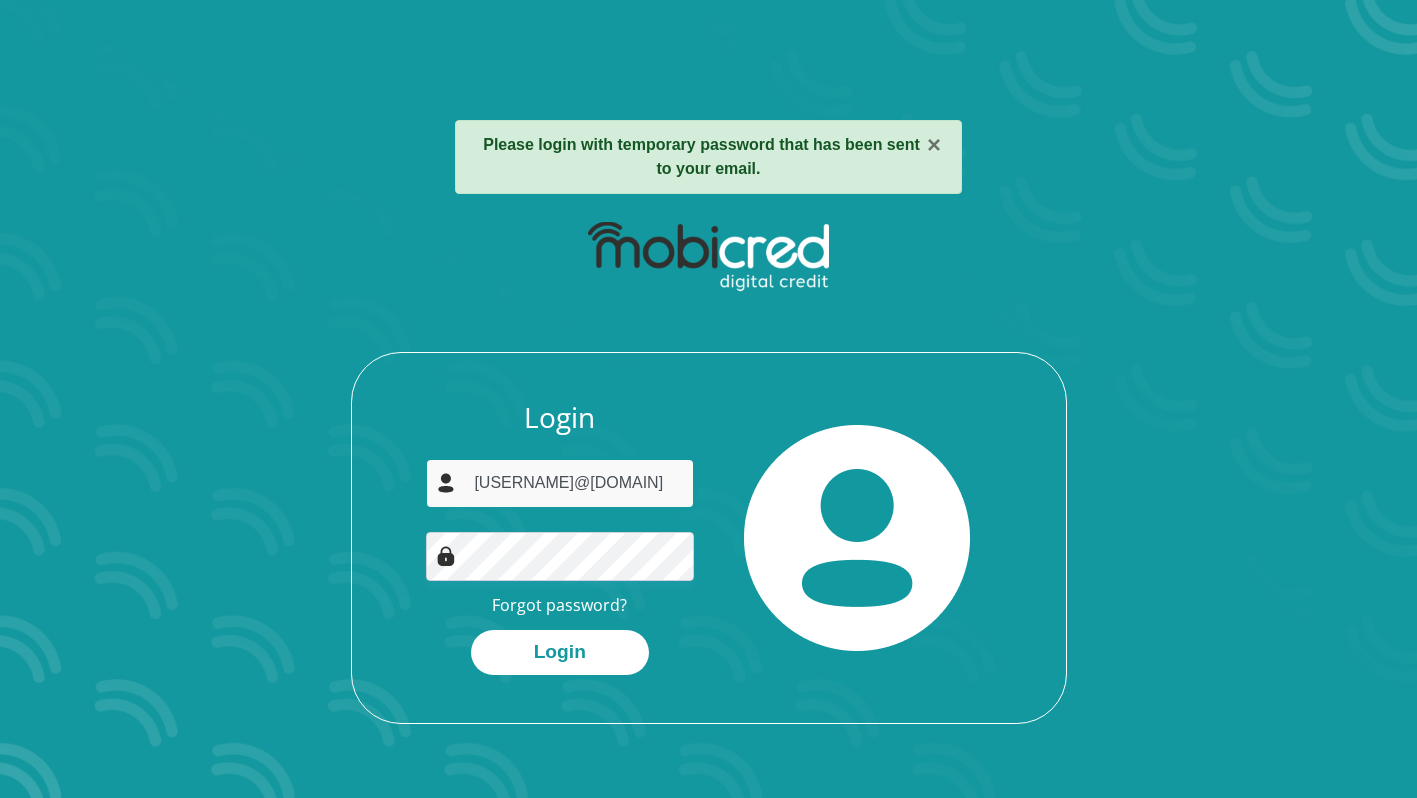 type on "[EMAIL]" 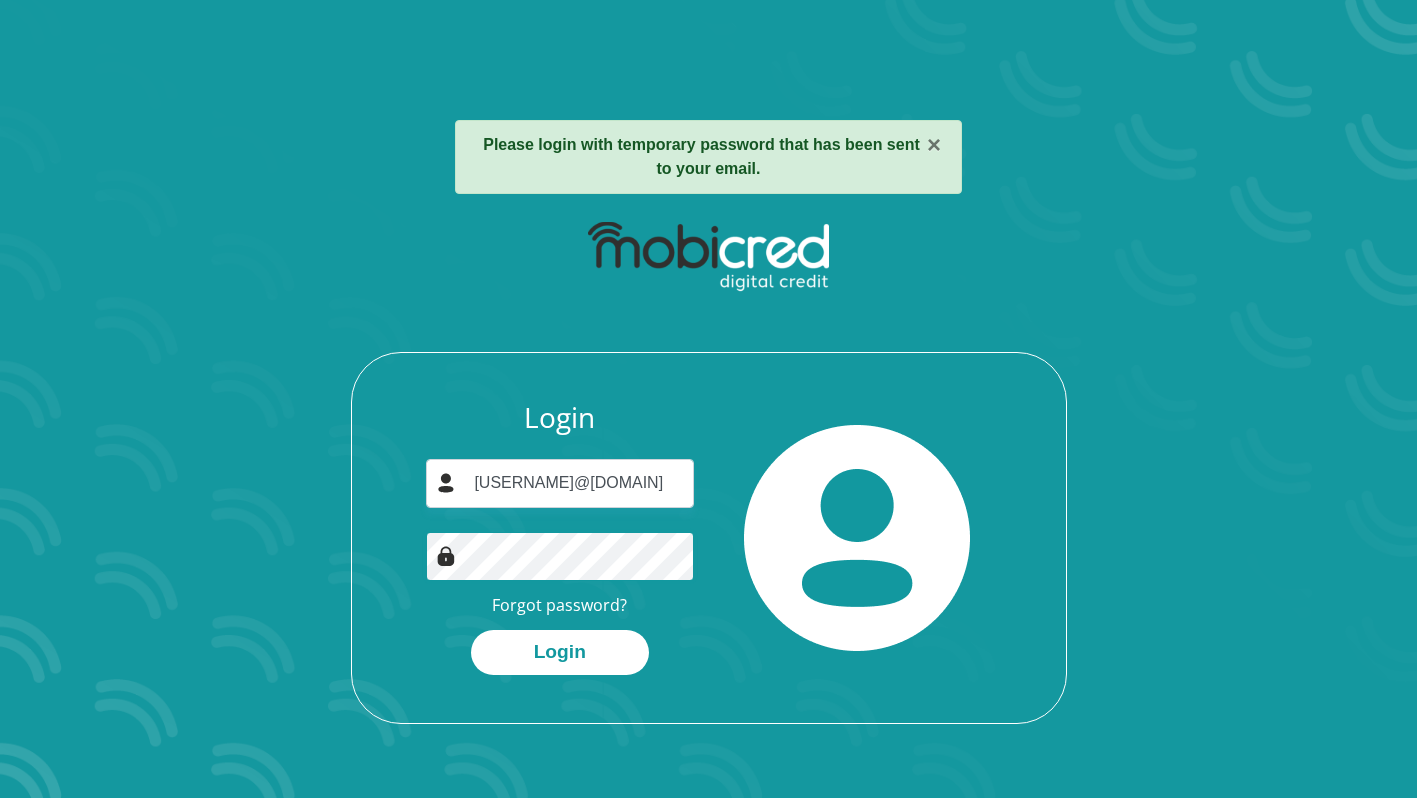 click on "Login" at bounding box center (560, 652) 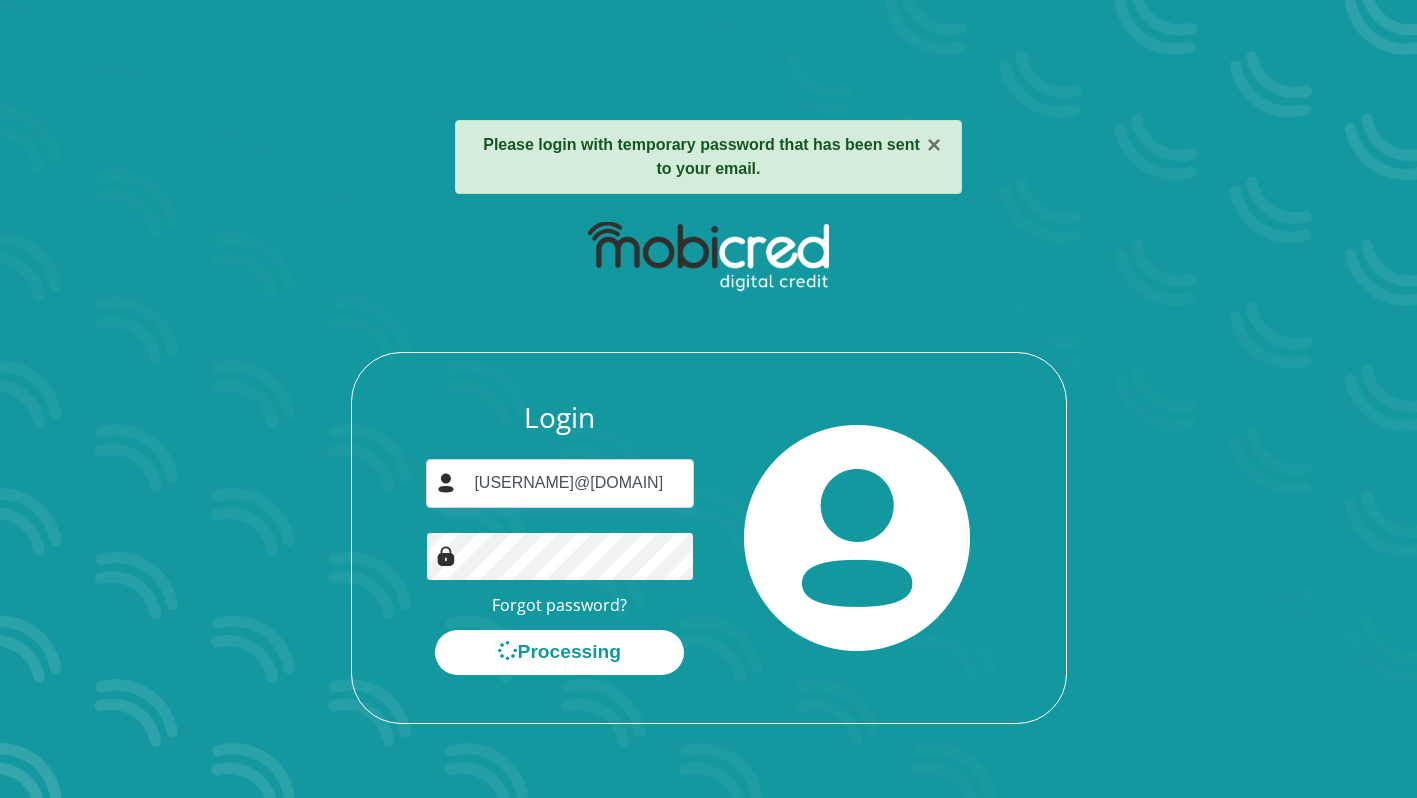 scroll, scrollTop: 0, scrollLeft: 0, axis: both 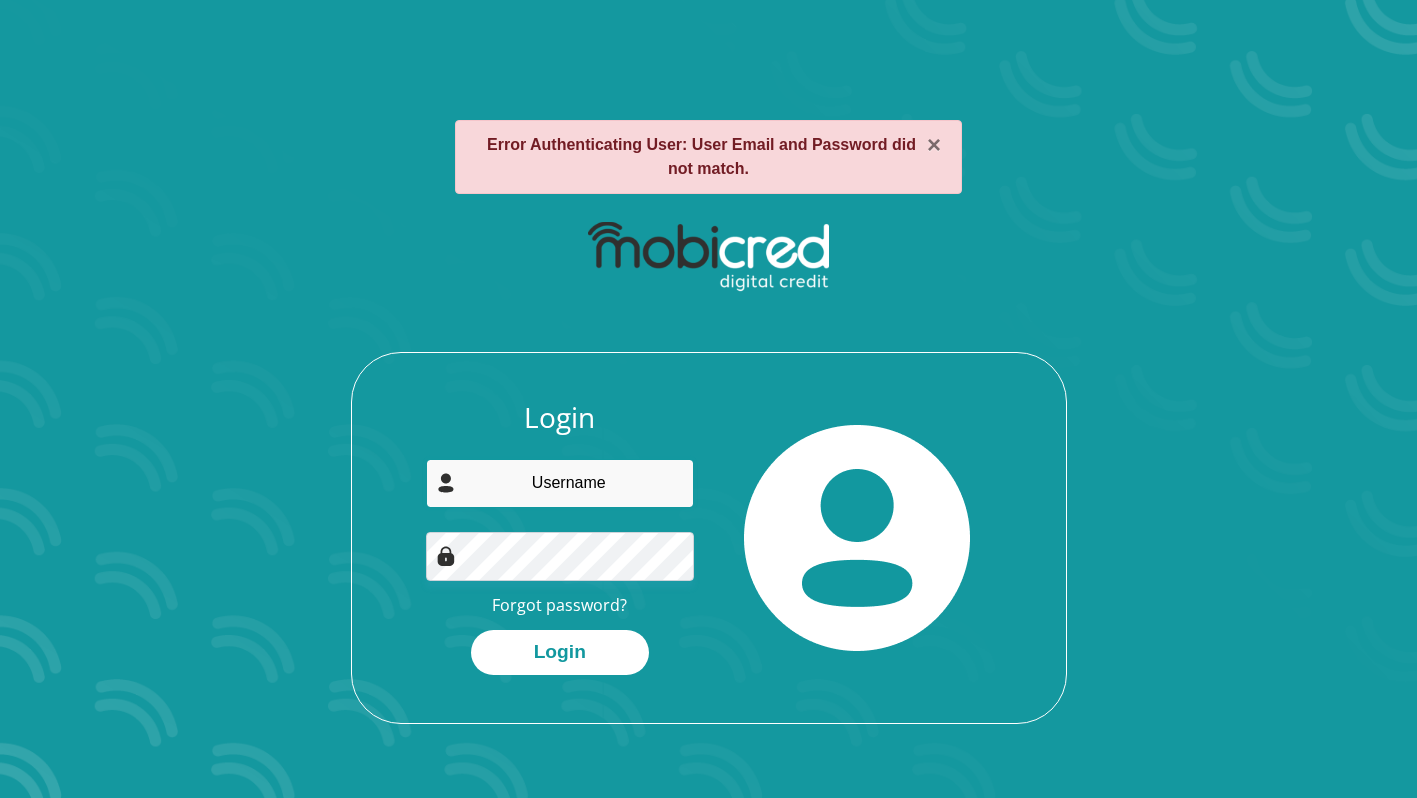 drag, startPoint x: 0, startPoint y: 0, endPoint x: 616, endPoint y: 496, distance: 790.86786 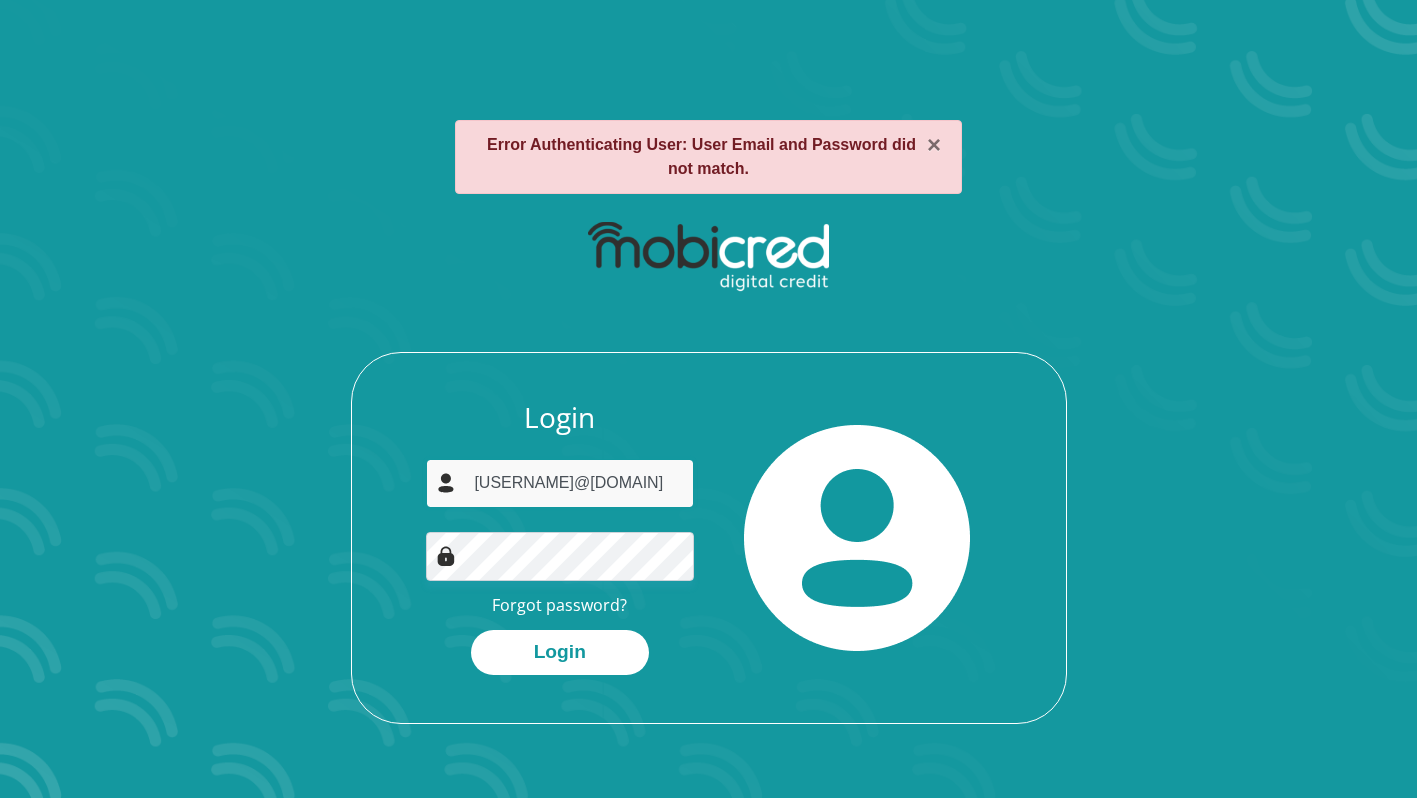 type on "[USERNAME]@[DOMAIN]" 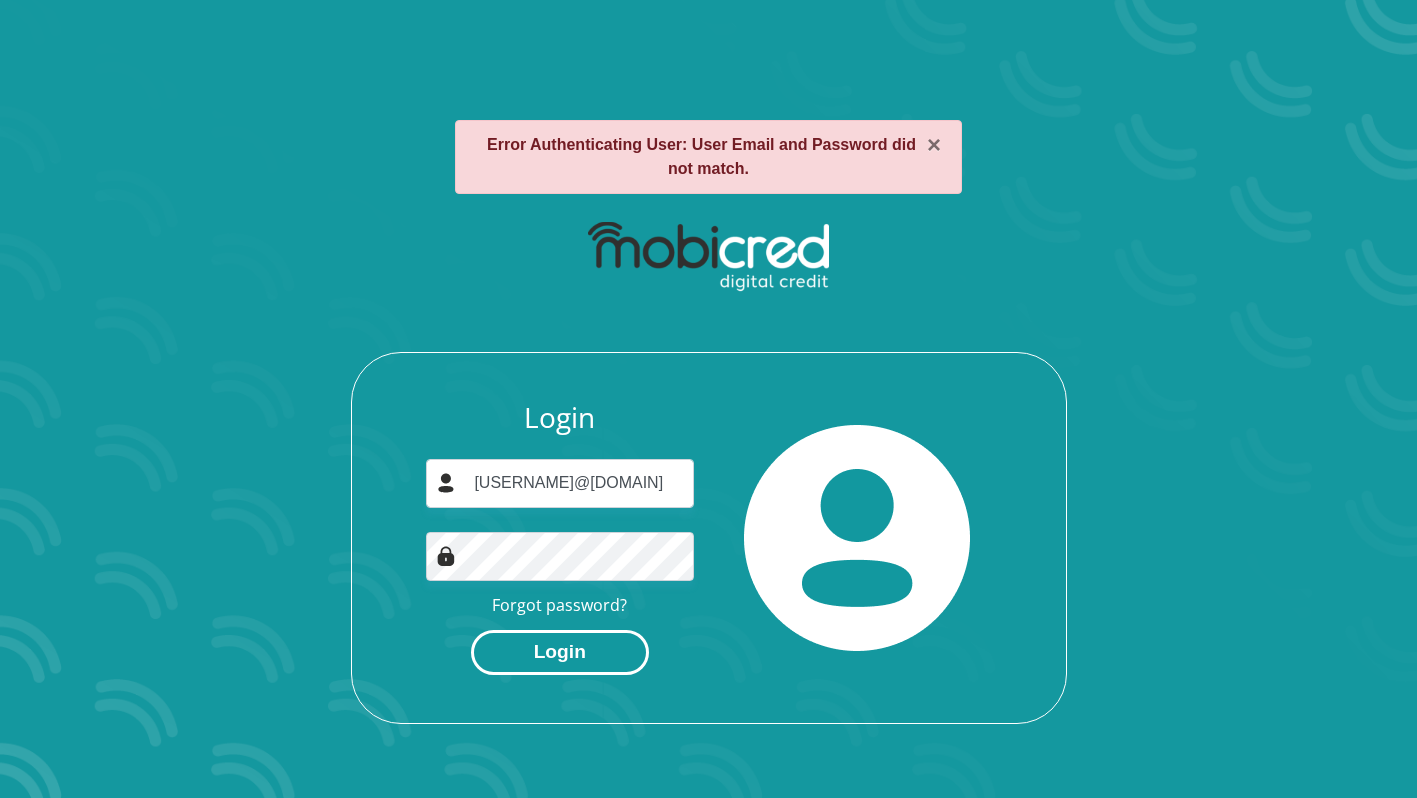 click on "Login" at bounding box center [560, 652] 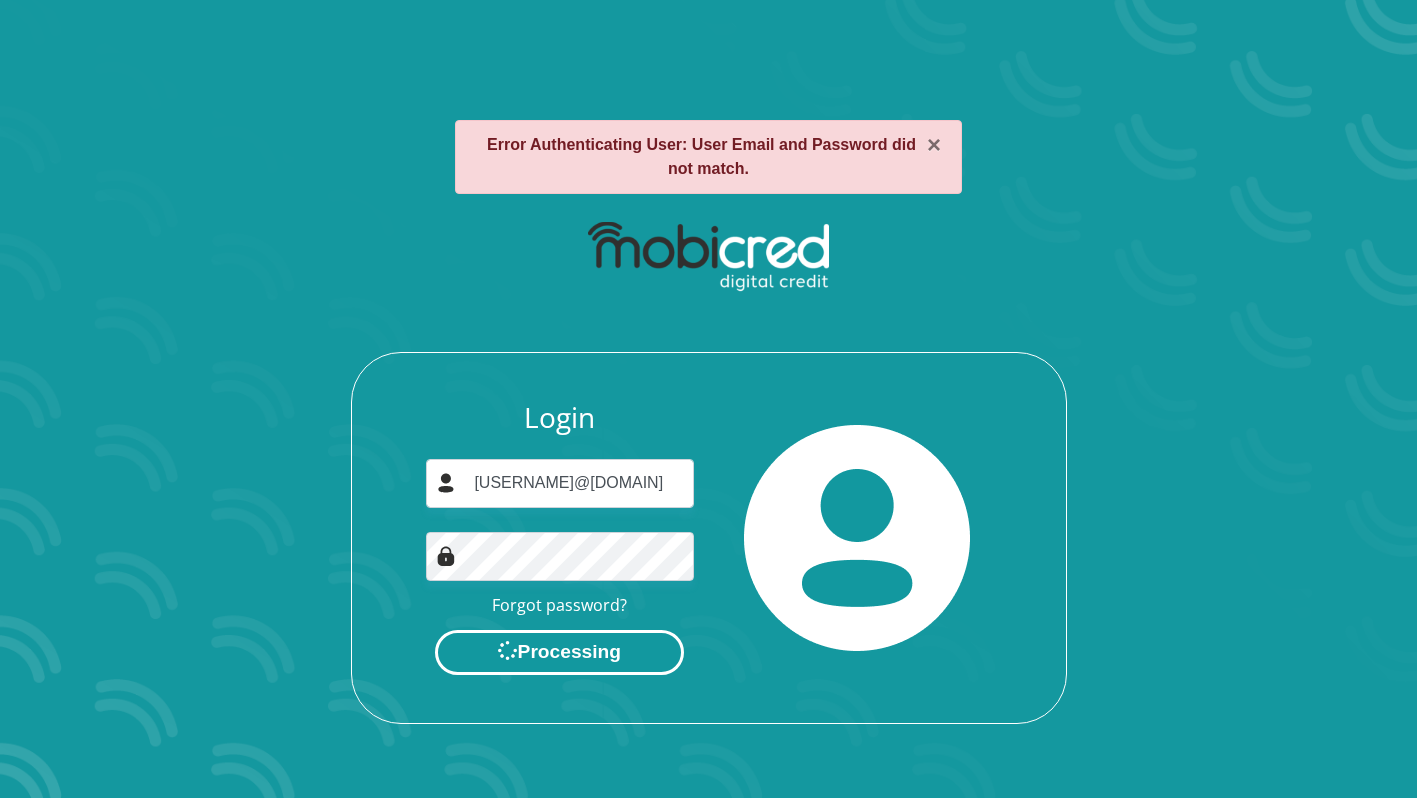 scroll, scrollTop: 0, scrollLeft: 0, axis: both 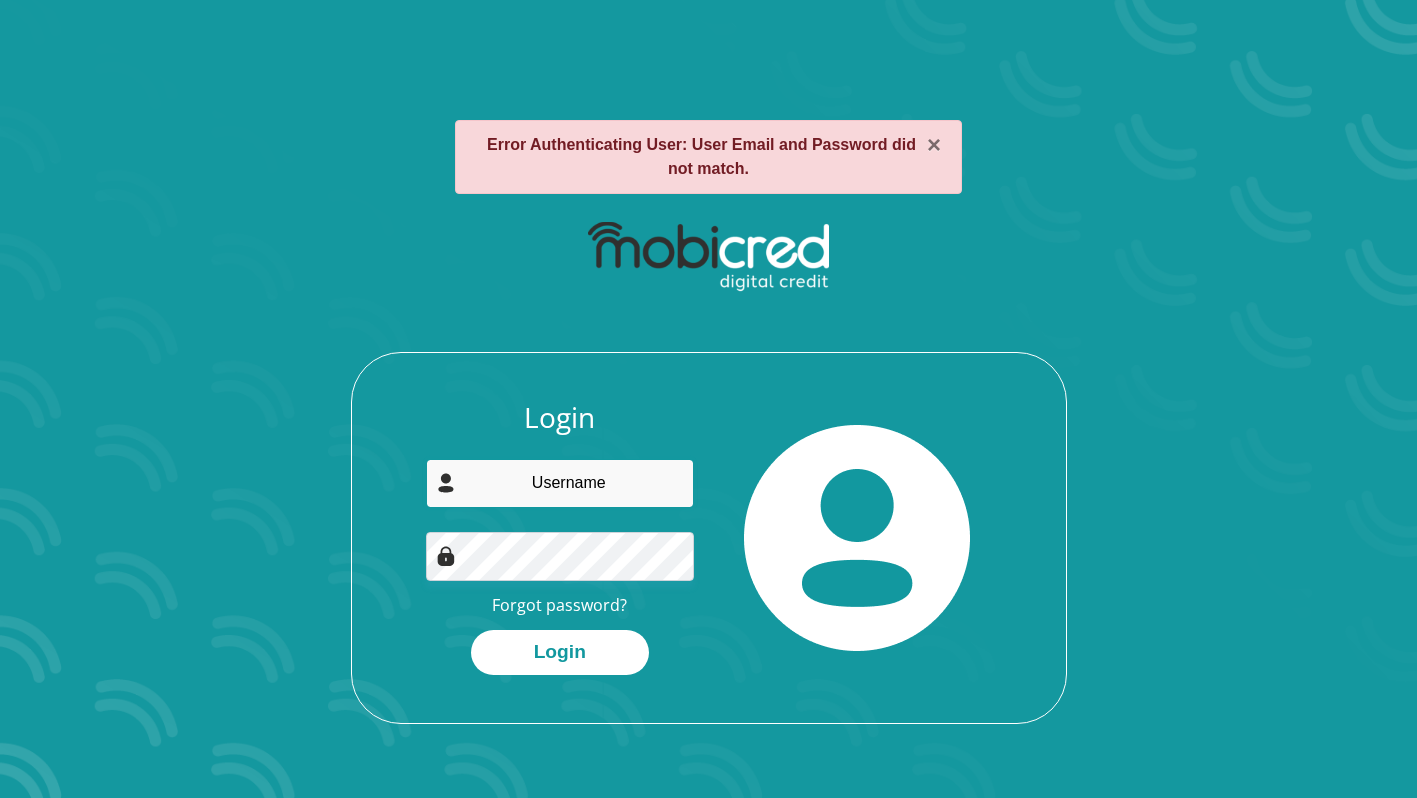 click at bounding box center [560, 483] 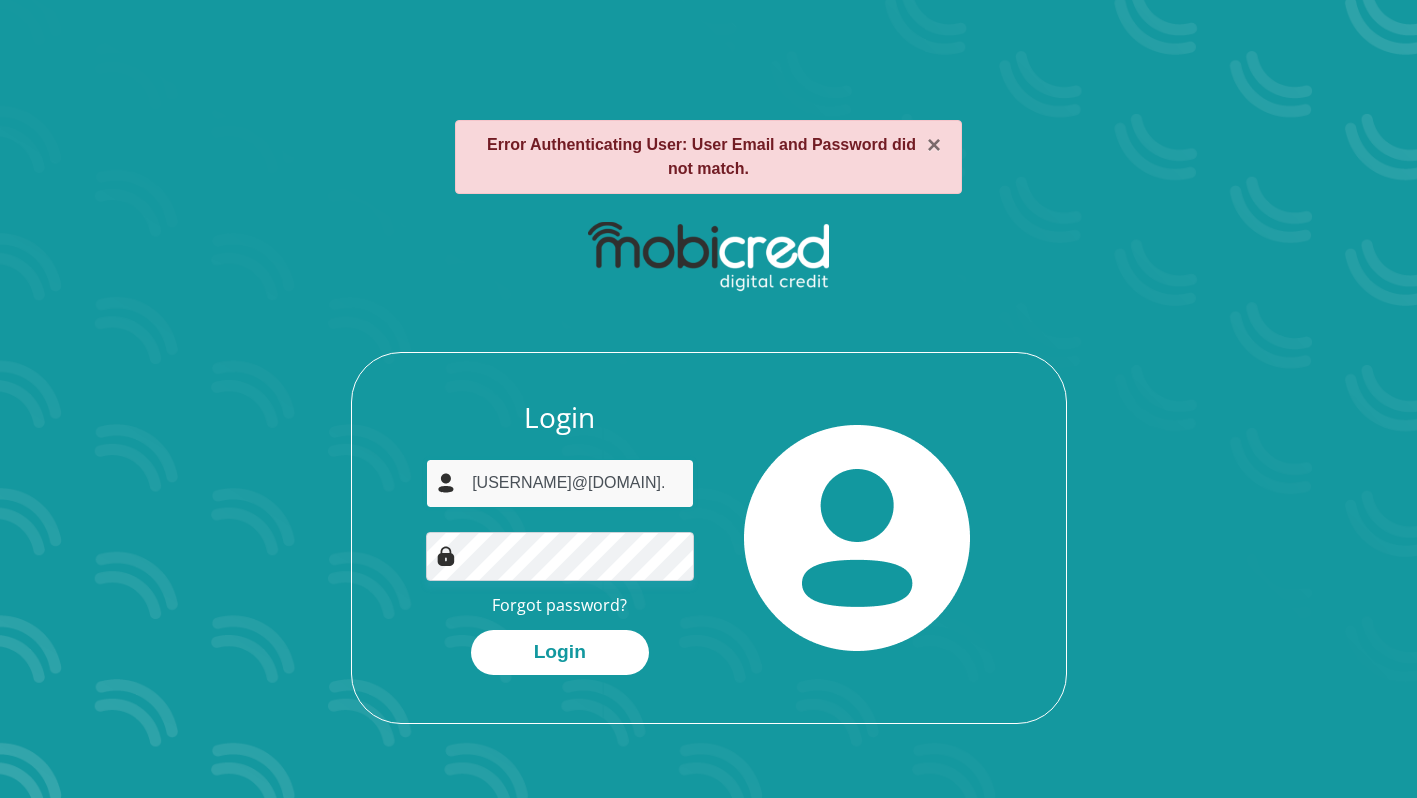 type on "[USERNAME]@[DOMAIN].com" 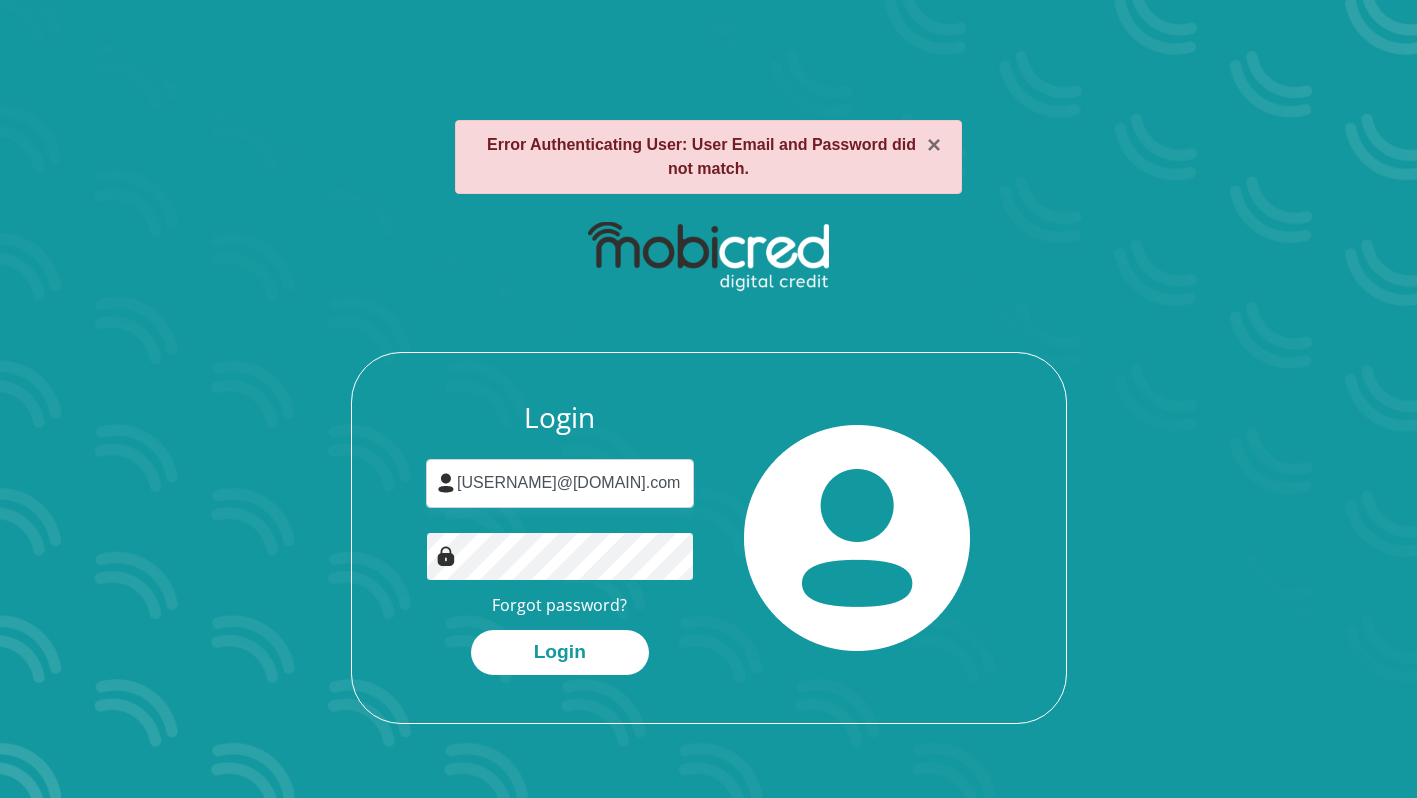 click on "Login" at bounding box center (560, 652) 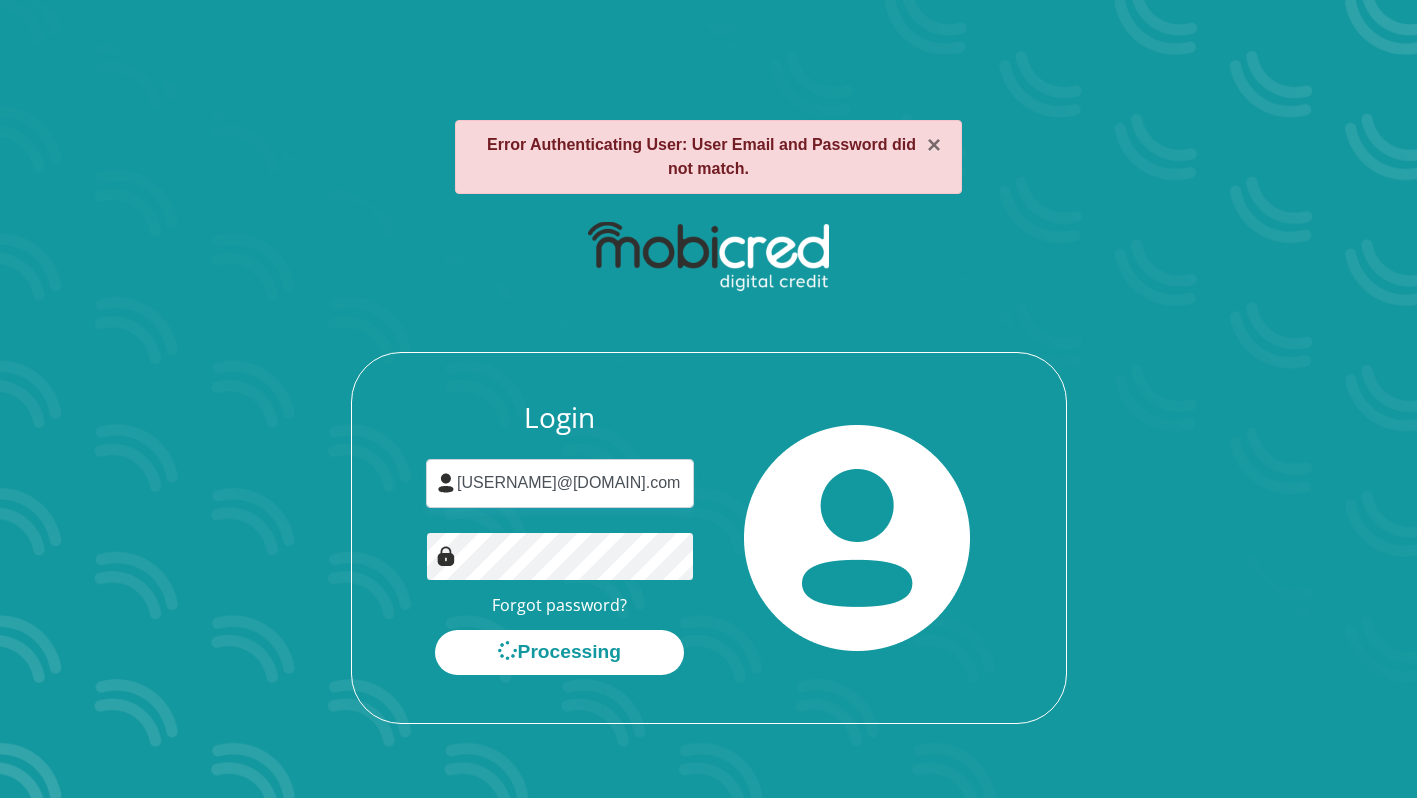 scroll, scrollTop: 0, scrollLeft: 0, axis: both 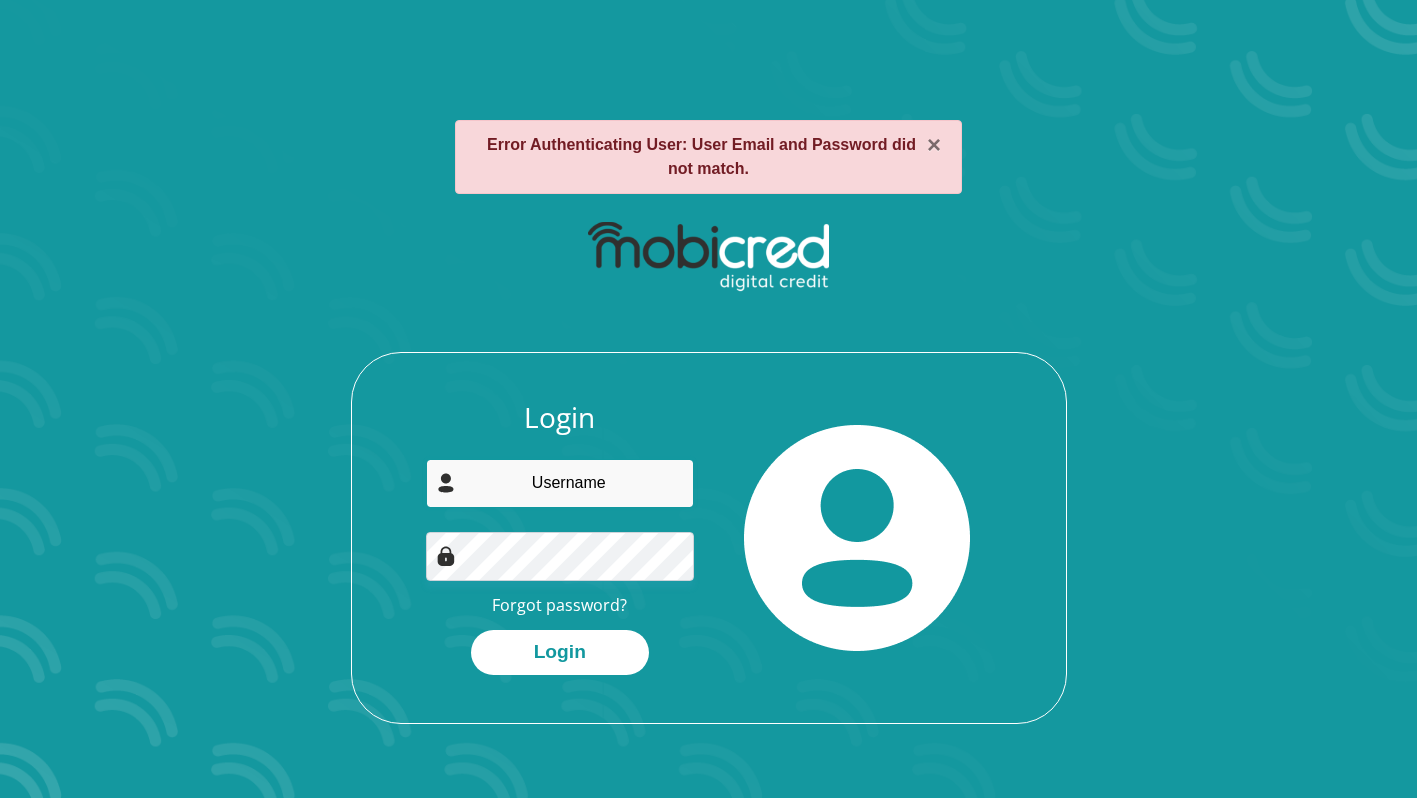 click at bounding box center (560, 483) 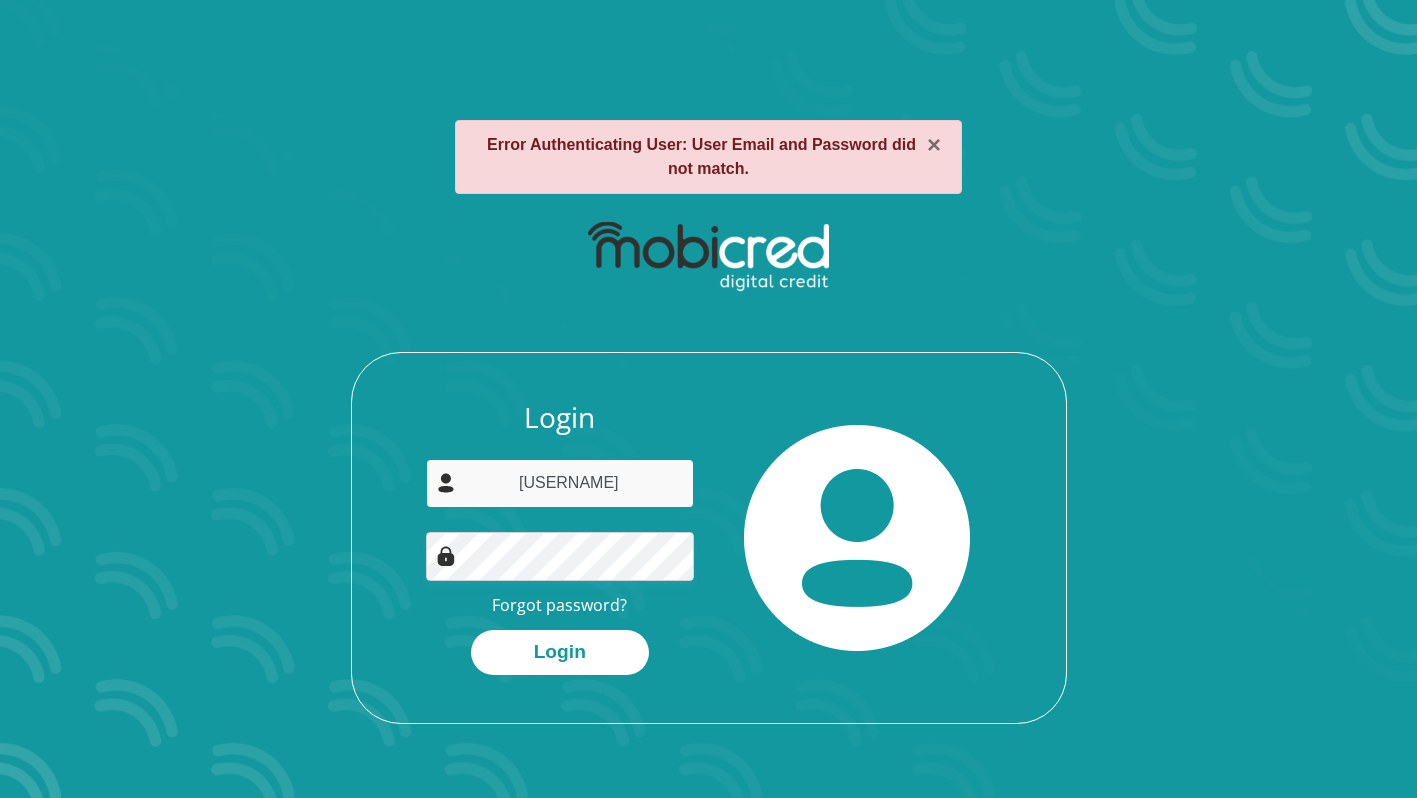 type on "[EMAIL]" 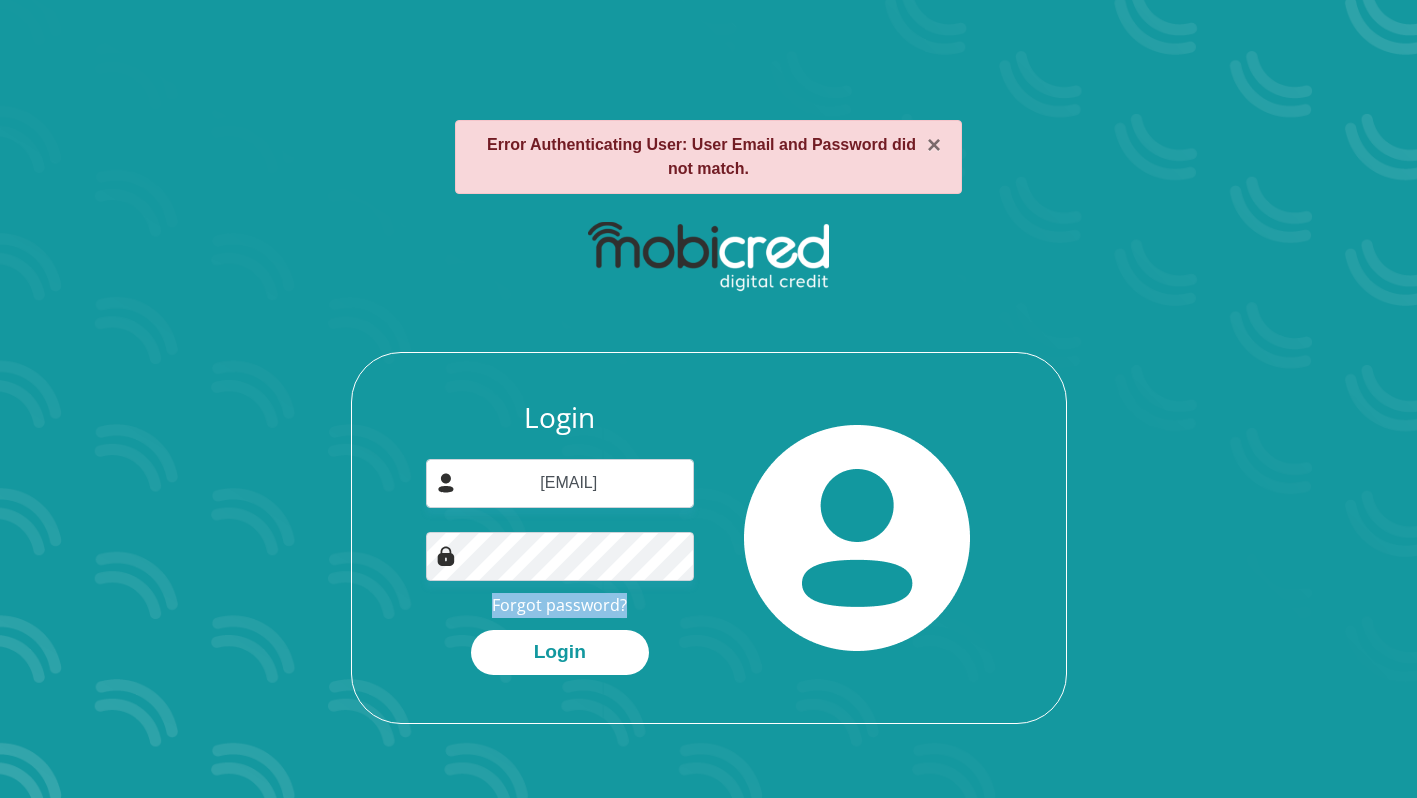 click on "Login
[EMAIL]
Forgot password?
Login" at bounding box center [560, 538] 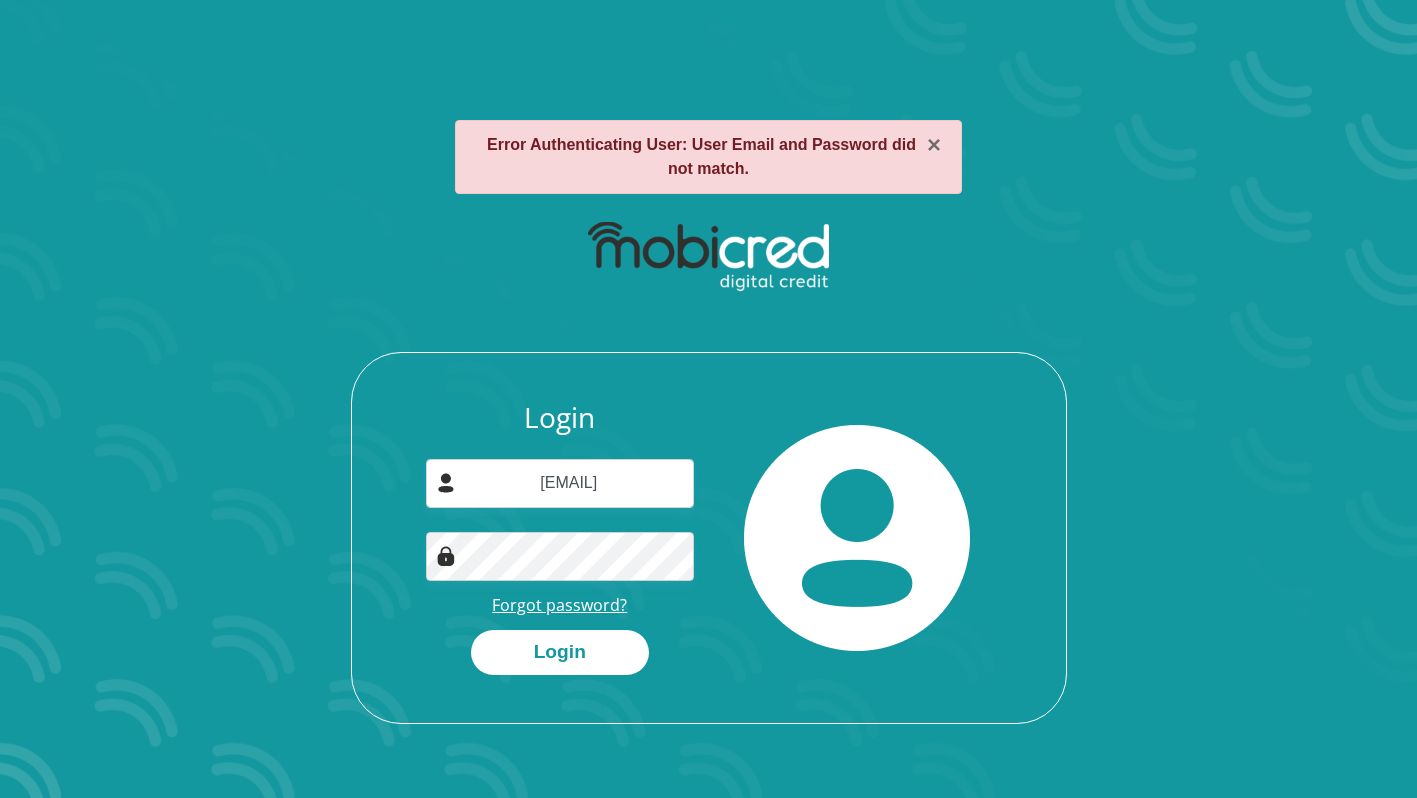click on "Forgot password?" at bounding box center [559, 605] 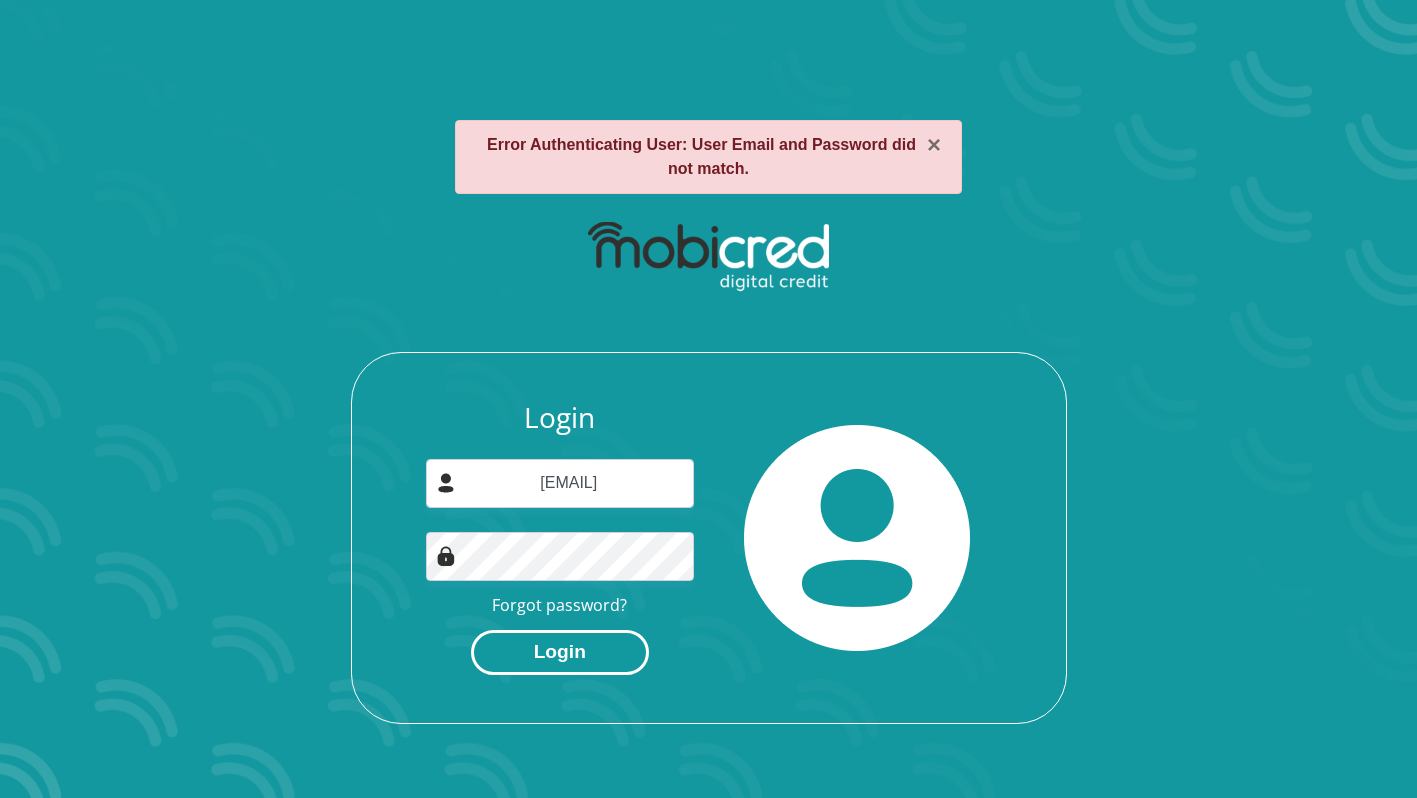 click on "Login" at bounding box center [560, 652] 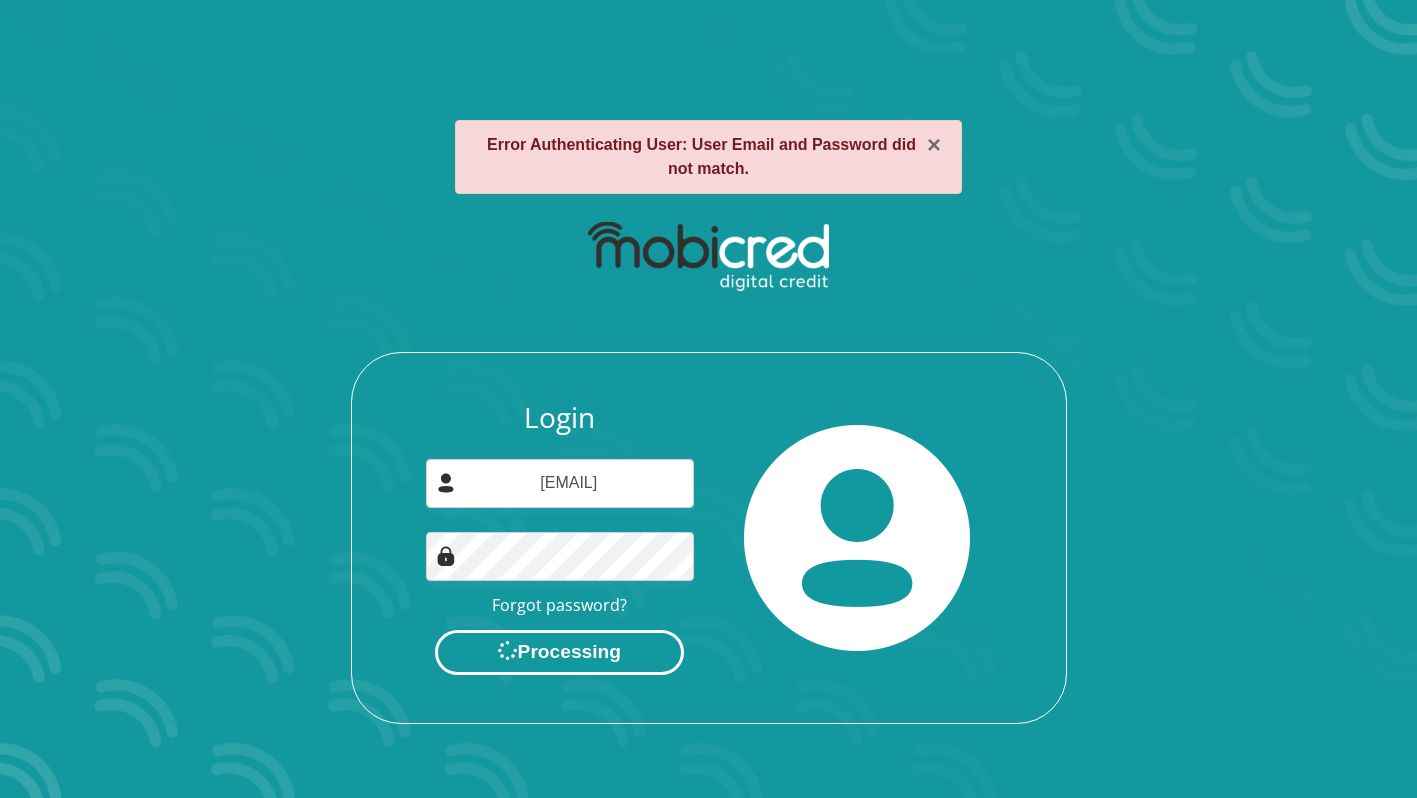 scroll, scrollTop: 0, scrollLeft: 0, axis: both 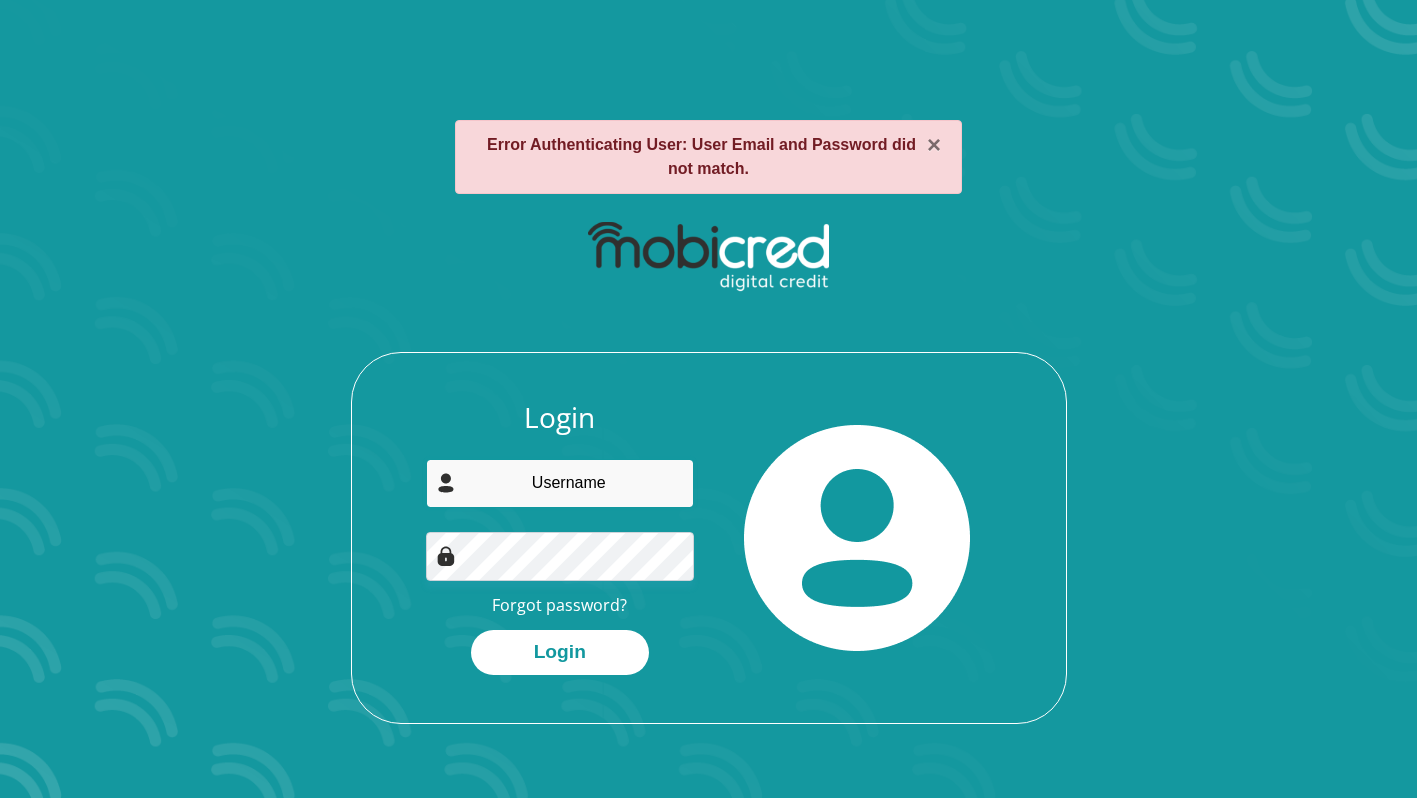click at bounding box center (560, 483) 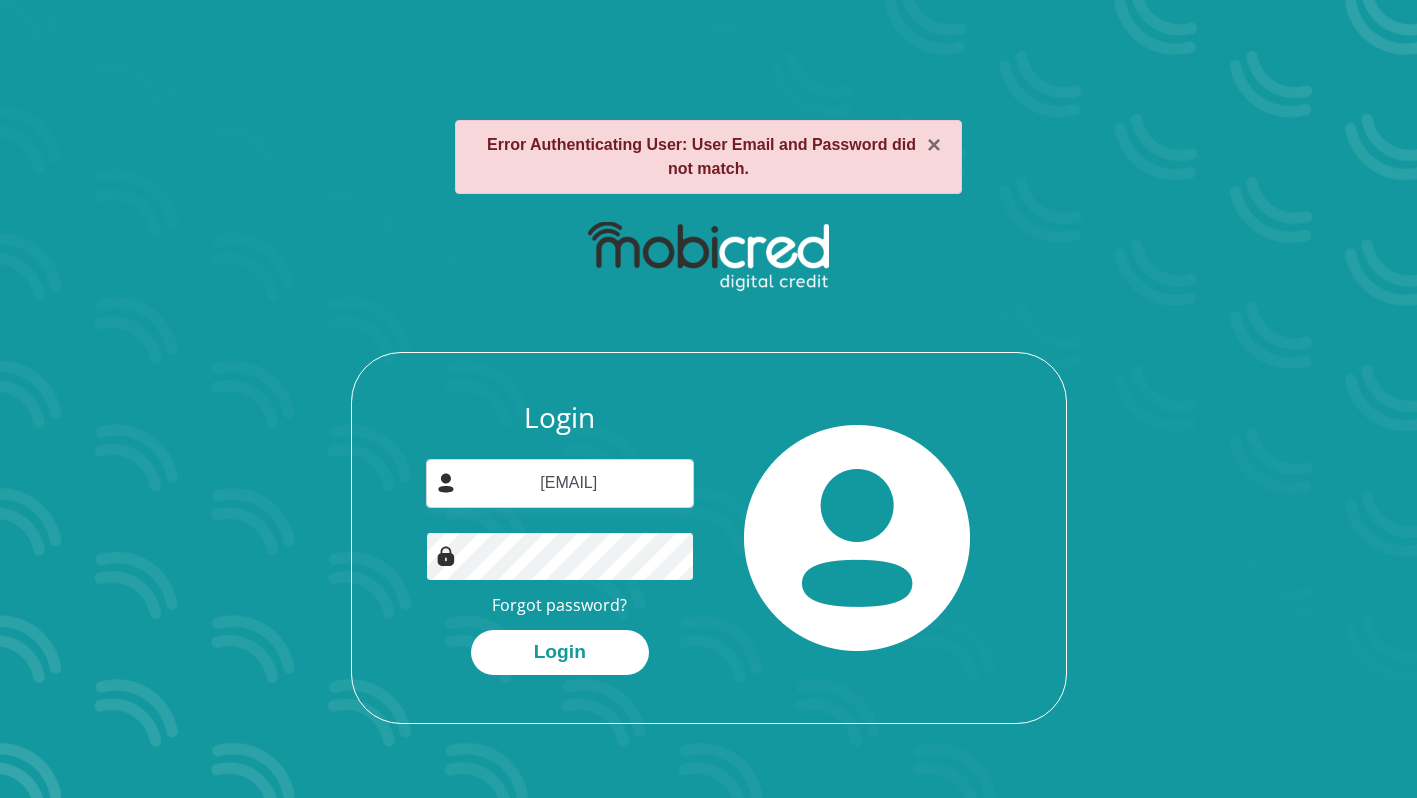 click on "Login" at bounding box center (560, 652) 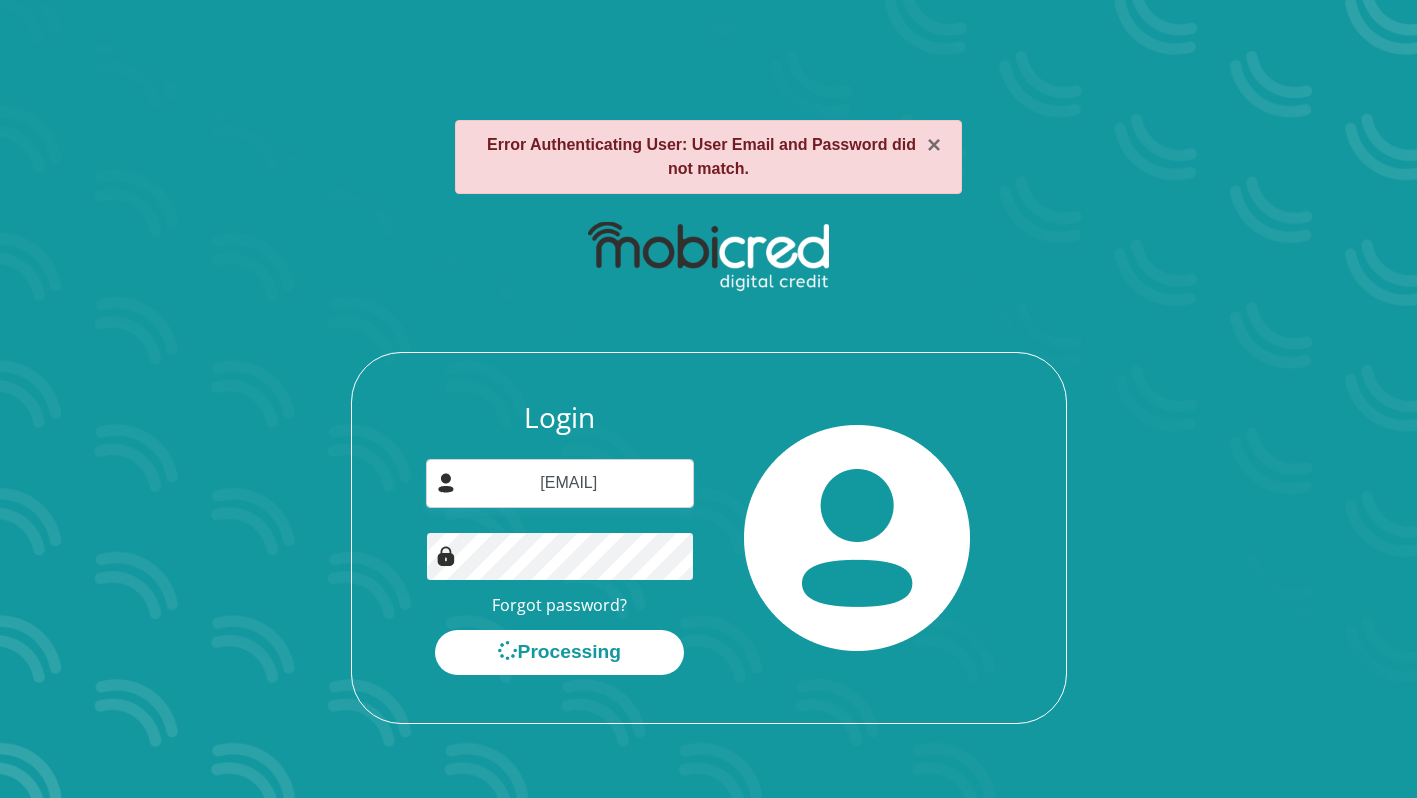 scroll, scrollTop: 0, scrollLeft: 0, axis: both 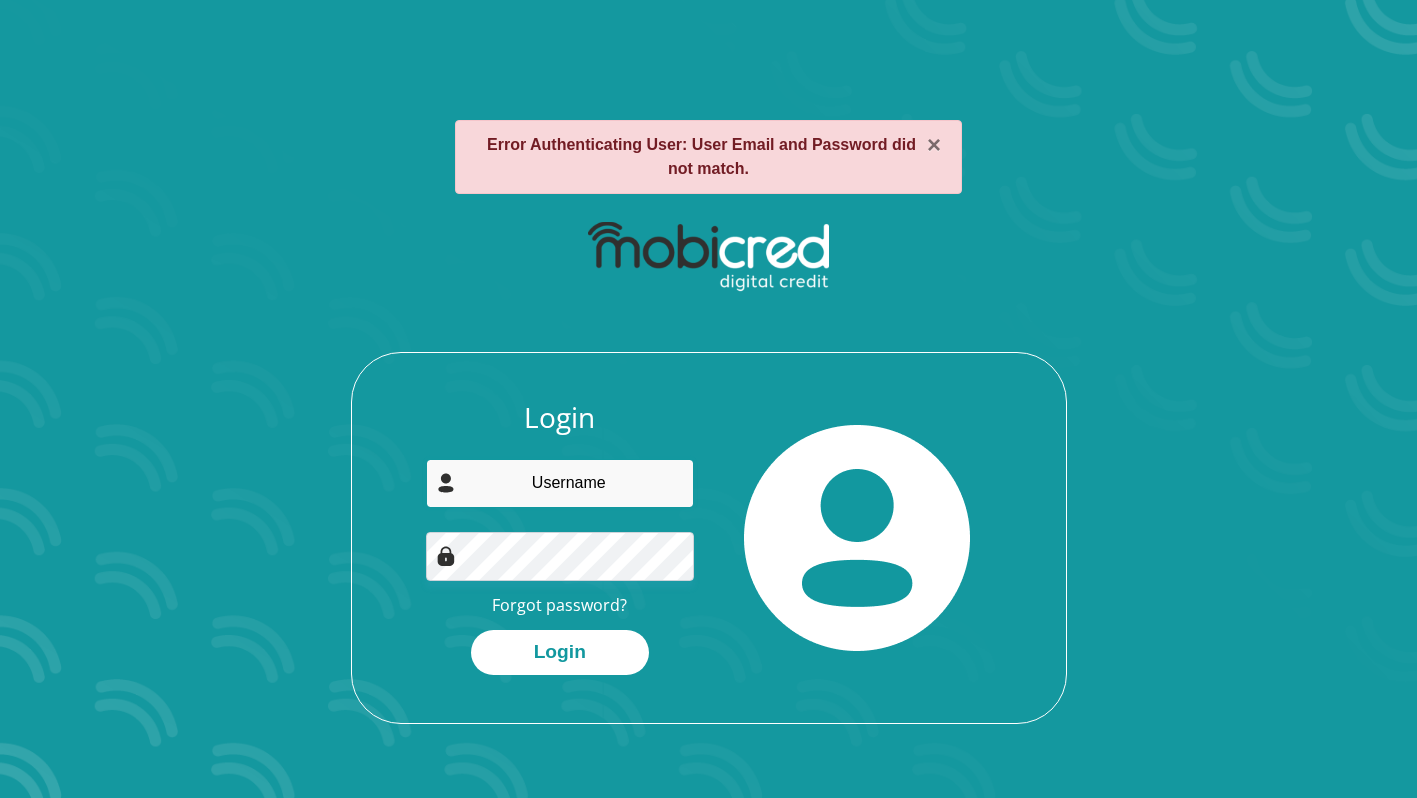 click at bounding box center [560, 483] 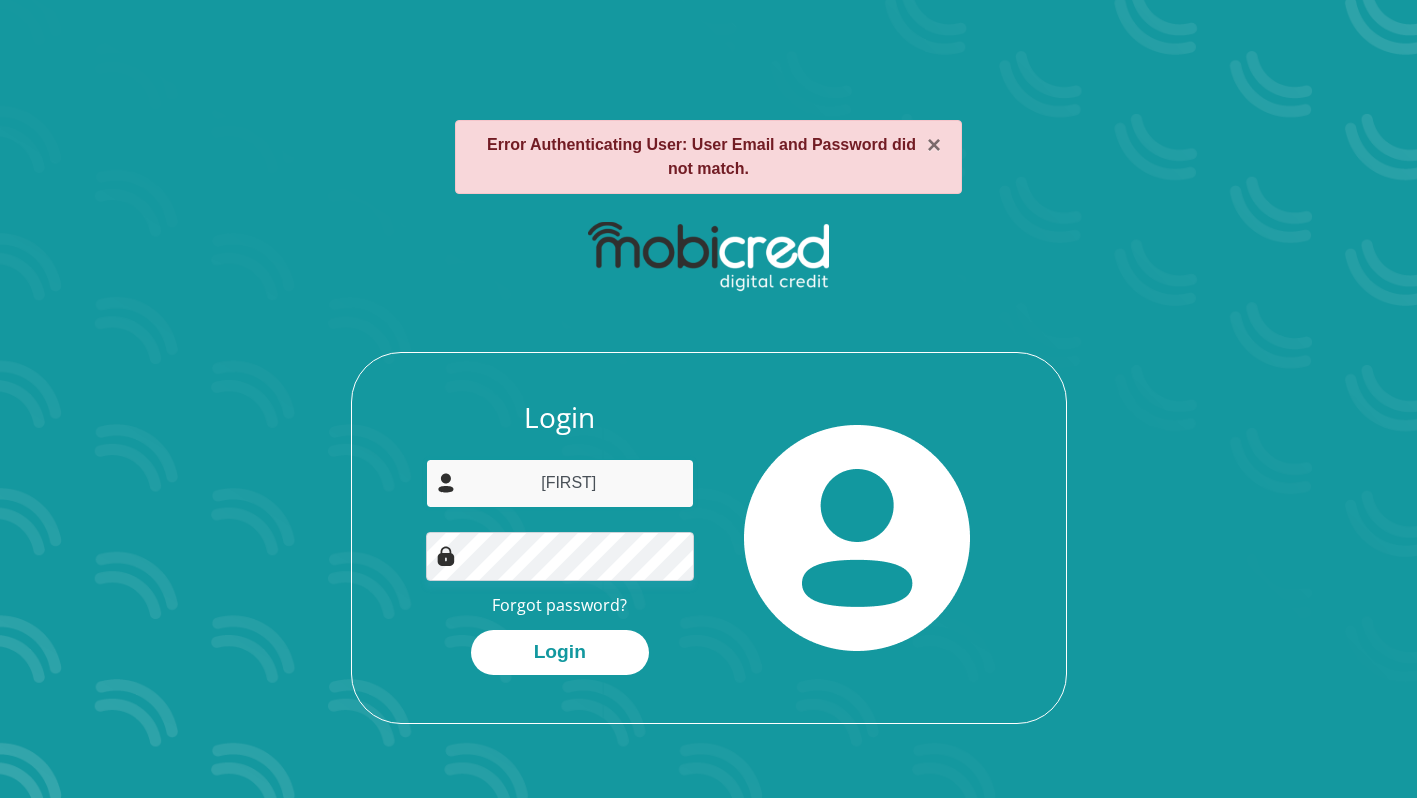 type on "wandilem100@icloud.com" 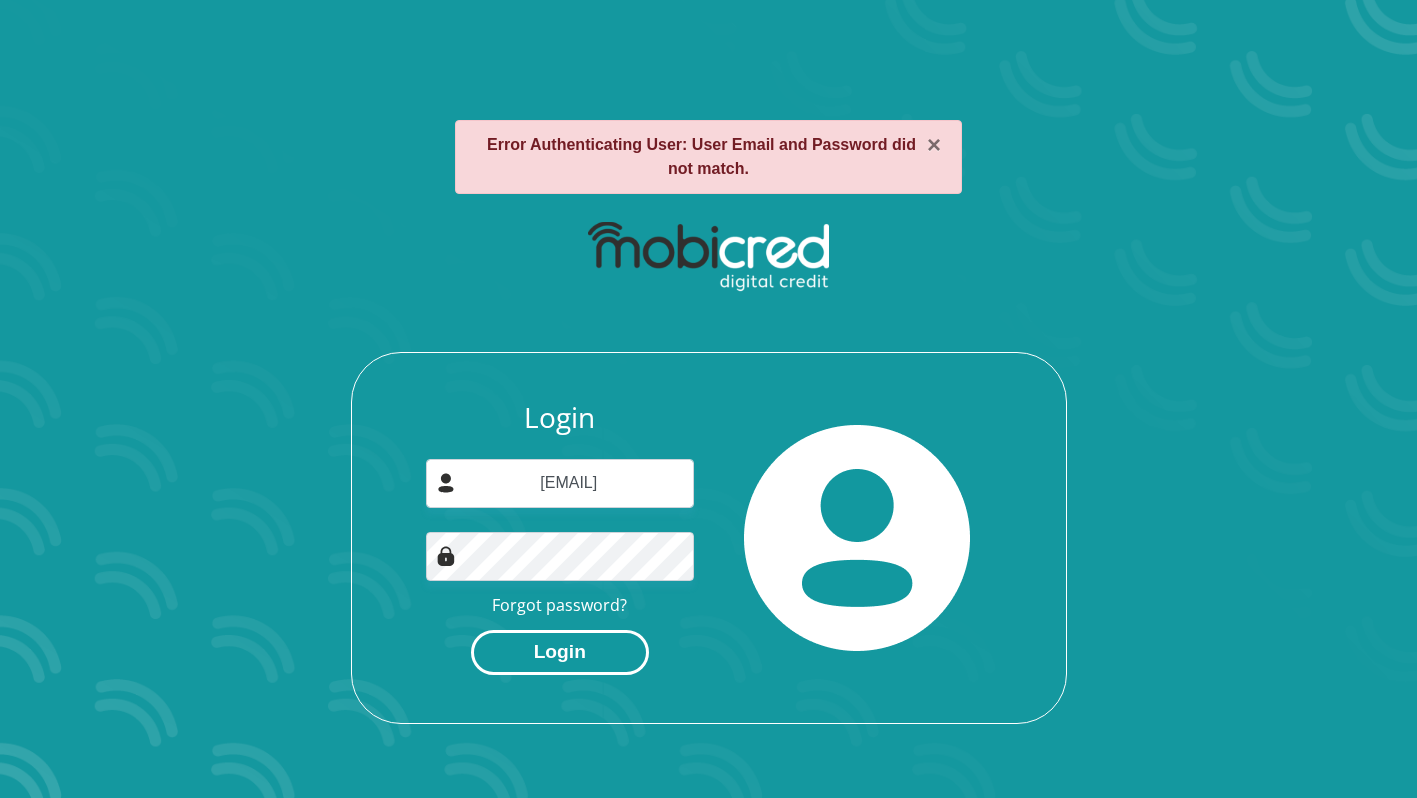 click on "Login" at bounding box center (560, 652) 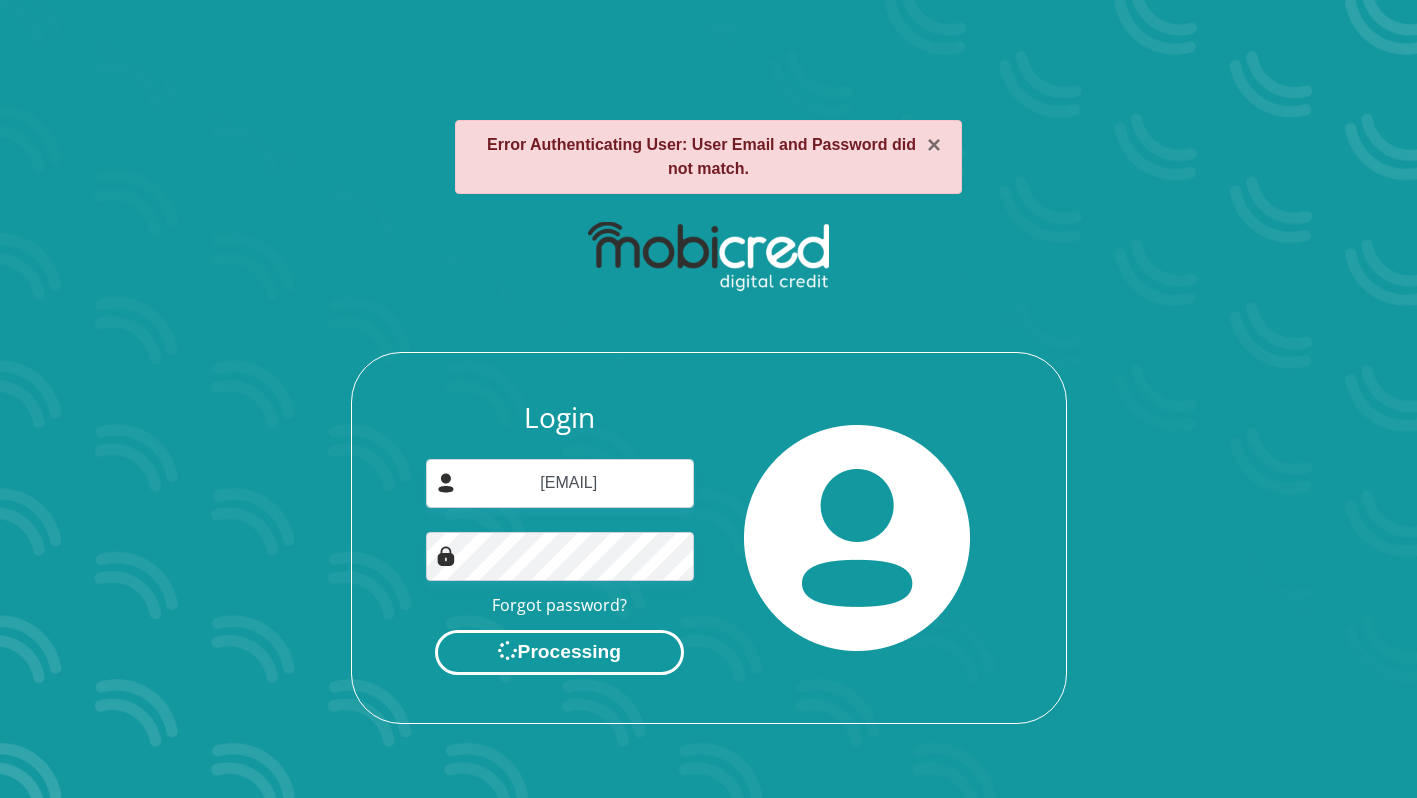 scroll, scrollTop: 0, scrollLeft: 0, axis: both 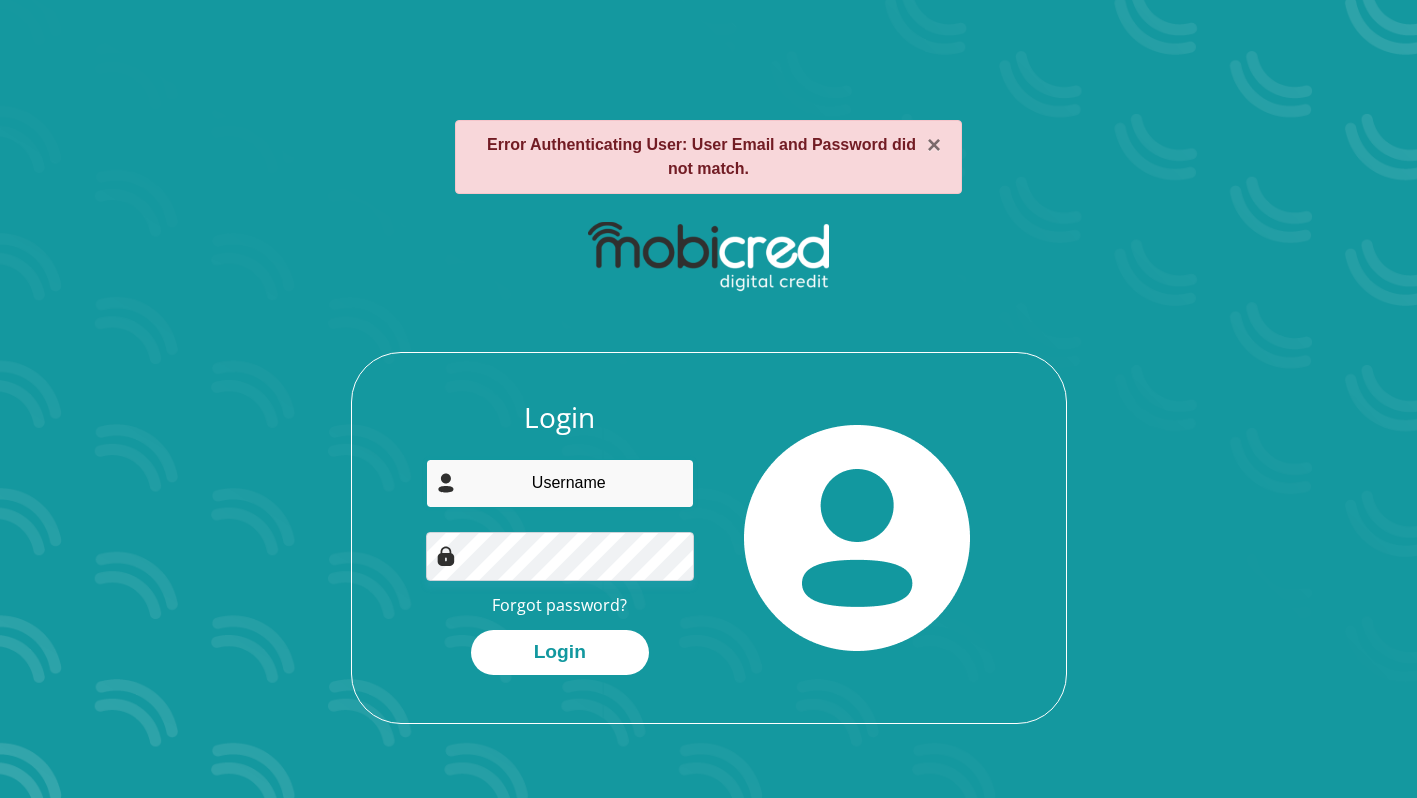 click at bounding box center (560, 483) 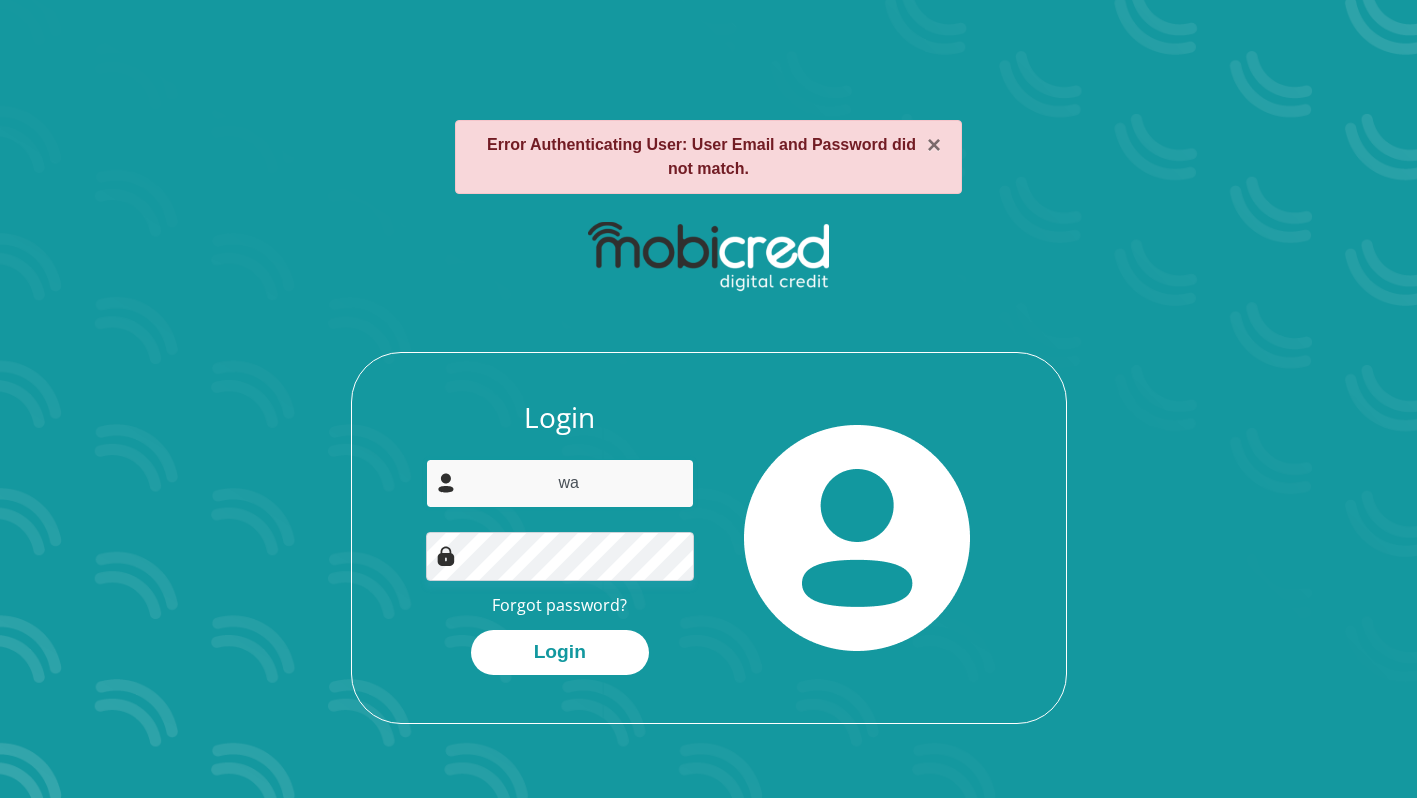 type on "[EMAIL]" 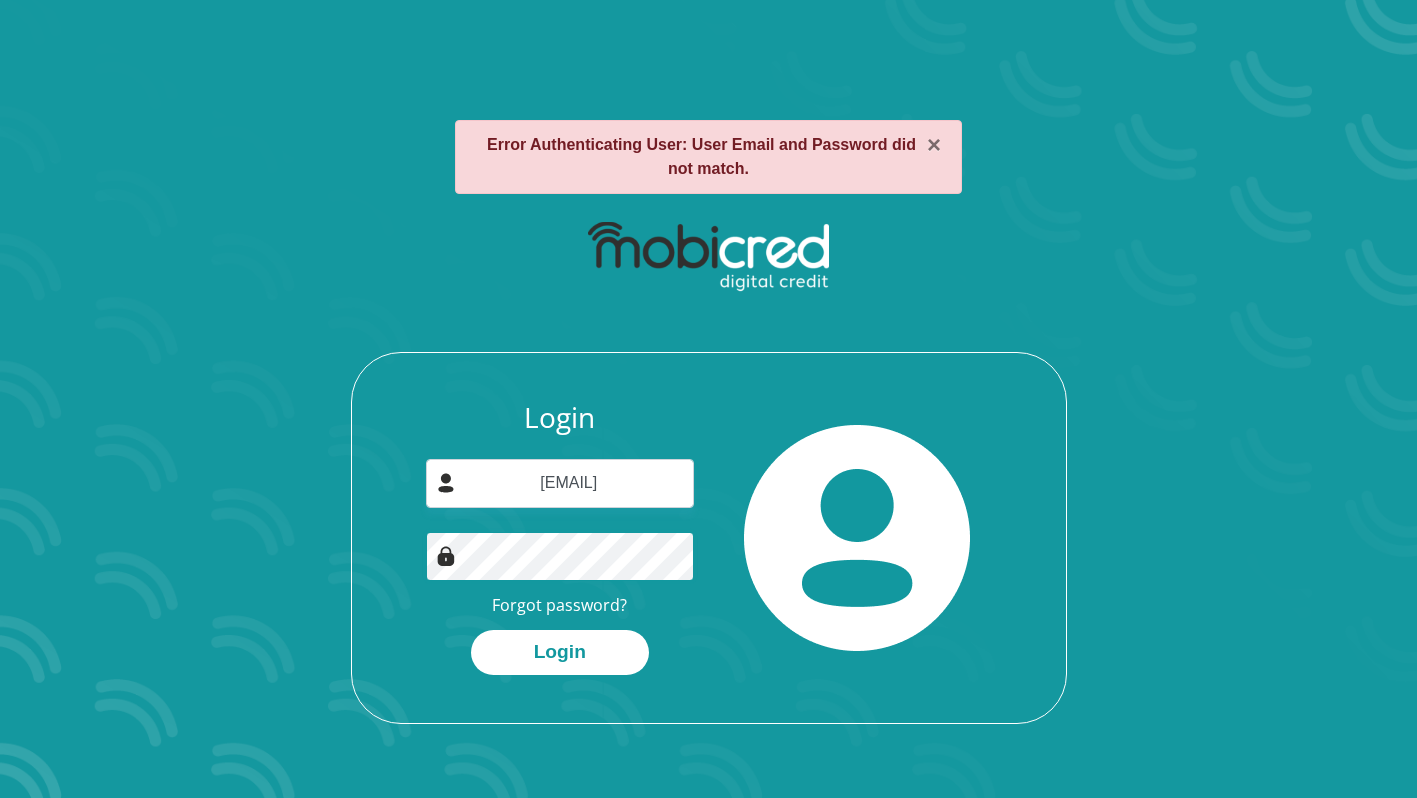 click on "Login" at bounding box center (560, 652) 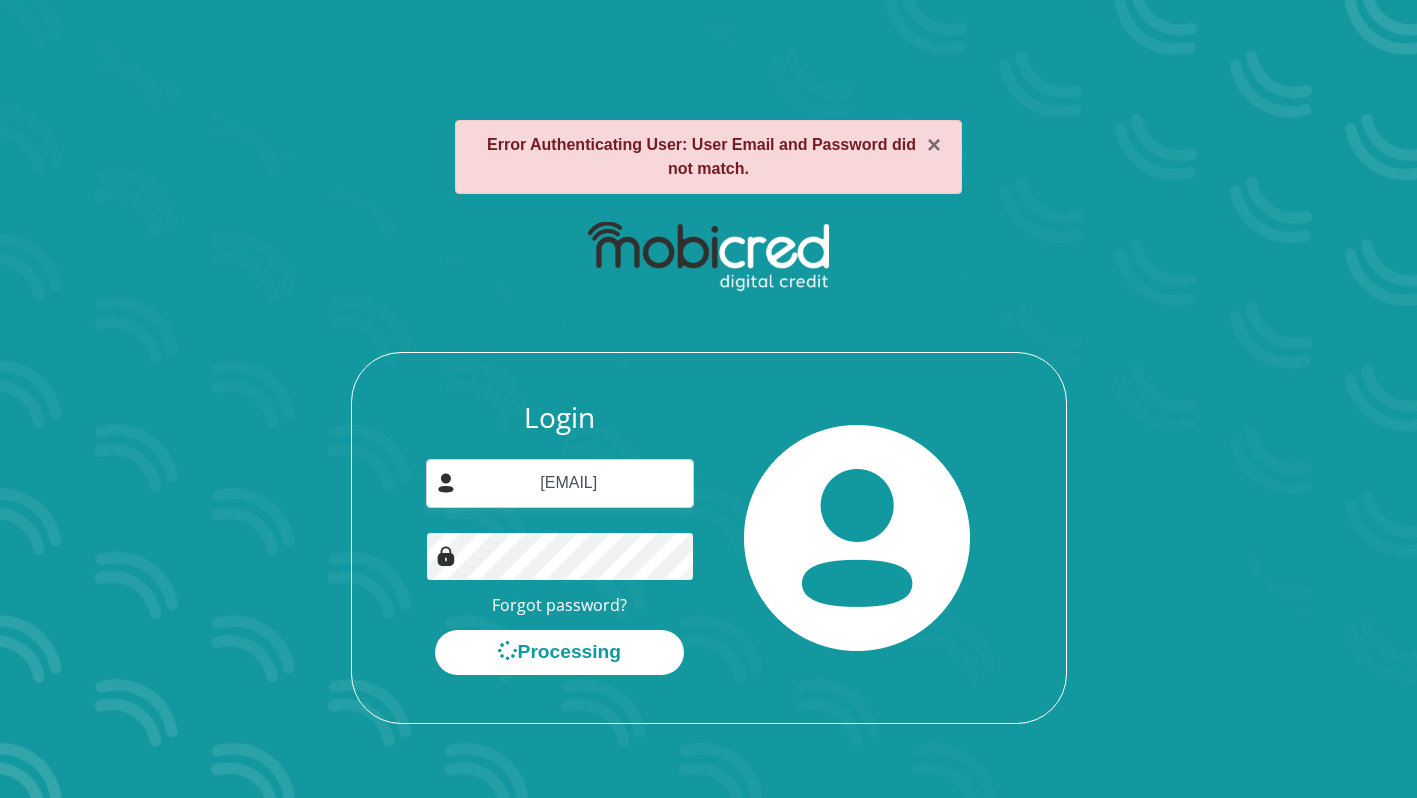 scroll, scrollTop: 0, scrollLeft: 0, axis: both 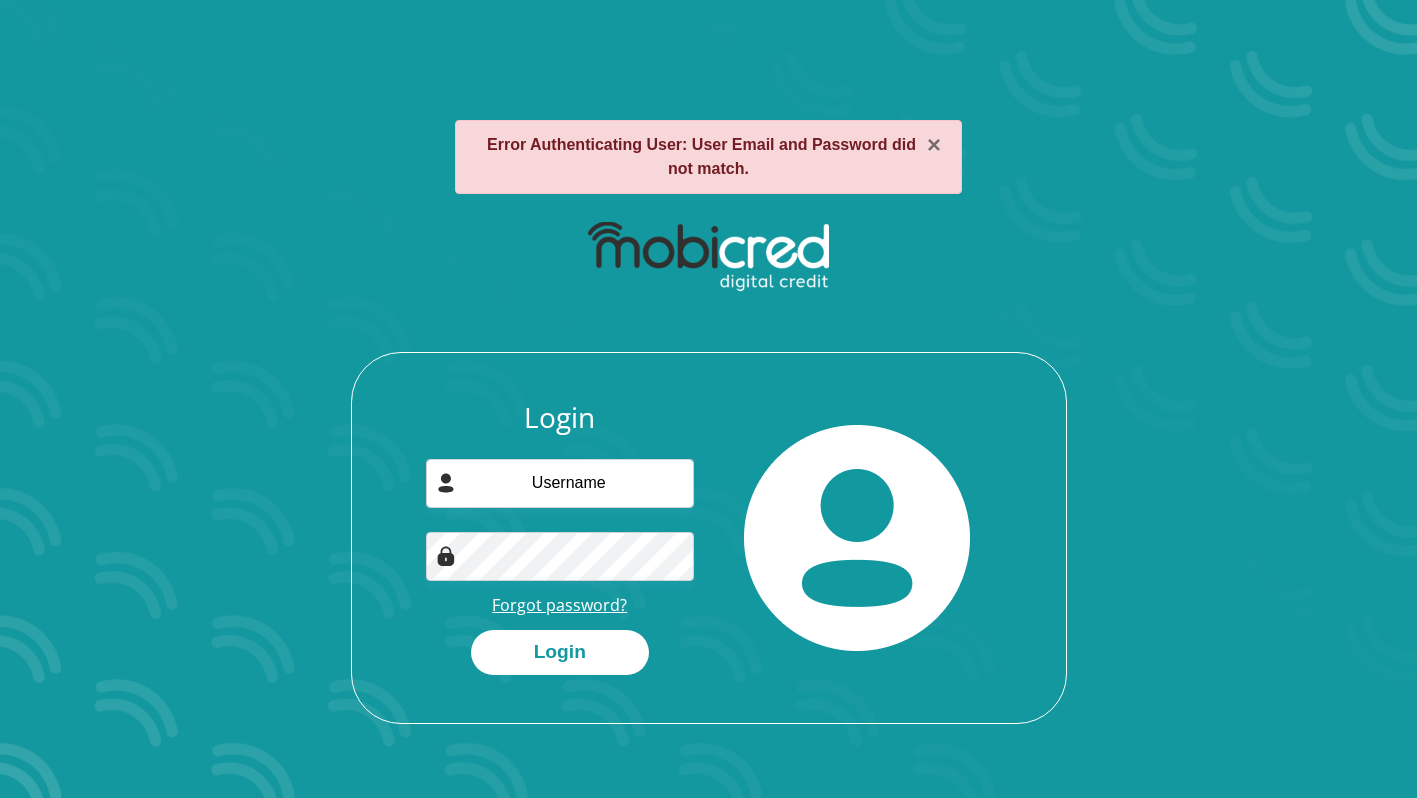 click on "Forgot password?" at bounding box center (559, 605) 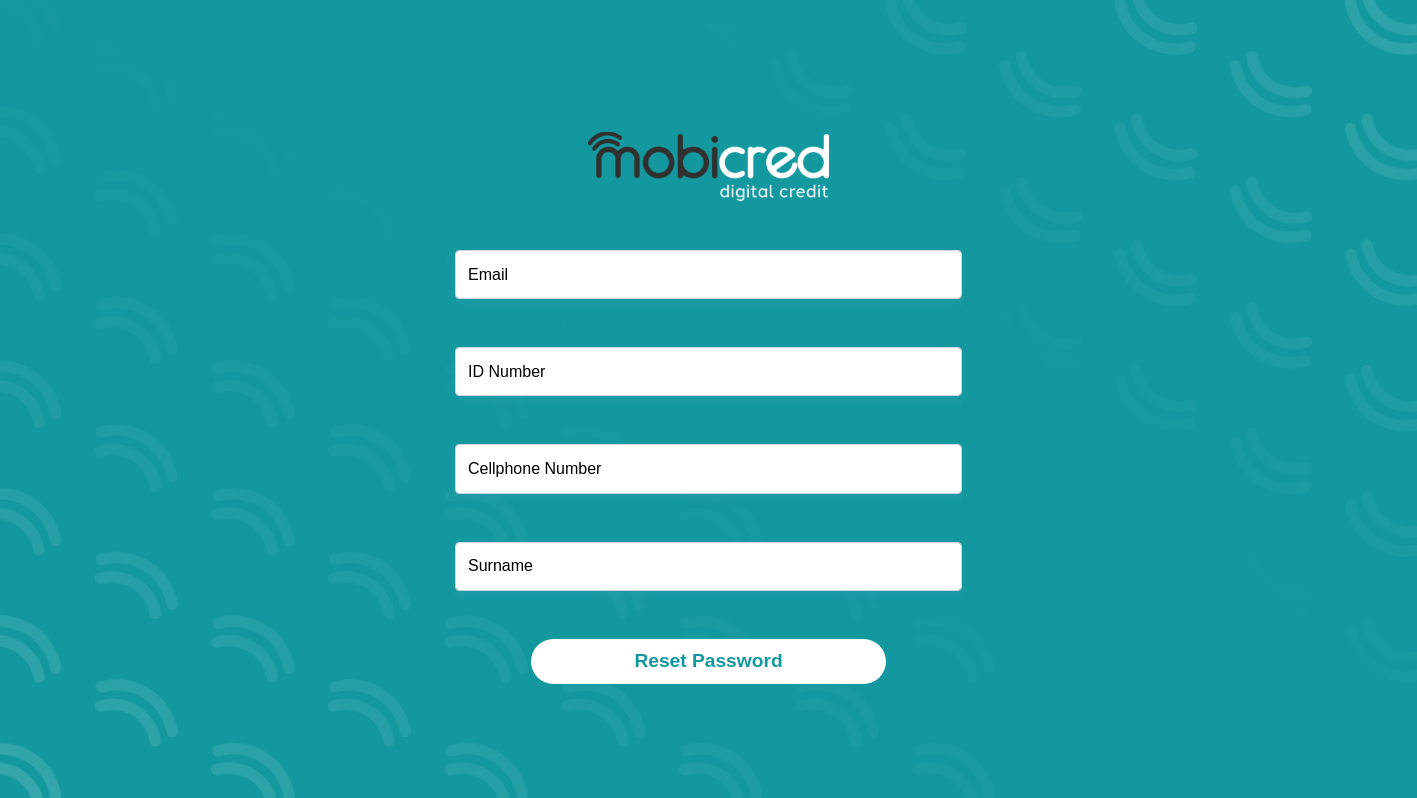 scroll, scrollTop: 0, scrollLeft: 0, axis: both 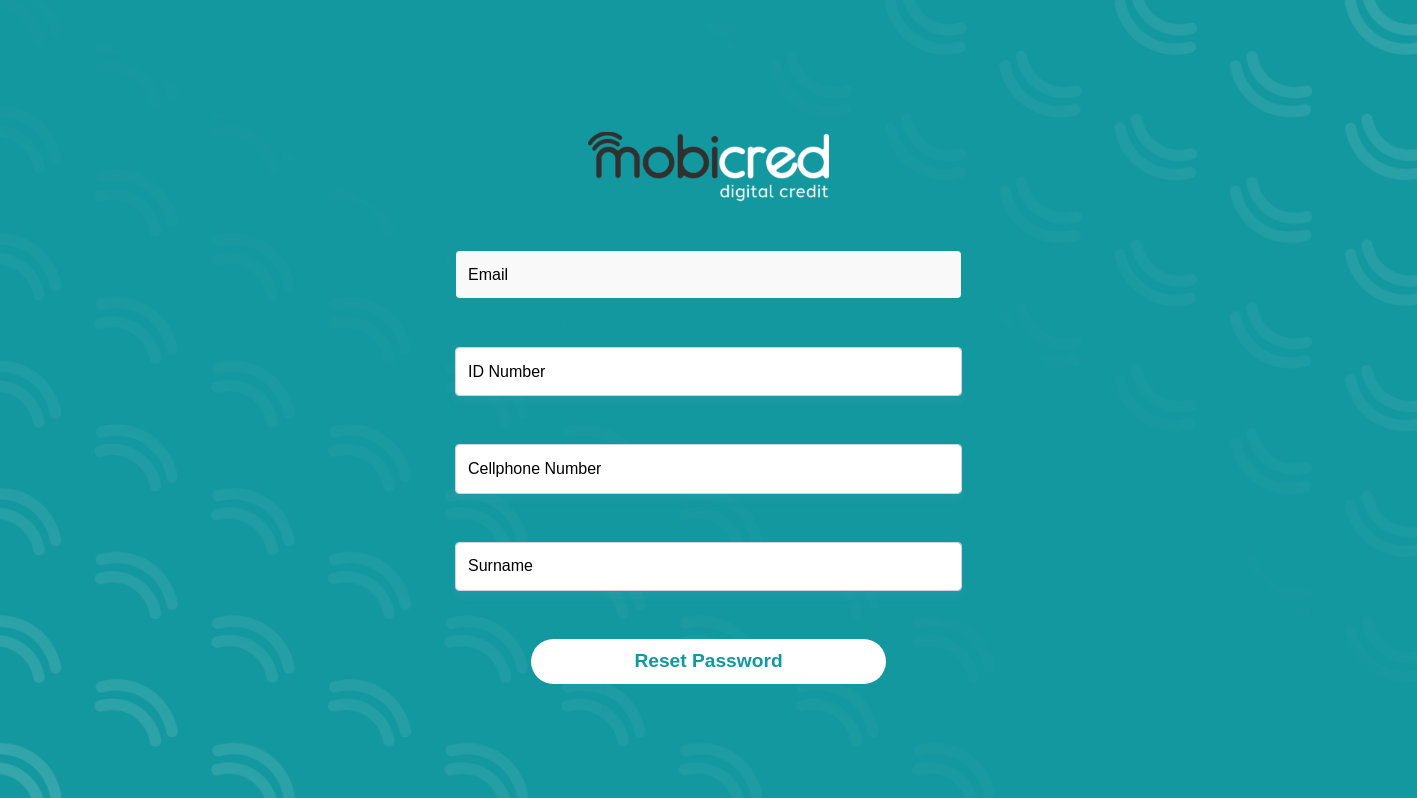 click at bounding box center [708, 274] 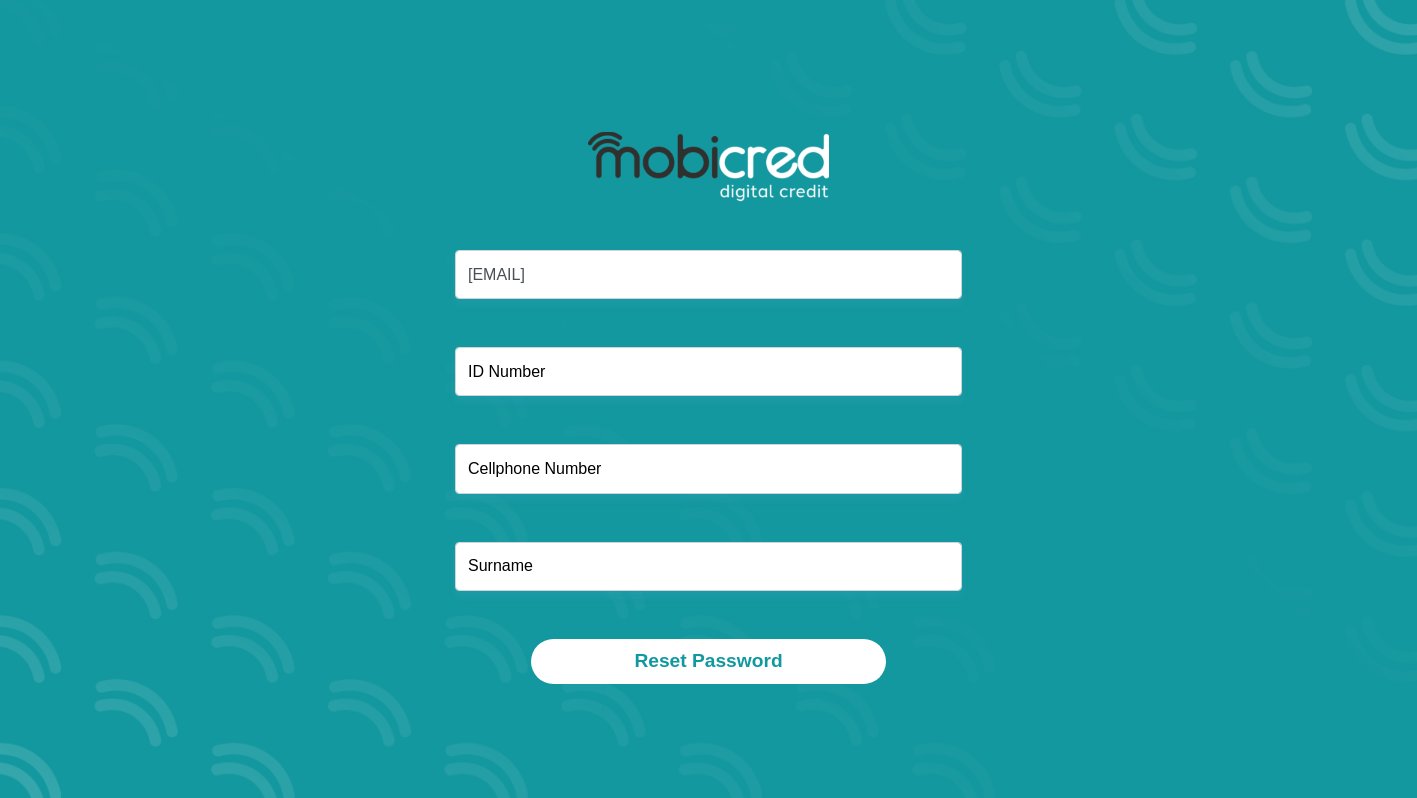 type on "[CREDIT CARD]" 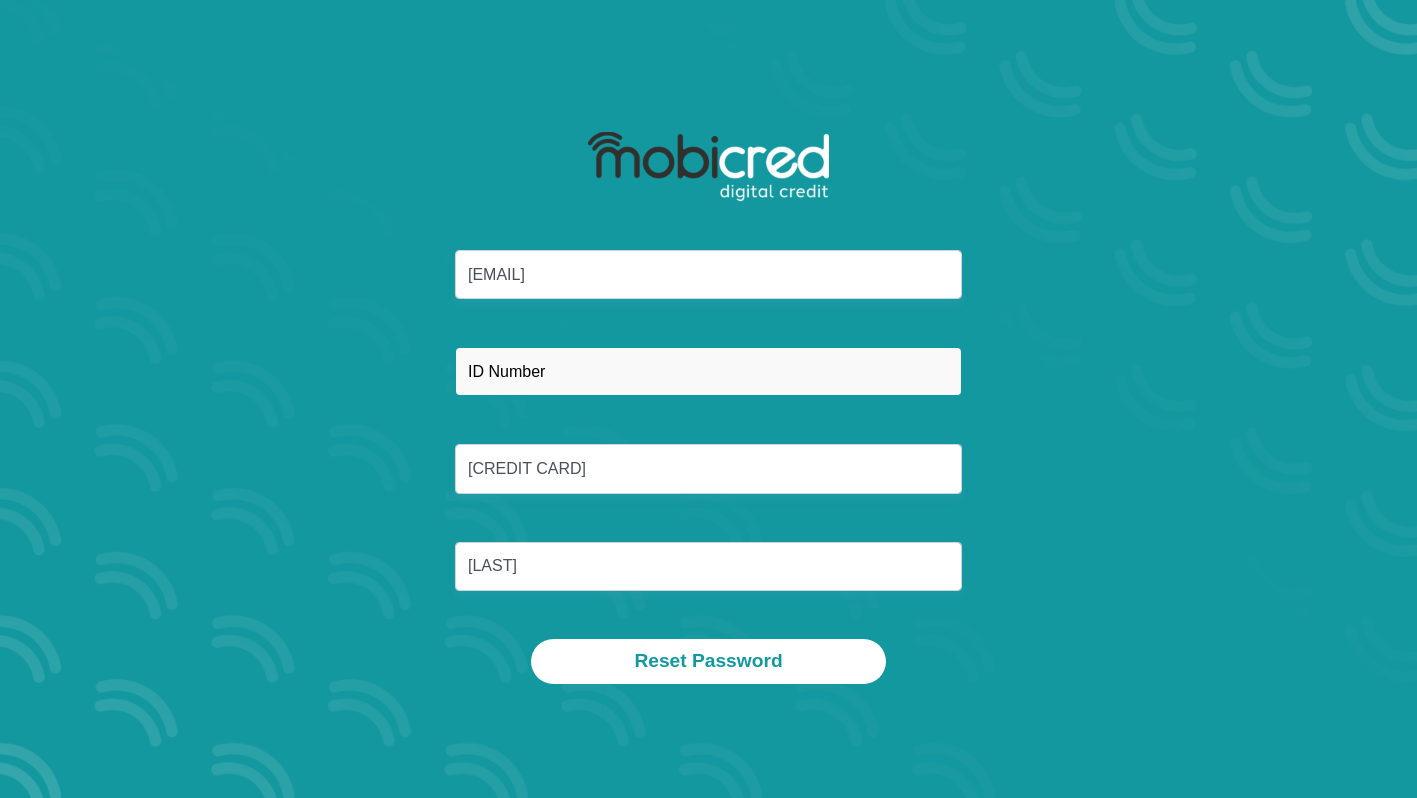 click at bounding box center [708, 371] 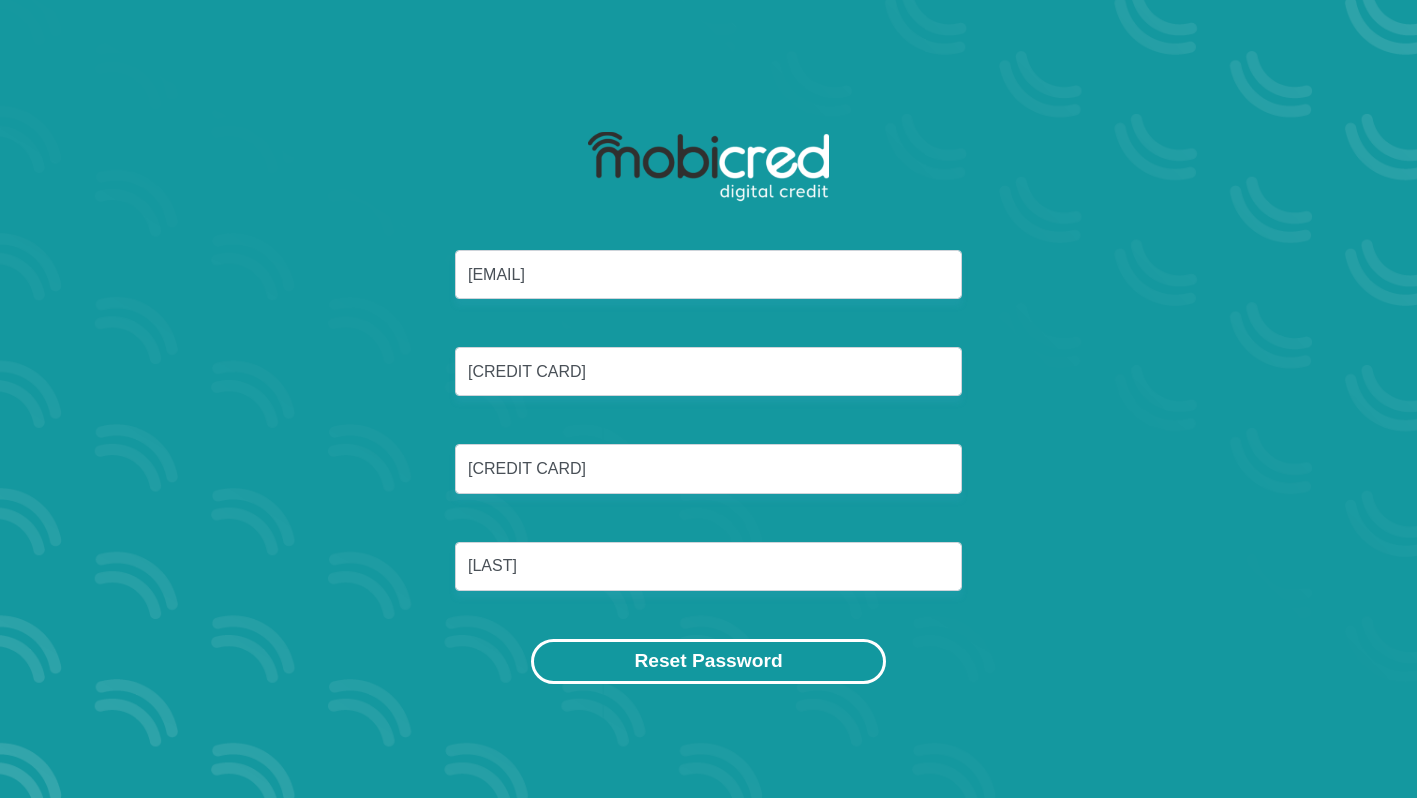 click on "Reset Password" at bounding box center [708, 661] 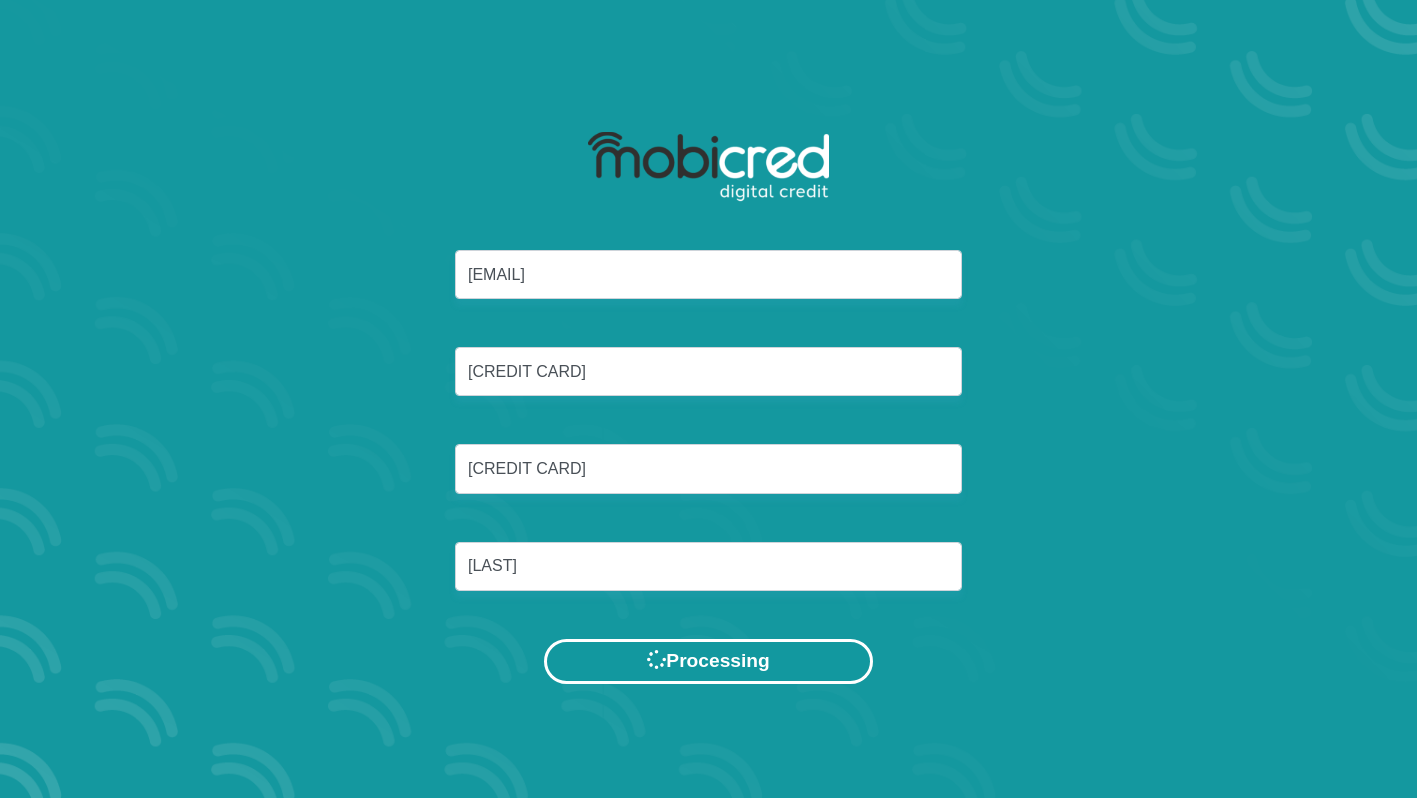 scroll, scrollTop: 0, scrollLeft: 0, axis: both 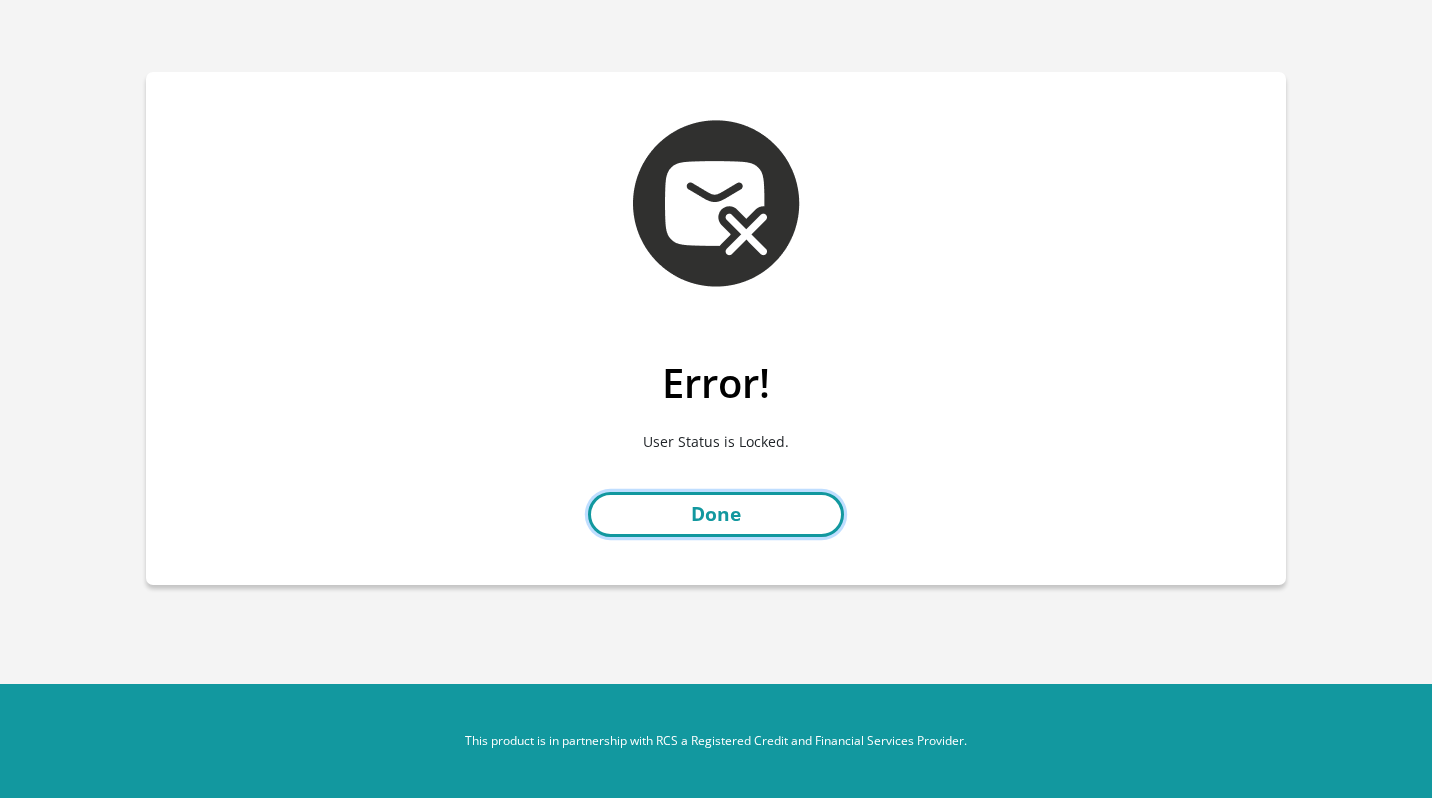 click on "Done" at bounding box center (716, 514) 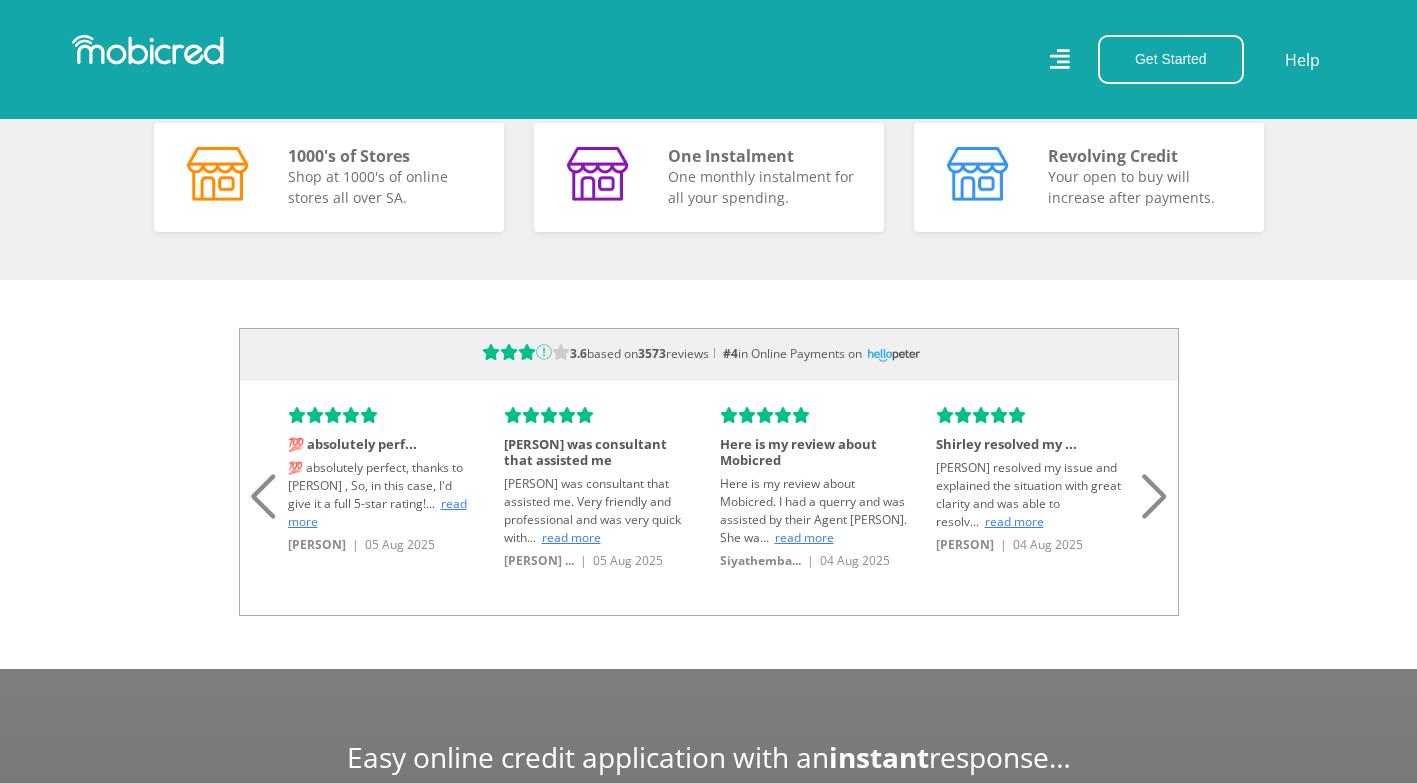 scroll, scrollTop: 1614, scrollLeft: 0, axis: vertical 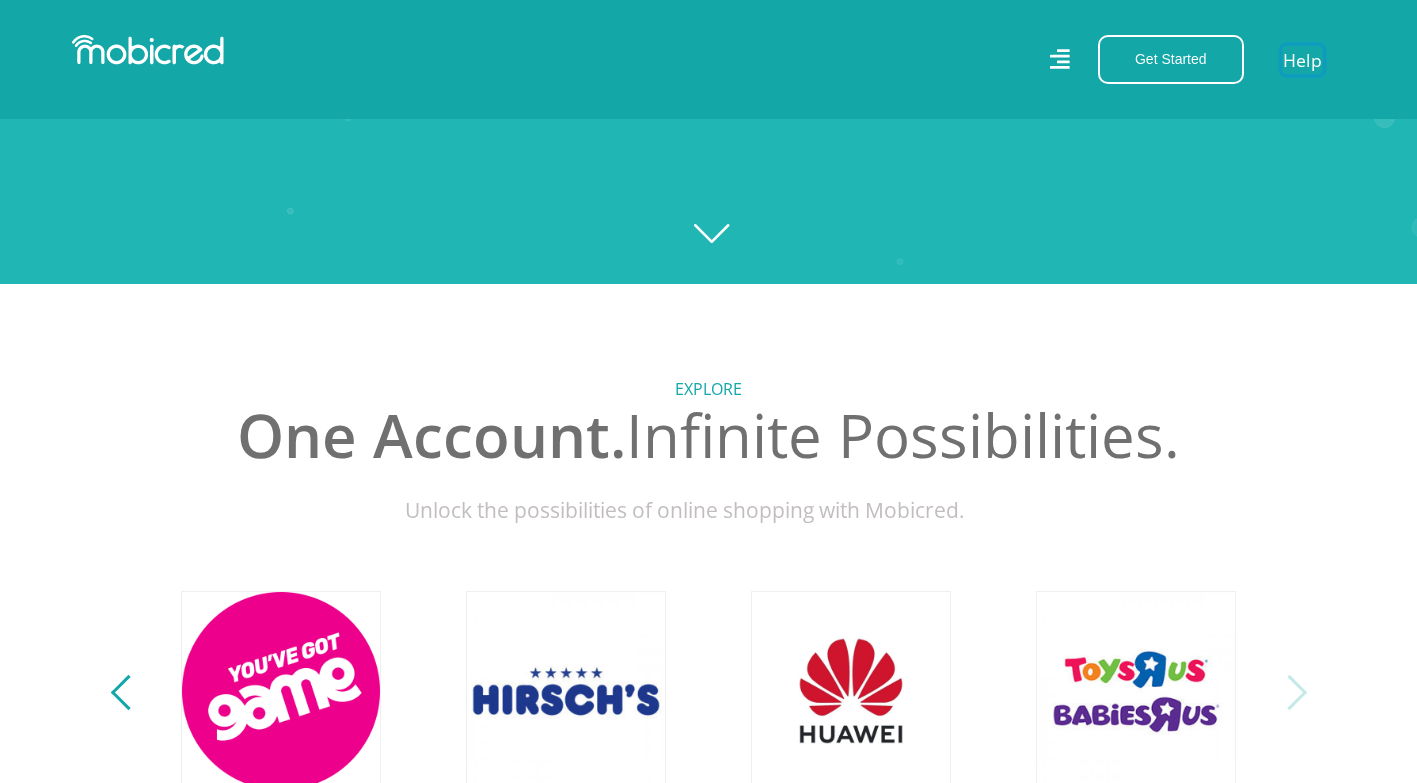 click on "Help" at bounding box center (1302, 59) 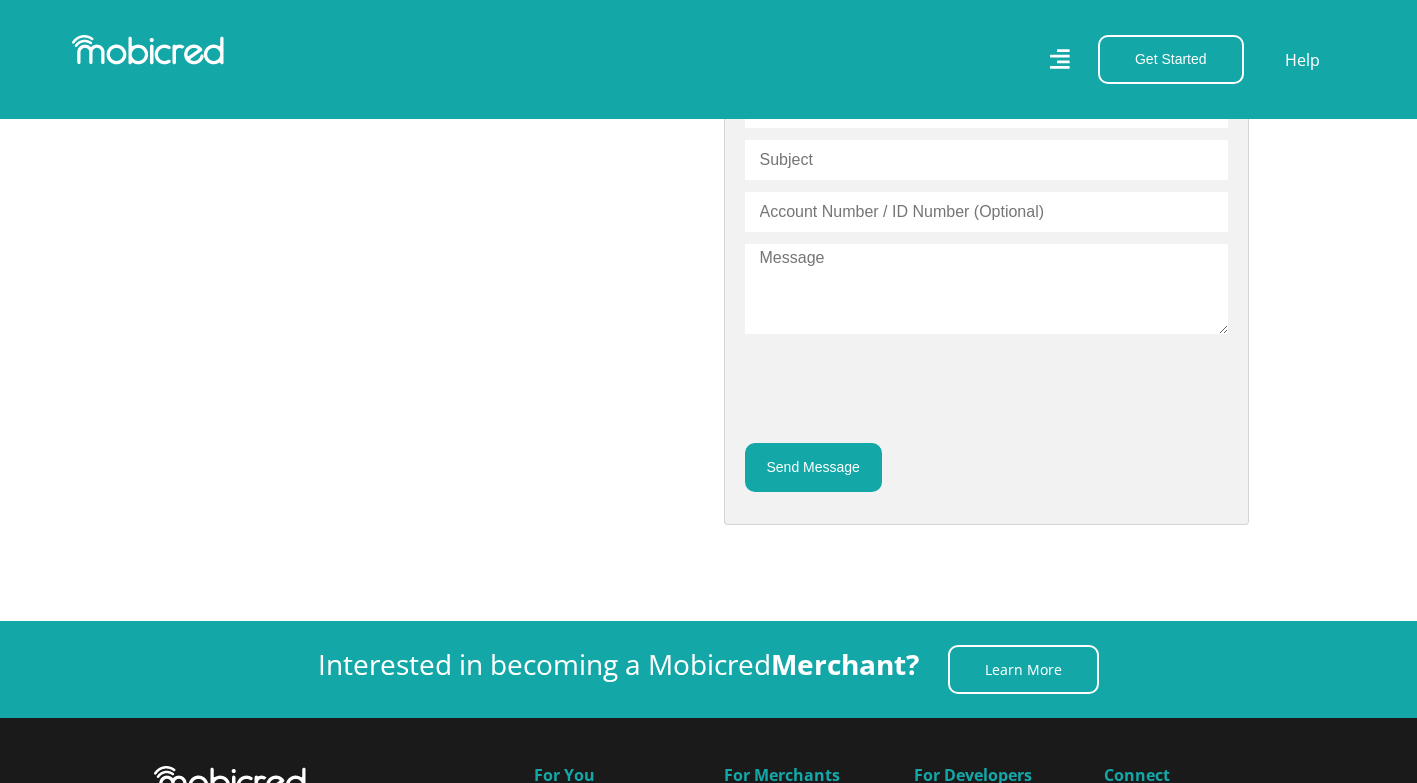 scroll, scrollTop: 1257, scrollLeft: 0, axis: vertical 